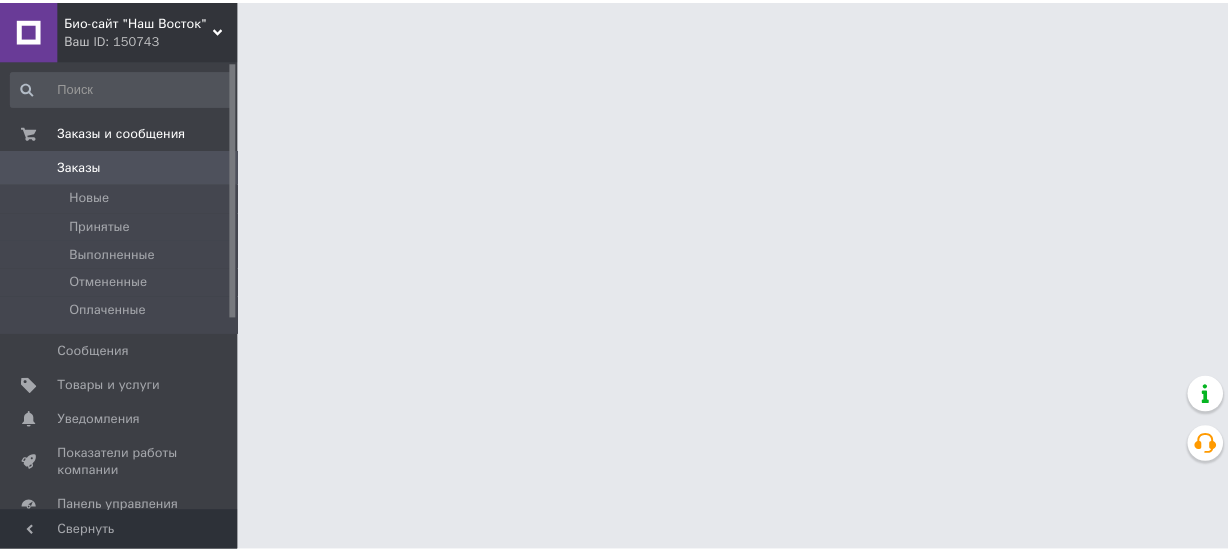 scroll, scrollTop: 0, scrollLeft: 0, axis: both 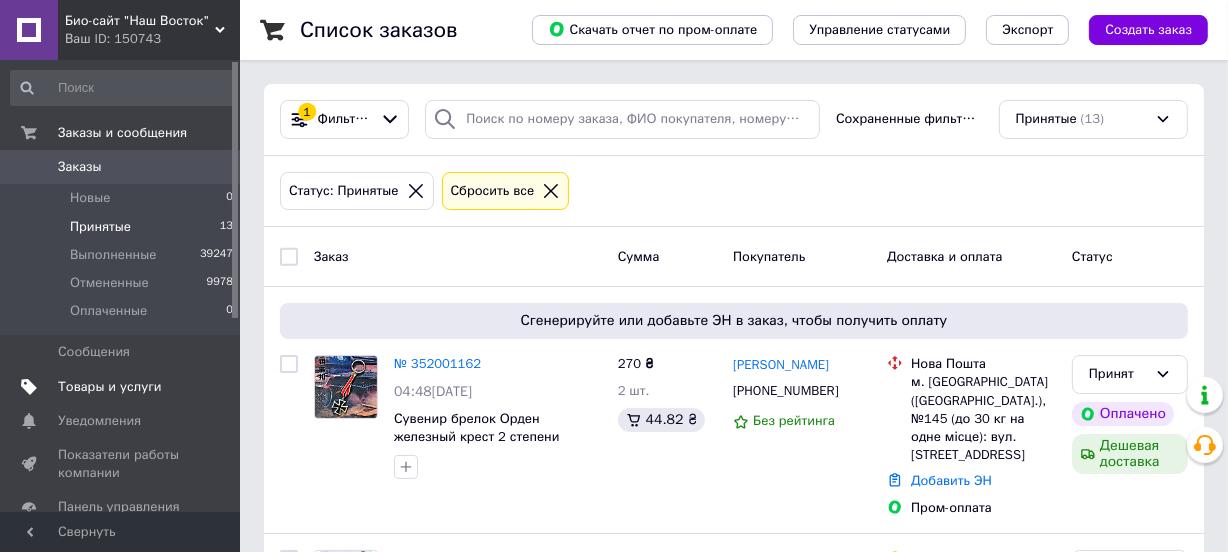 click on "Товары и услуги" at bounding box center [110, 387] 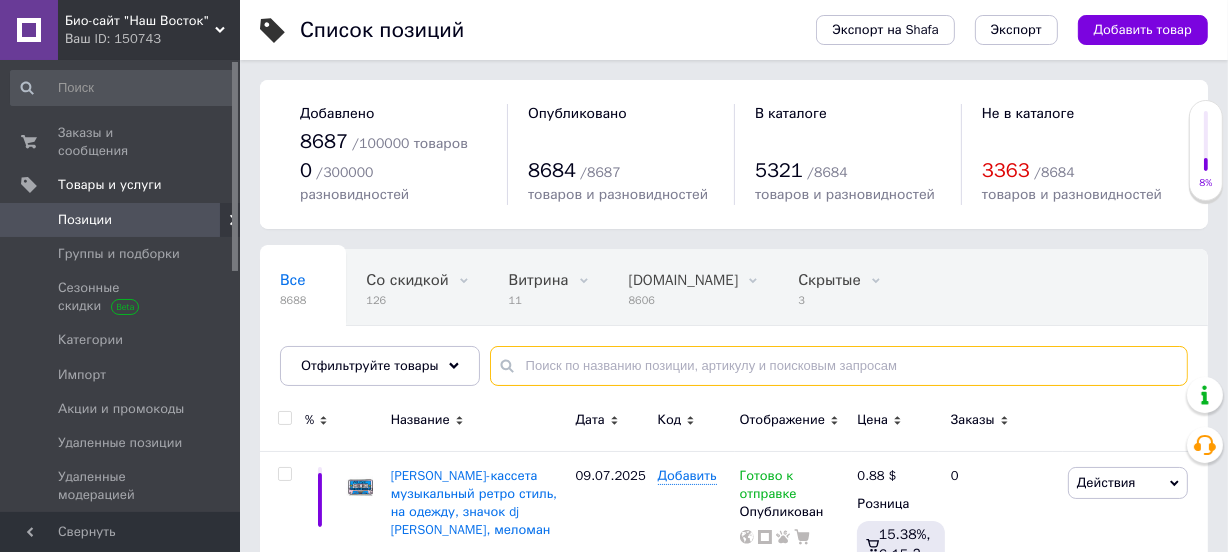 click at bounding box center [839, 366] 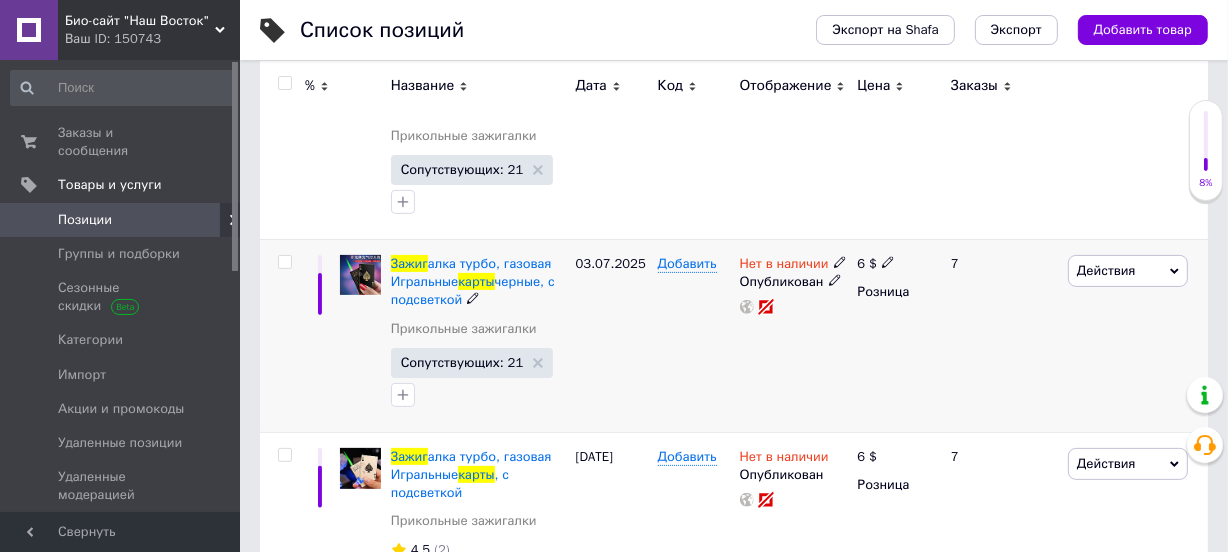 scroll, scrollTop: 454, scrollLeft: 0, axis: vertical 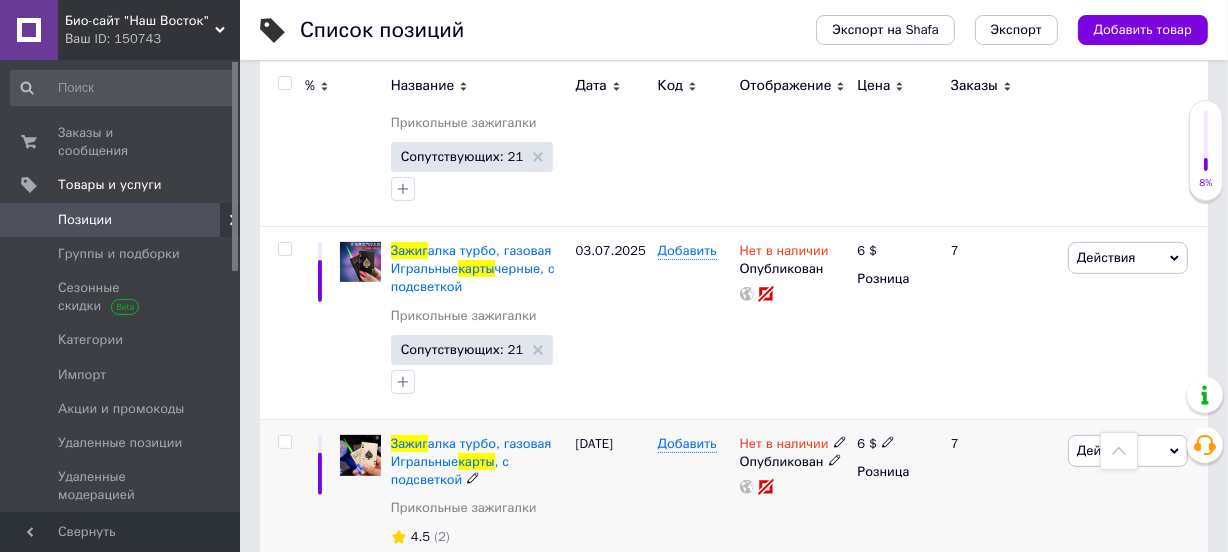 type on "зажиг карты" 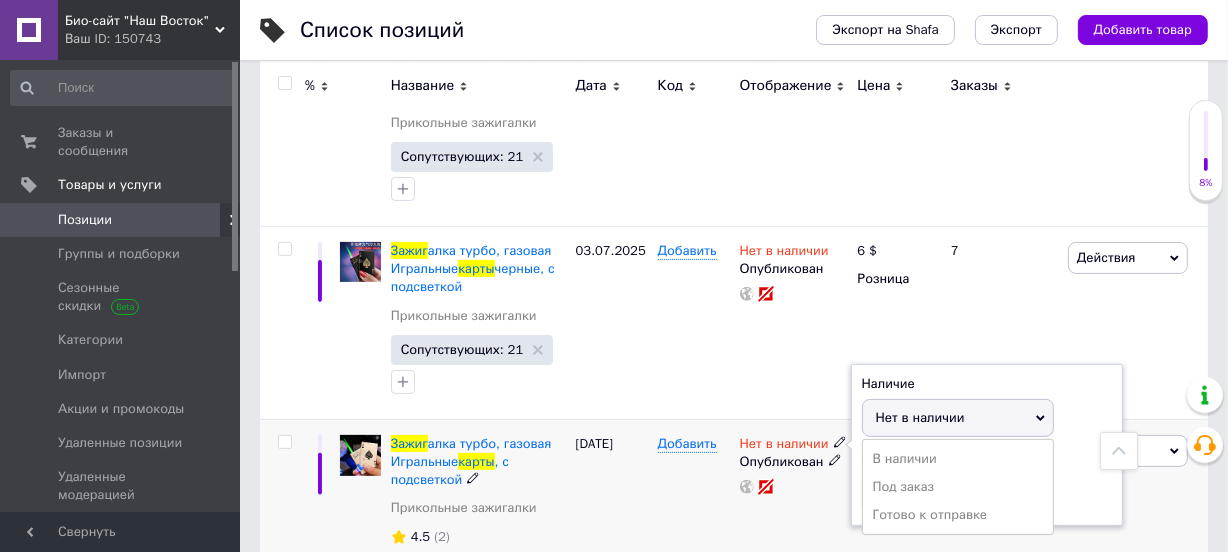 click on "Нет в наличии" at bounding box center [784, 446] 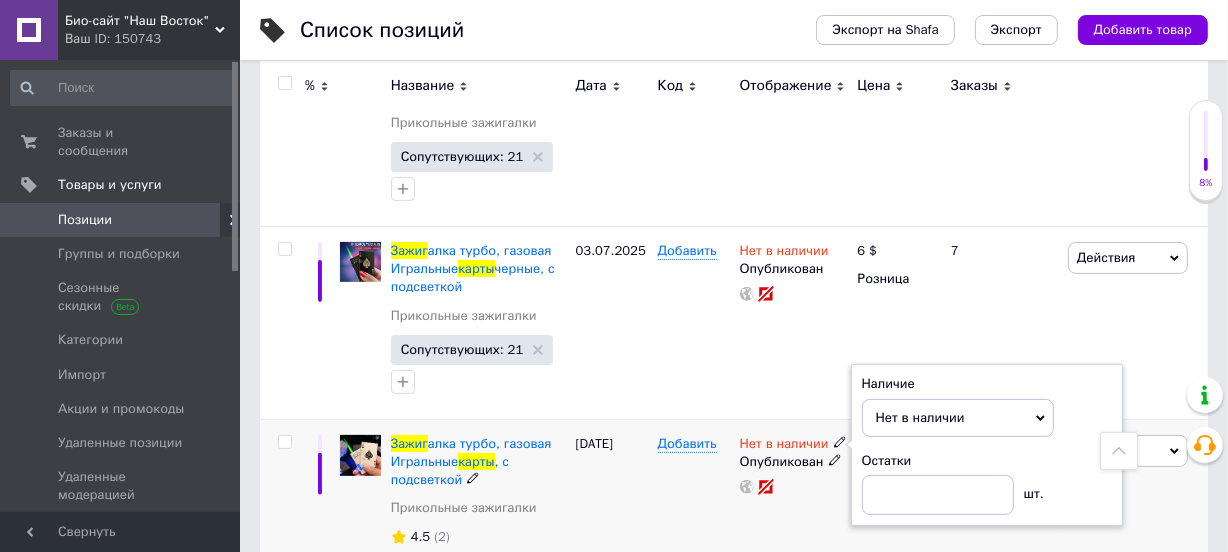 click on "Нет в наличии" at bounding box center [784, 446] 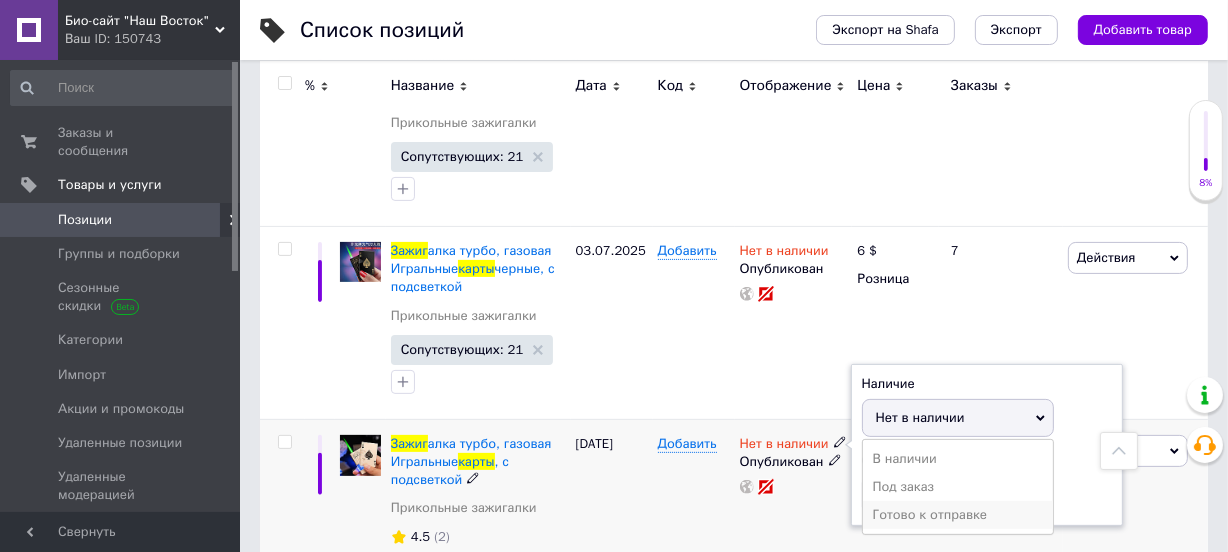 click on "Готово к отправке" at bounding box center [958, 515] 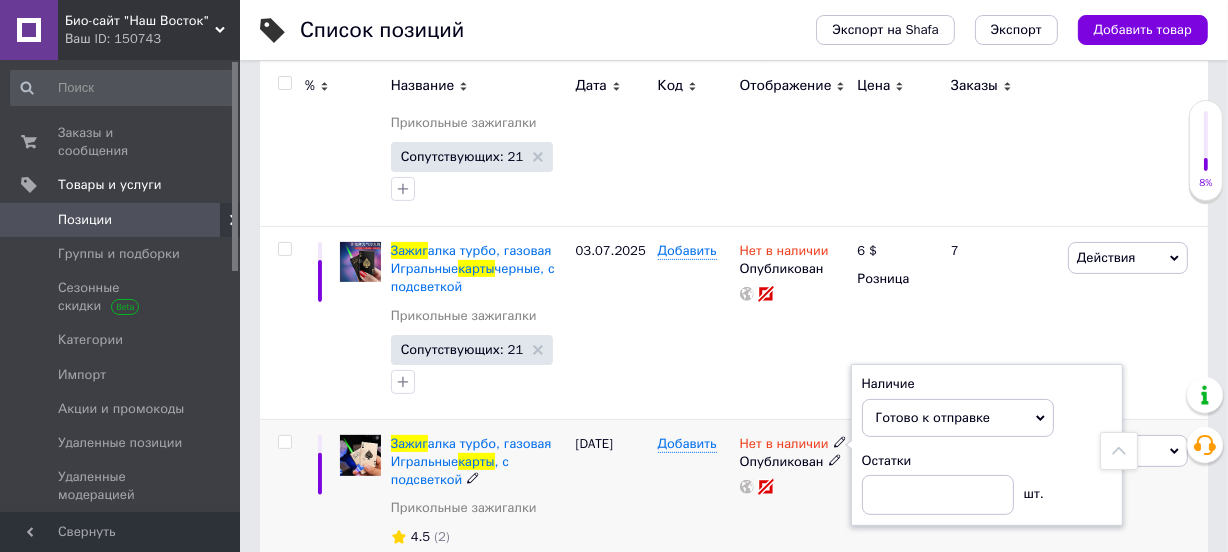 click on "Добавить" at bounding box center [694, 528] 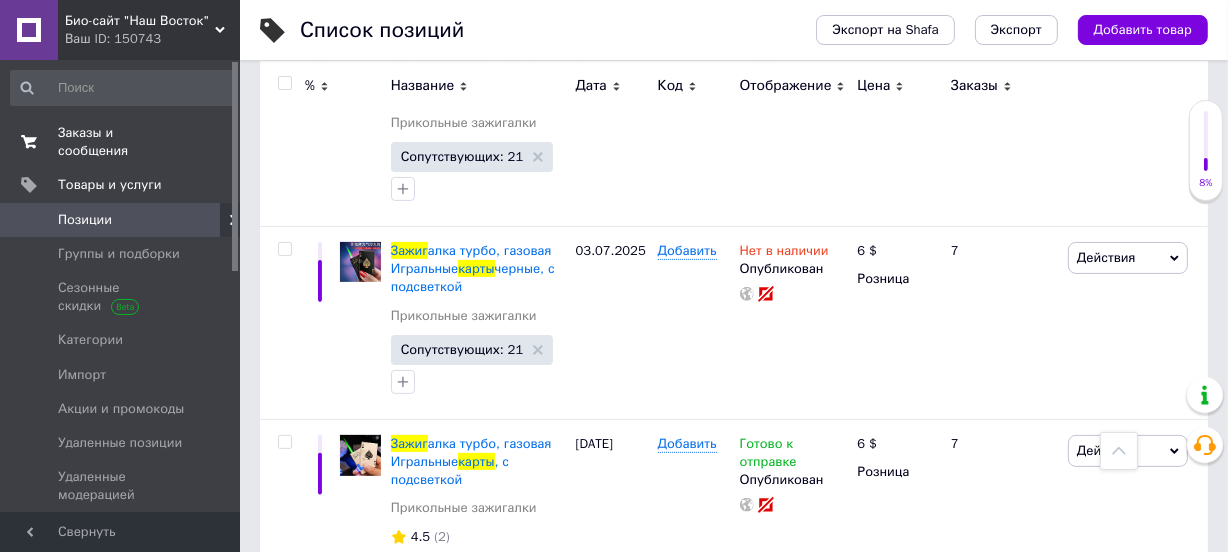 click on "Заказы и сообщения" at bounding box center (121, 142) 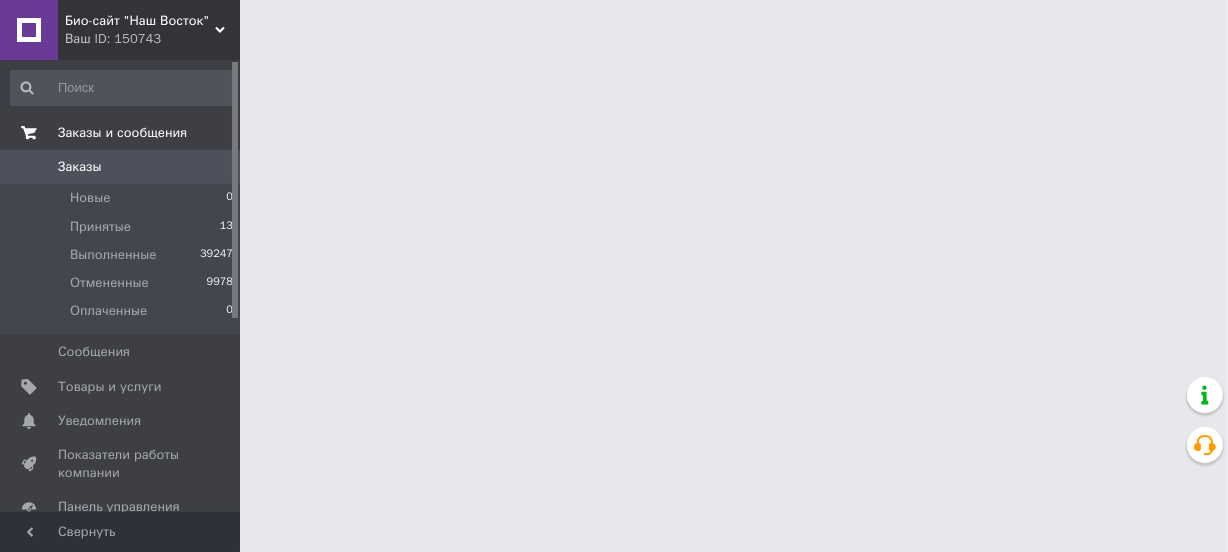 scroll, scrollTop: 0, scrollLeft: 0, axis: both 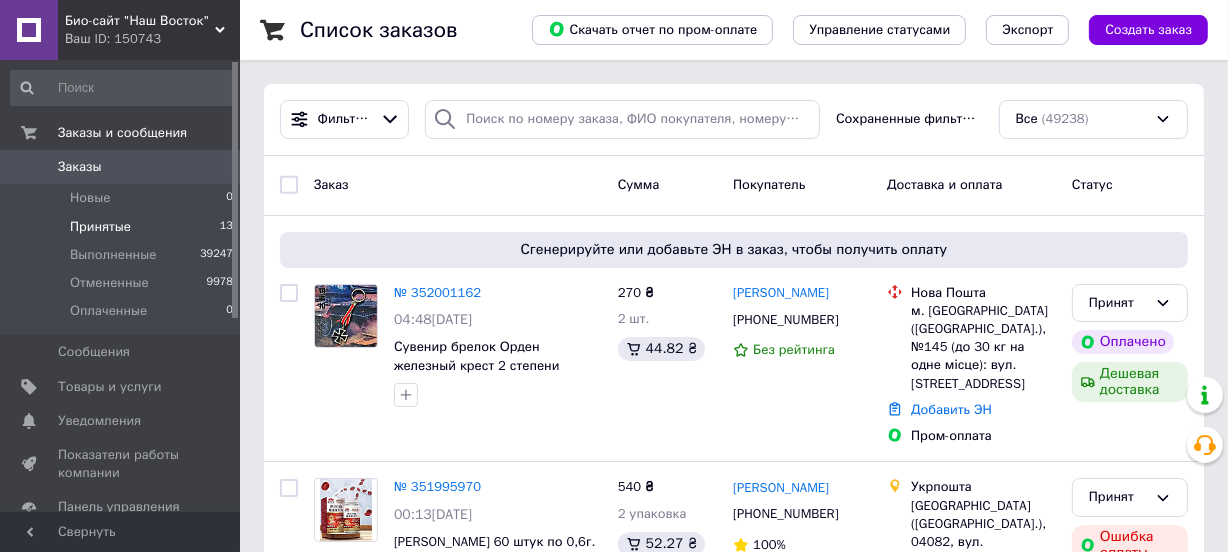 click on "Принятые" at bounding box center [100, 227] 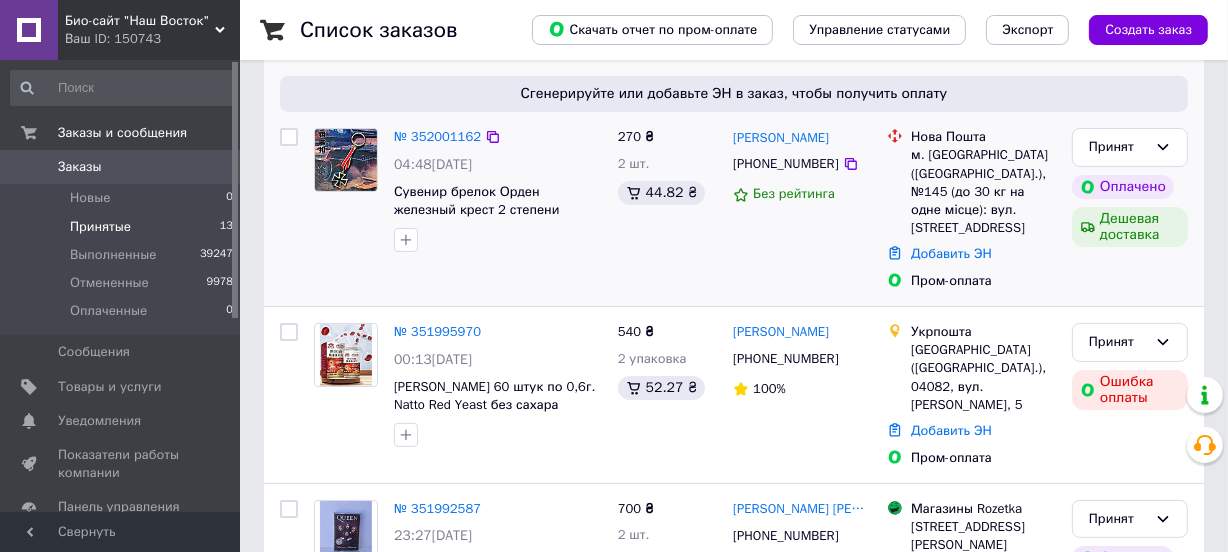 scroll, scrollTop: 272, scrollLeft: 0, axis: vertical 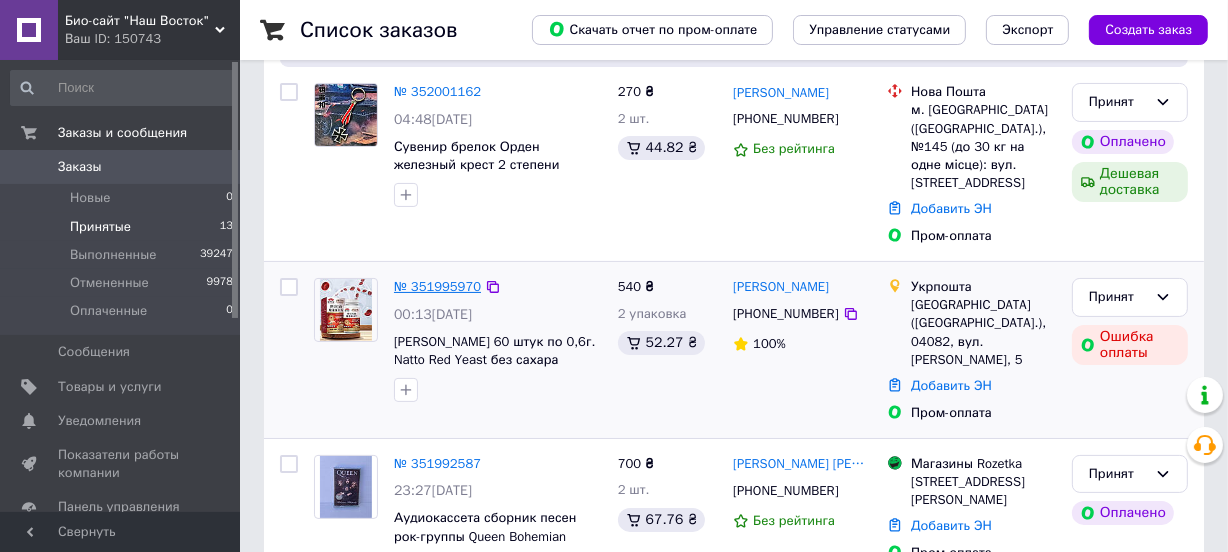 click on "№ 351995970" at bounding box center (437, 286) 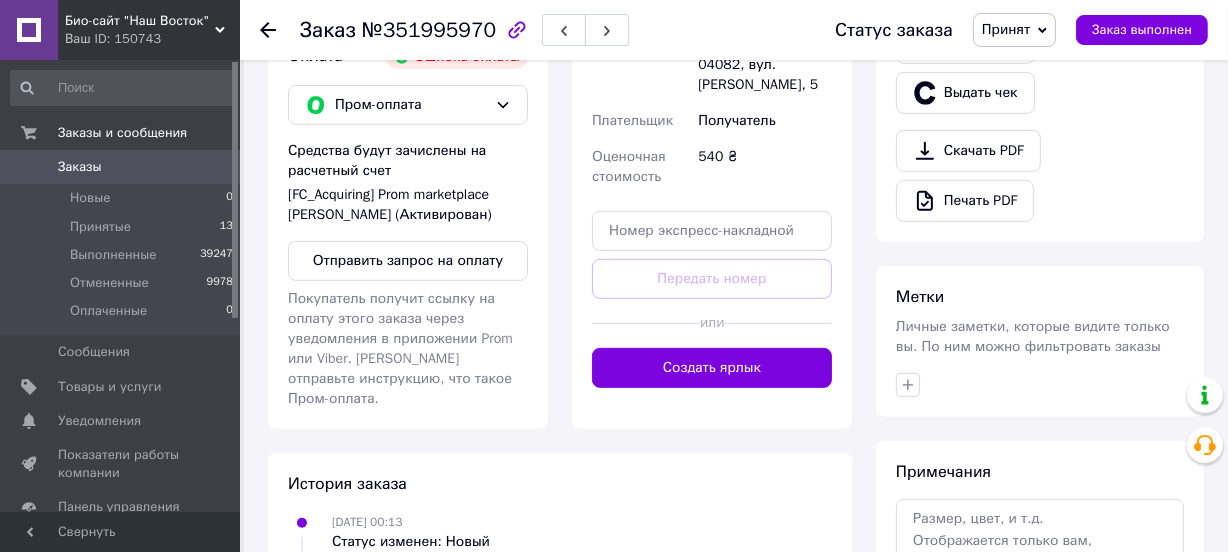 scroll, scrollTop: 727, scrollLeft: 0, axis: vertical 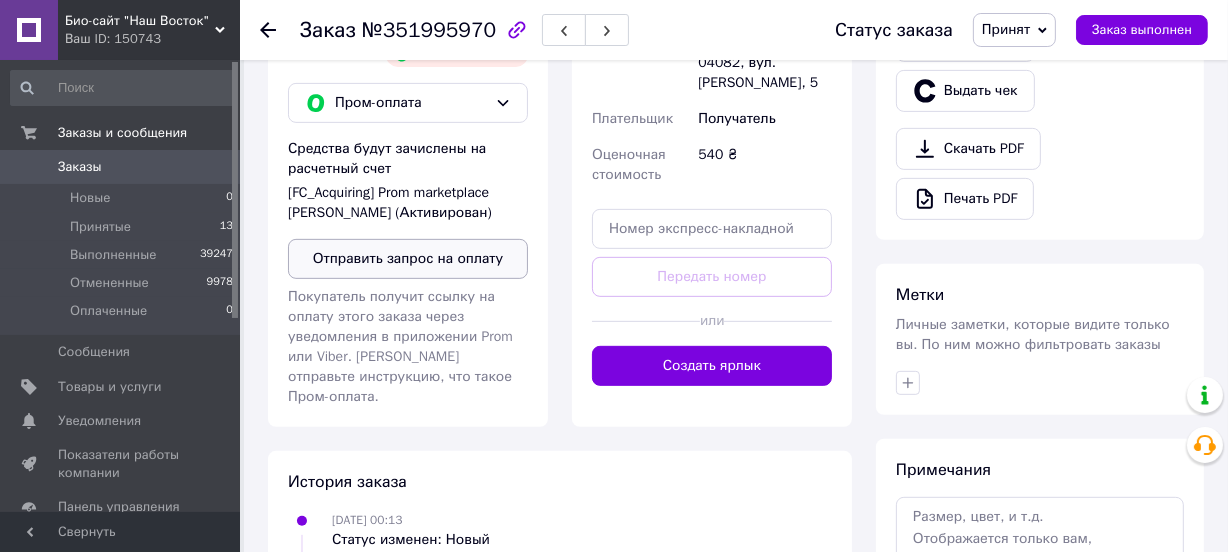 click on "Отправить запрос на оплату" at bounding box center [408, 259] 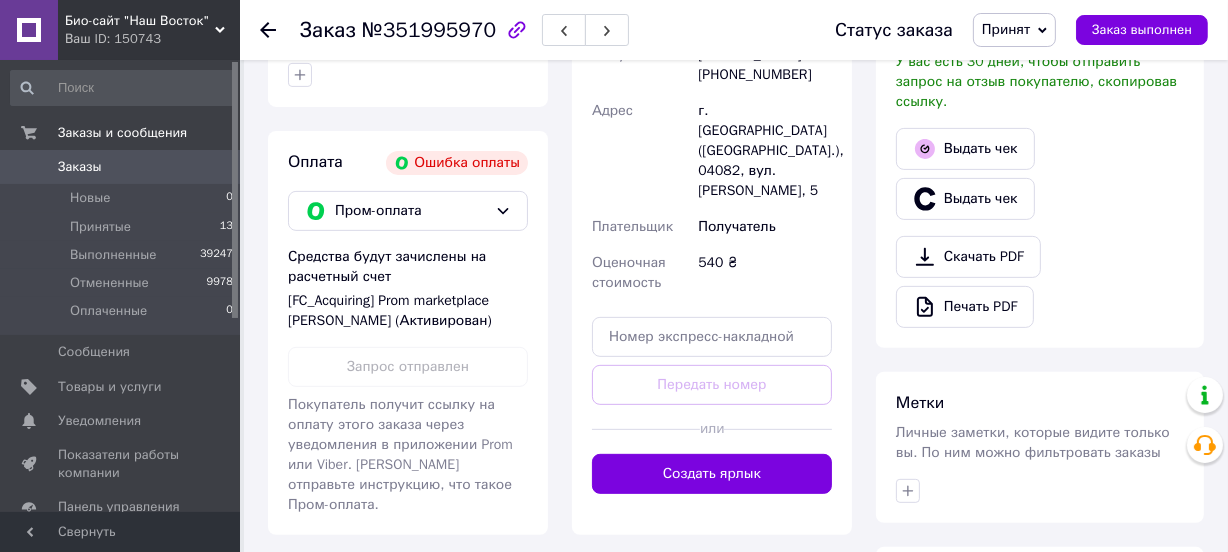scroll, scrollTop: 363, scrollLeft: 0, axis: vertical 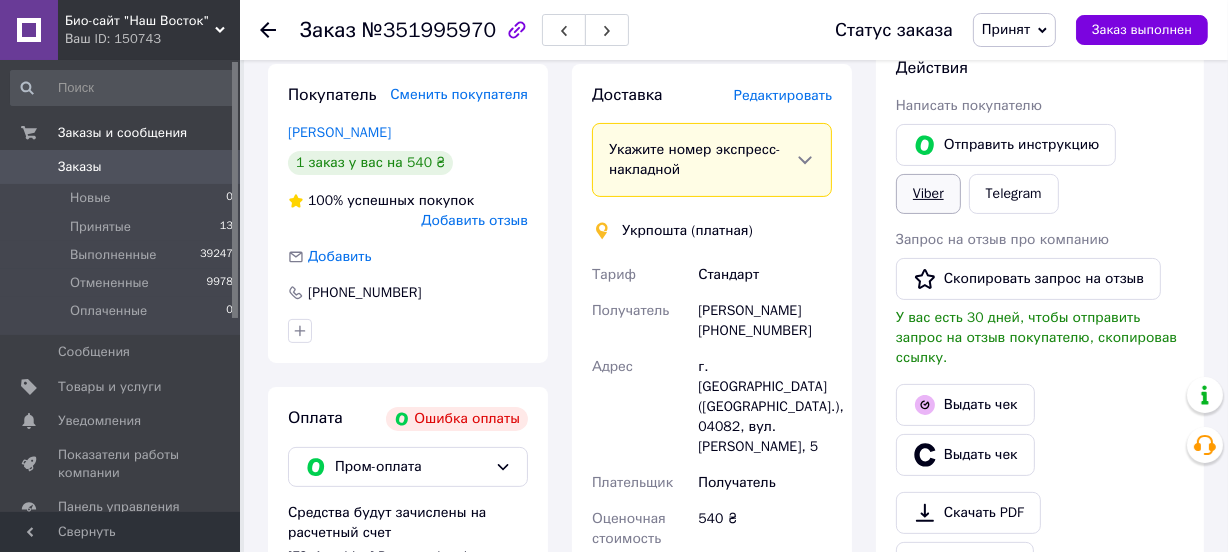 click on "Viber" at bounding box center (928, 194) 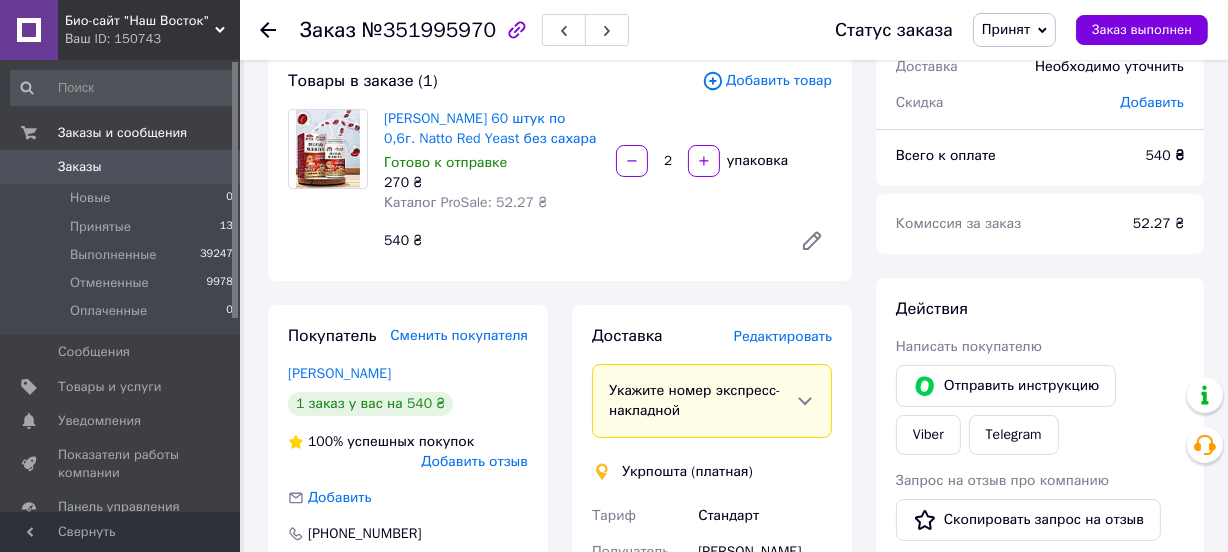 scroll, scrollTop: 90, scrollLeft: 0, axis: vertical 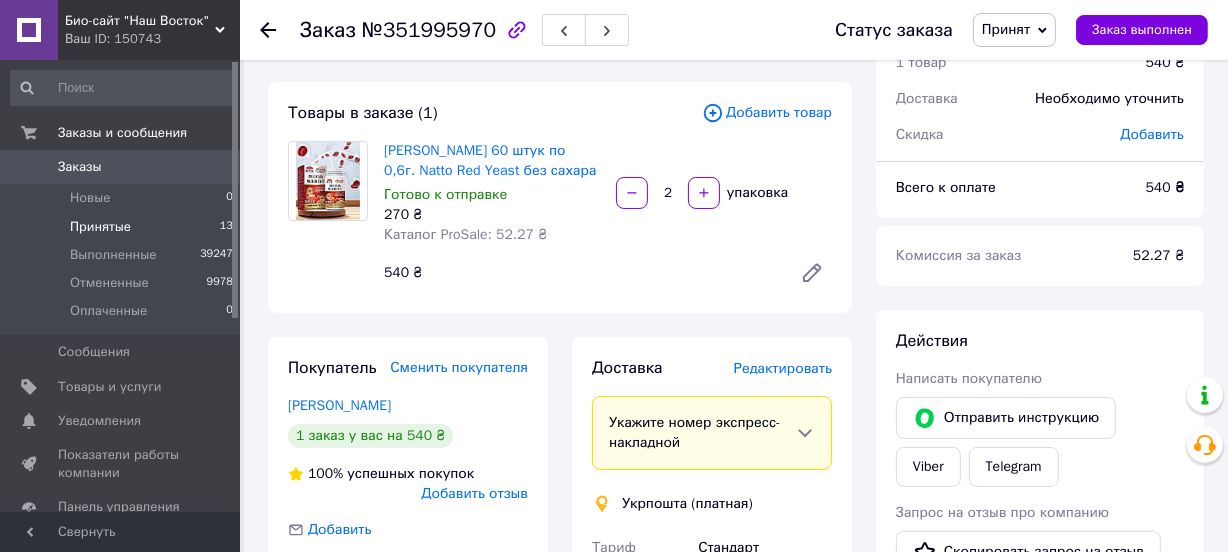 click on "Принятые" at bounding box center [100, 227] 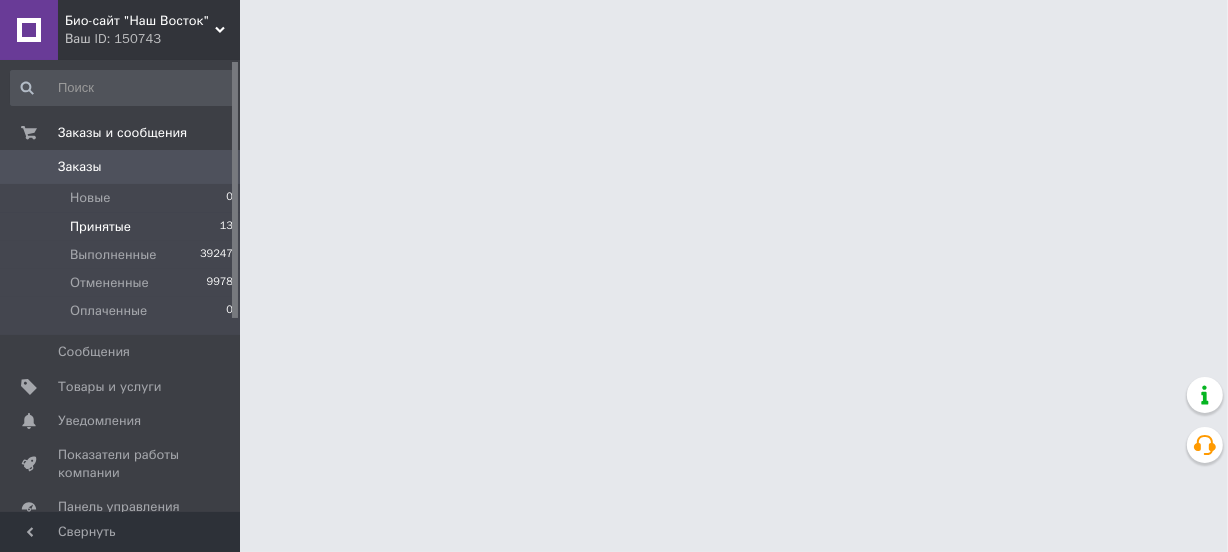 scroll, scrollTop: 0, scrollLeft: 0, axis: both 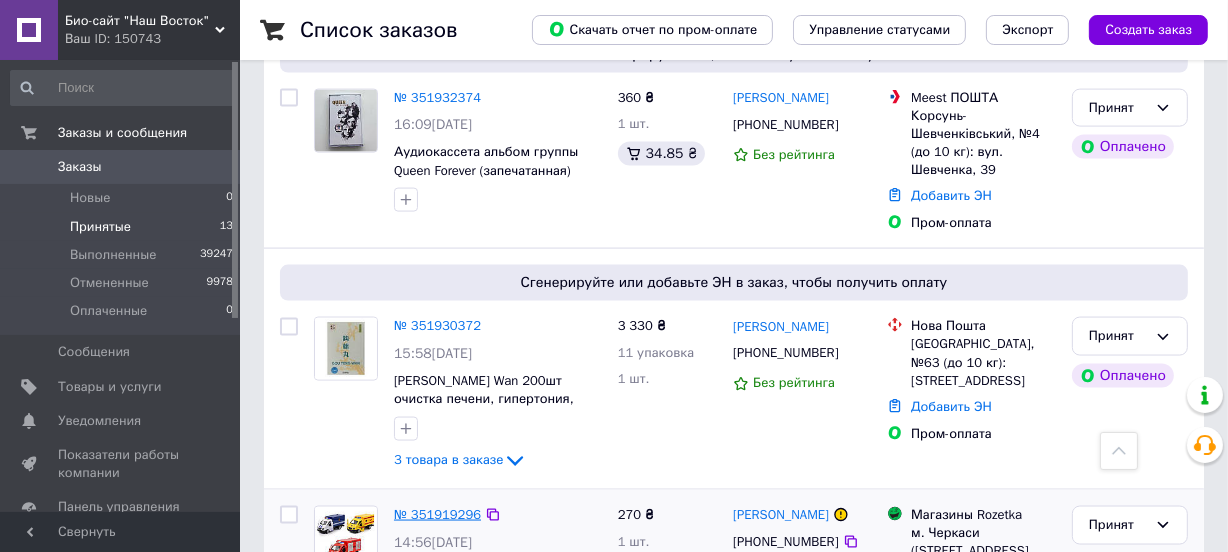 click on "№ 351919296" at bounding box center [437, 514] 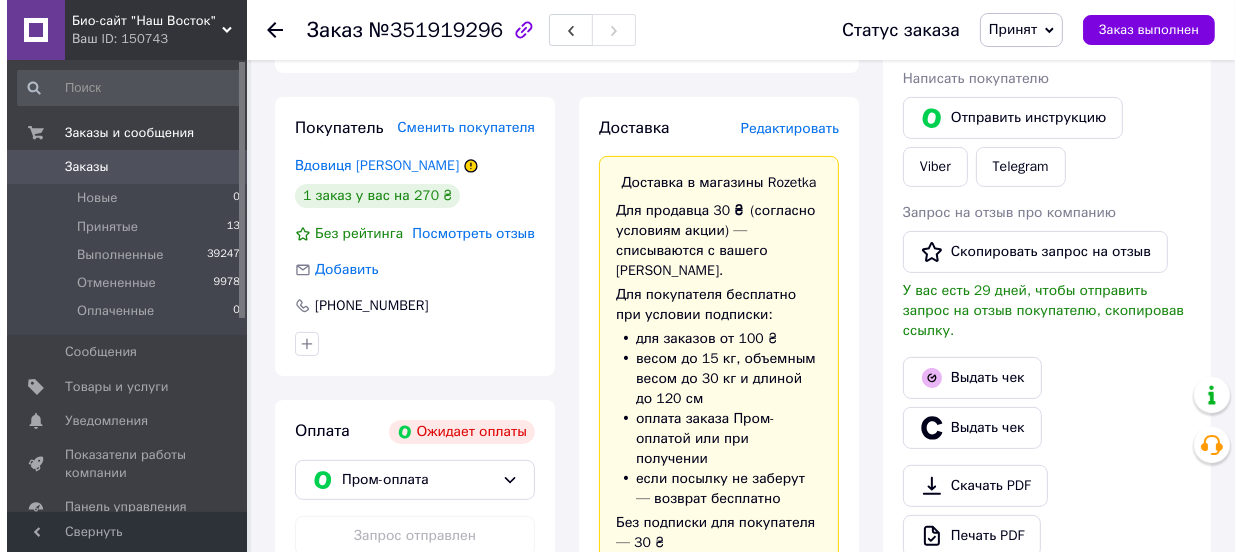scroll, scrollTop: 390, scrollLeft: 0, axis: vertical 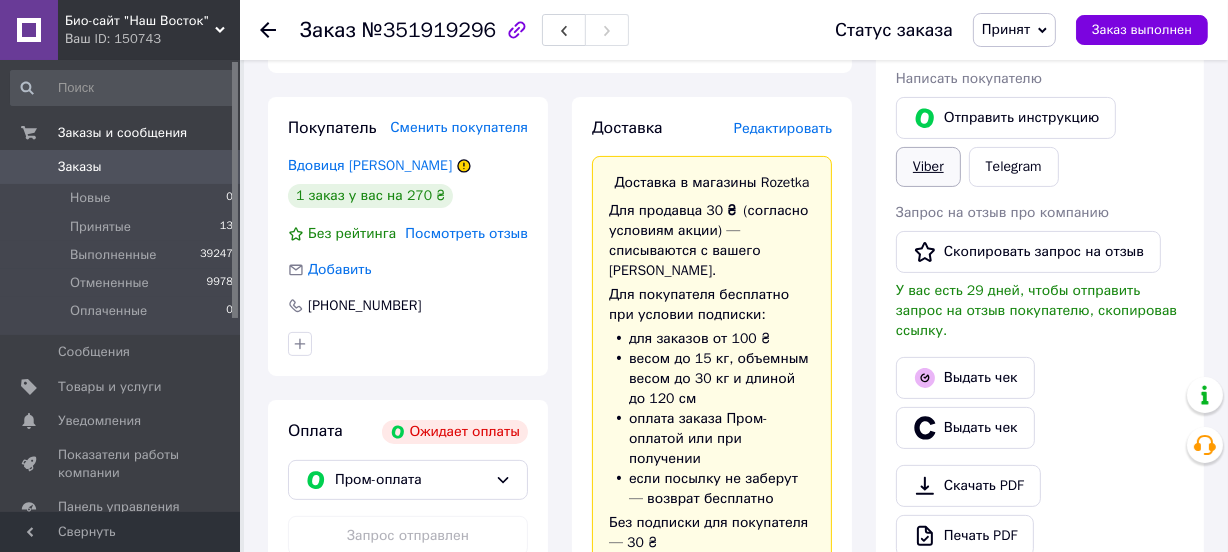 click on "Viber" at bounding box center [928, 167] 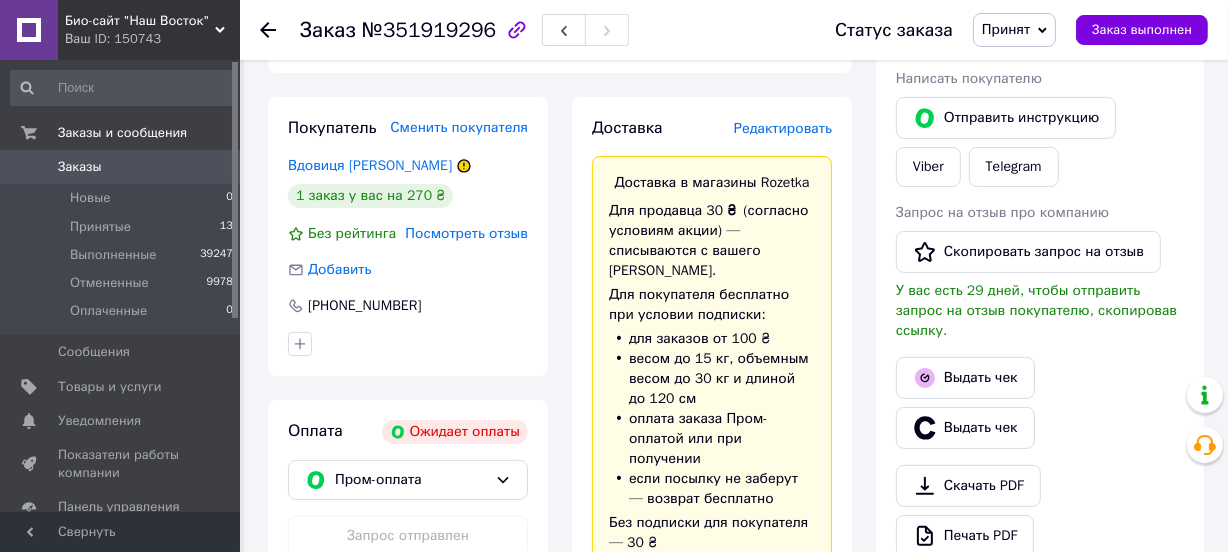 click on "Принят" at bounding box center [1006, 29] 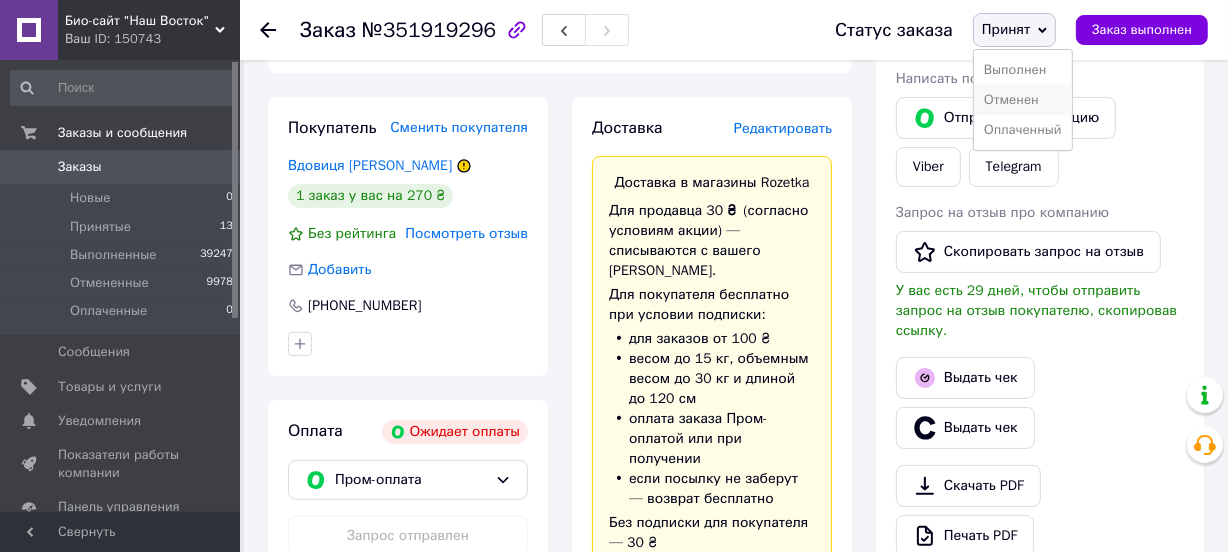 click on "Отменен" at bounding box center [1023, 100] 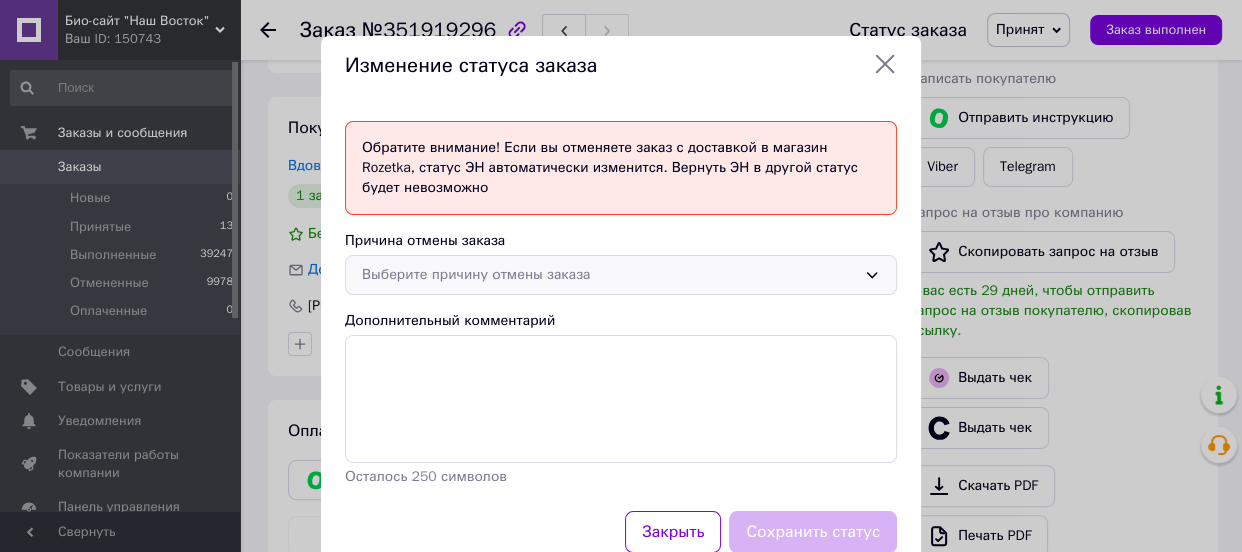 click on "Выберите причину отмены заказа" at bounding box center [609, 275] 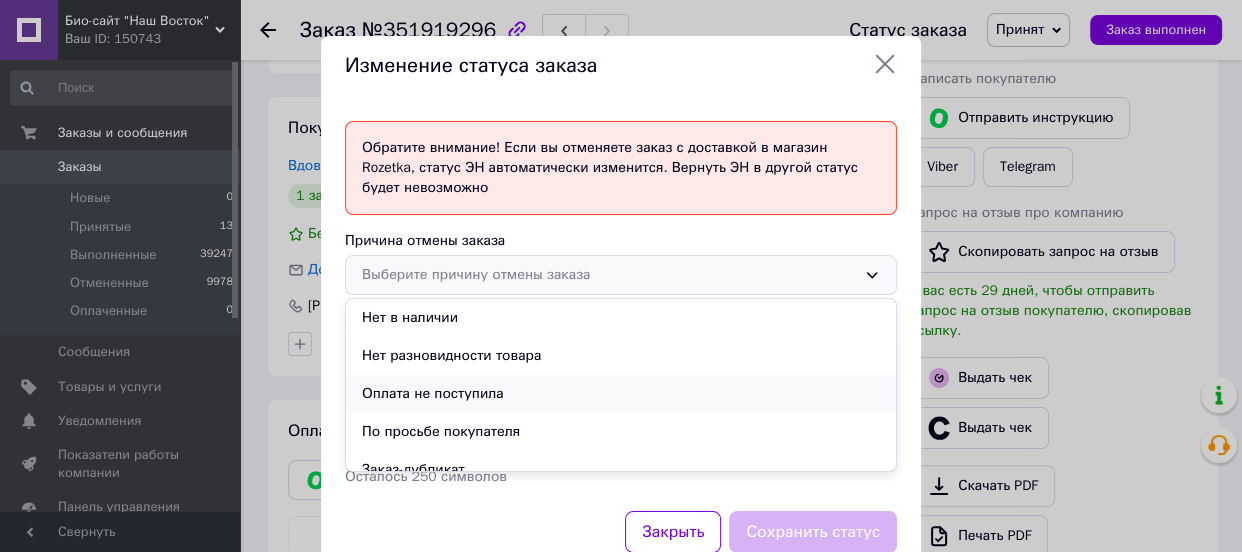 click on "Оплата не поступила" at bounding box center (621, 394) 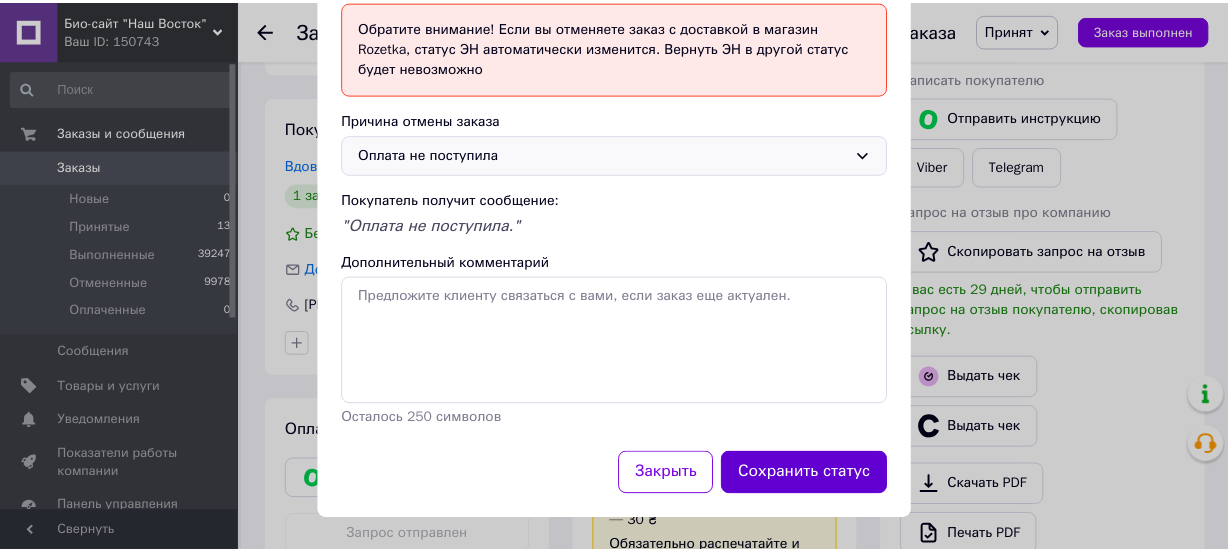 scroll, scrollTop: 123, scrollLeft: 0, axis: vertical 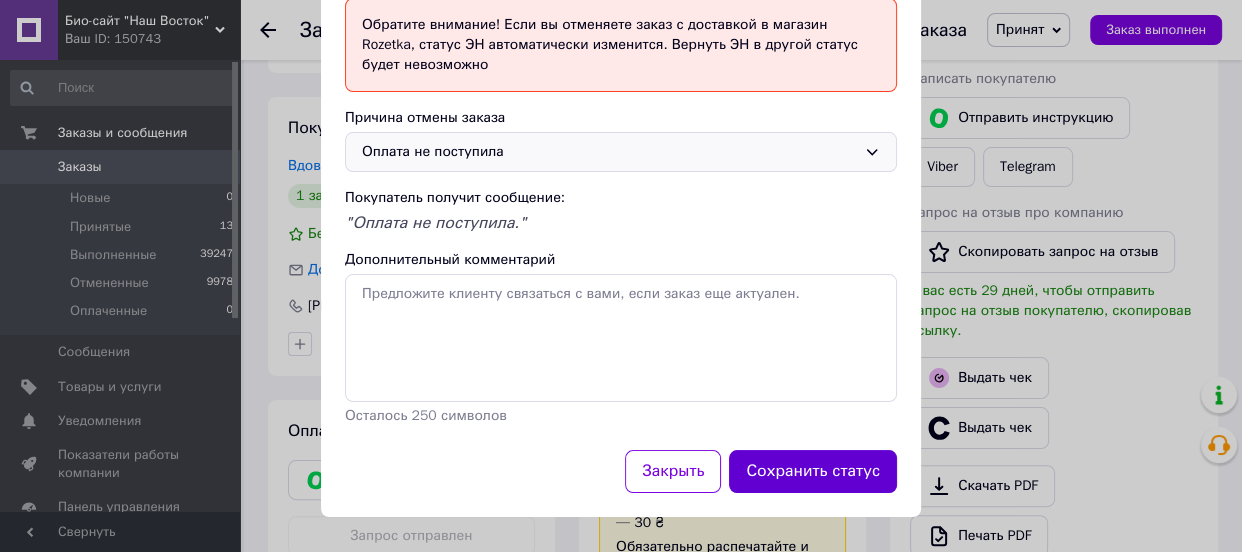 click on "Сохранить статус" at bounding box center [813, 471] 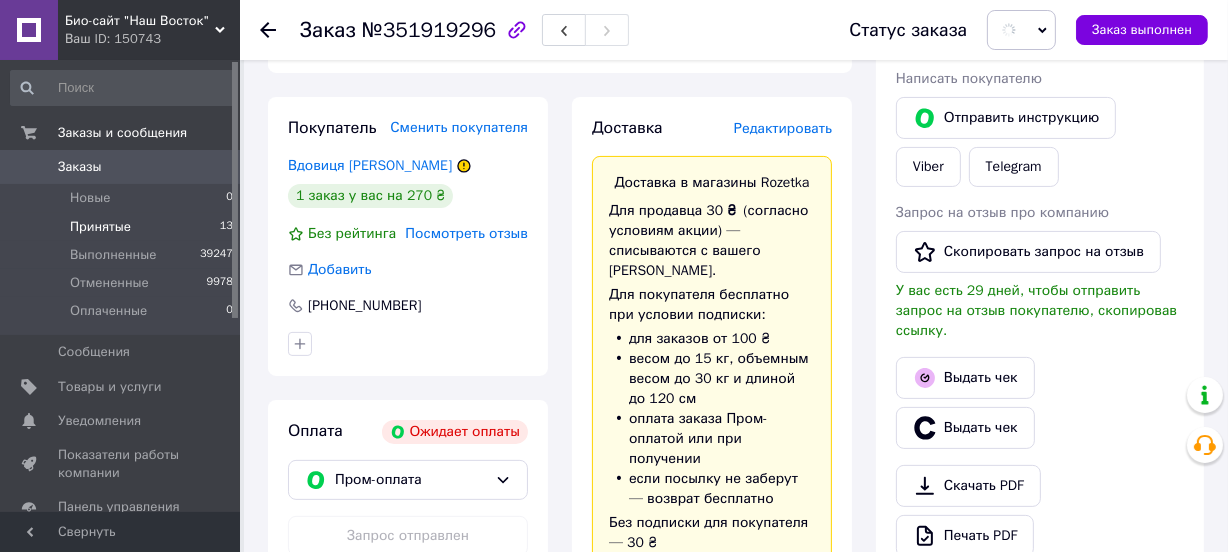 click on "Принятые" at bounding box center (100, 227) 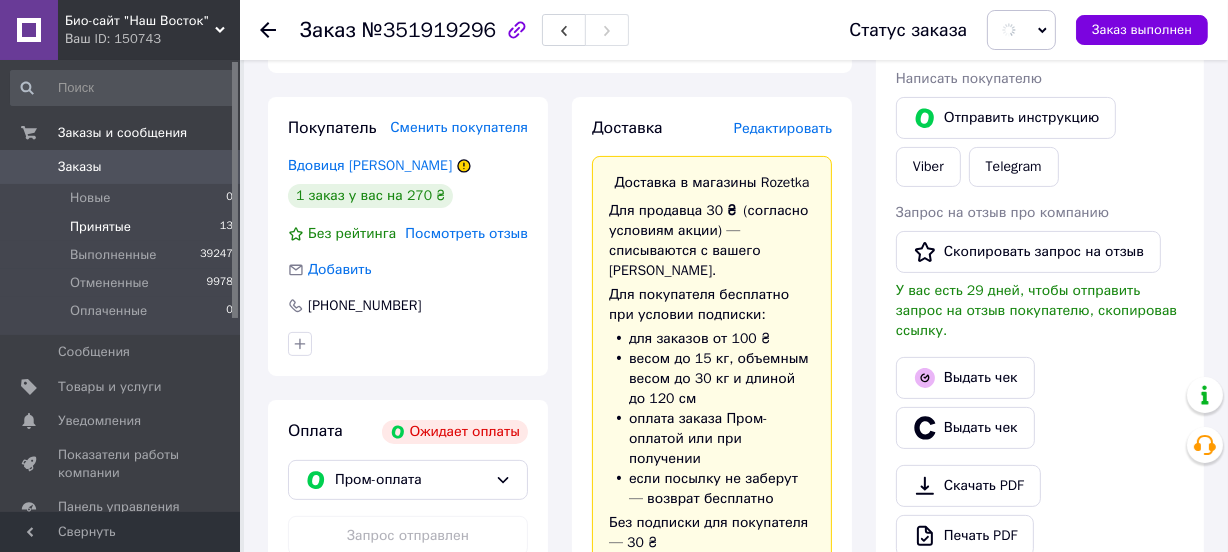 scroll, scrollTop: 0, scrollLeft: 0, axis: both 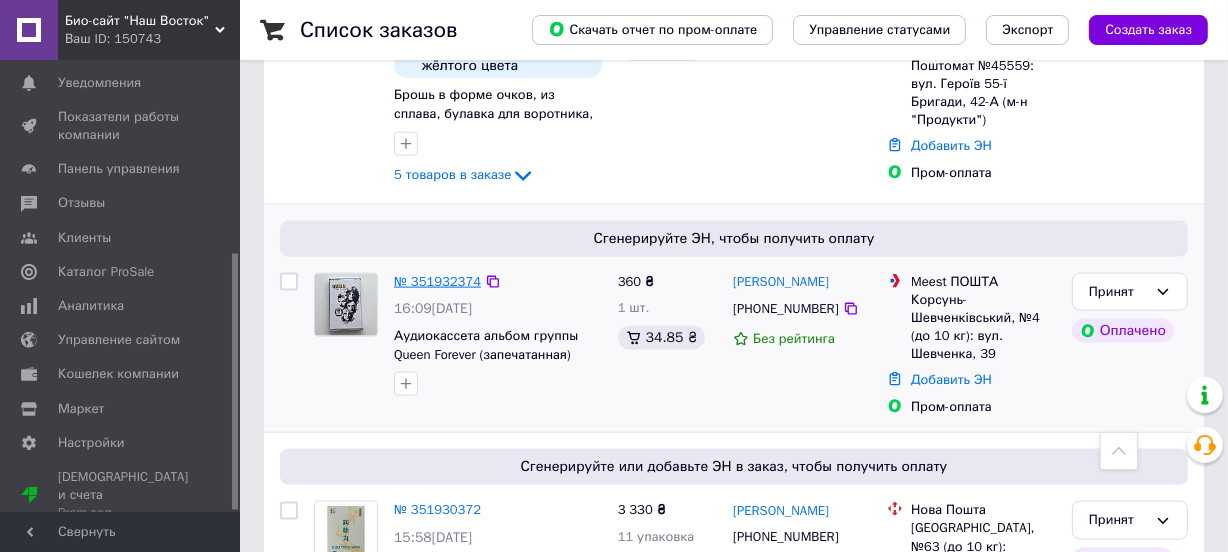 click on "№ 351932374" at bounding box center [437, 281] 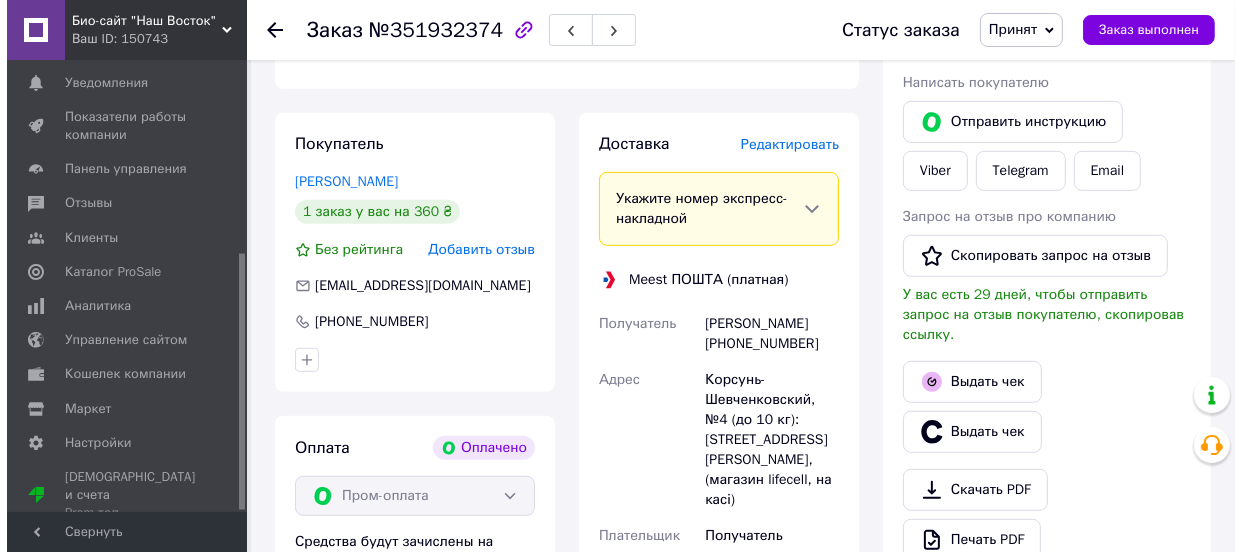 scroll, scrollTop: 647, scrollLeft: 0, axis: vertical 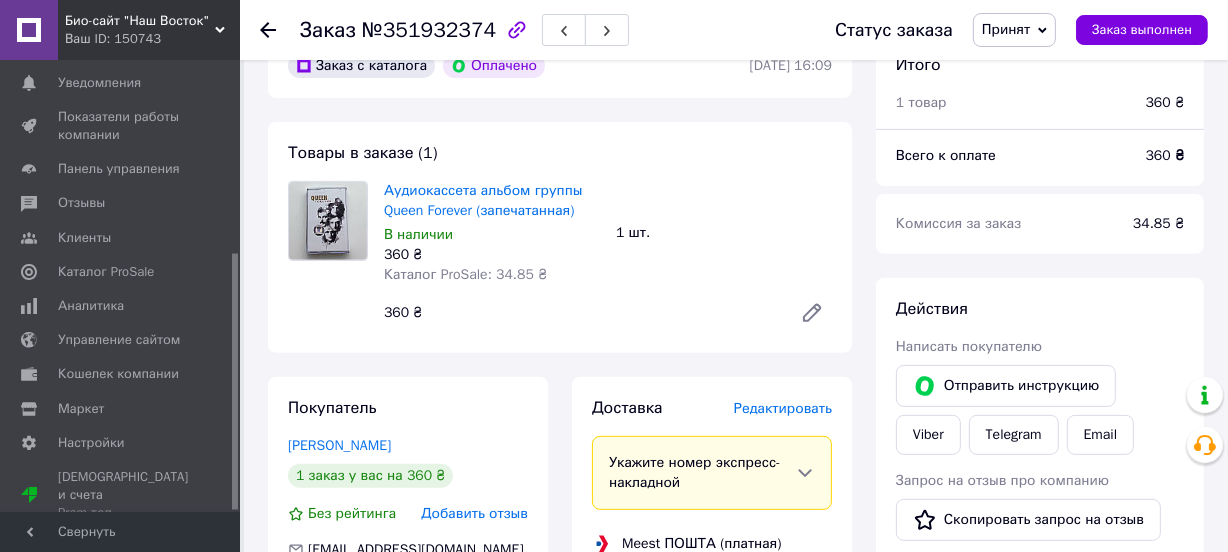 click on "Редактировать" at bounding box center (783, 408) 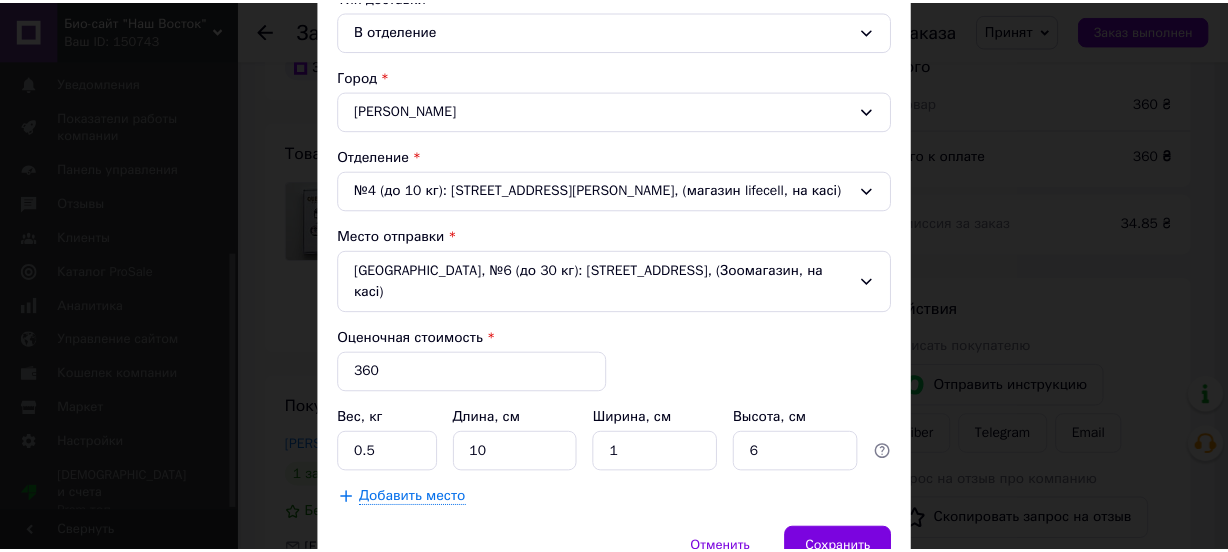 scroll, scrollTop: 567, scrollLeft: 0, axis: vertical 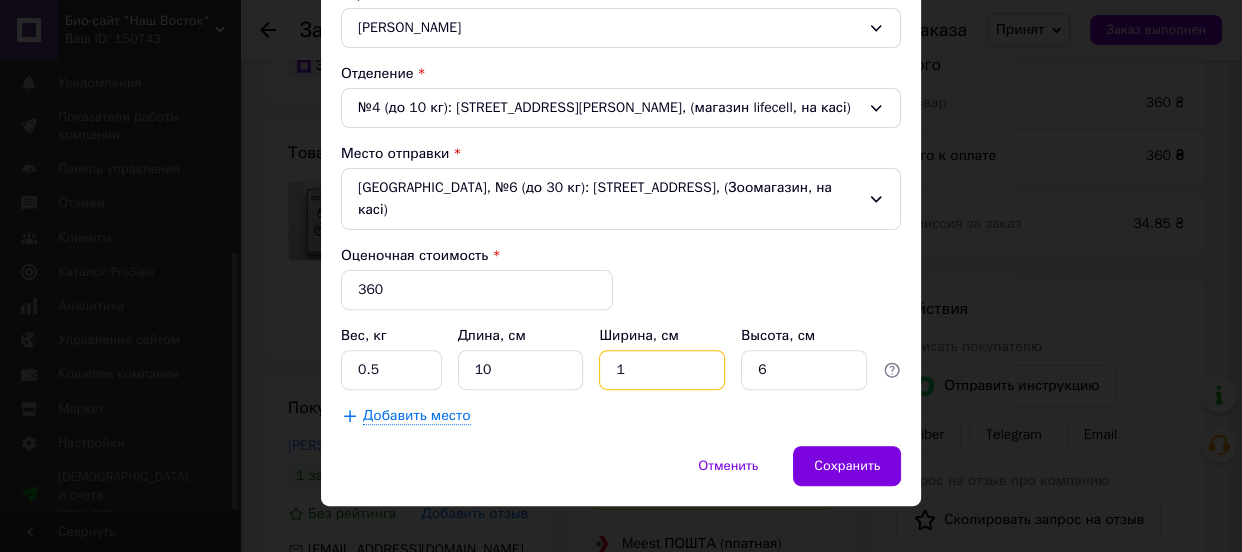 click on "1" at bounding box center [662, 370] 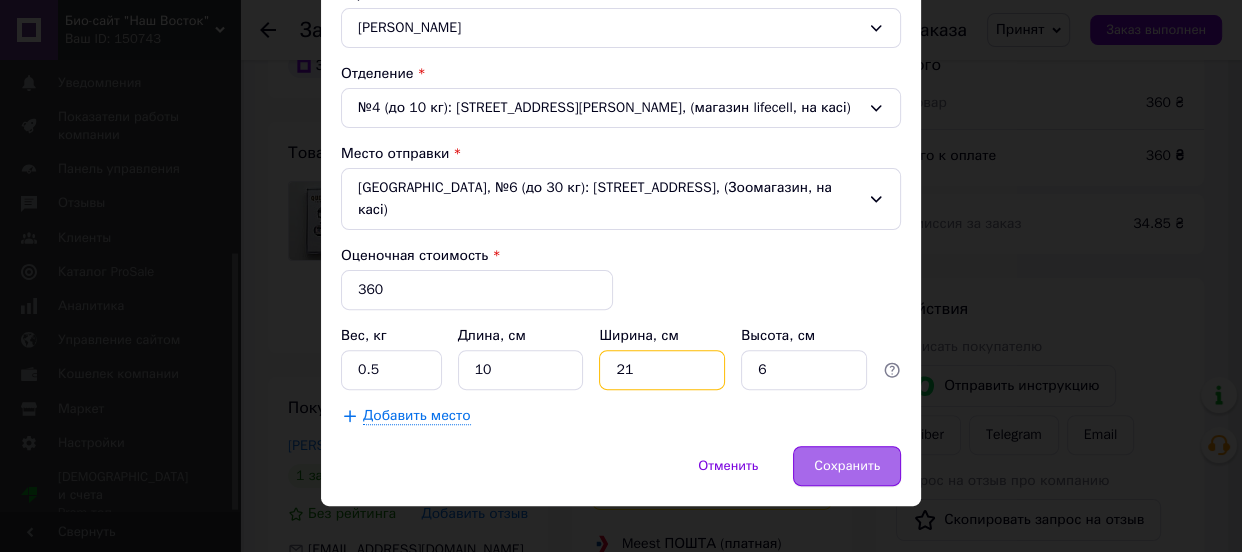 type on "21" 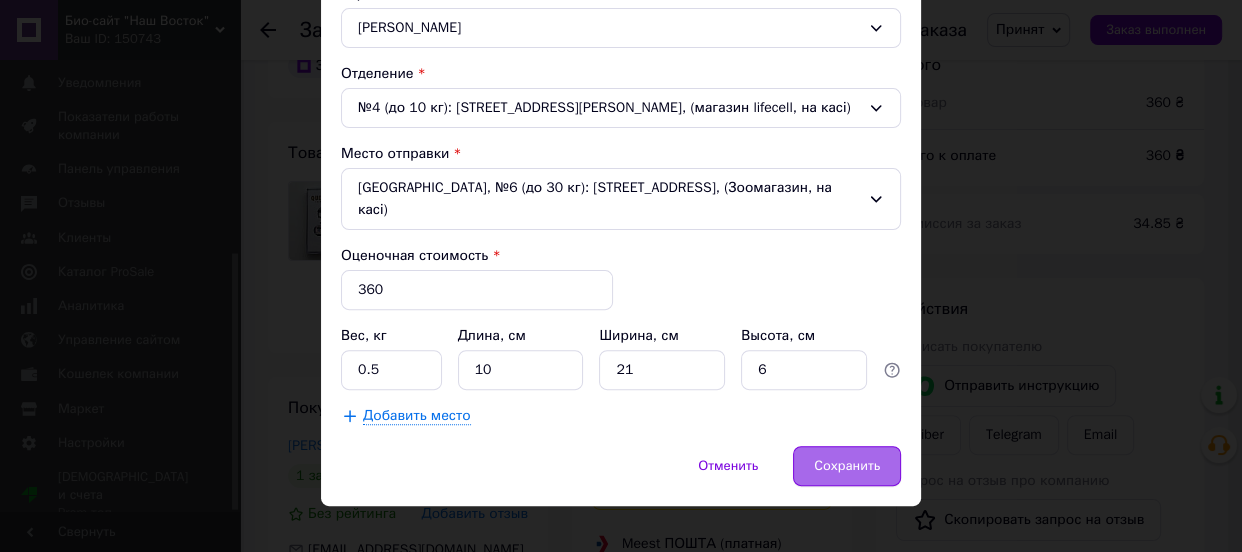 click on "Сохранить" at bounding box center (847, 466) 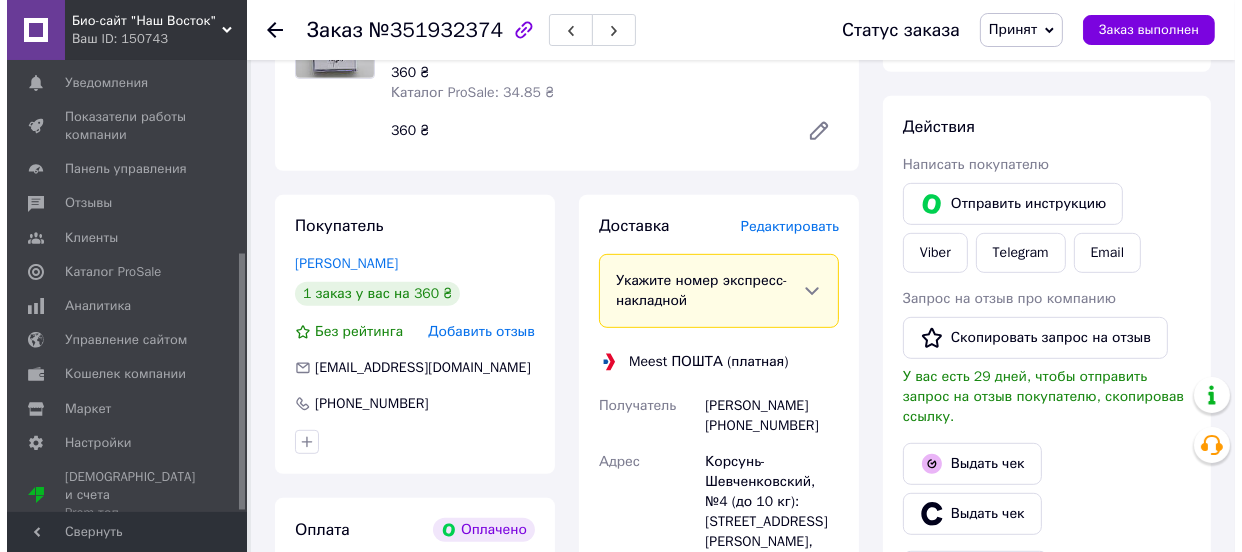 scroll, scrollTop: 647, scrollLeft: 0, axis: vertical 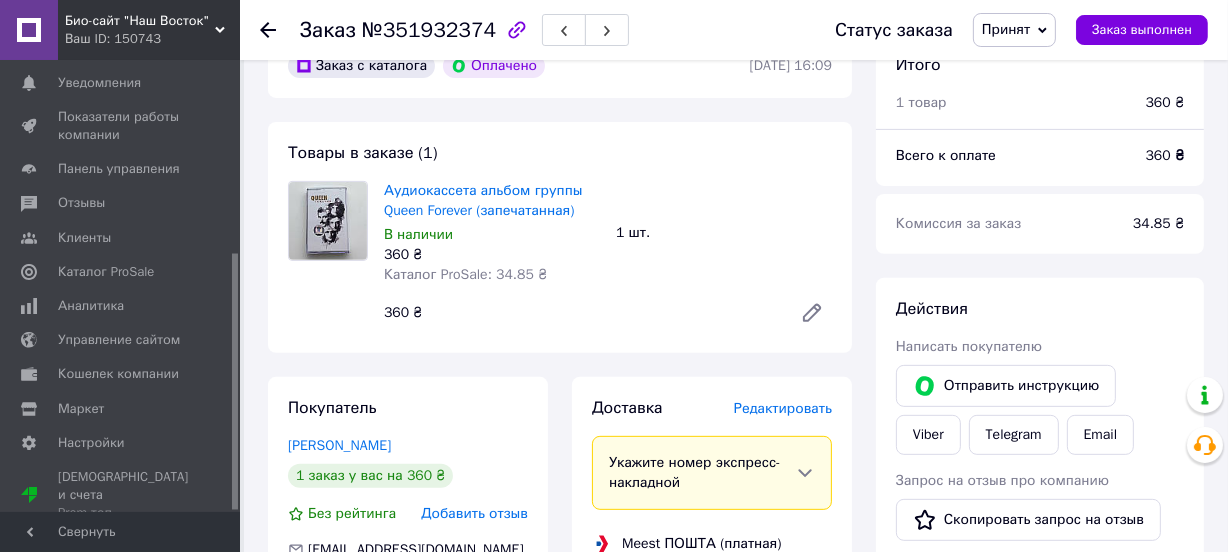 click on "Редактировать" at bounding box center (783, 408) 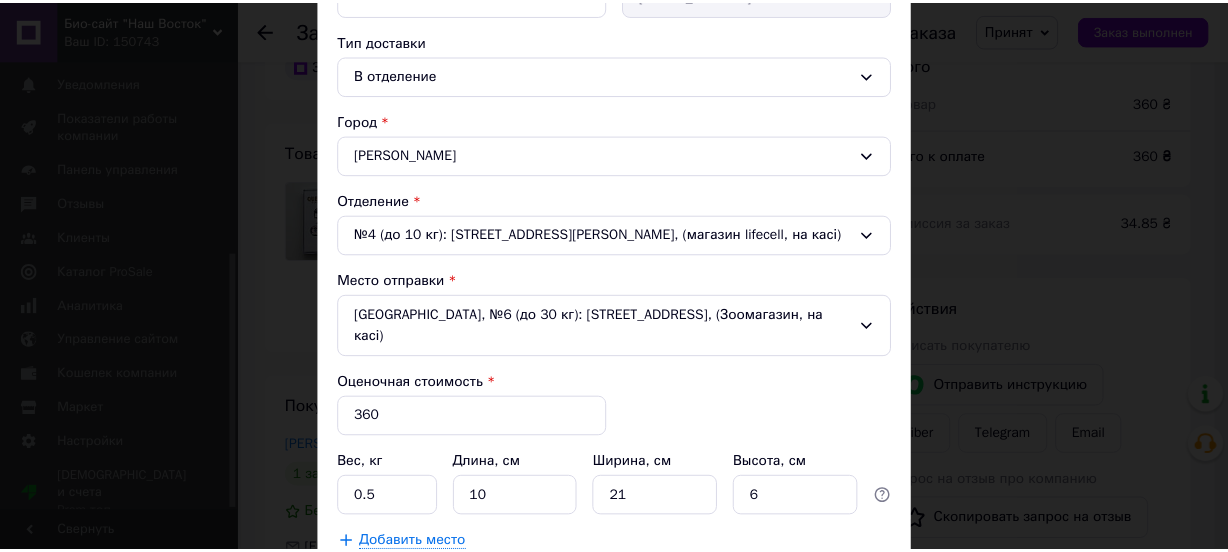 scroll, scrollTop: 545, scrollLeft: 0, axis: vertical 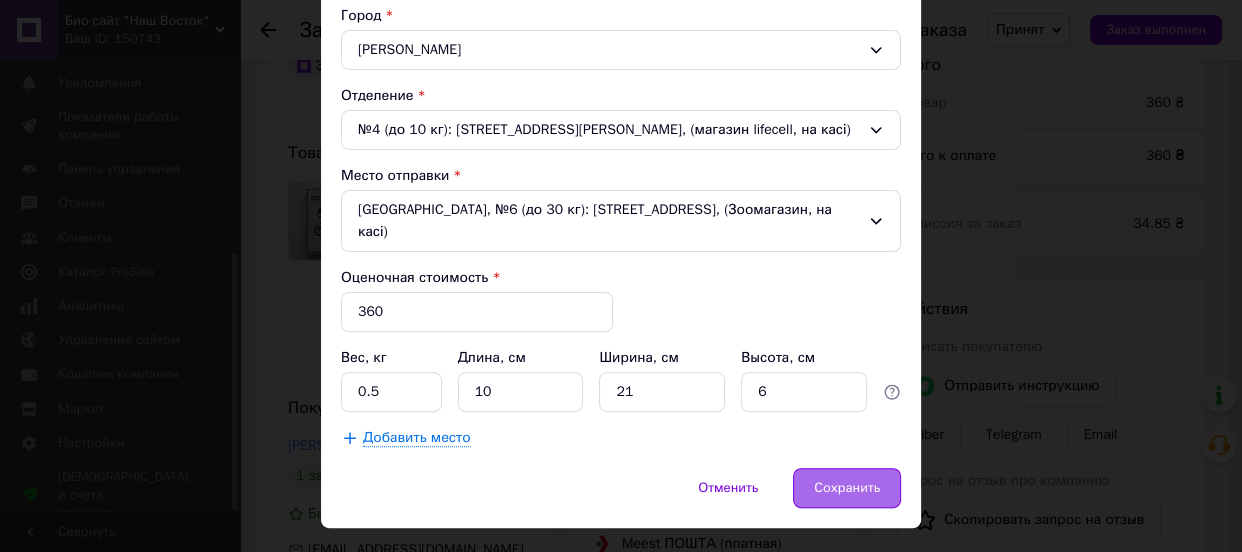 click on "Сохранить" at bounding box center [847, 488] 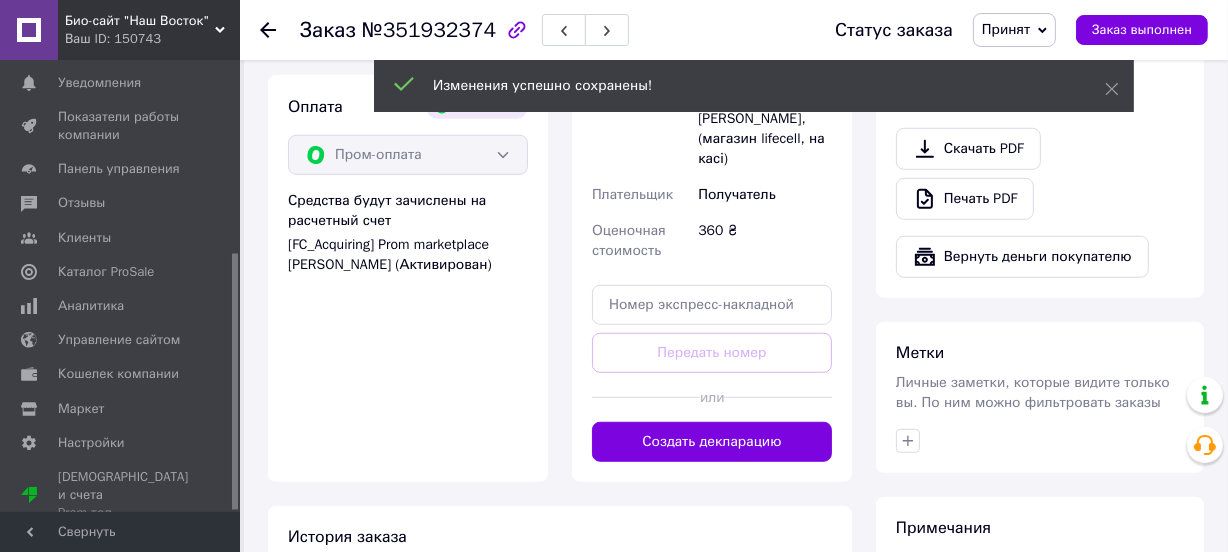 scroll, scrollTop: 1283, scrollLeft: 0, axis: vertical 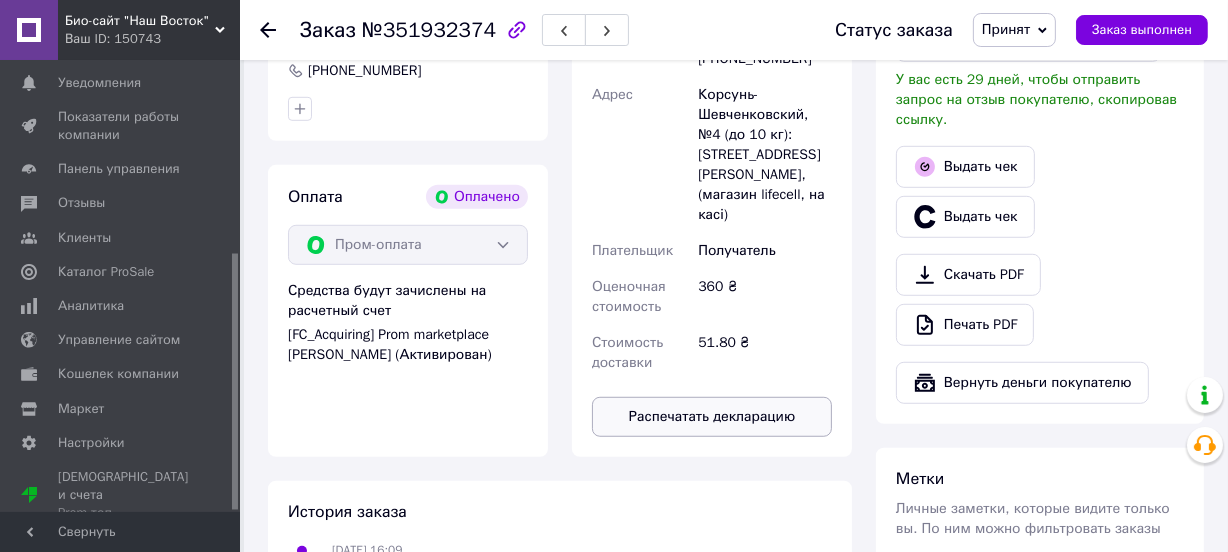 click on "Распечатать декларацию" at bounding box center [712, 417] 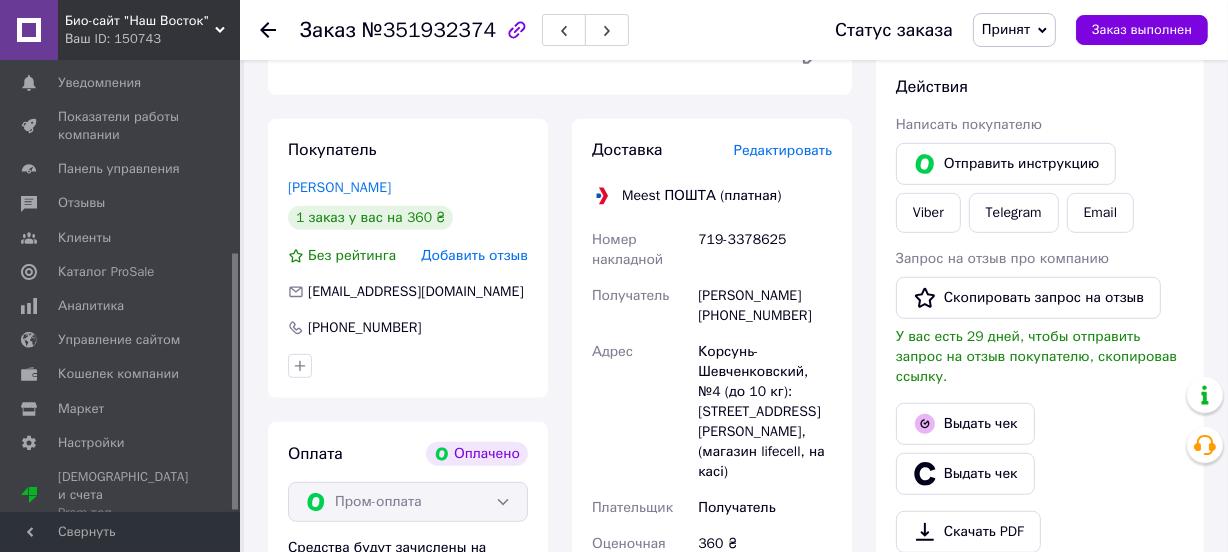 scroll, scrollTop: 890, scrollLeft: 0, axis: vertical 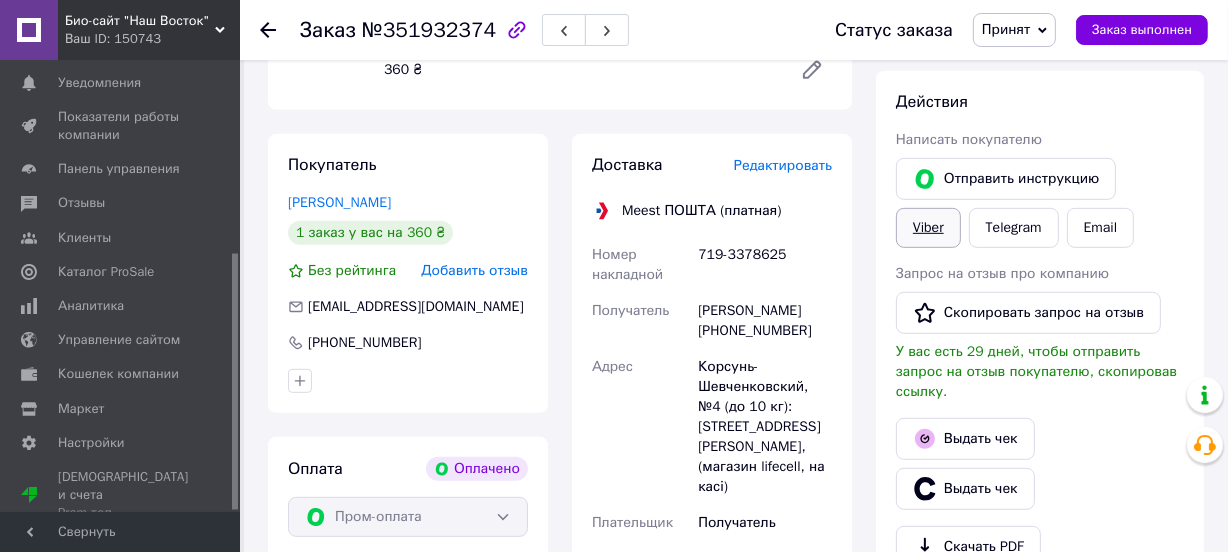 click on "Viber" at bounding box center (928, 228) 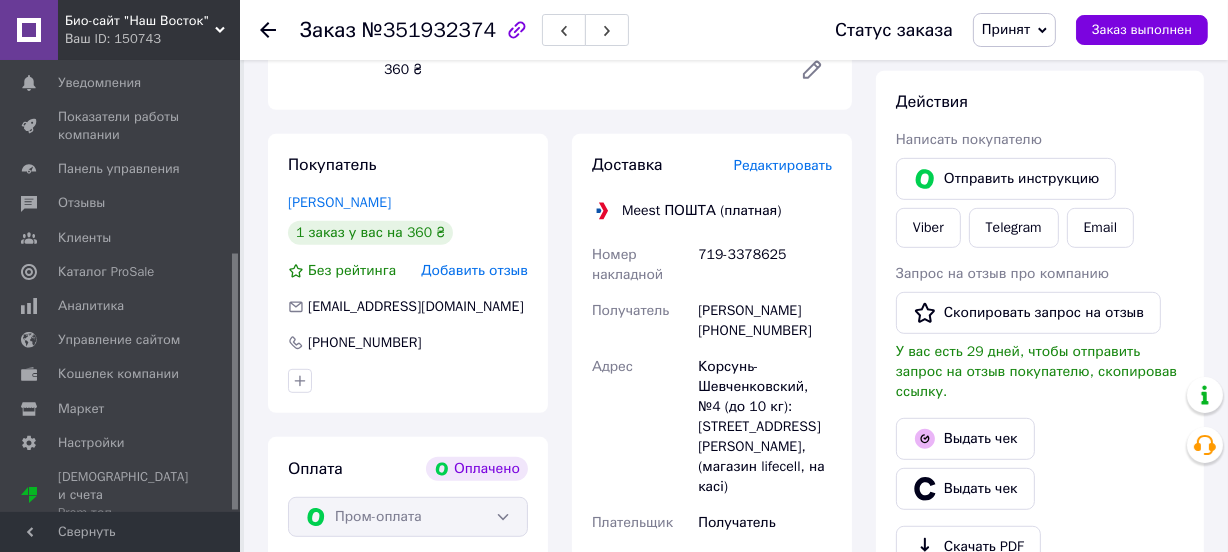 click on "Принят" at bounding box center (1006, 29) 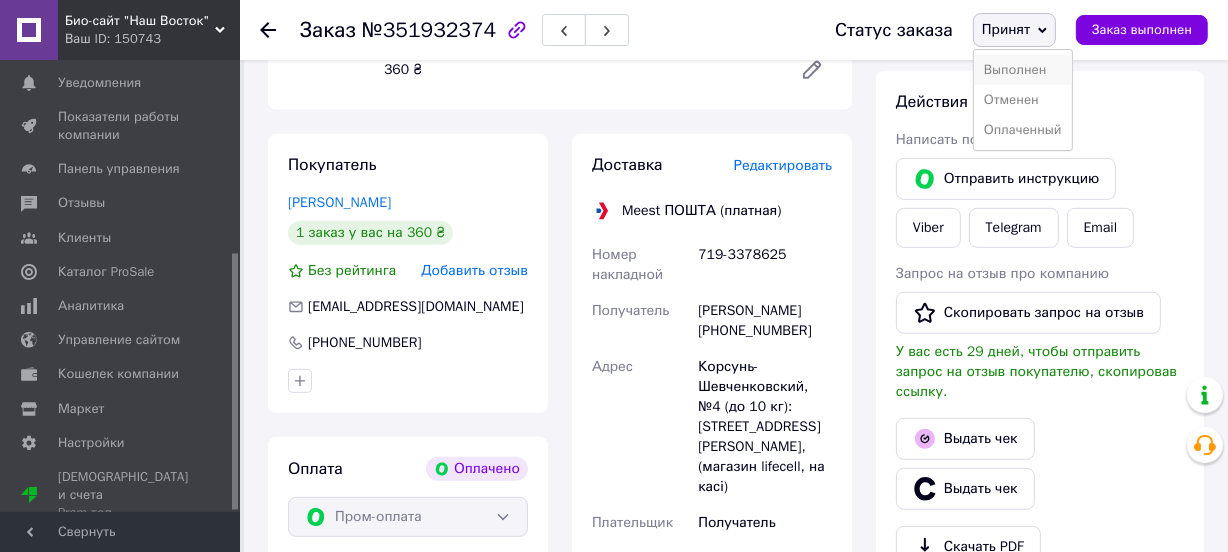 click on "Выполнен" at bounding box center (1023, 70) 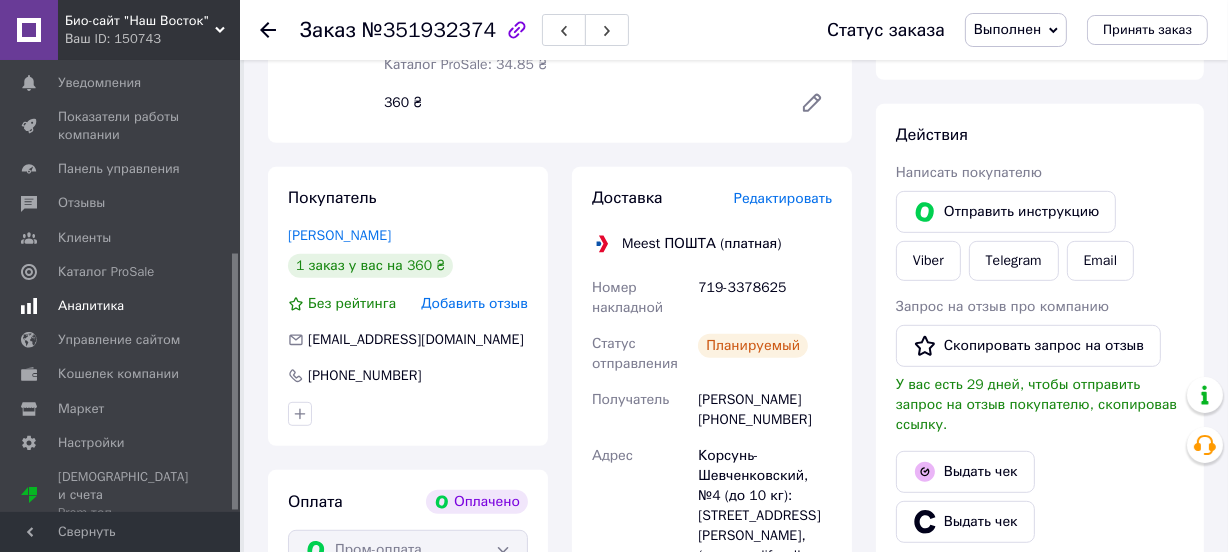 scroll, scrollTop: 526, scrollLeft: 0, axis: vertical 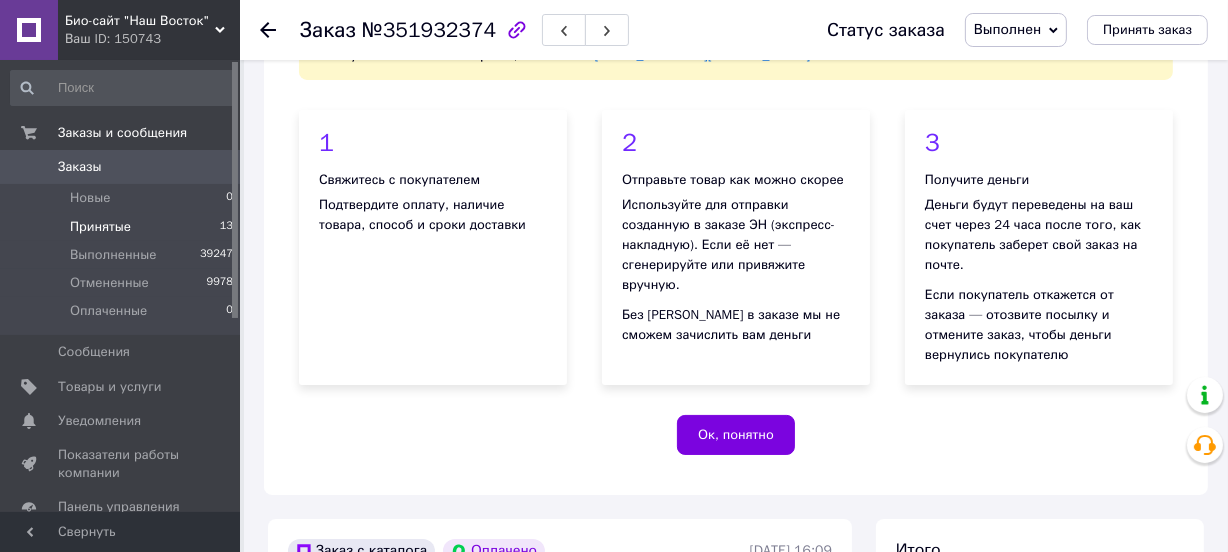 click on "Принятые" at bounding box center [100, 227] 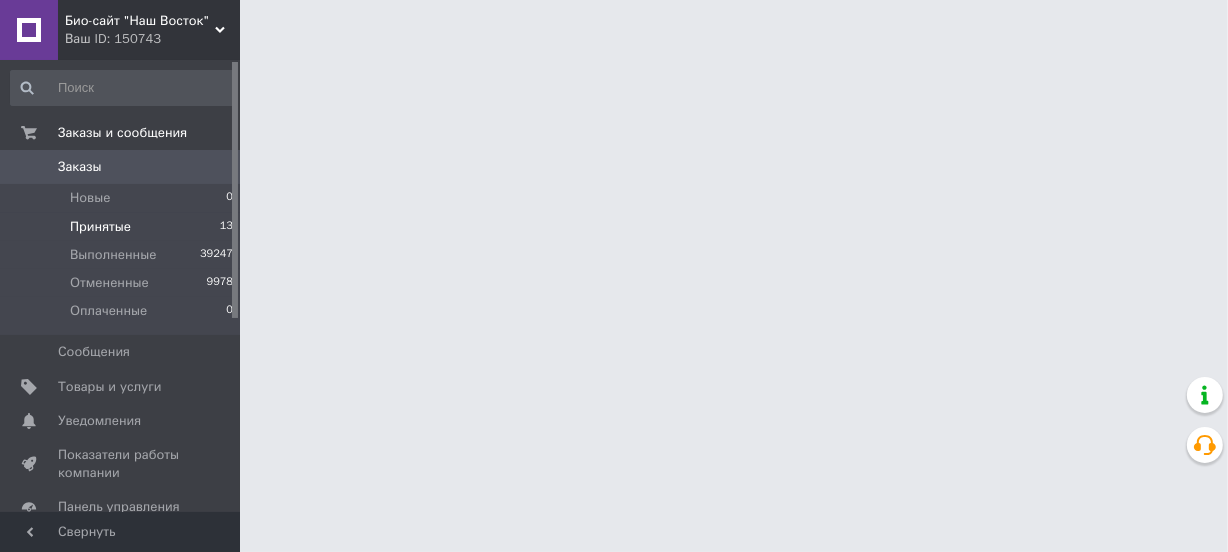 scroll, scrollTop: 0, scrollLeft: 0, axis: both 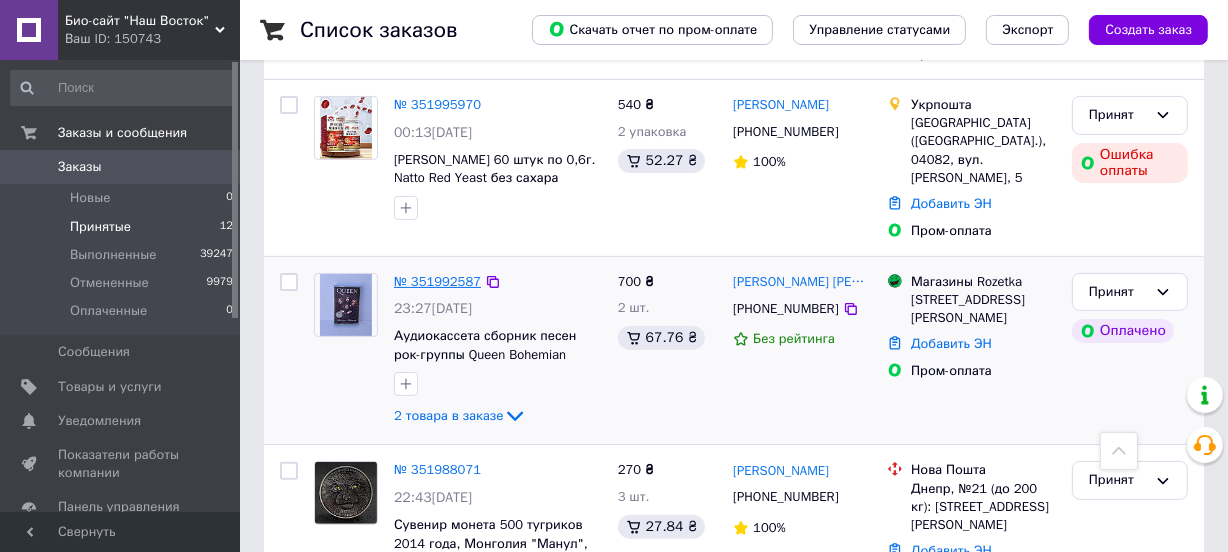 click on "№ 351992587" at bounding box center [437, 281] 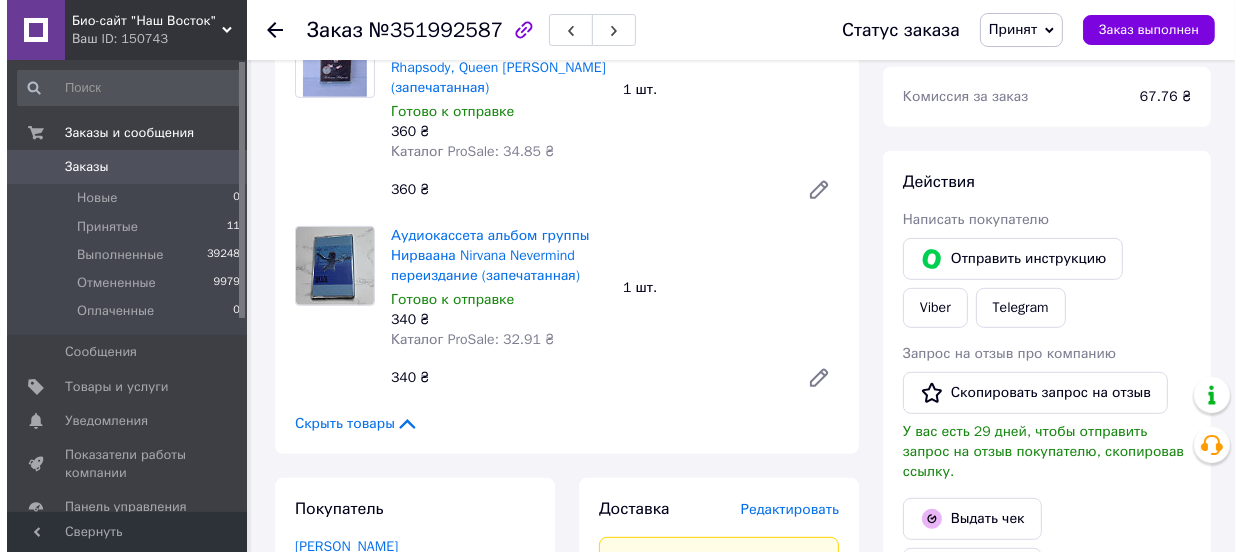 scroll, scrollTop: 1000, scrollLeft: 0, axis: vertical 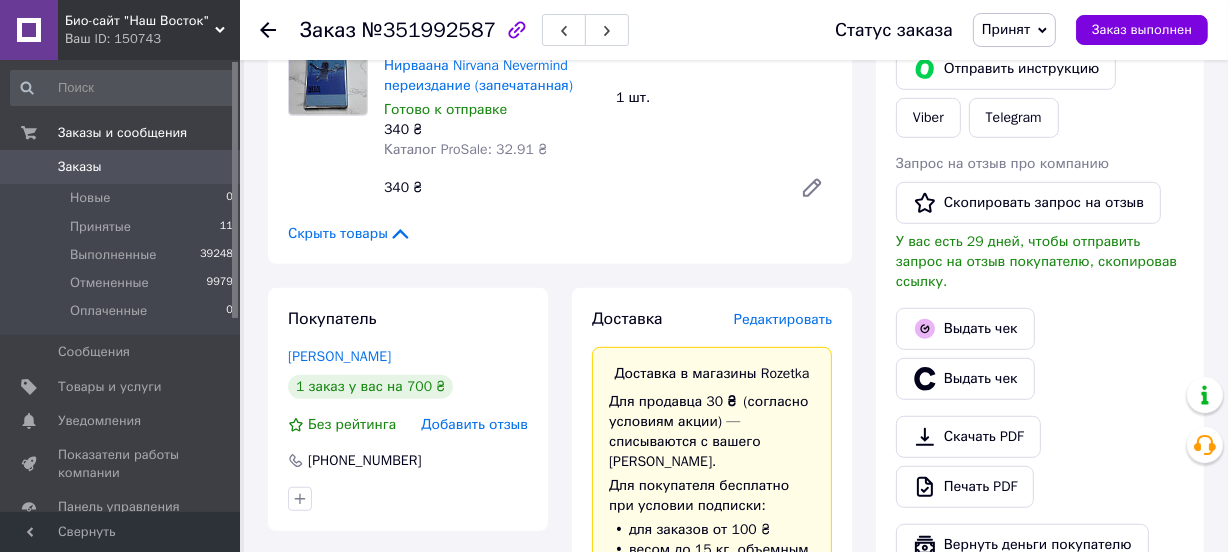 click on "Редактировать" at bounding box center [783, 319] 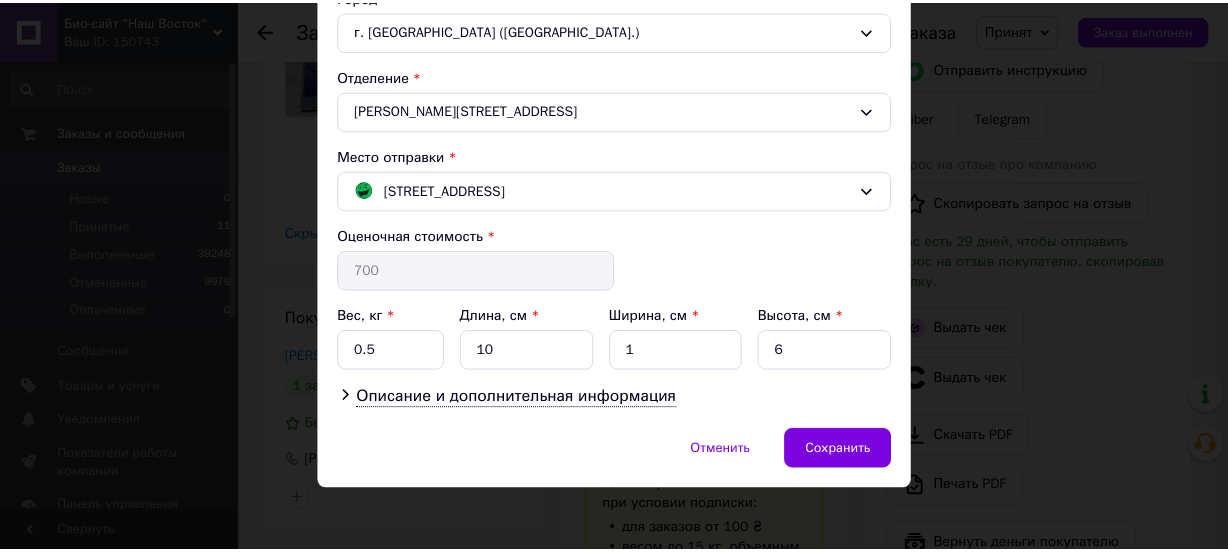 scroll, scrollTop: 570, scrollLeft: 0, axis: vertical 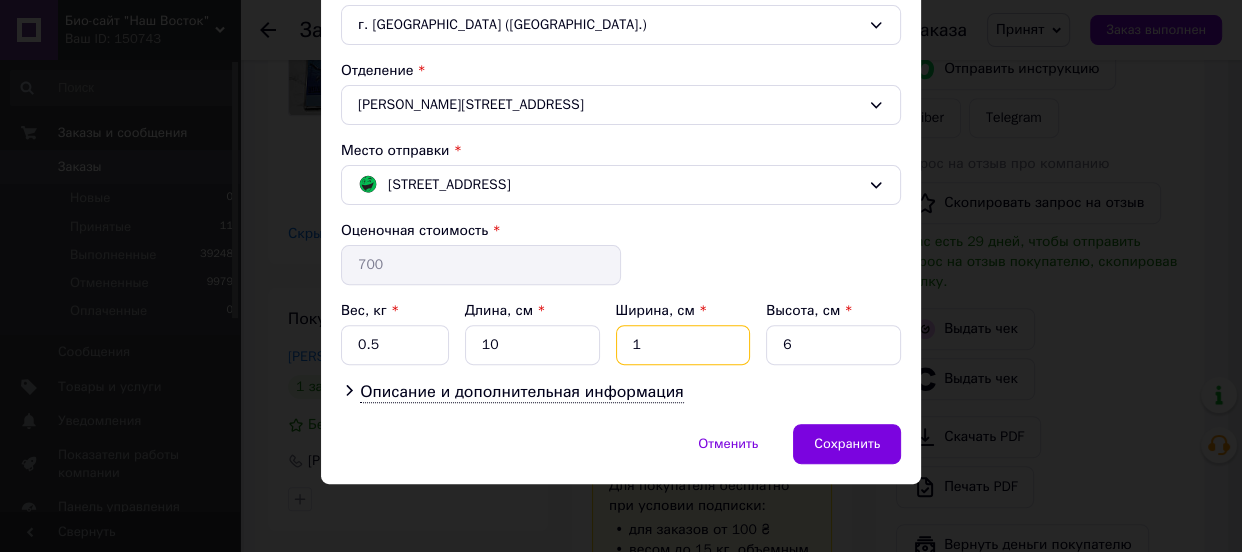 click on "1" at bounding box center (683, 345) 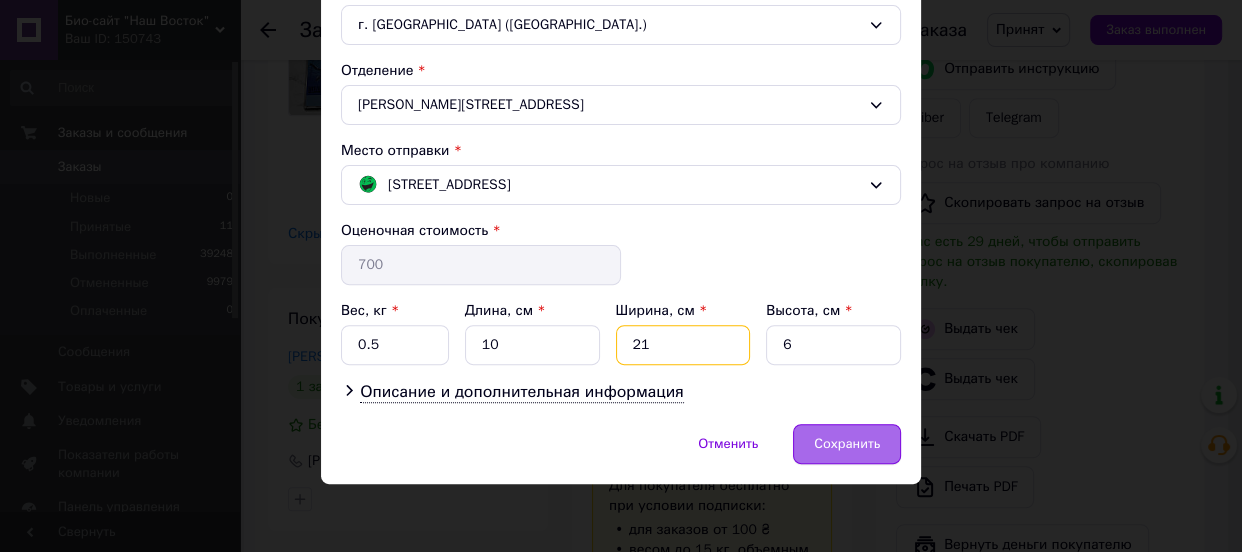 type on "21" 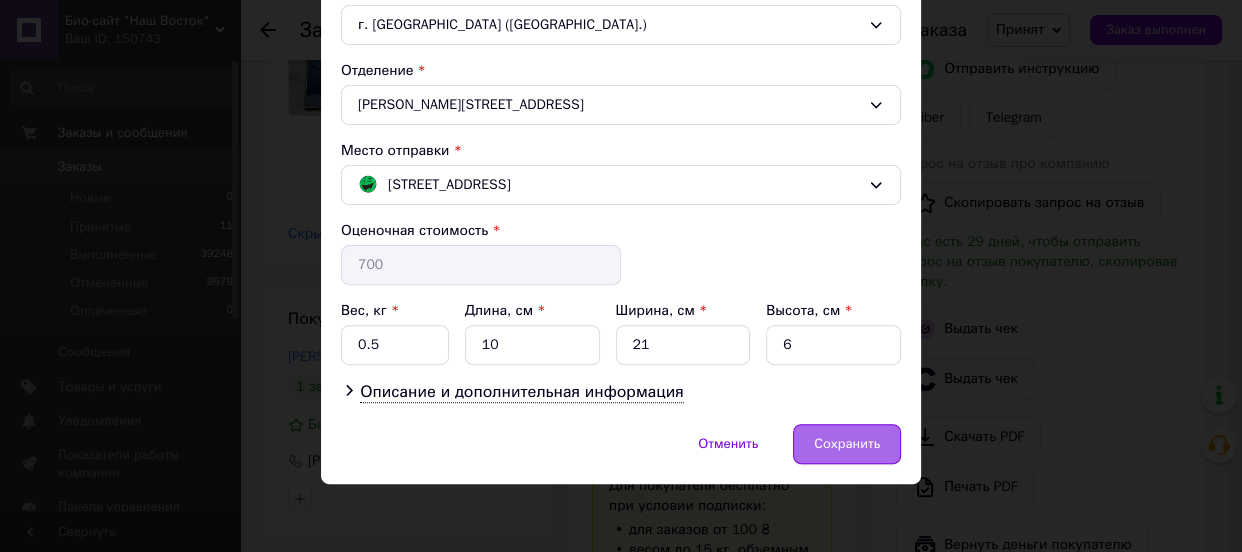click on "Сохранить" at bounding box center (847, 444) 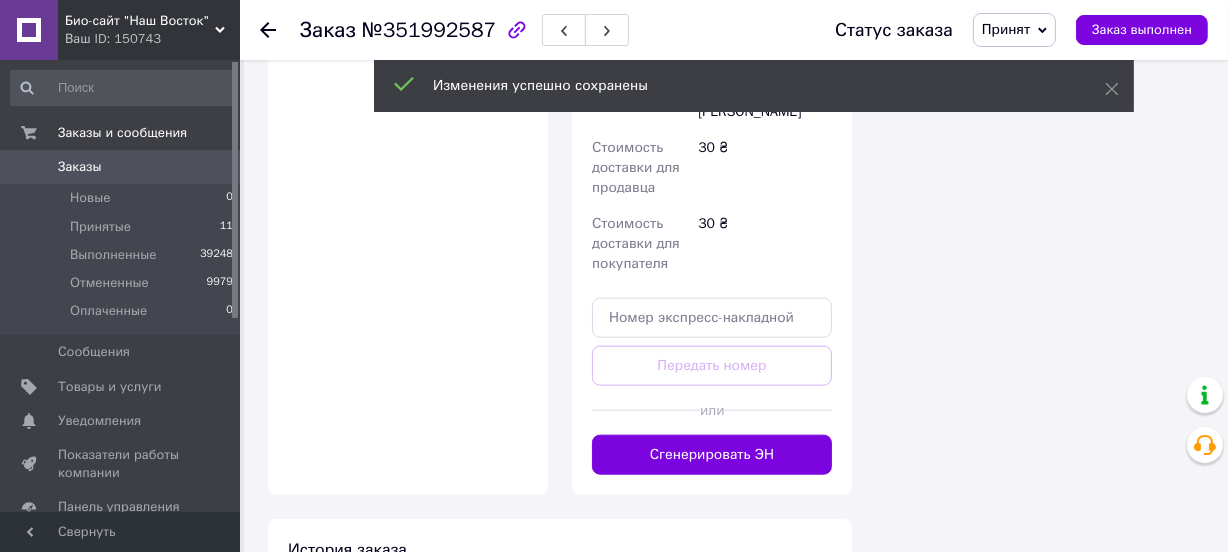 scroll, scrollTop: 2000, scrollLeft: 0, axis: vertical 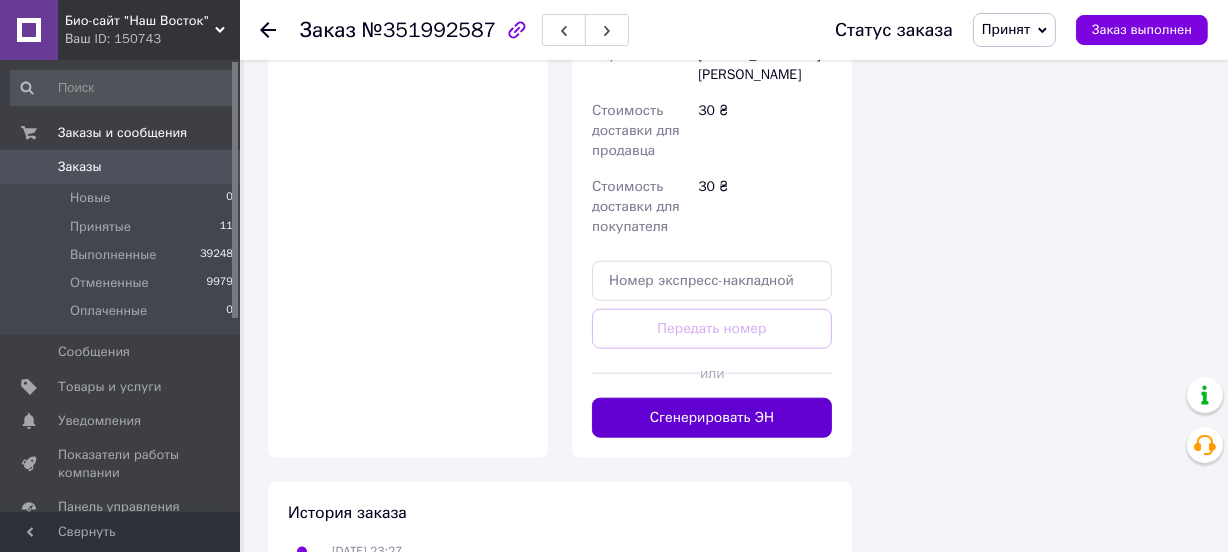 click on "Сгенерировать ЭН" at bounding box center [712, 418] 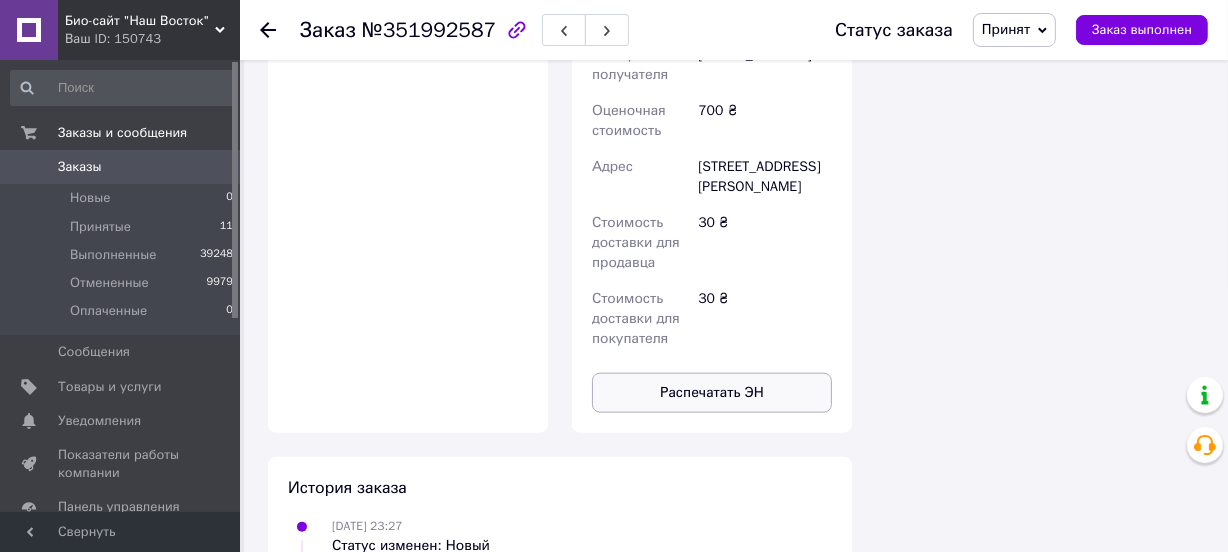 click on "Распечатать ЭН" at bounding box center [712, 393] 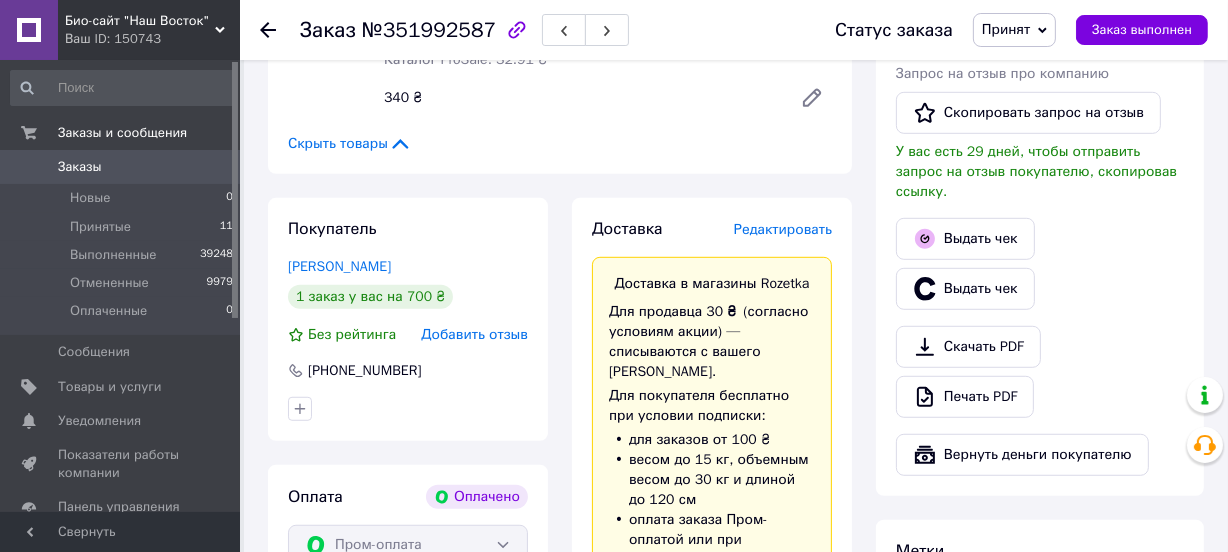 scroll, scrollTop: 1000, scrollLeft: 0, axis: vertical 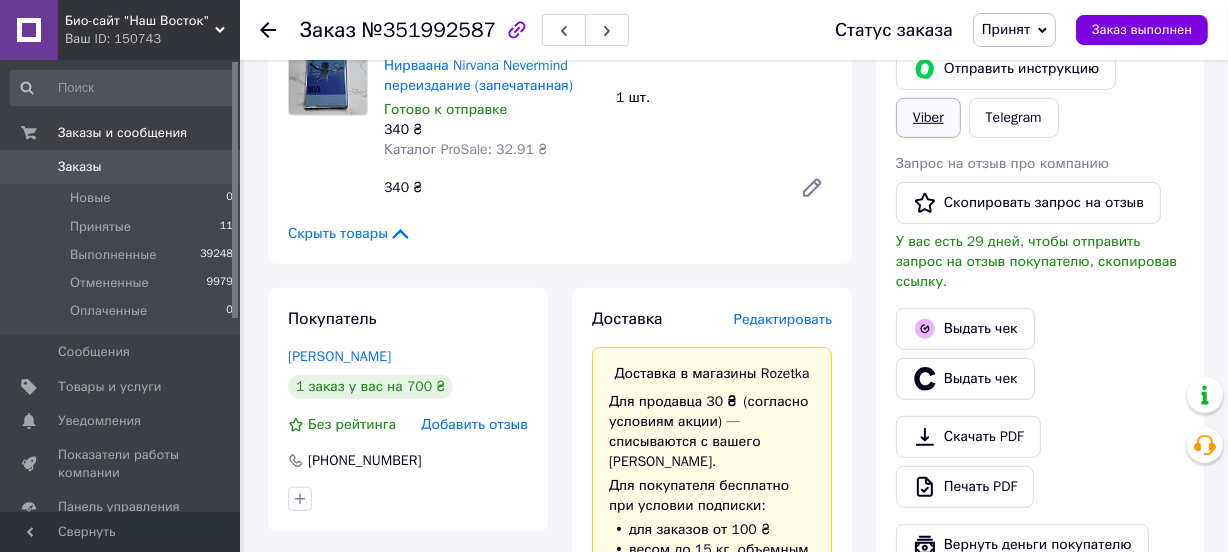 click on "Viber" at bounding box center [928, 118] 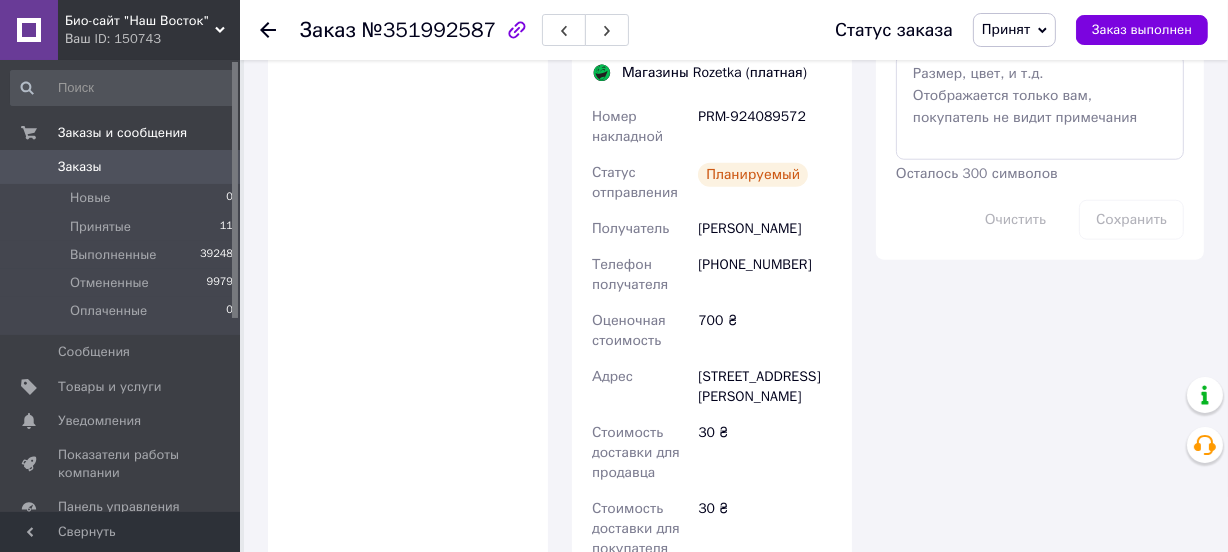 scroll, scrollTop: 1818, scrollLeft: 0, axis: vertical 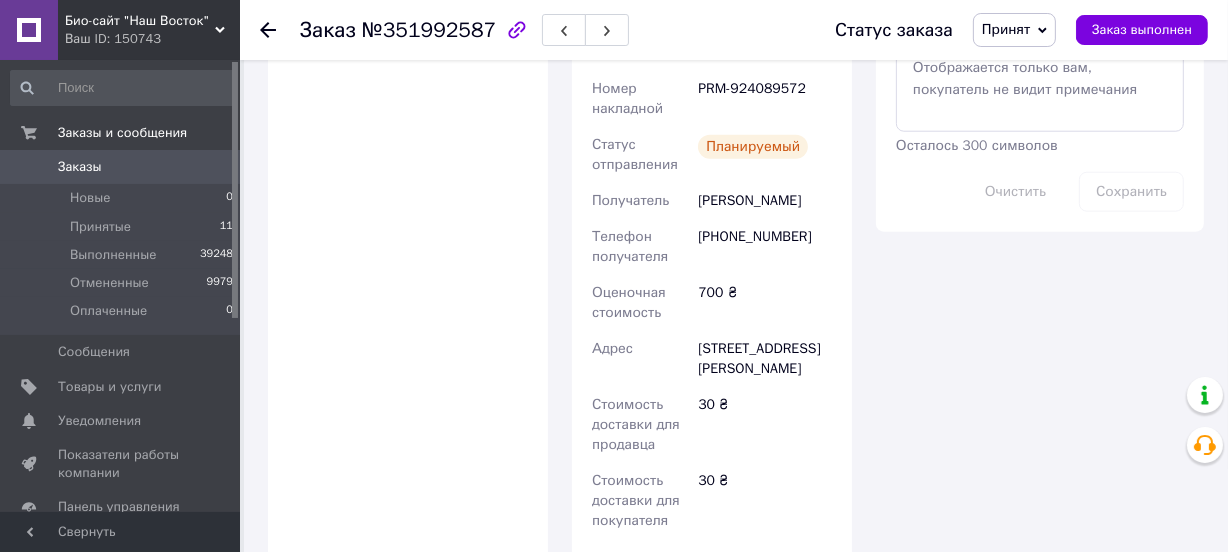 click on "Принят" at bounding box center (1006, 29) 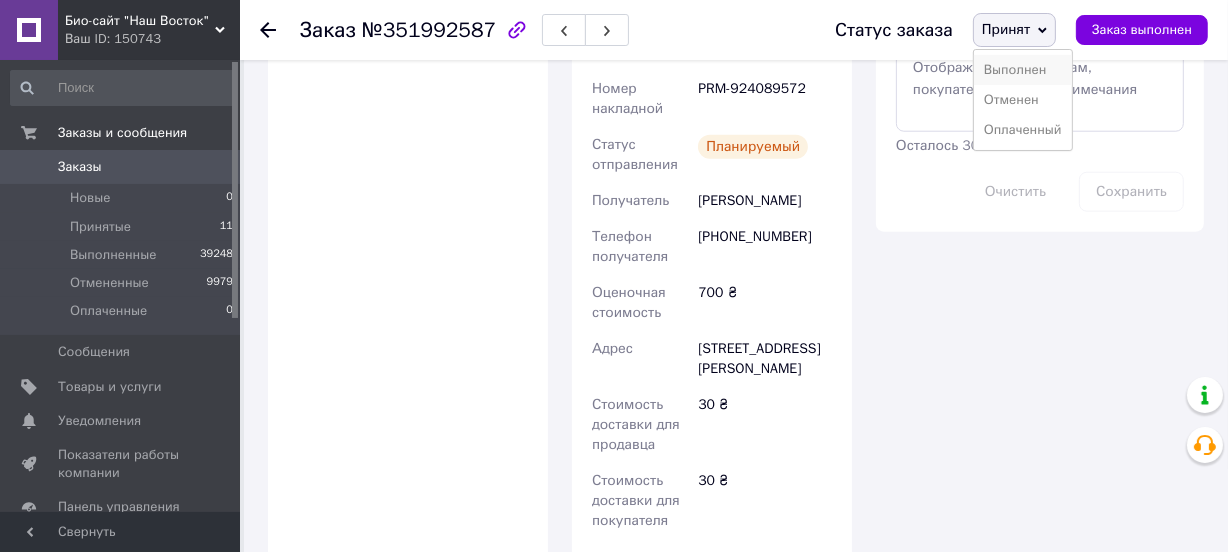 click on "Выполнен" at bounding box center (1023, 70) 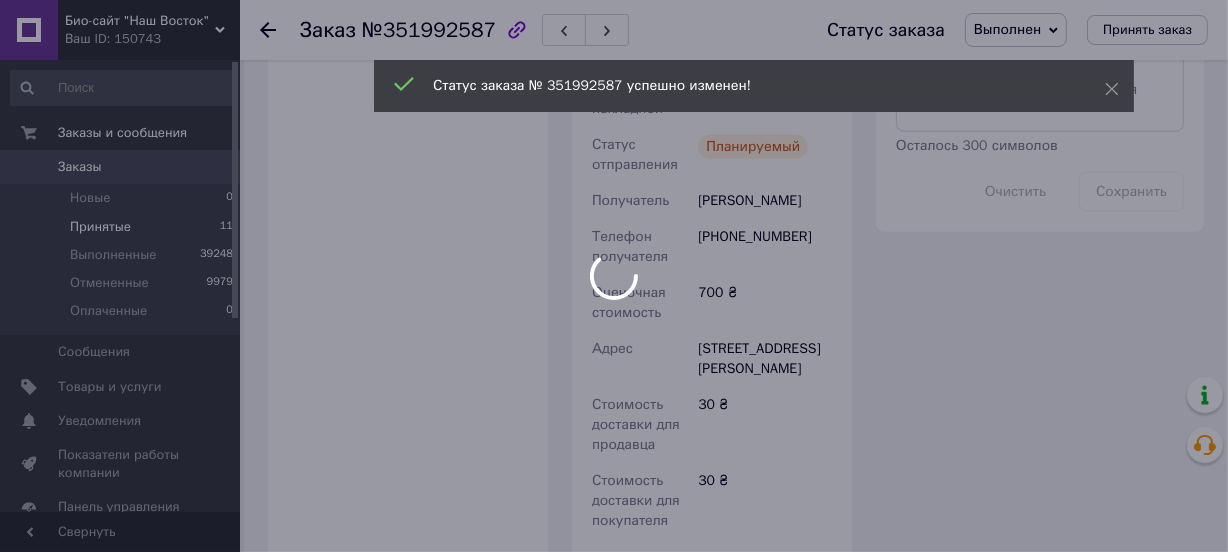 click on "Принятые" at bounding box center [100, 227] 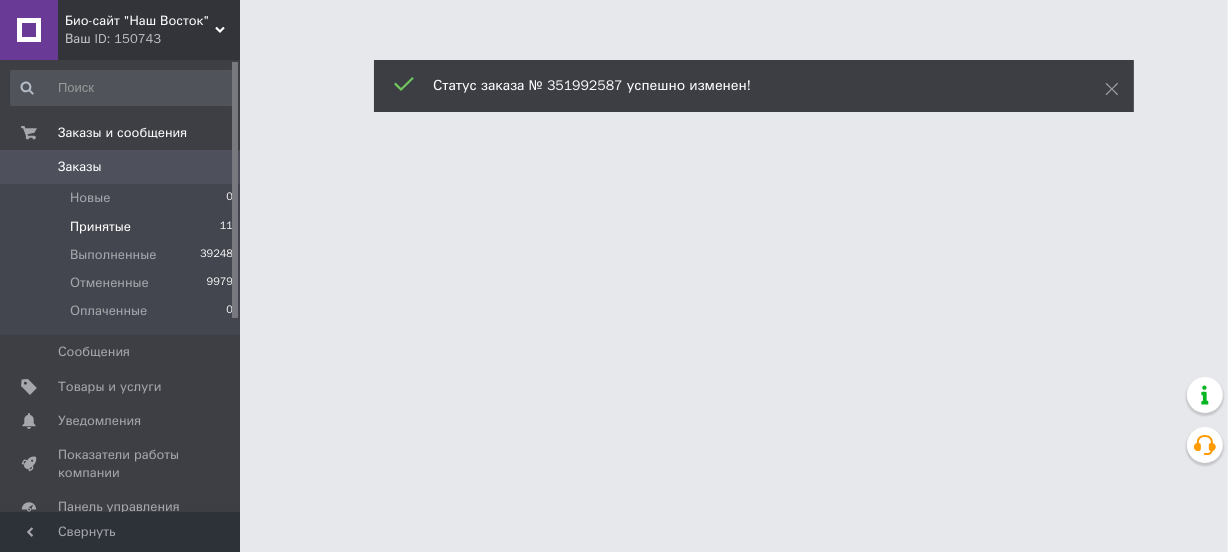 scroll, scrollTop: 0, scrollLeft: 0, axis: both 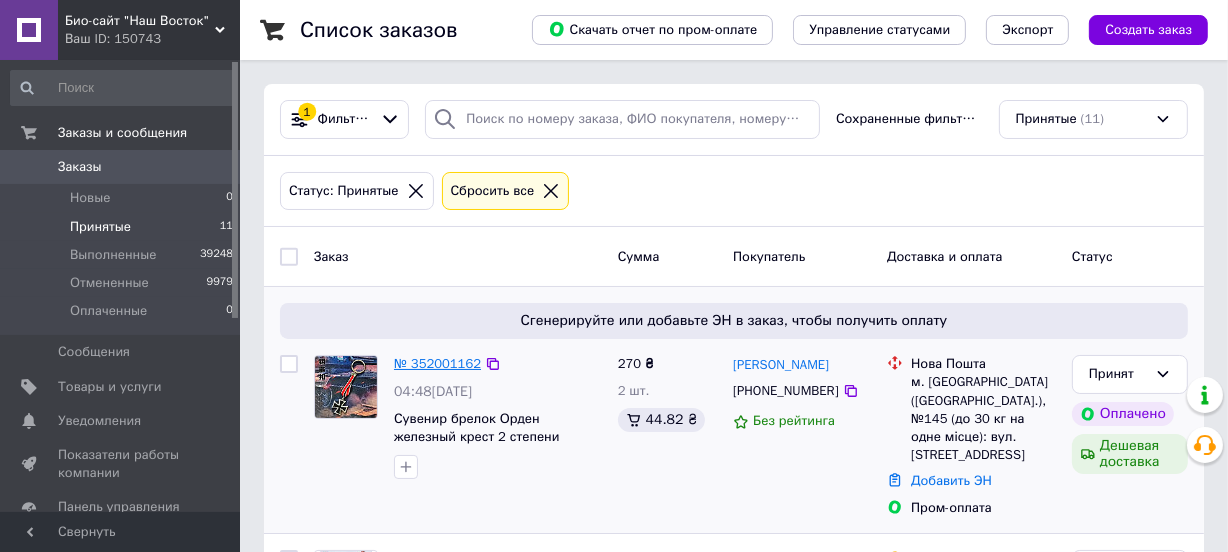click on "№ 352001162" at bounding box center [437, 363] 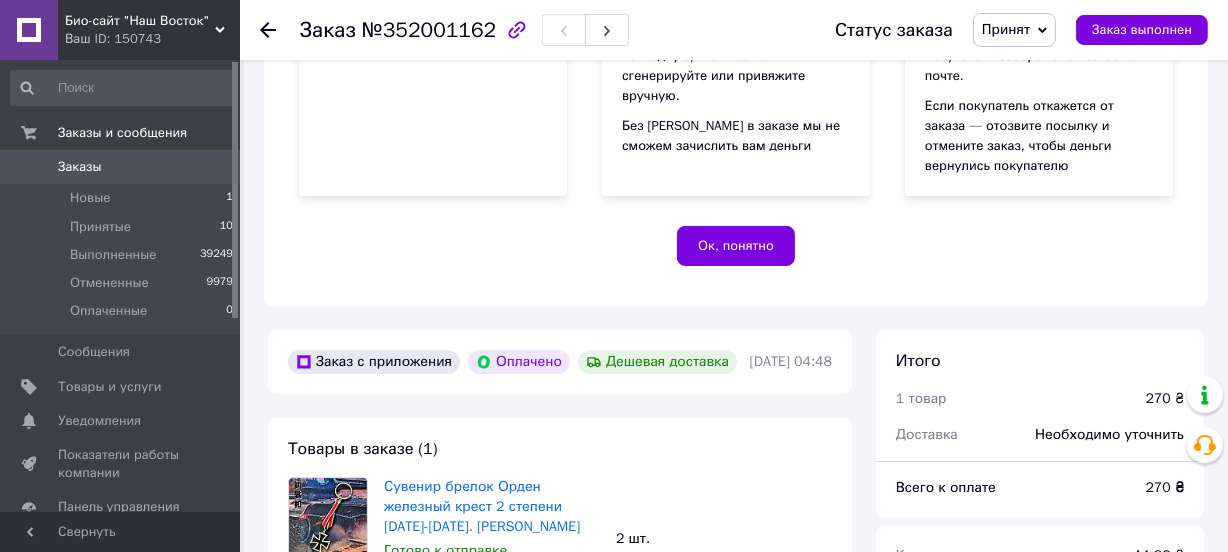 scroll, scrollTop: 363, scrollLeft: 0, axis: vertical 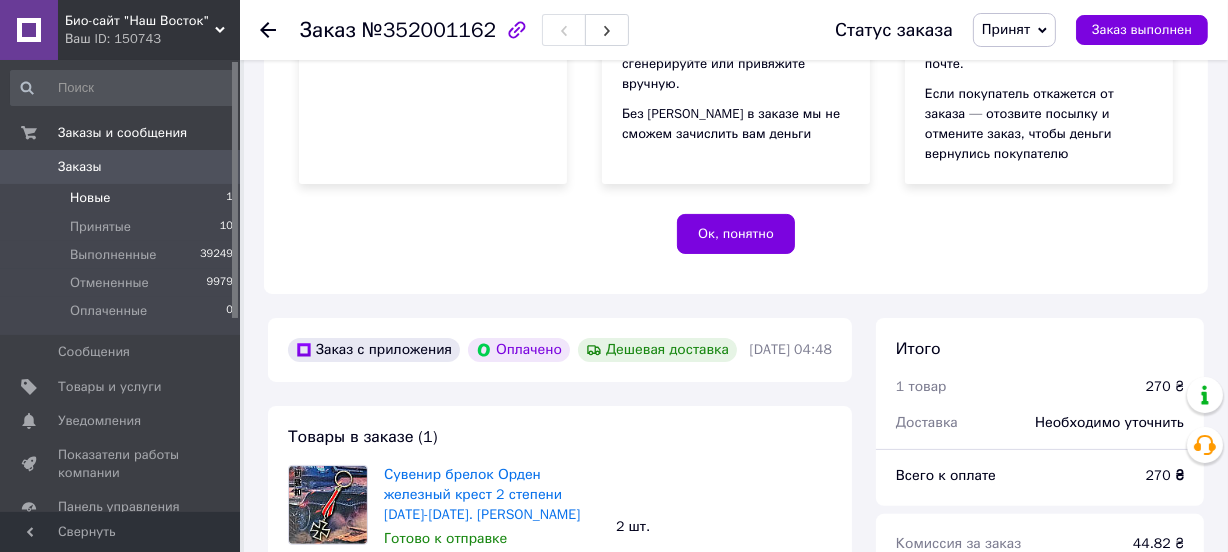 click on "Новые" at bounding box center [90, 198] 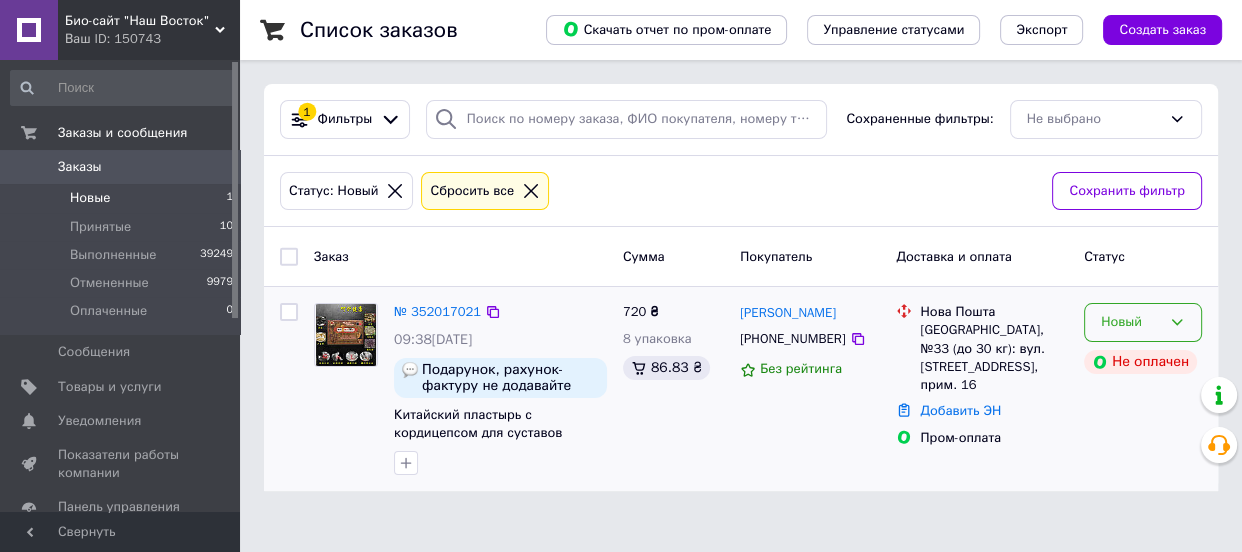 click on "Новый" at bounding box center (1131, 322) 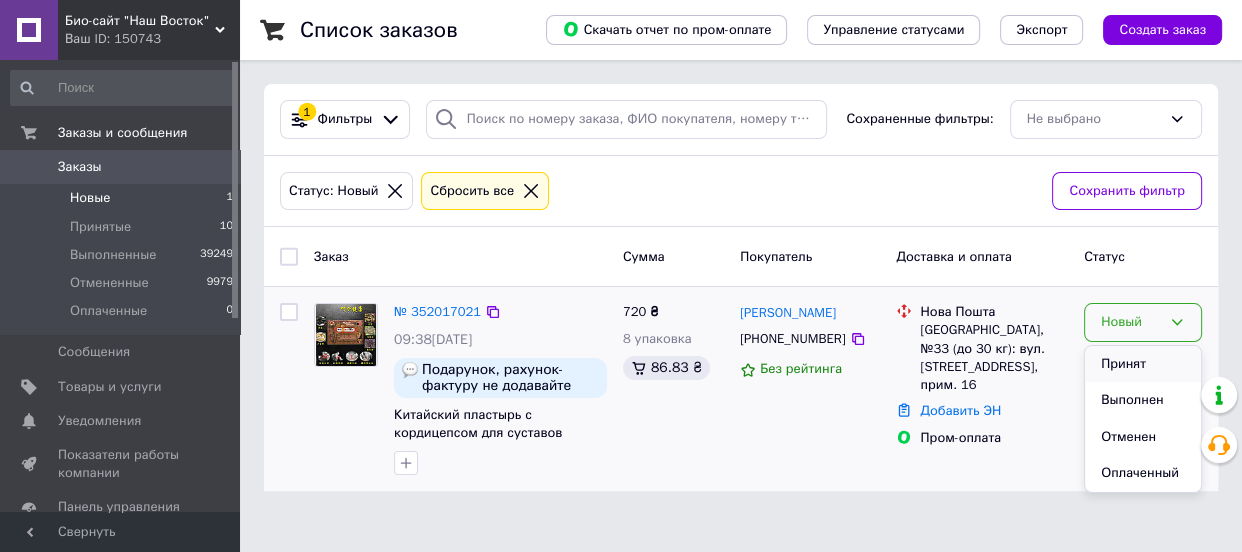 click on "Принят" at bounding box center [1143, 364] 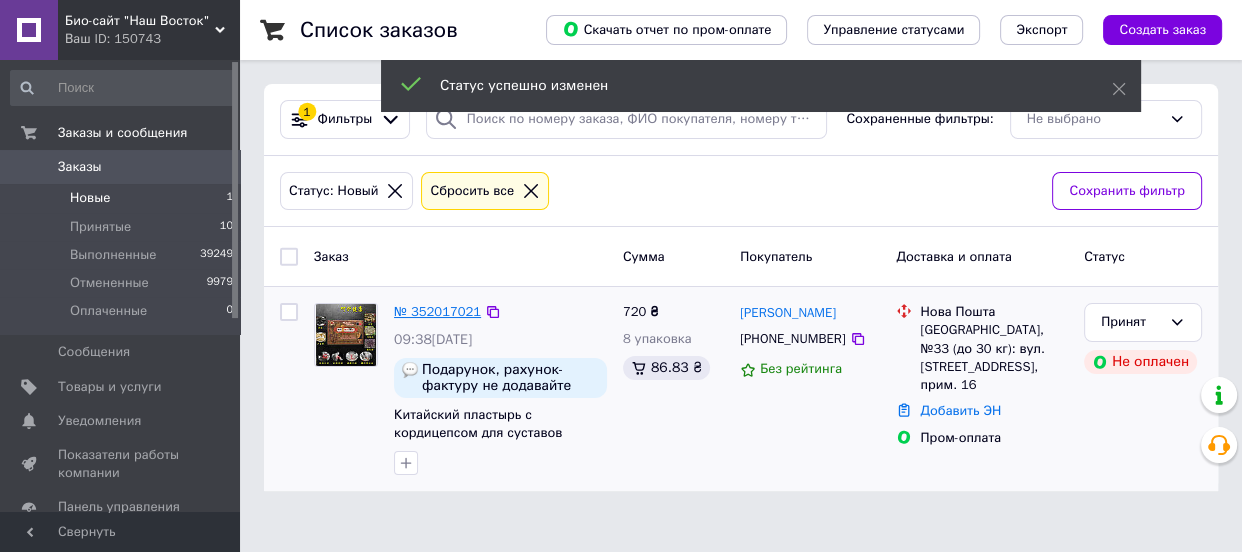 click on "№ 352017021" at bounding box center (437, 311) 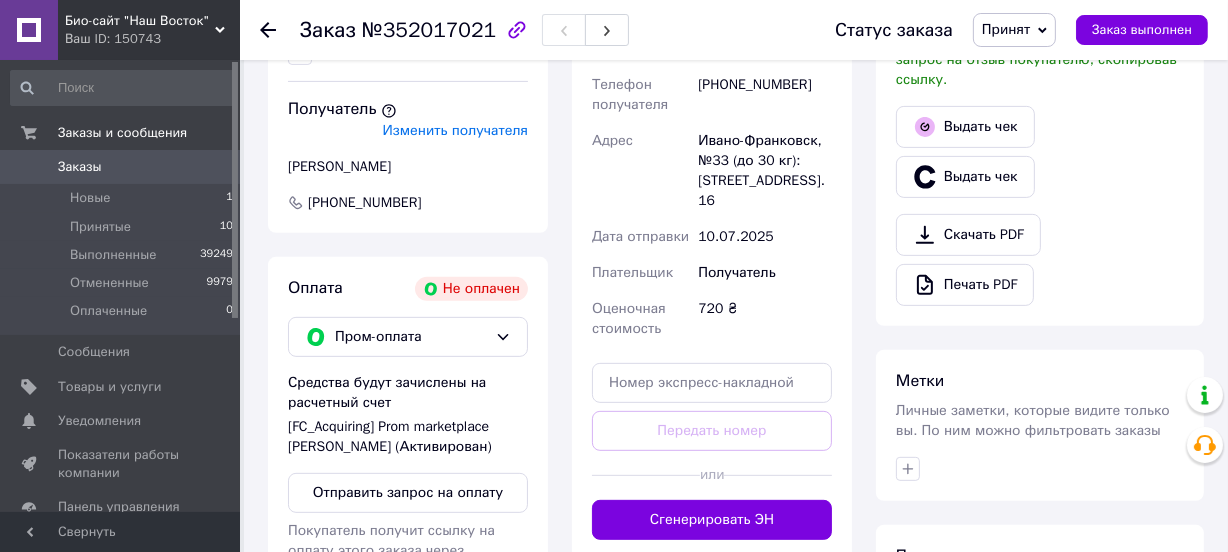 scroll, scrollTop: 818, scrollLeft: 0, axis: vertical 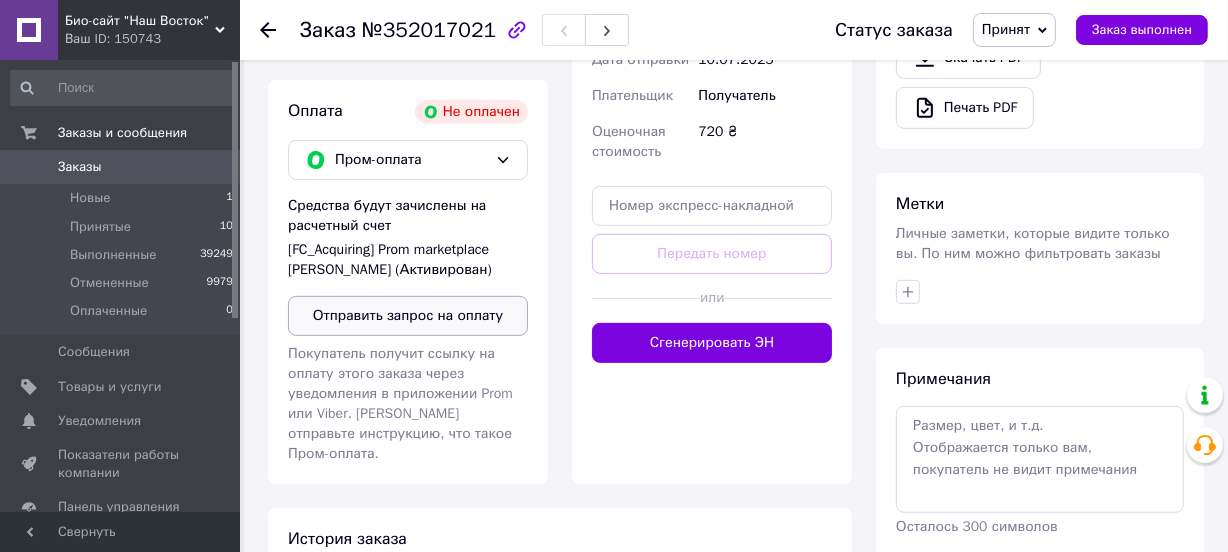 click on "Отправить запрос на оплату" at bounding box center [408, 316] 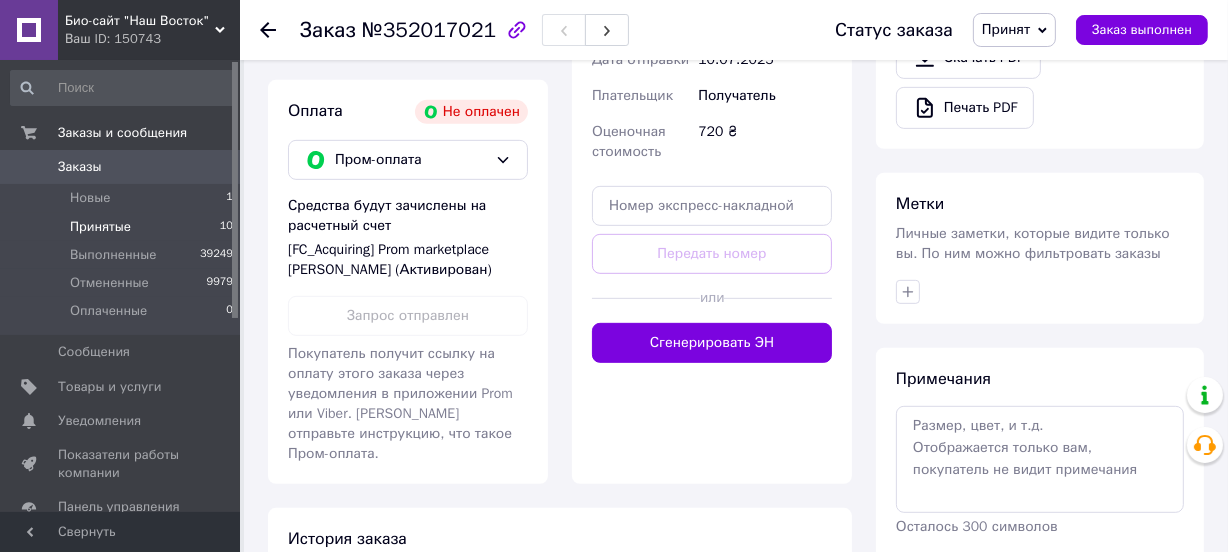 click on "Принятые" at bounding box center (100, 227) 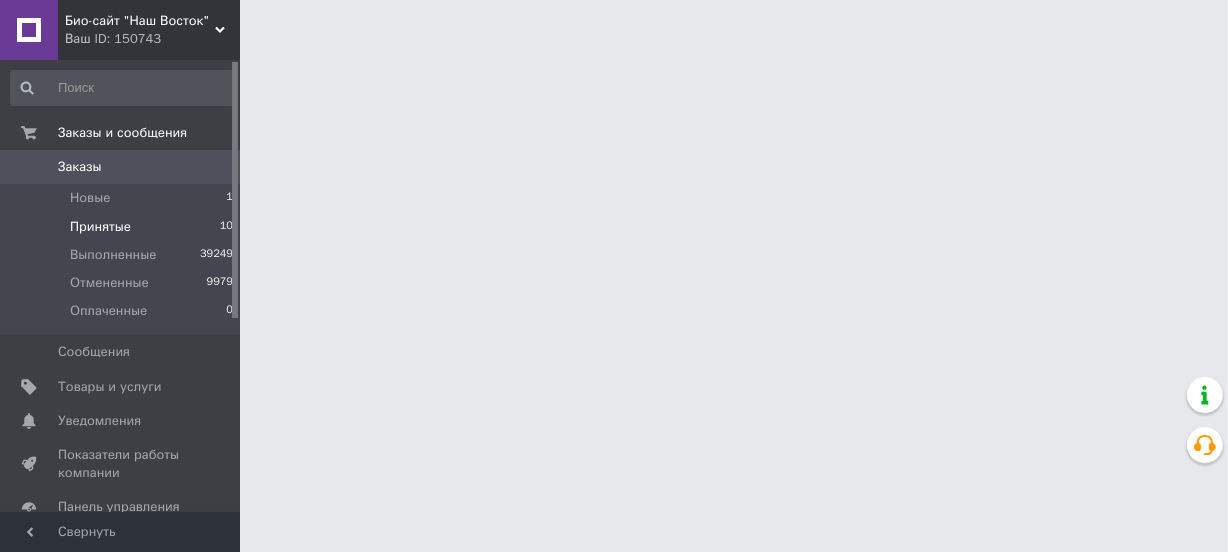 scroll, scrollTop: 0, scrollLeft: 0, axis: both 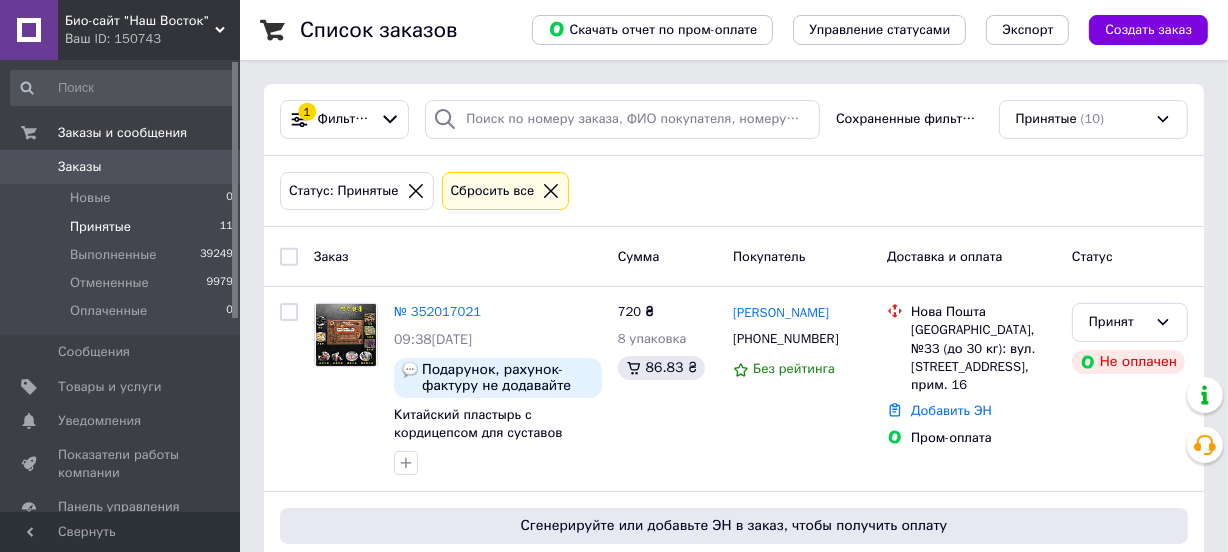 click on "Принятые" at bounding box center (100, 227) 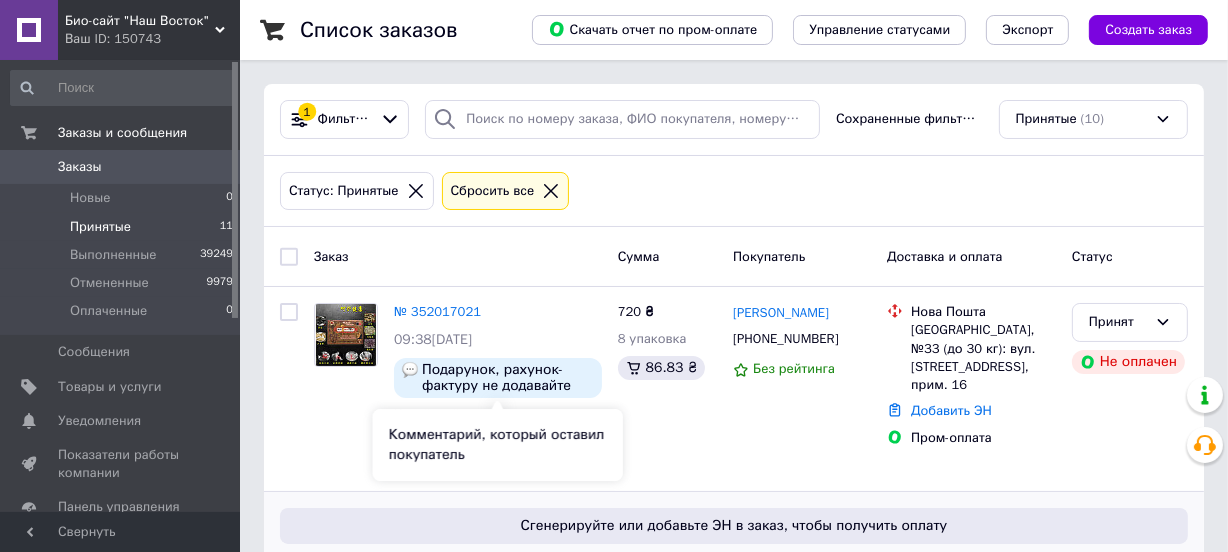 scroll, scrollTop: 363, scrollLeft: 0, axis: vertical 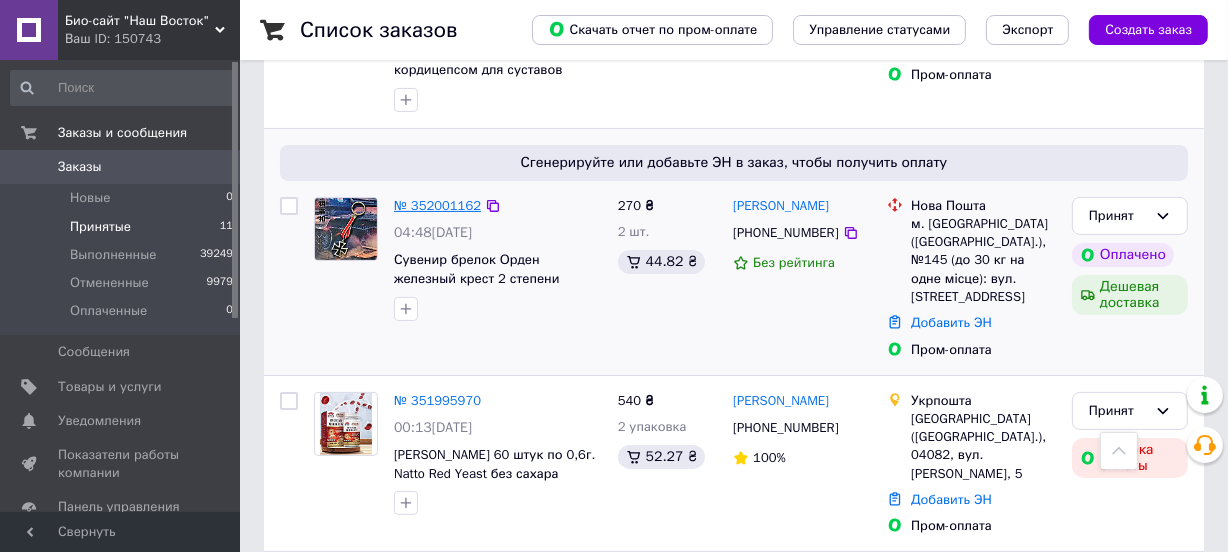 click on "№ 352001162" at bounding box center (437, 205) 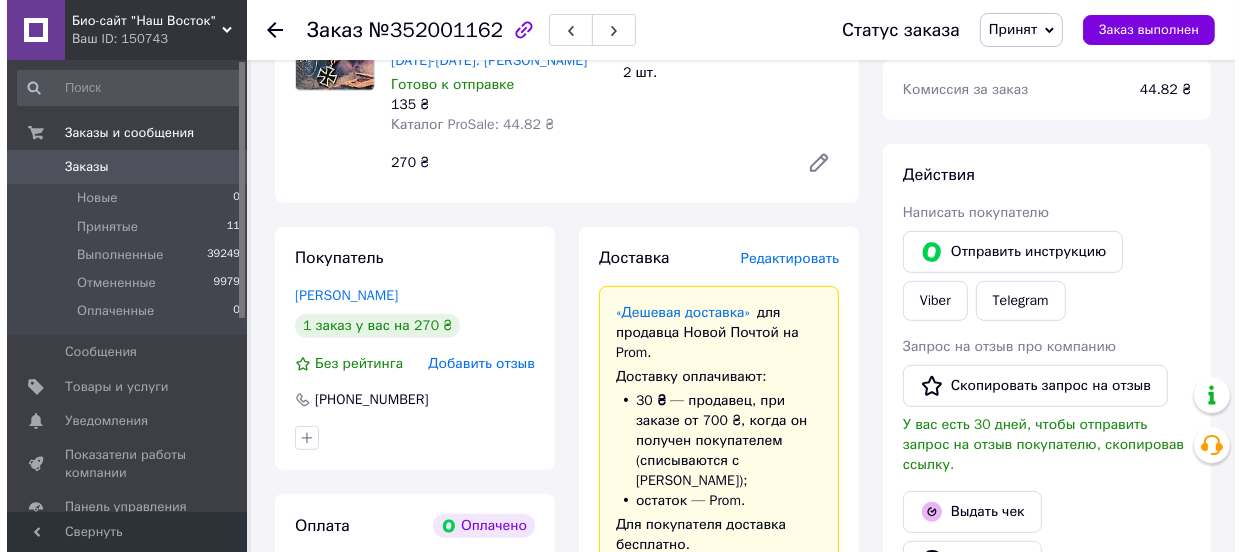 scroll, scrollTop: 818, scrollLeft: 0, axis: vertical 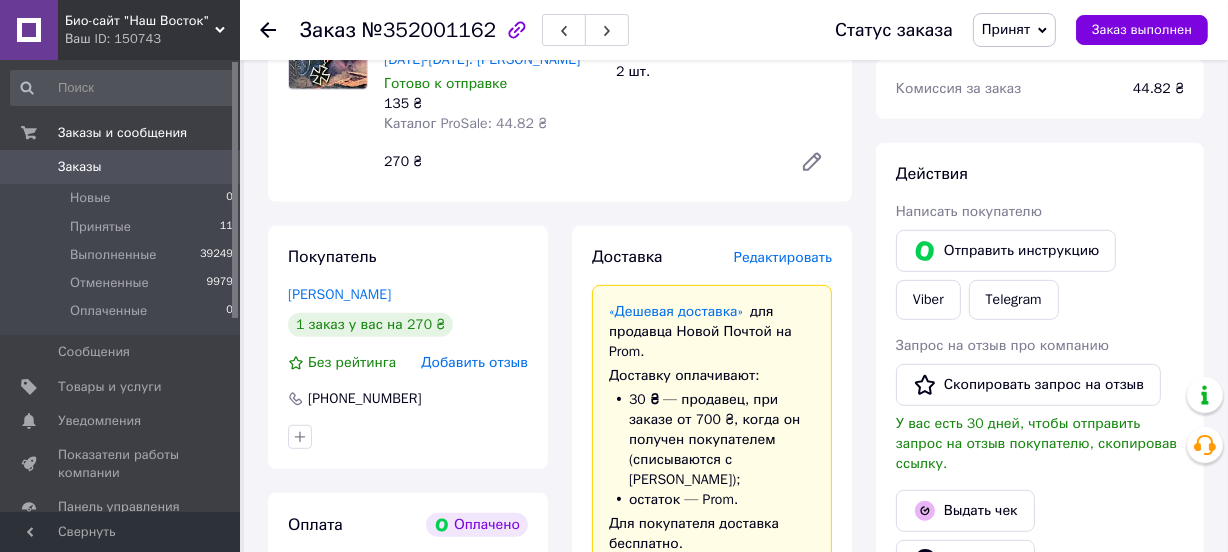 click on "Редактировать" at bounding box center [783, 257] 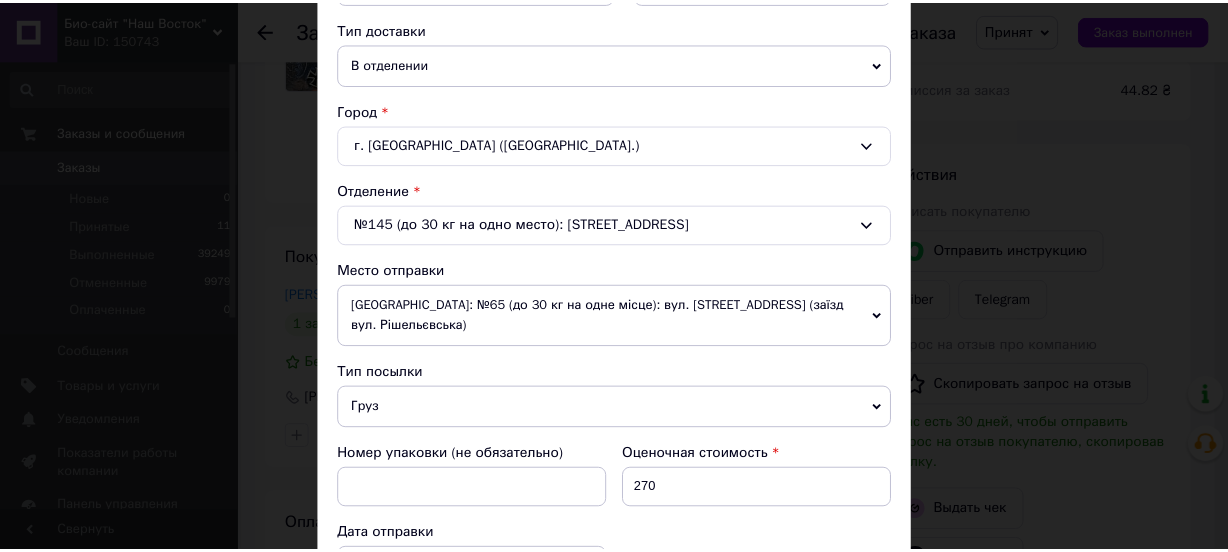 scroll, scrollTop: 793, scrollLeft: 0, axis: vertical 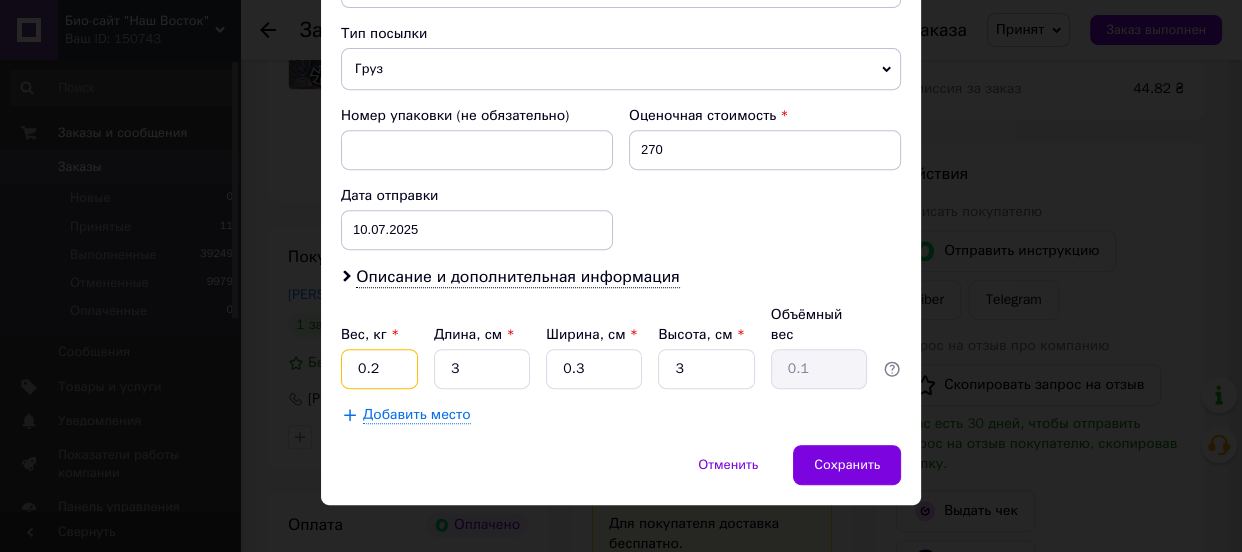 click on "0.2" at bounding box center [379, 369] 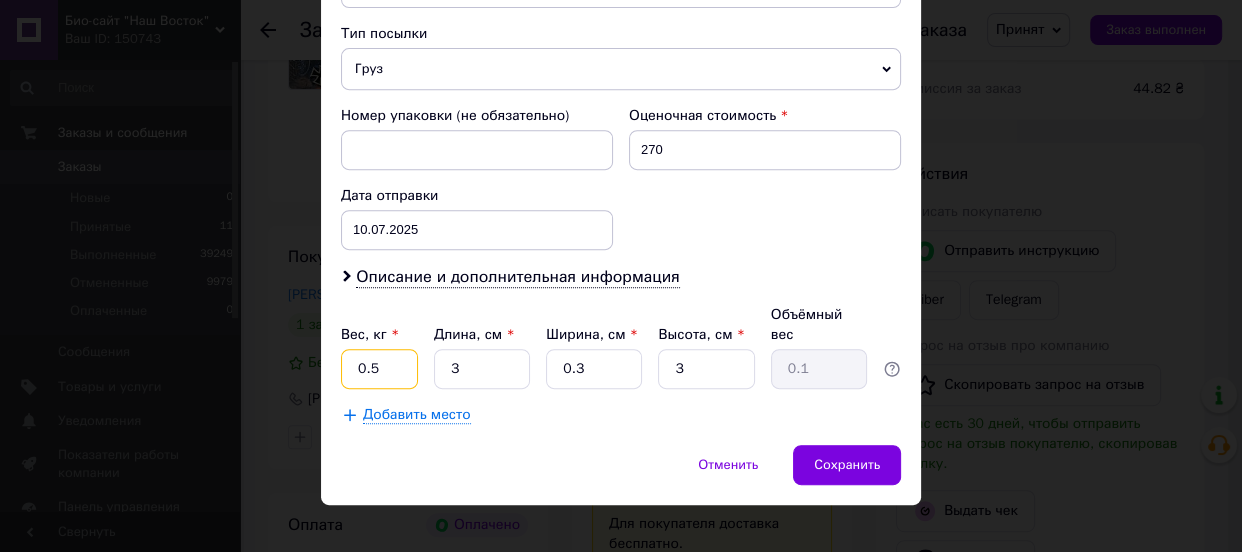 type on "0.5" 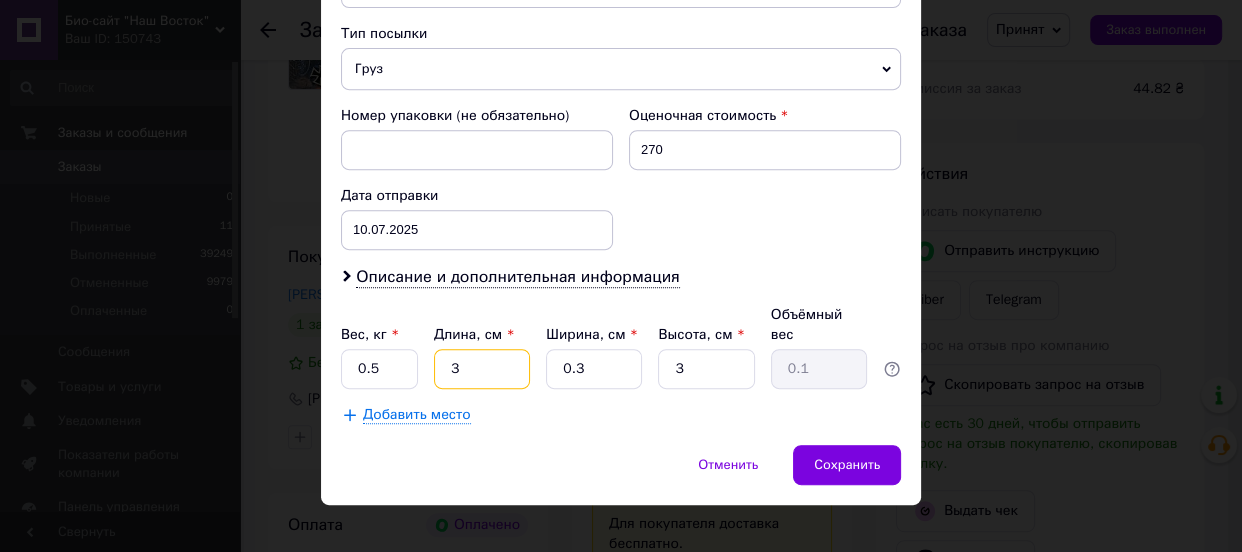 click on "3" at bounding box center [482, 369] 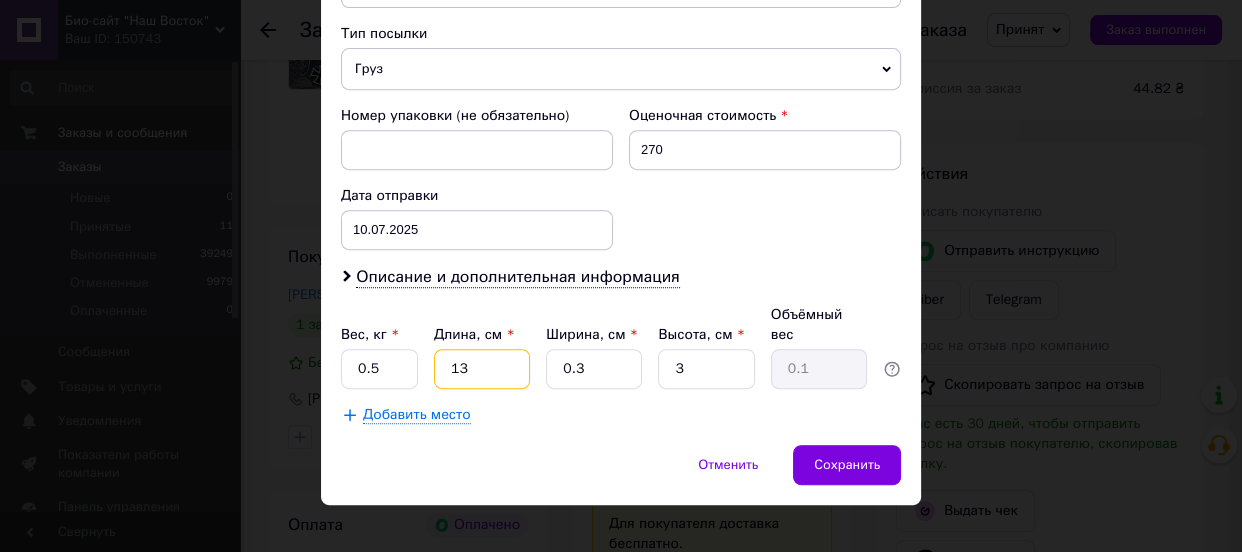 type on "13" 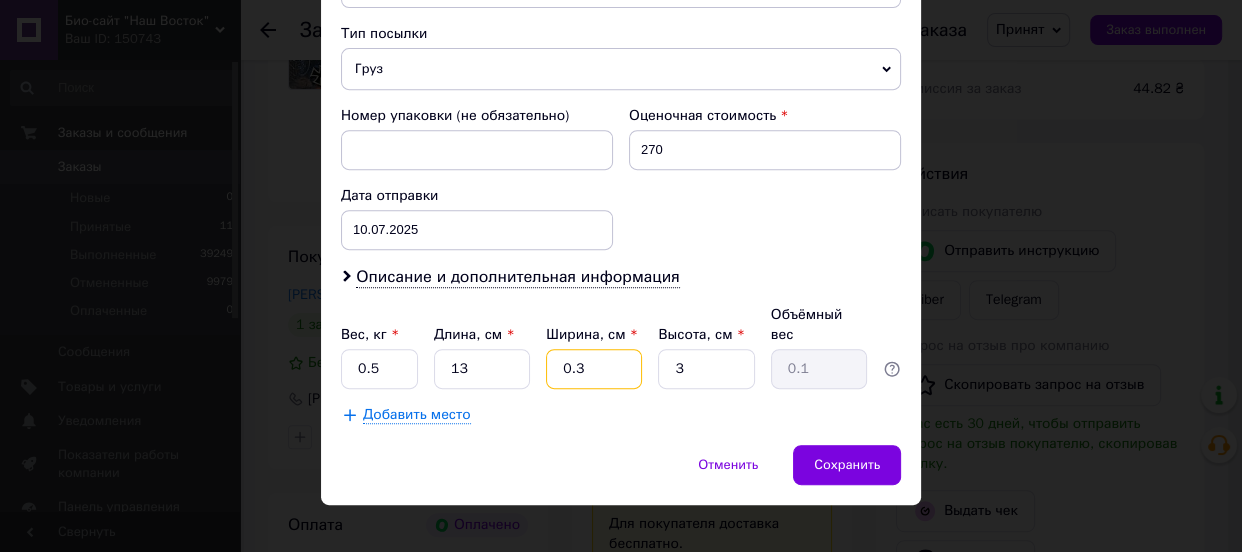 click on "0.3" at bounding box center [594, 369] 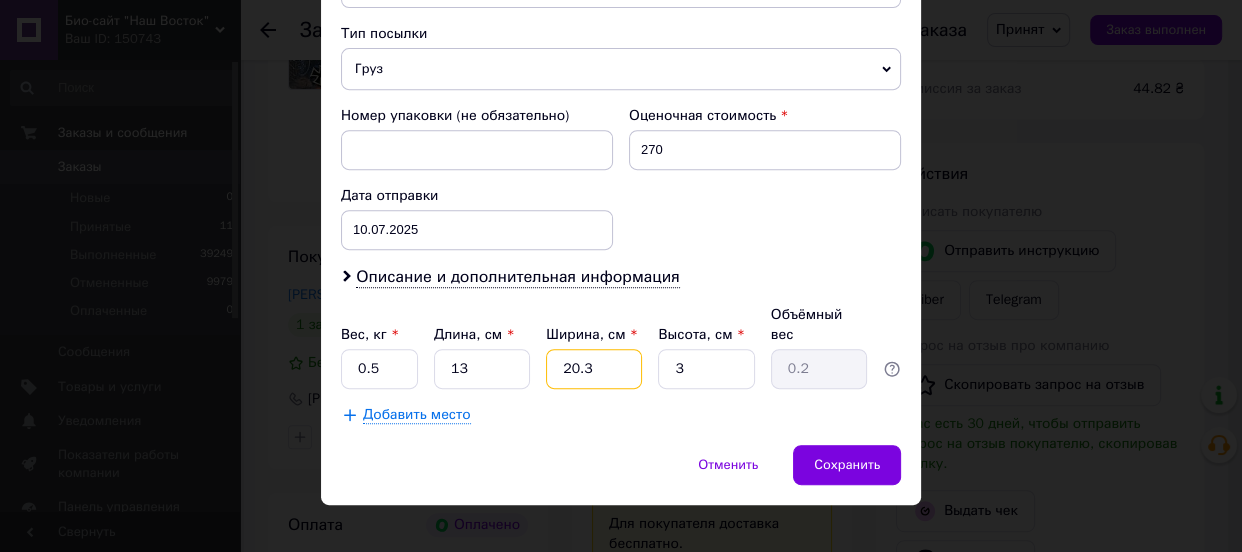 click on "20.3" at bounding box center (594, 369) 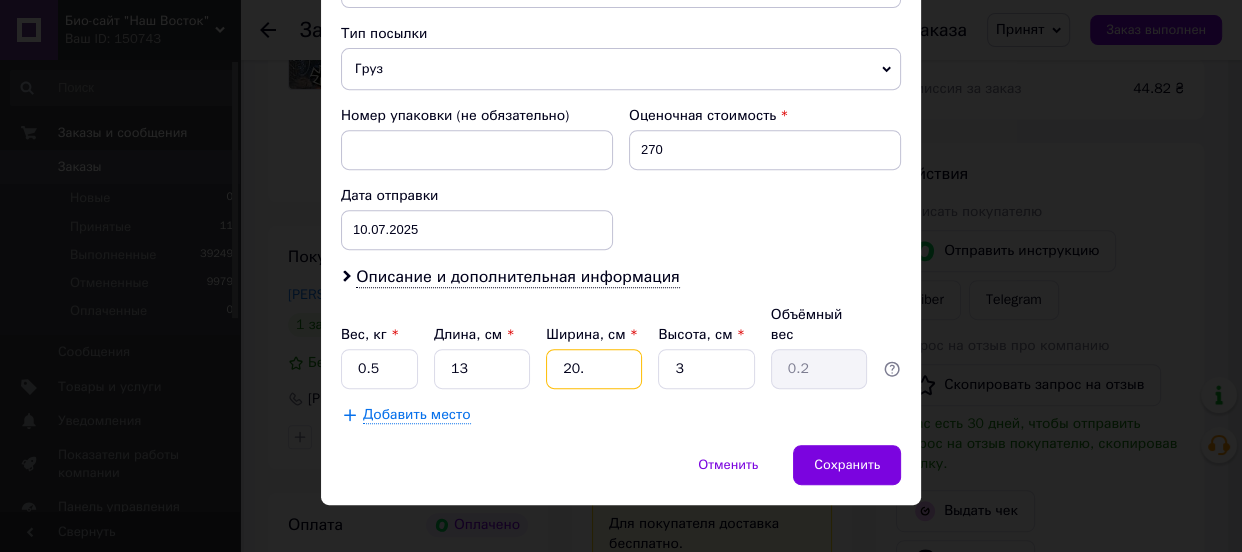 type on "20." 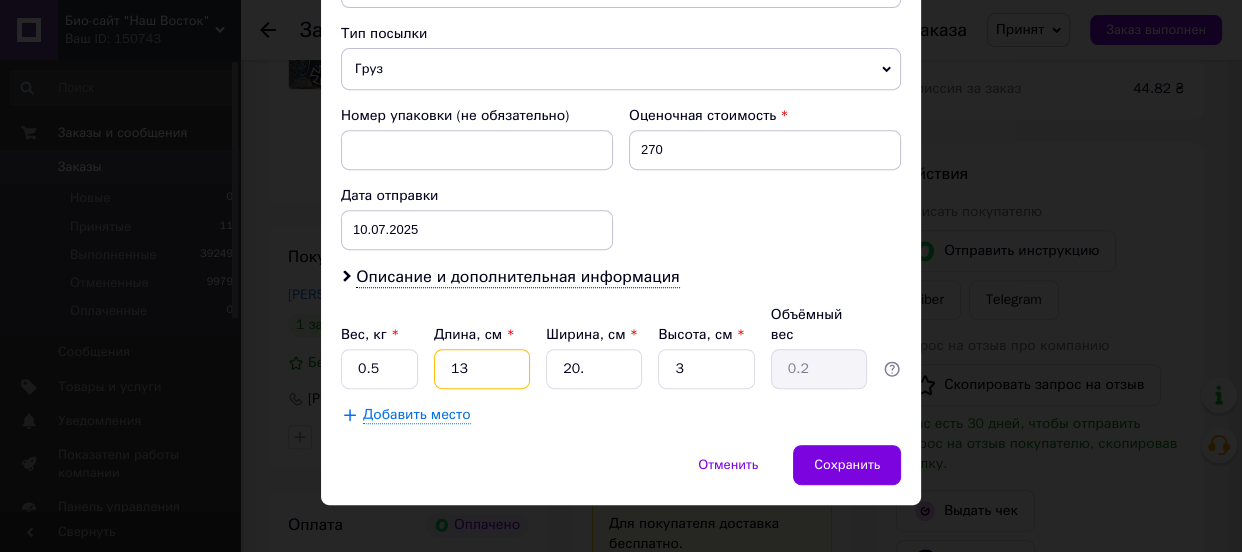 click on "13" at bounding box center [482, 369] 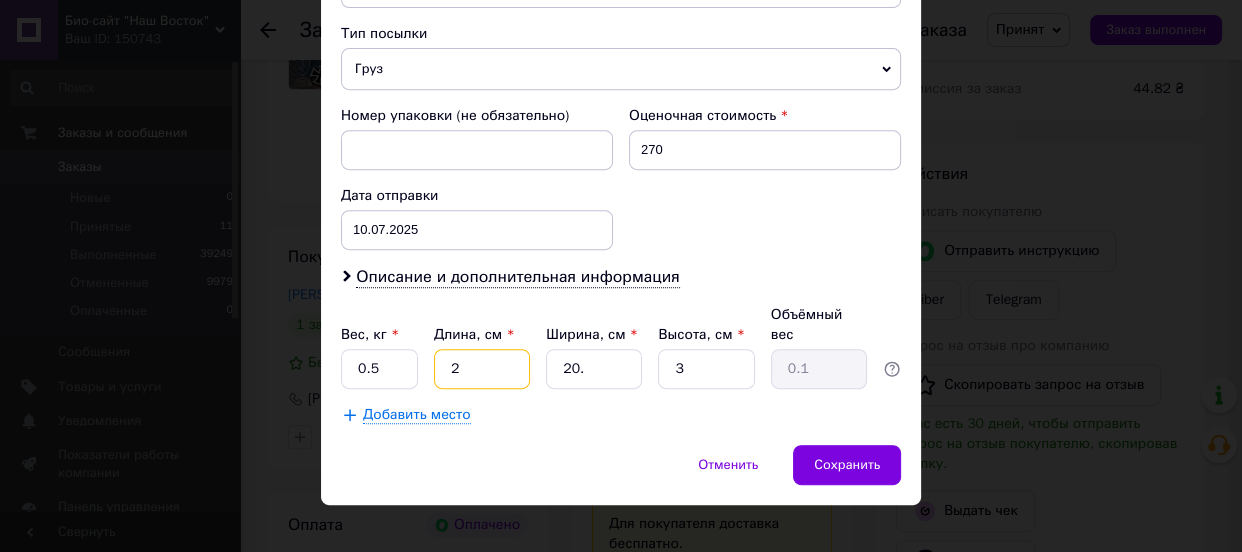 type on "20" 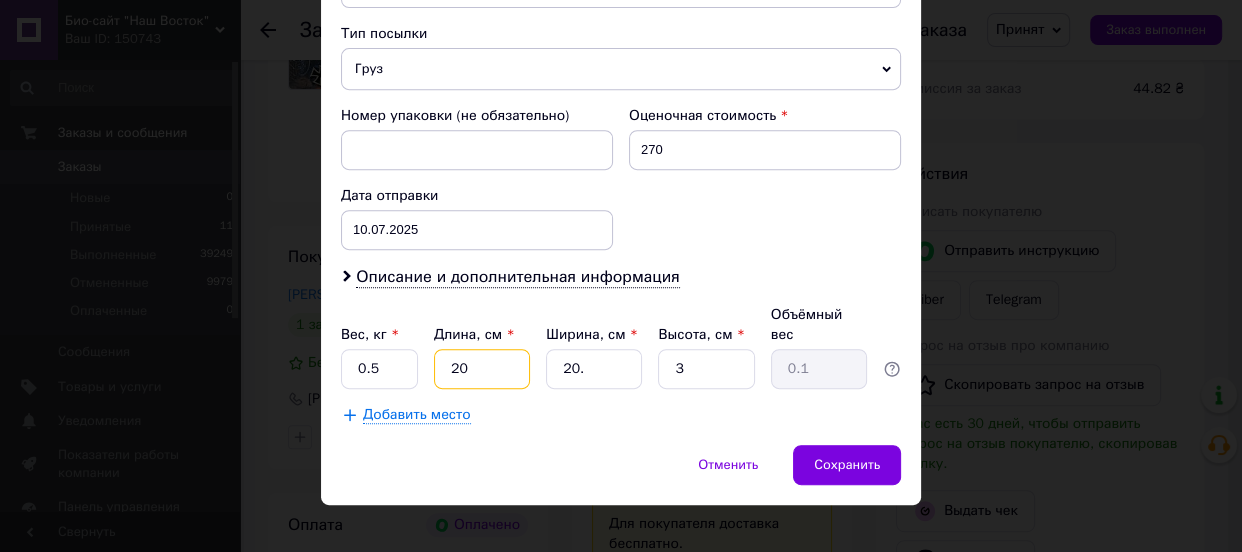 type on "0.3" 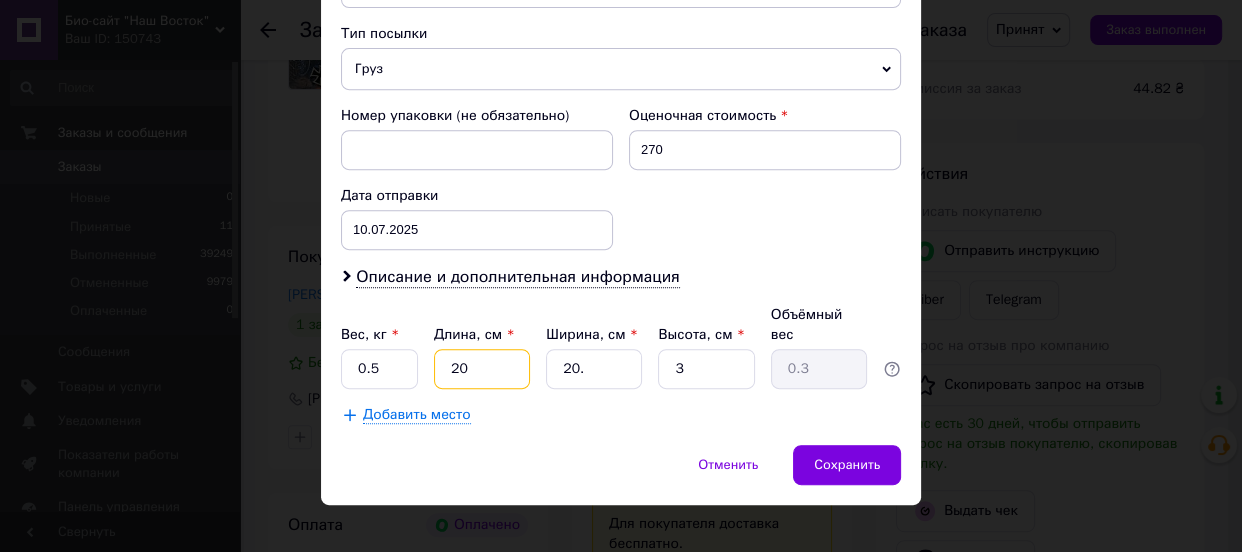type on "20" 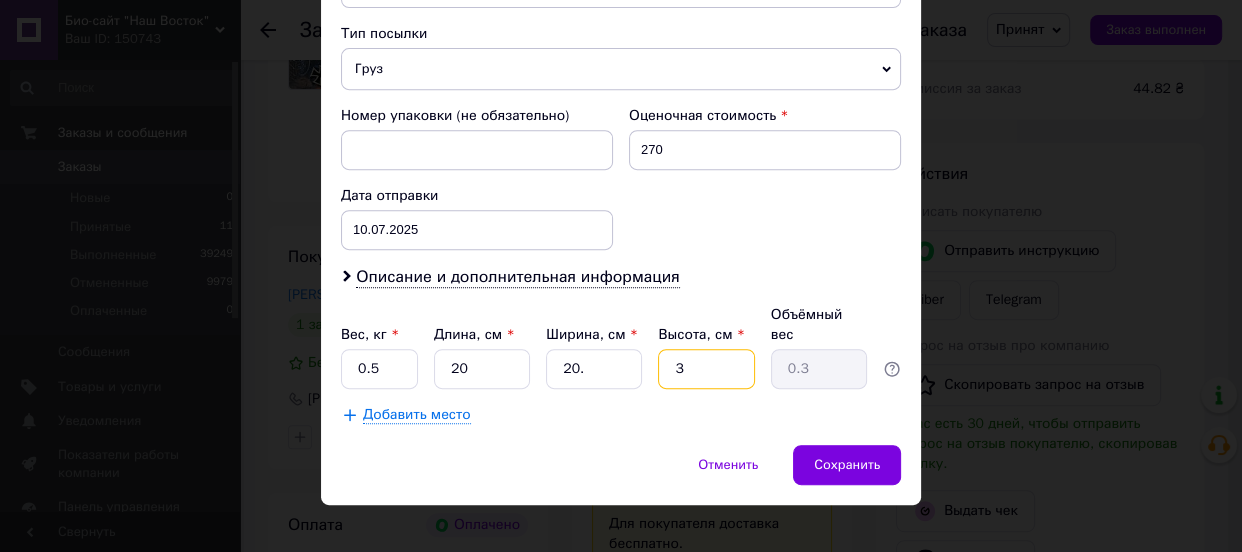 click on "3" at bounding box center [706, 369] 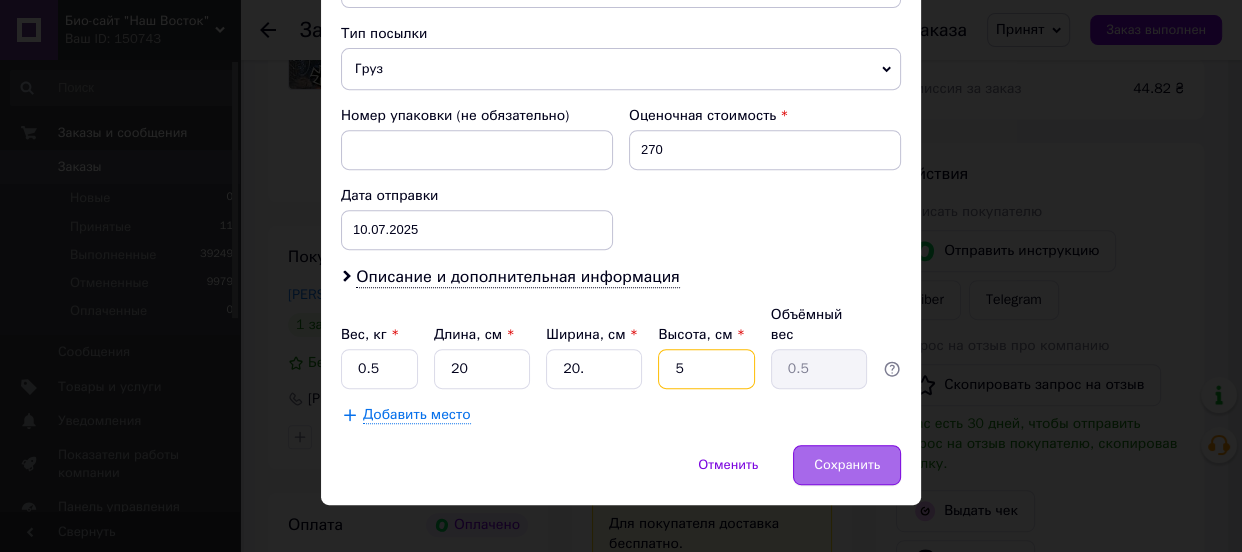 type on "5" 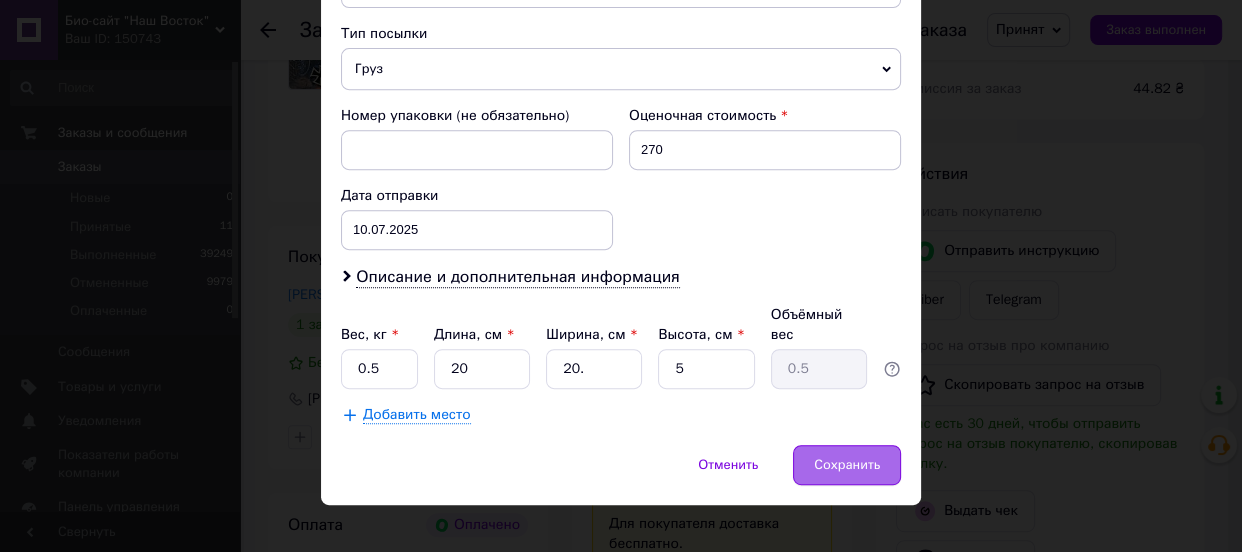 click on "Сохранить" at bounding box center [847, 465] 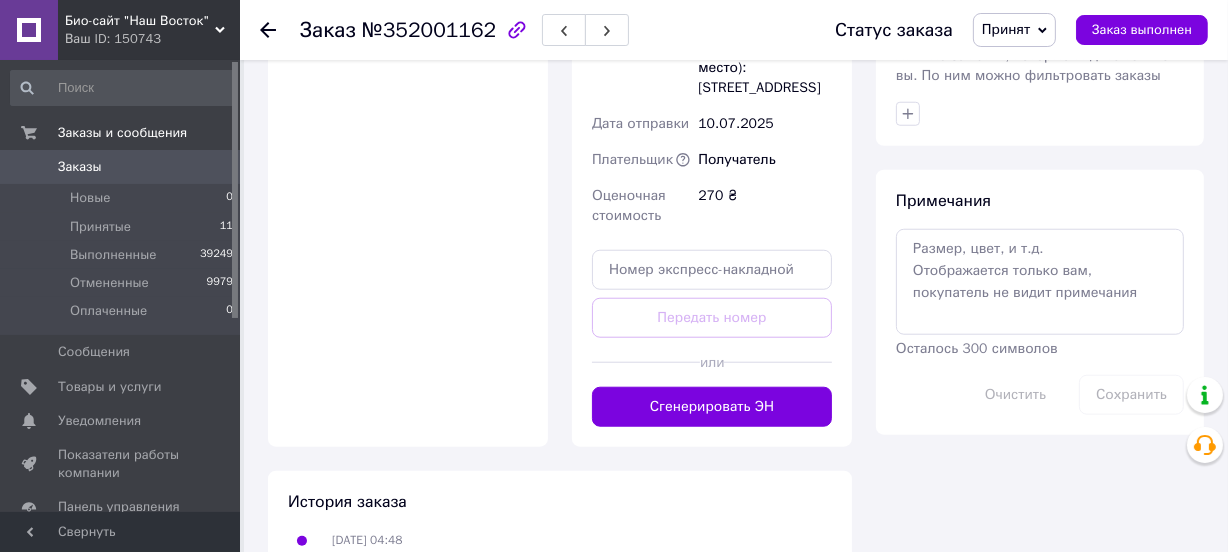 scroll, scrollTop: 1636, scrollLeft: 0, axis: vertical 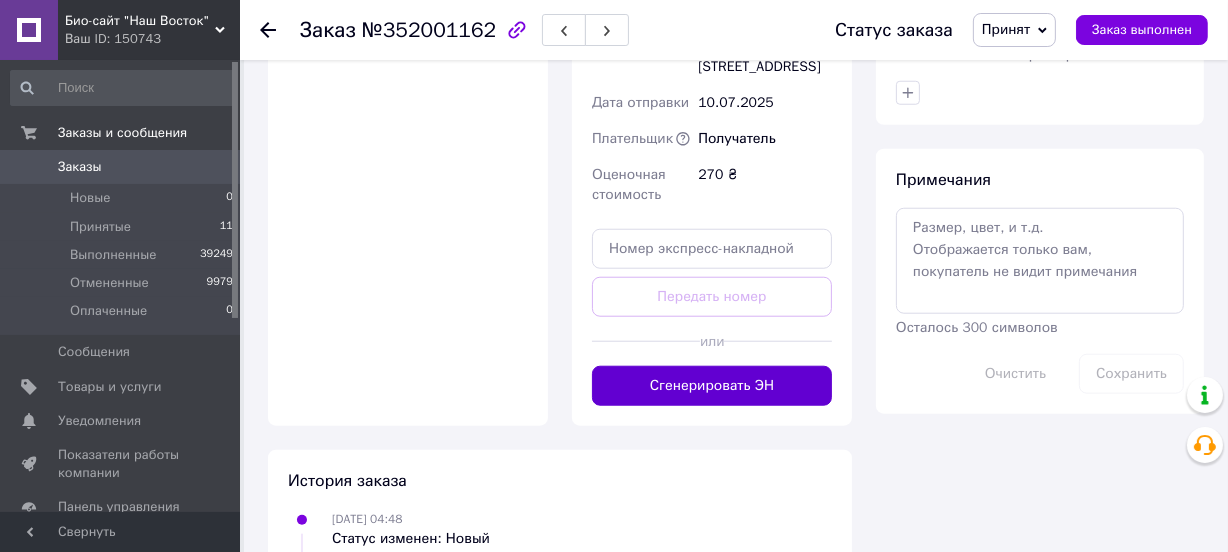 click on "Сгенерировать ЭН" at bounding box center [712, 386] 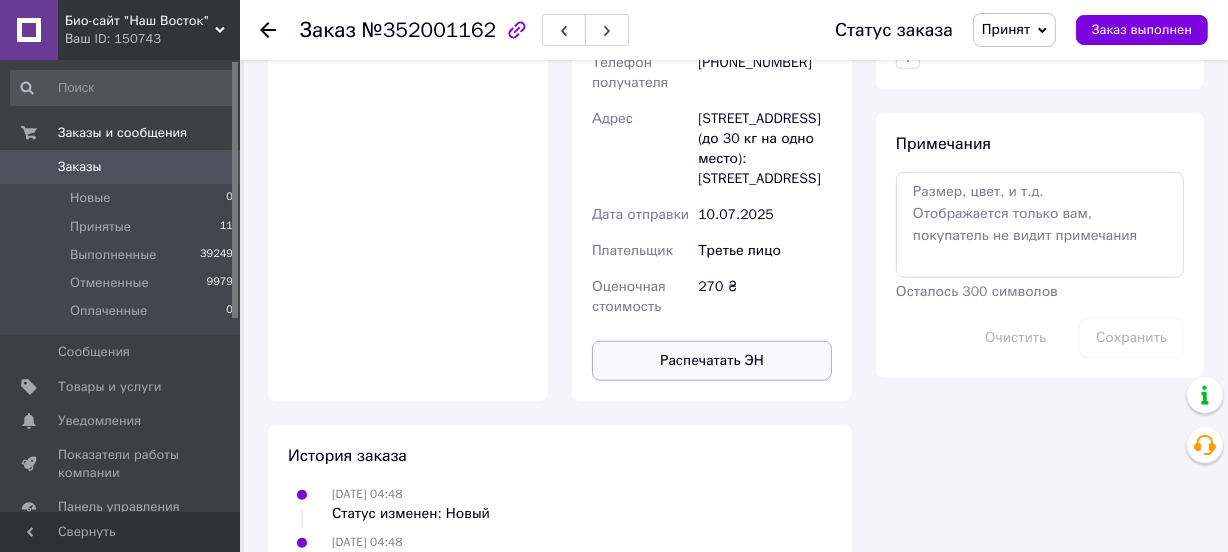 click on "Распечатать ЭН" at bounding box center [712, 361] 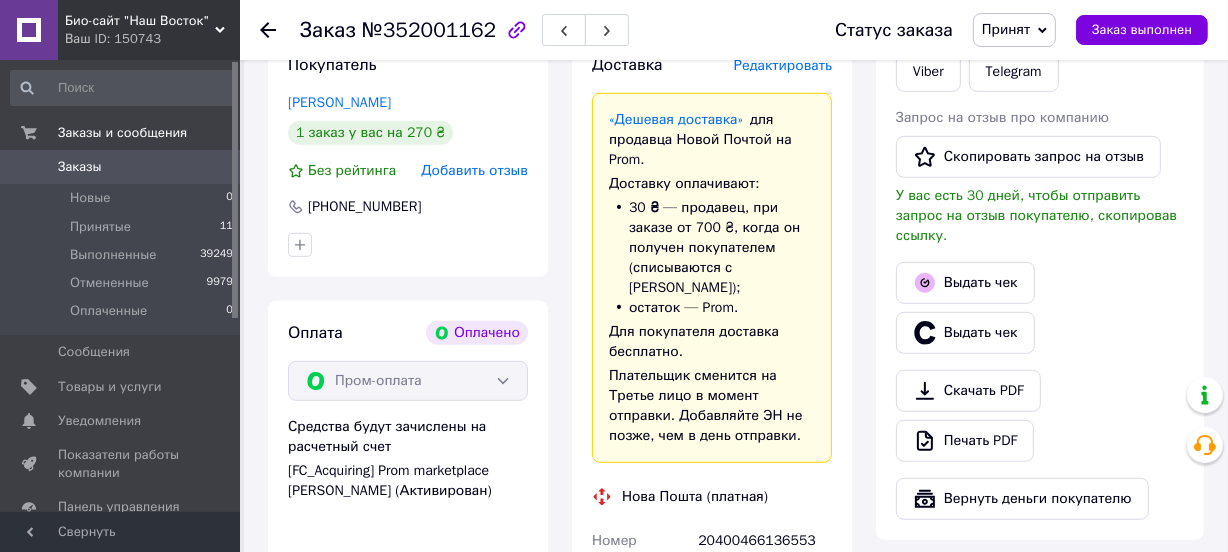 scroll, scrollTop: 1000, scrollLeft: 0, axis: vertical 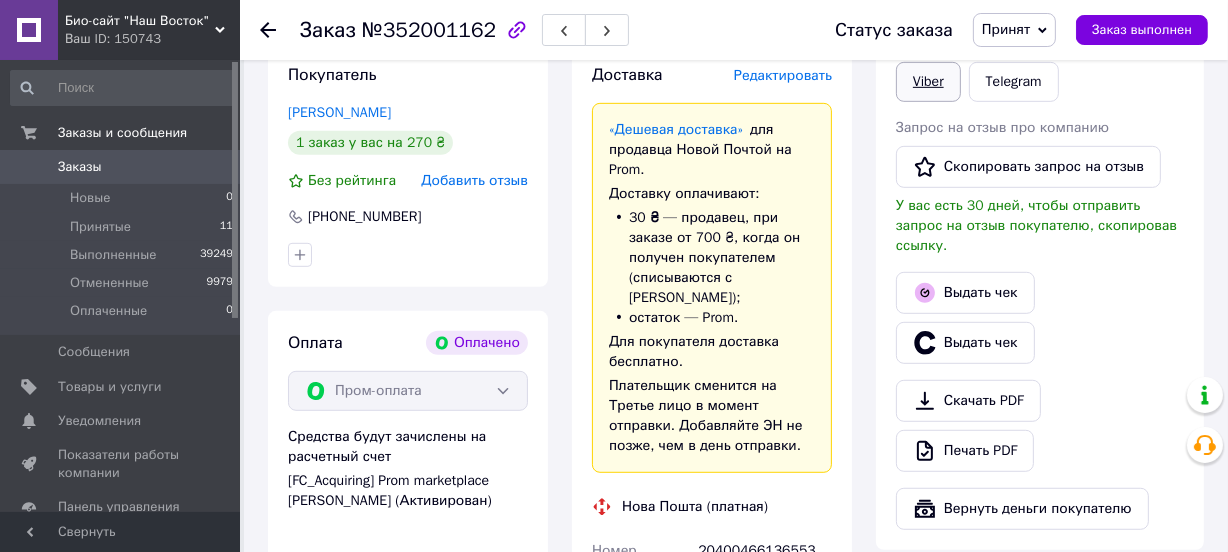 click on "Viber" at bounding box center (928, 82) 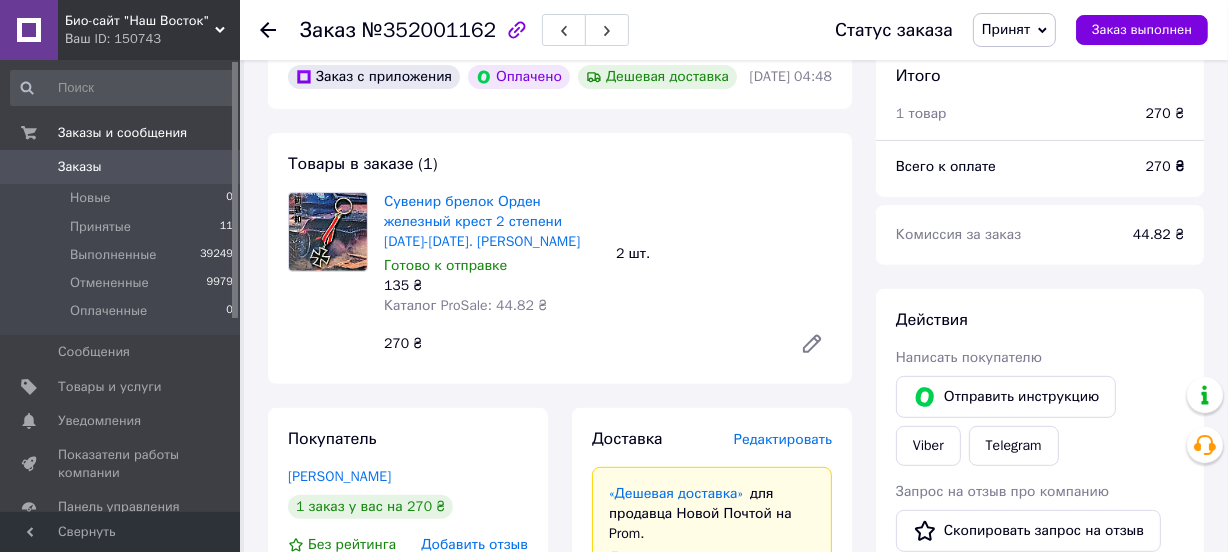 scroll, scrollTop: 727, scrollLeft: 0, axis: vertical 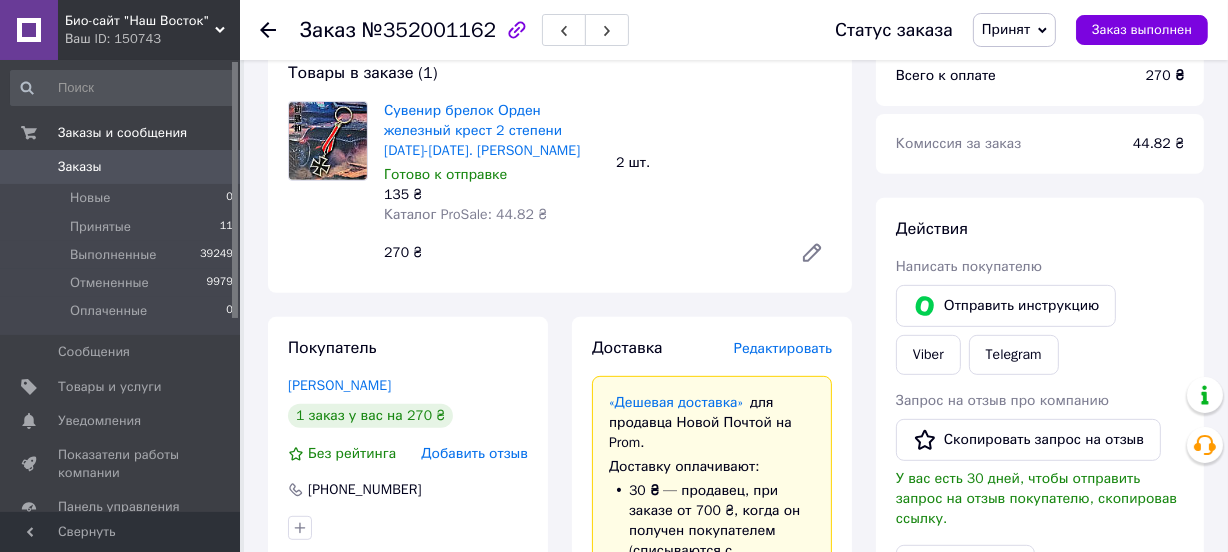 click on "Принят" at bounding box center [1006, 29] 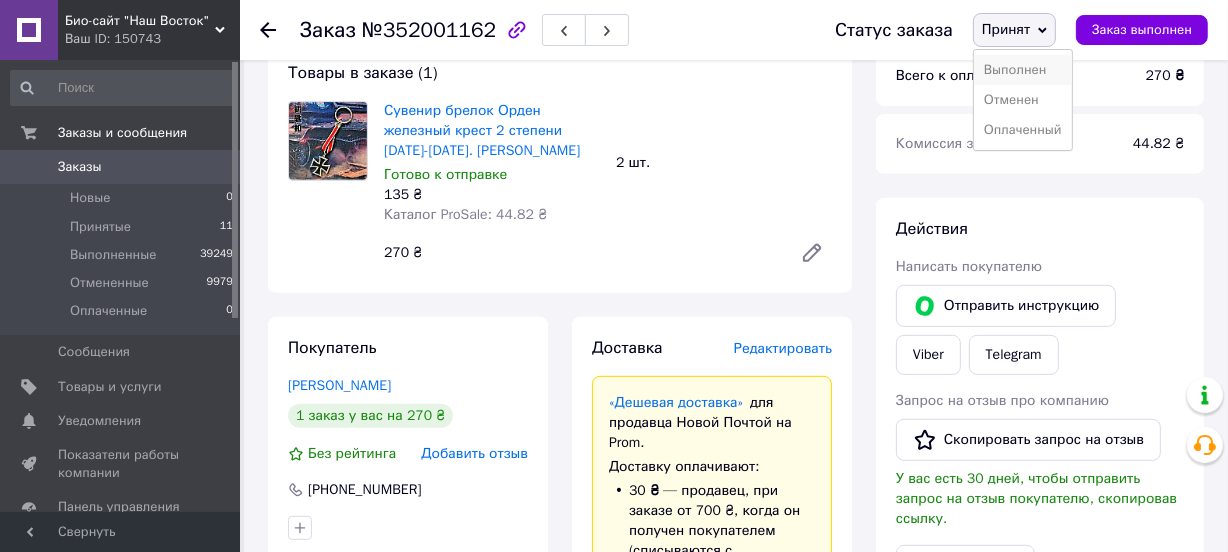click on "Выполнен" at bounding box center (1023, 70) 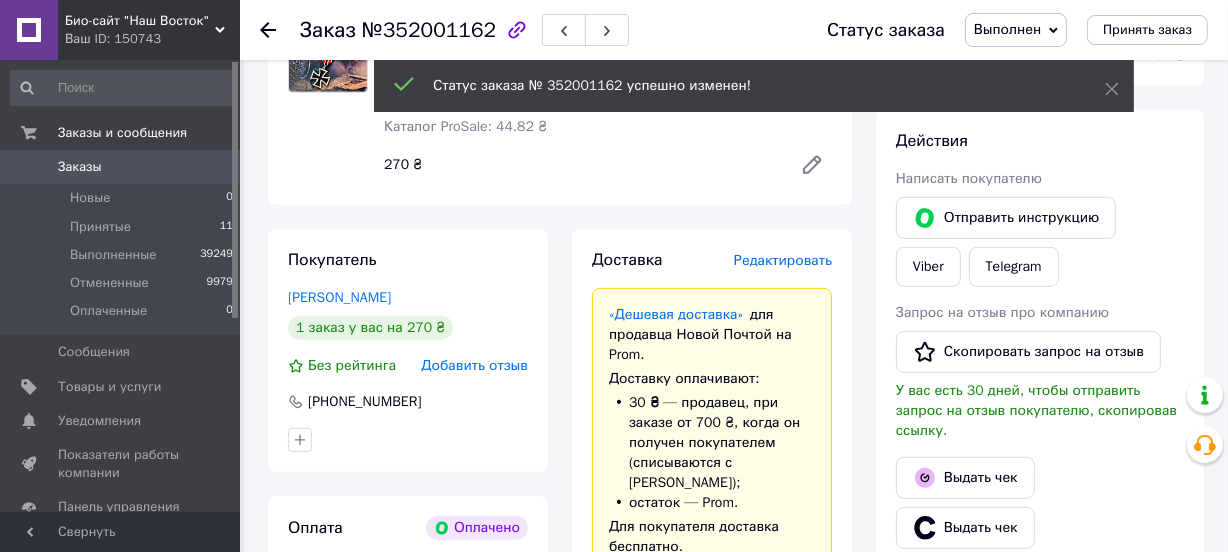 scroll, scrollTop: 727, scrollLeft: 0, axis: vertical 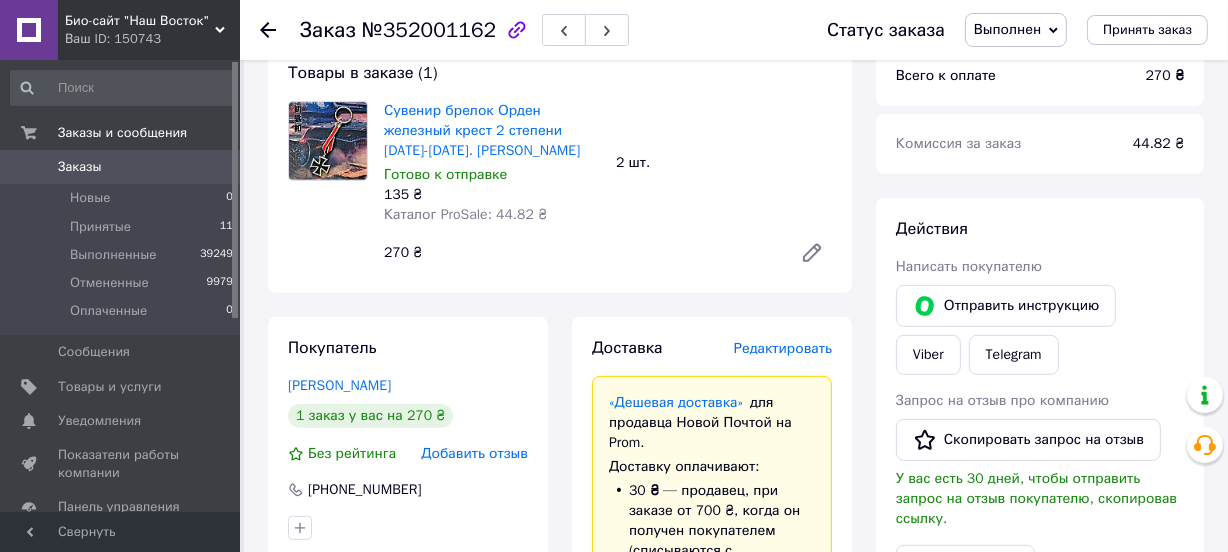 click 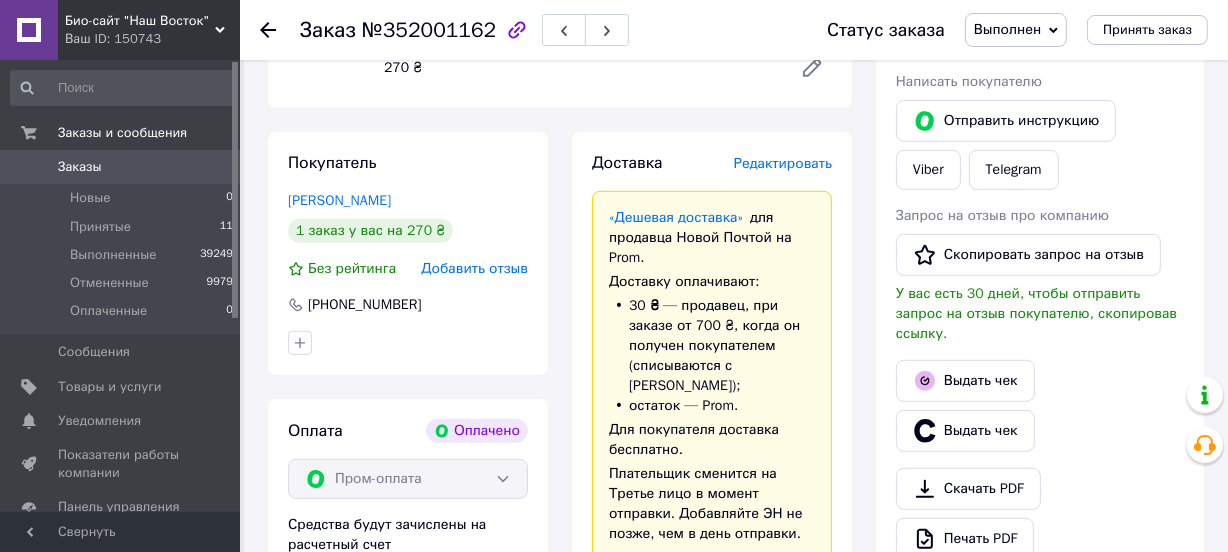 scroll, scrollTop: 1000, scrollLeft: 0, axis: vertical 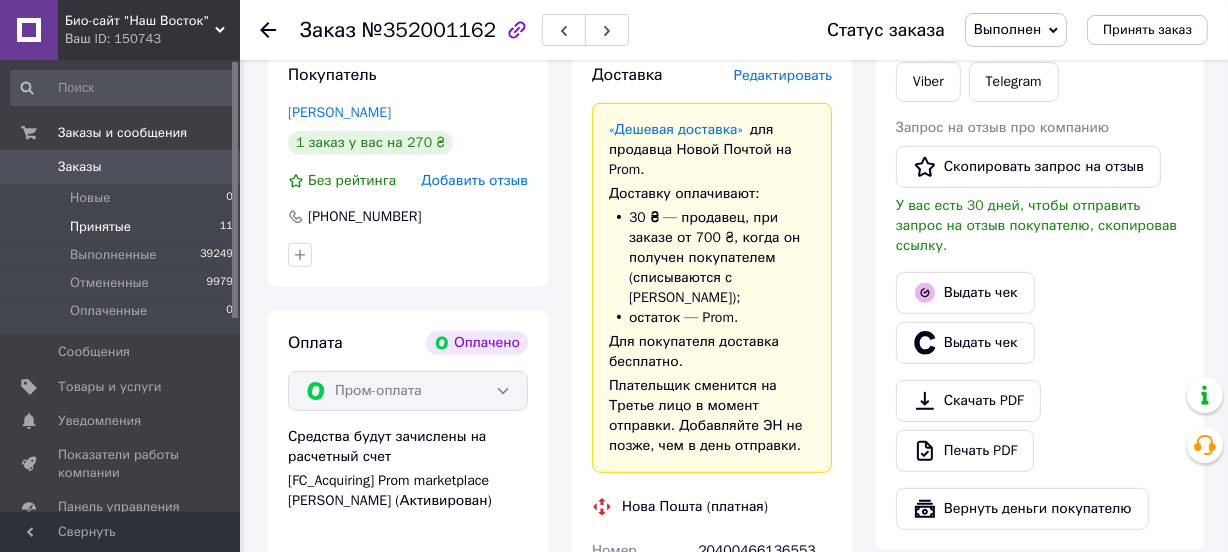 click on "Принятые" at bounding box center [100, 227] 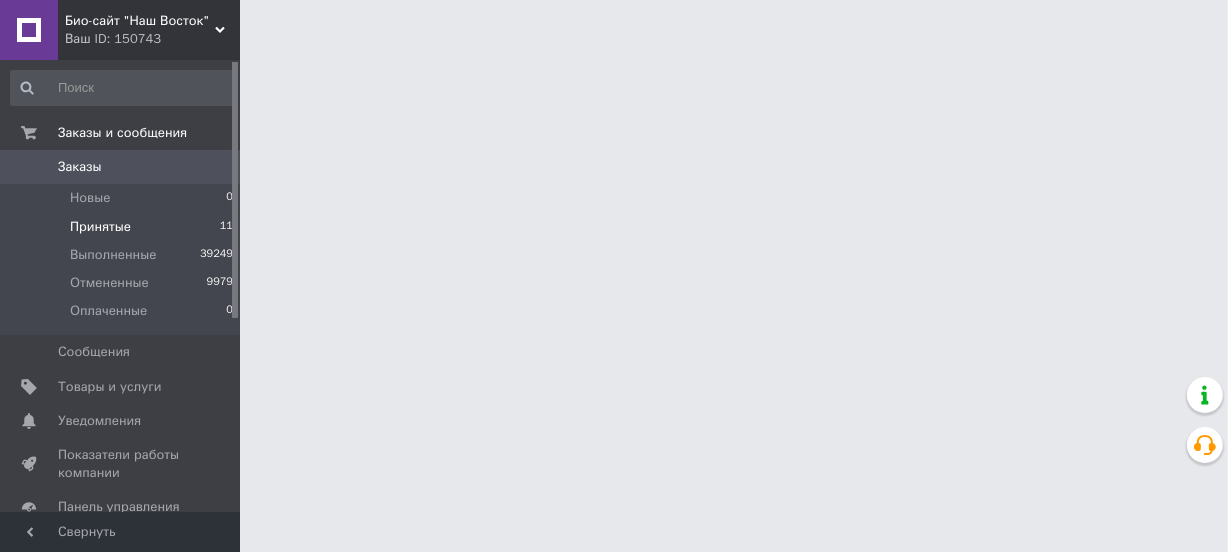 scroll, scrollTop: 0, scrollLeft: 0, axis: both 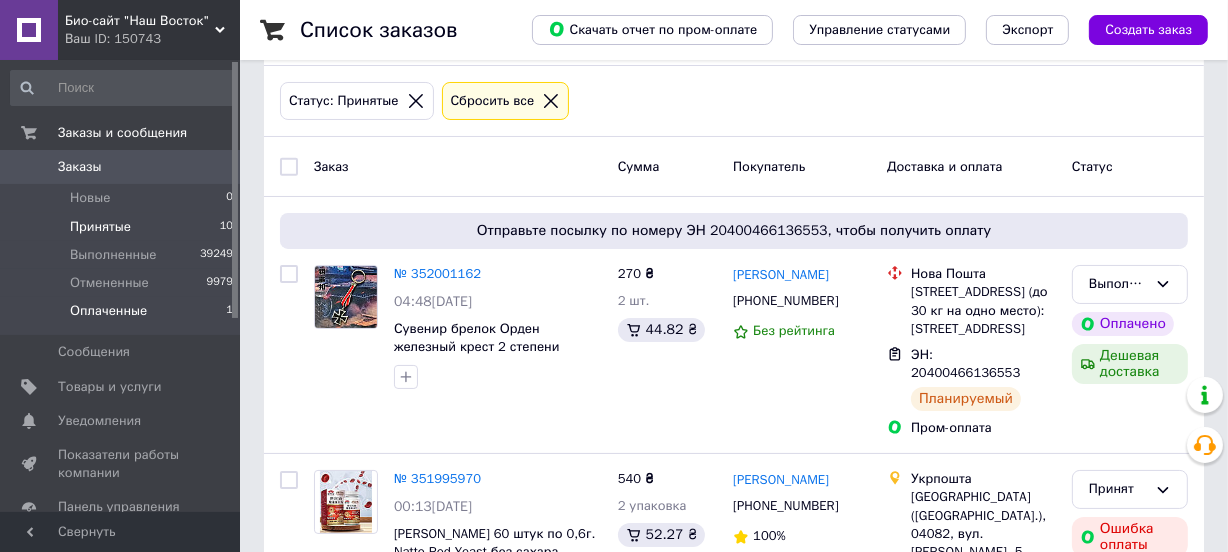 click on "Оплаченные" at bounding box center (108, 311) 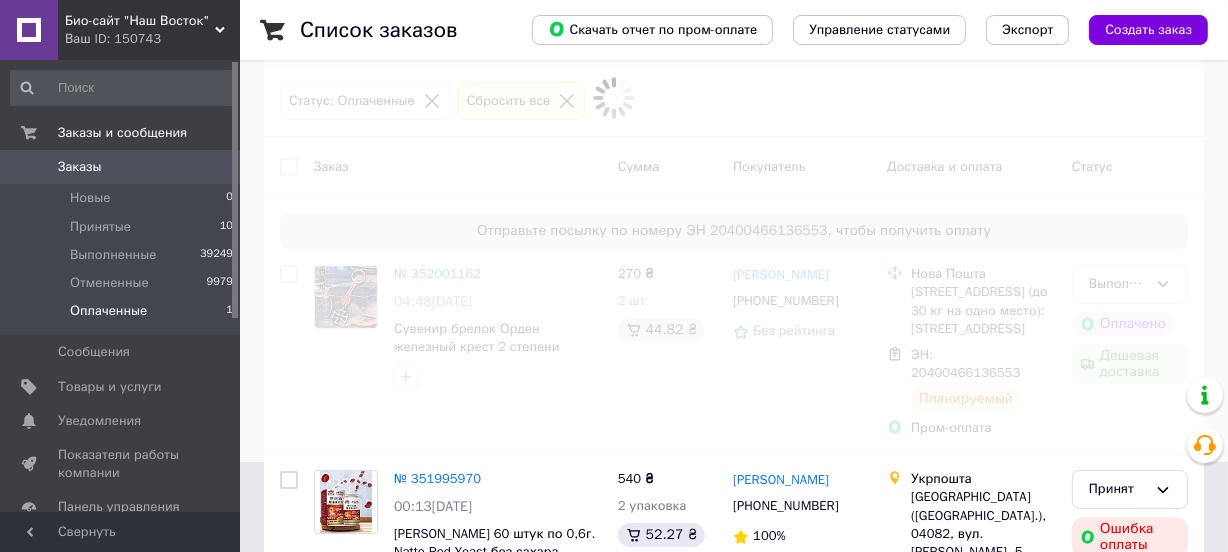 scroll, scrollTop: 0, scrollLeft: 0, axis: both 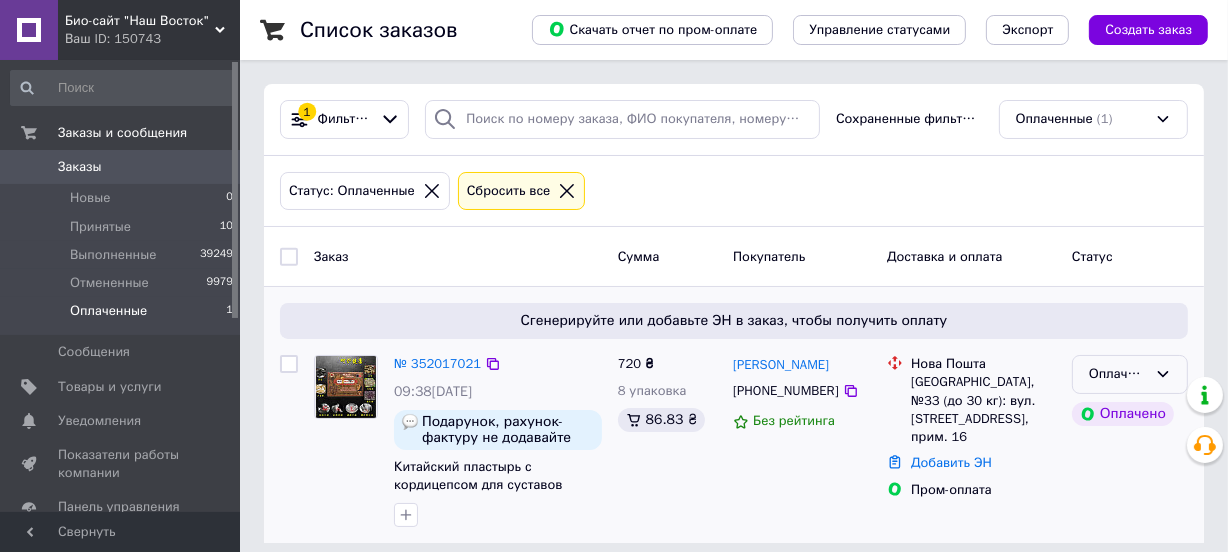 click on "Оплаченный" at bounding box center [1118, 374] 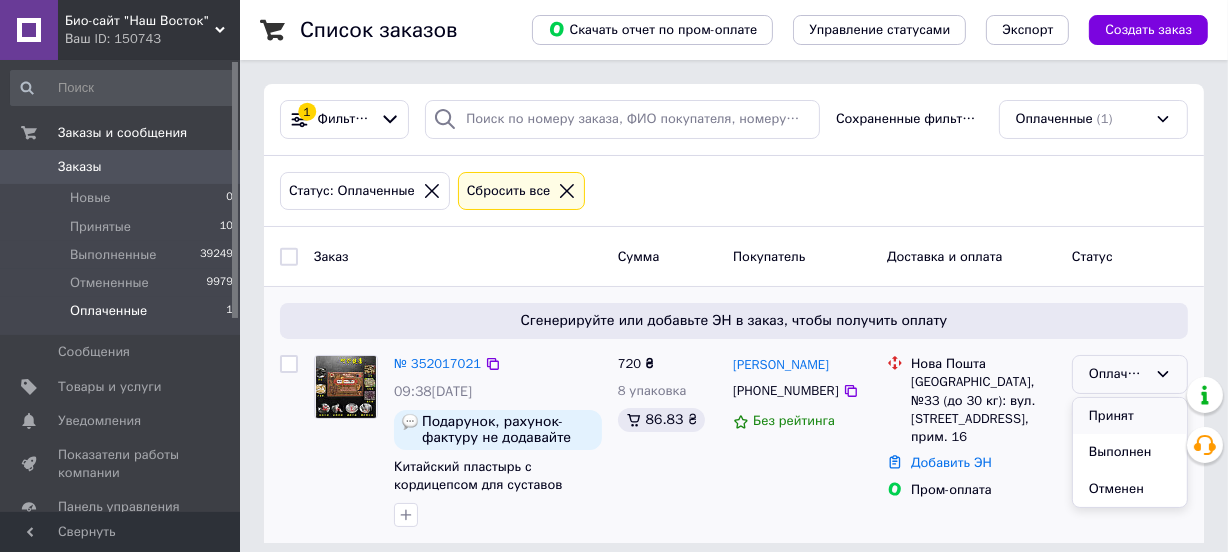 click on "Принят" at bounding box center [1130, 416] 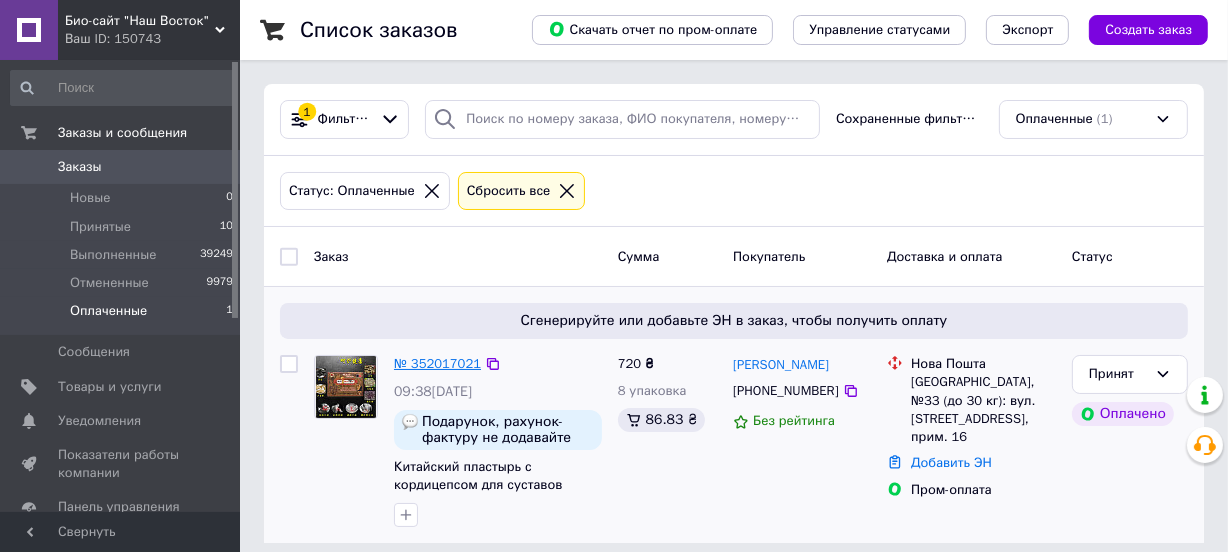 click on "№ 352017021" at bounding box center (437, 363) 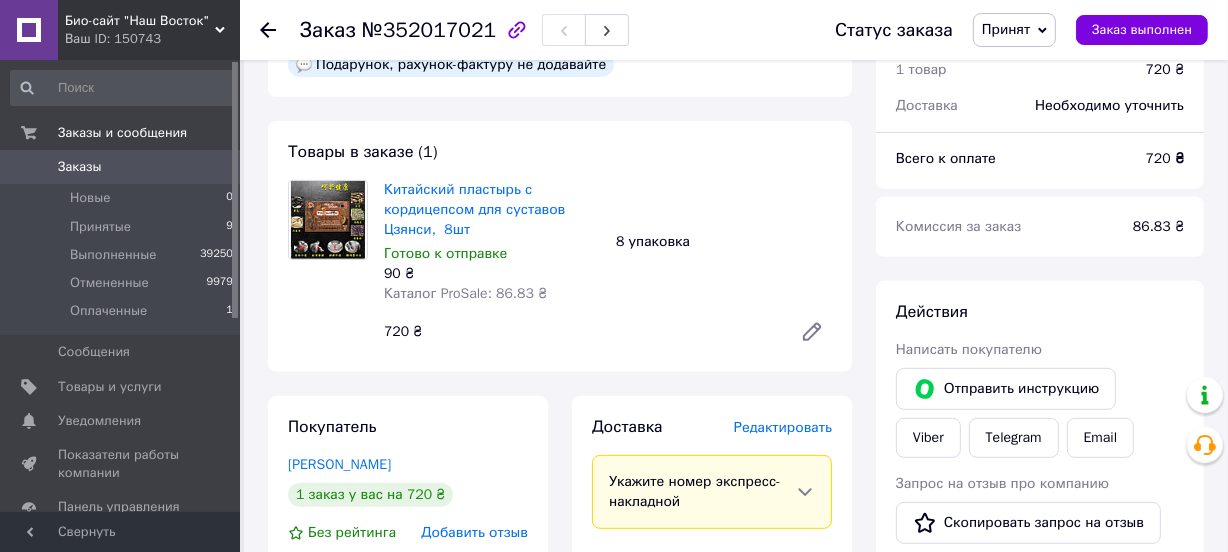 scroll, scrollTop: 681, scrollLeft: 0, axis: vertical 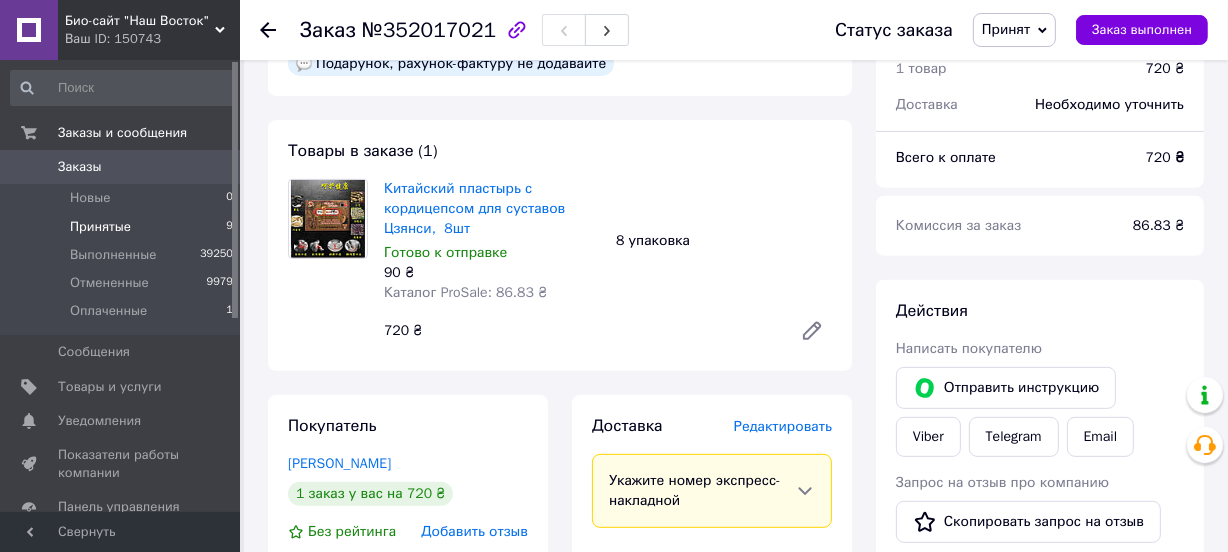 click on "Принятые" at bounding box center (100, 227) 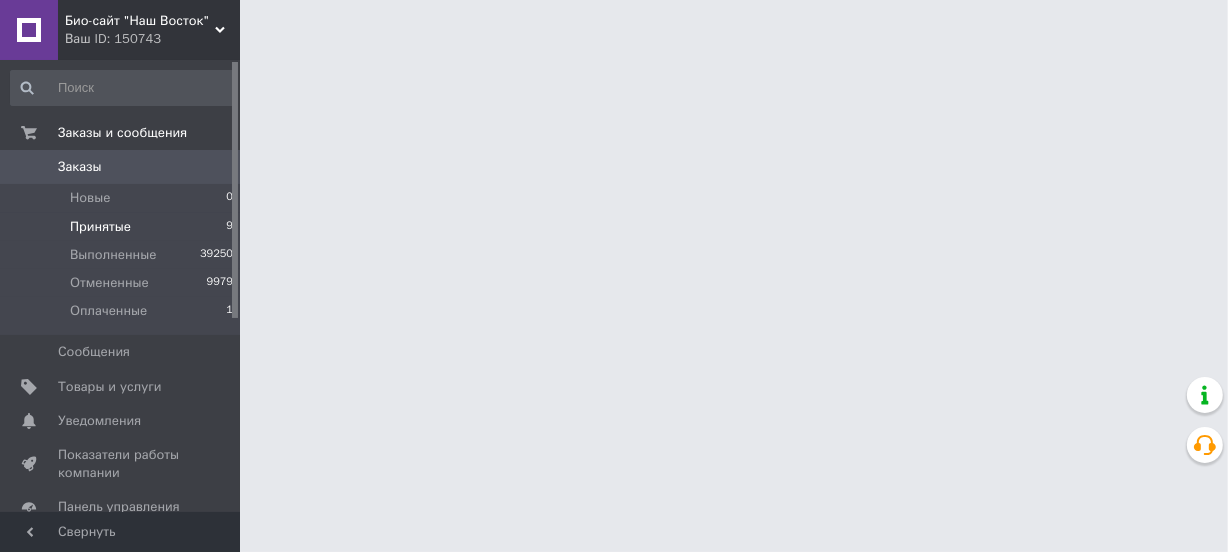 scroll, scrollTop: 0, scrollLeft: 0, axis: both 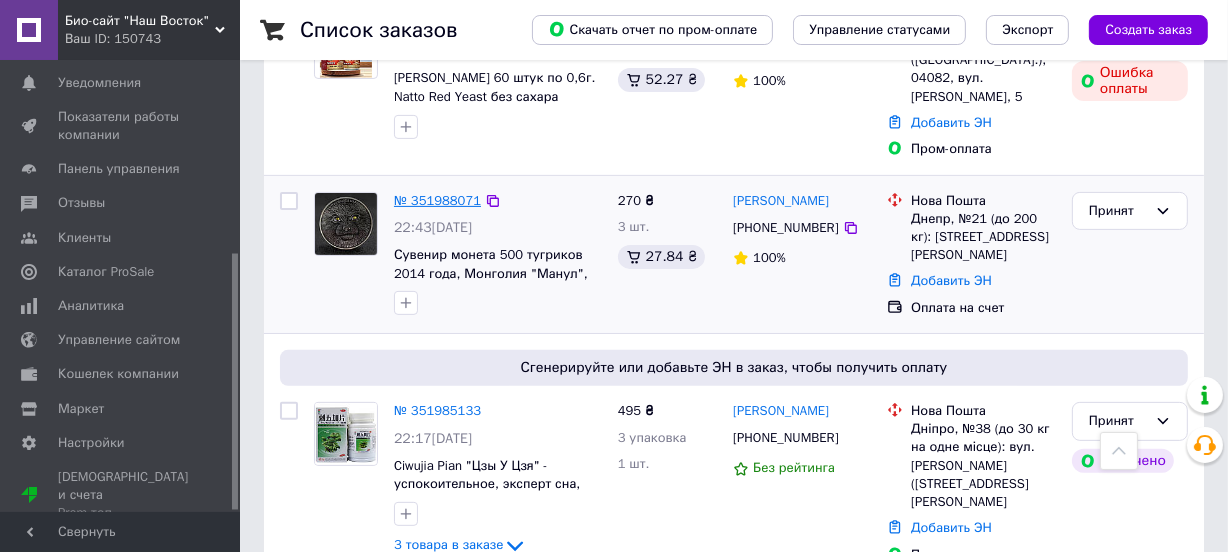 click on "№ 351988071" at bounding box center [437, 200] 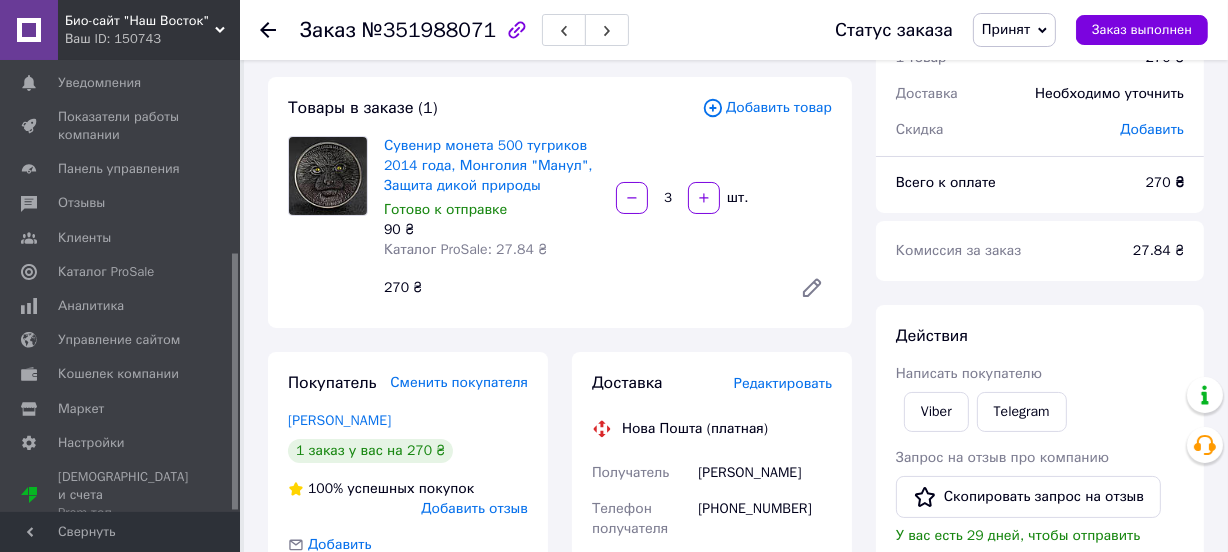 scroll, scrollTop: 90, scrollLeft: 0, axis: vertical 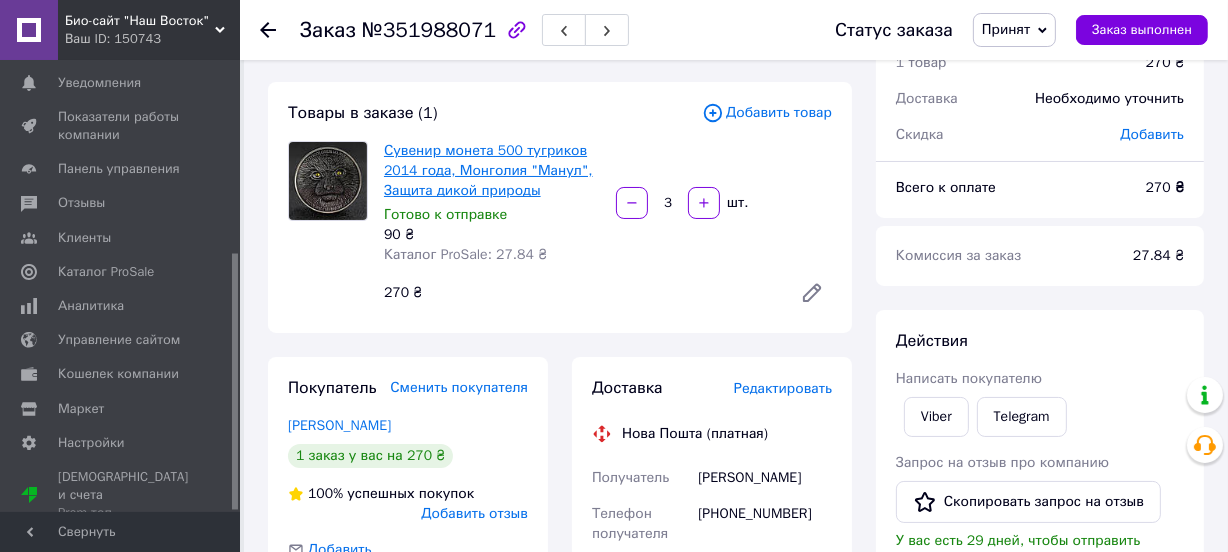 click on "Сувенир монета 500 тугриков 2014 года, Монголия "Манул", Защита дикой природы" at bounding box center (488, 170) 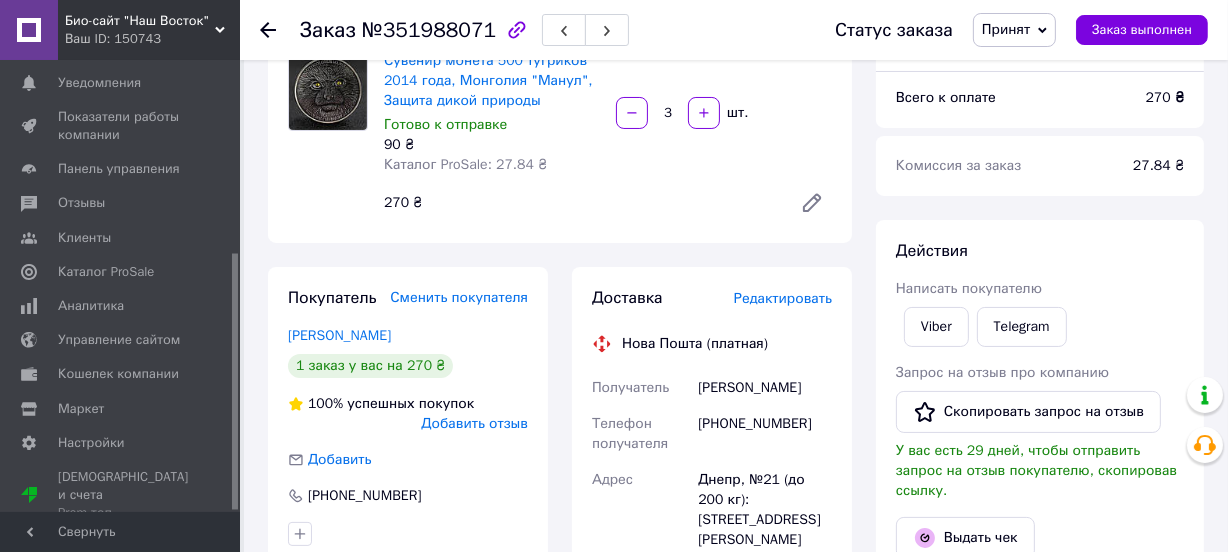 scroll, scrollTop: 181, scrollLeft: 0, axis: vertical 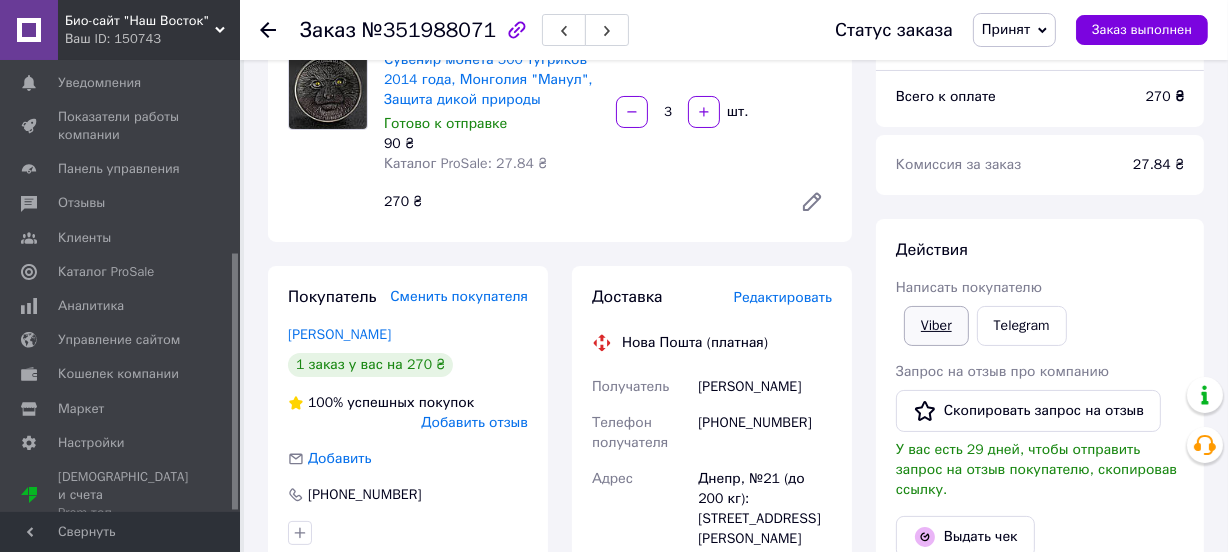 click on "Viber" at bounding box center [936, 326] 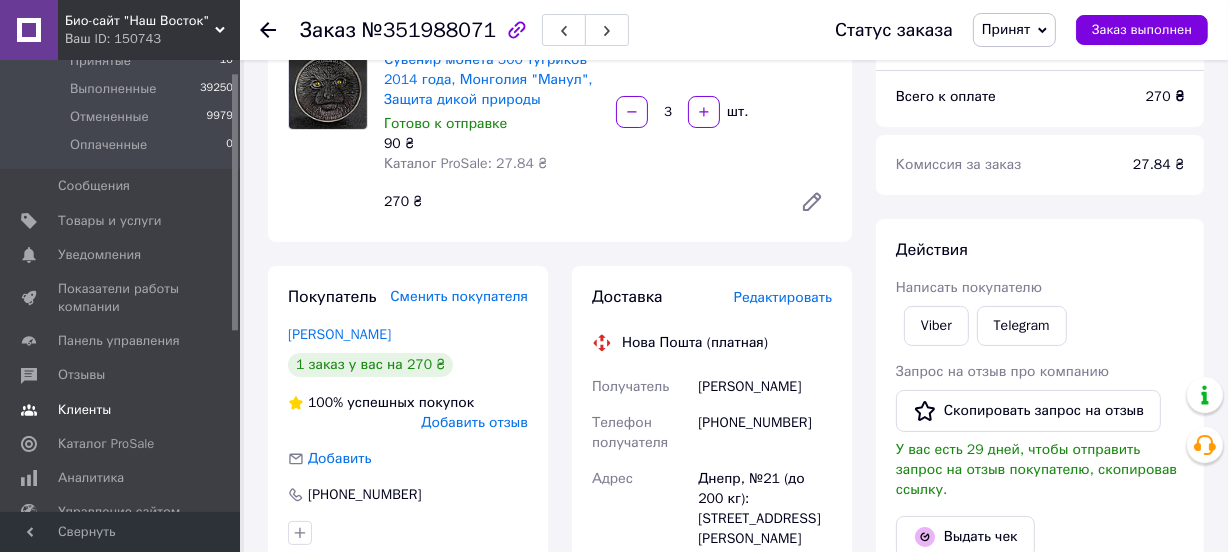 scroll, scrollTop: 0, scrollLeft: 0, axis: both 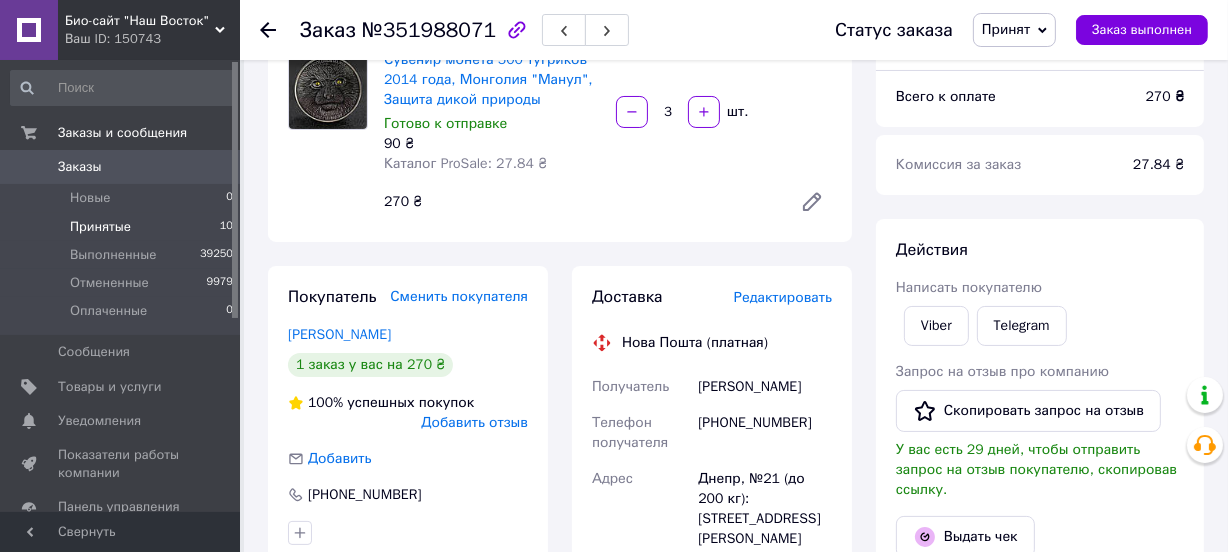 click on "Принятые" at bounding box center [100, 227] 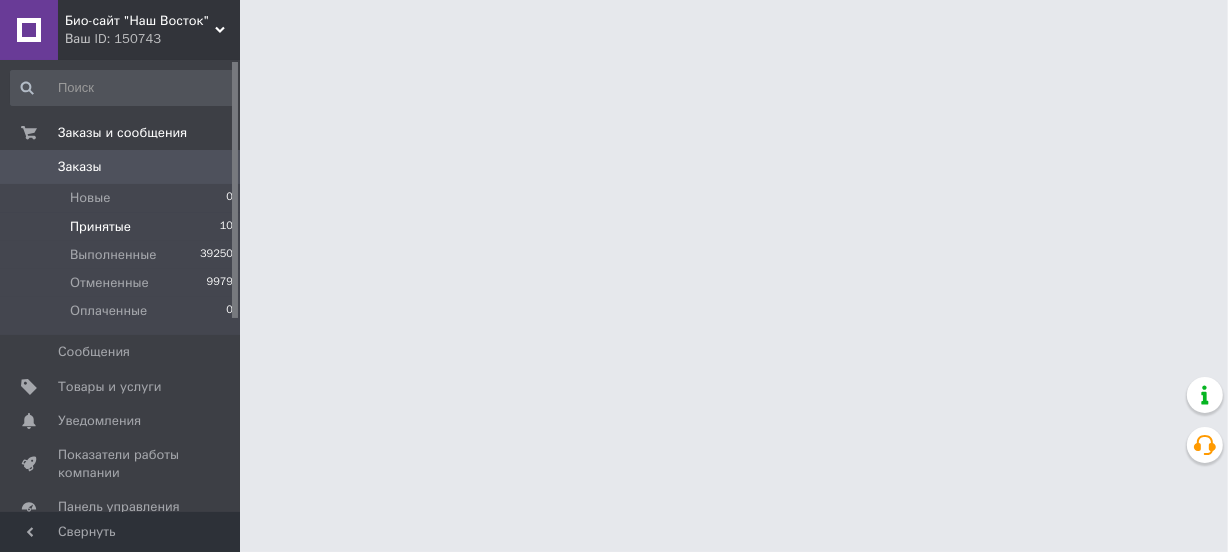 scroll, scrollTop: 0, scrollLeft: 0, axis: both 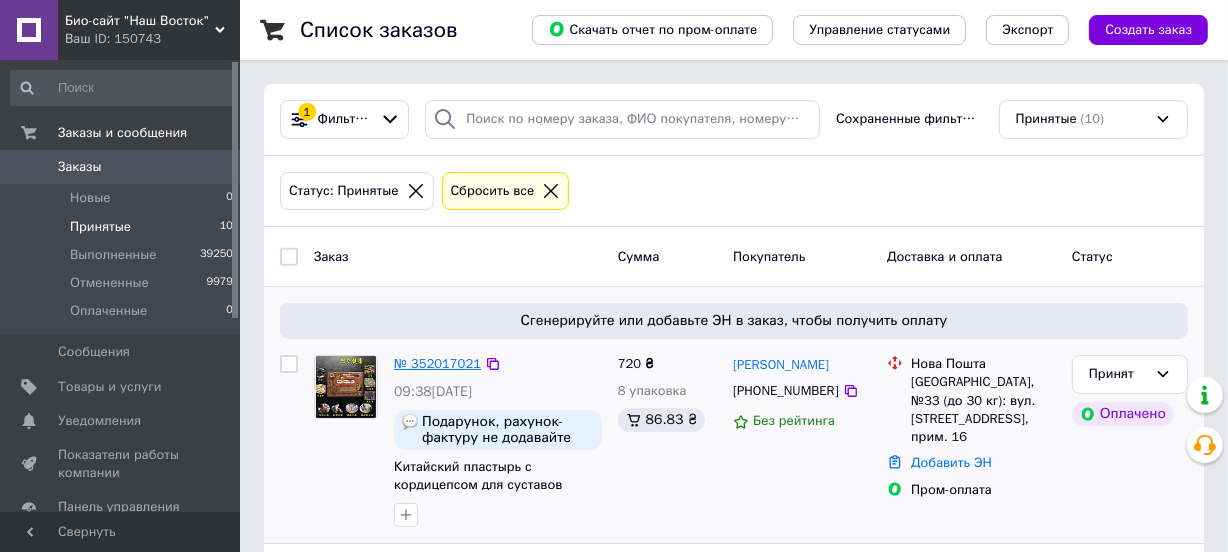 click on "№ 352017021" at bounding box center (437, 363) 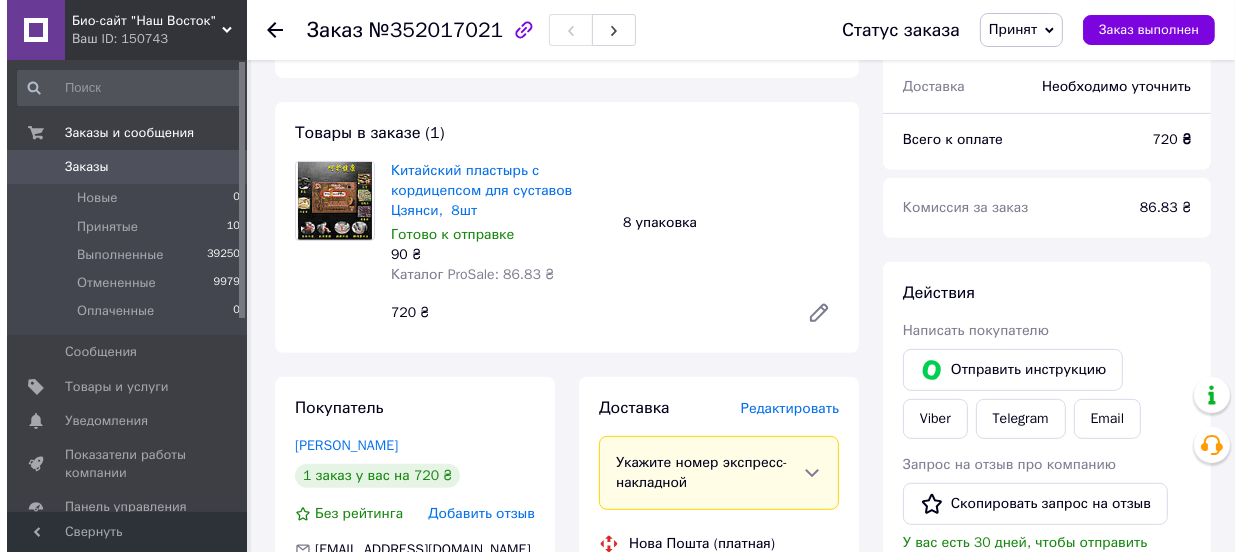 scroll, scrollTop: 818, scrollLeft: 0, axis: vertical 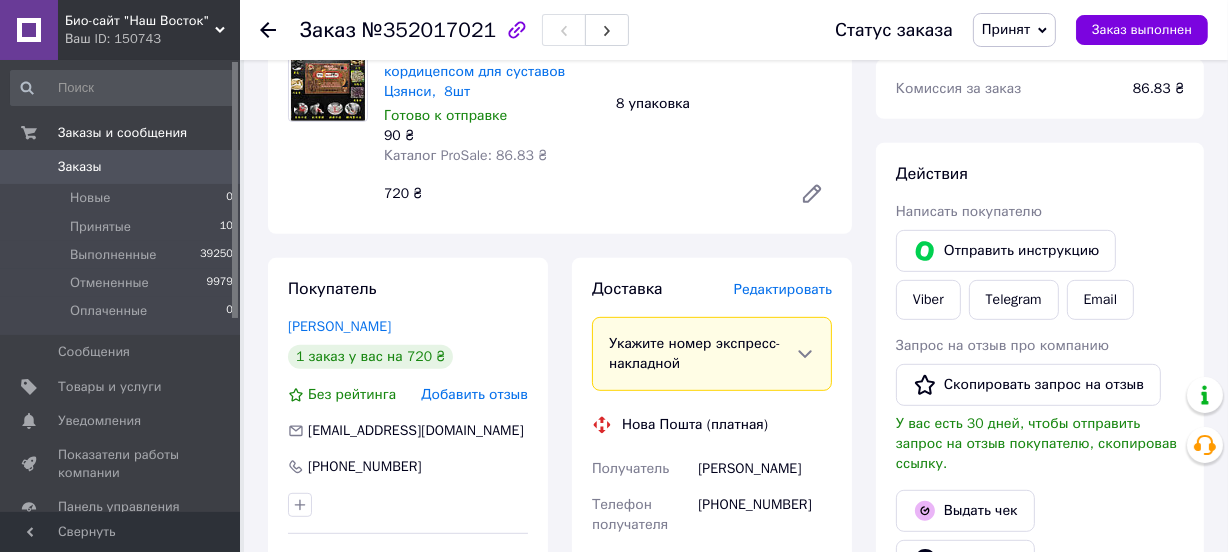 click on "Редактировать" at bounding box center [783, 289] 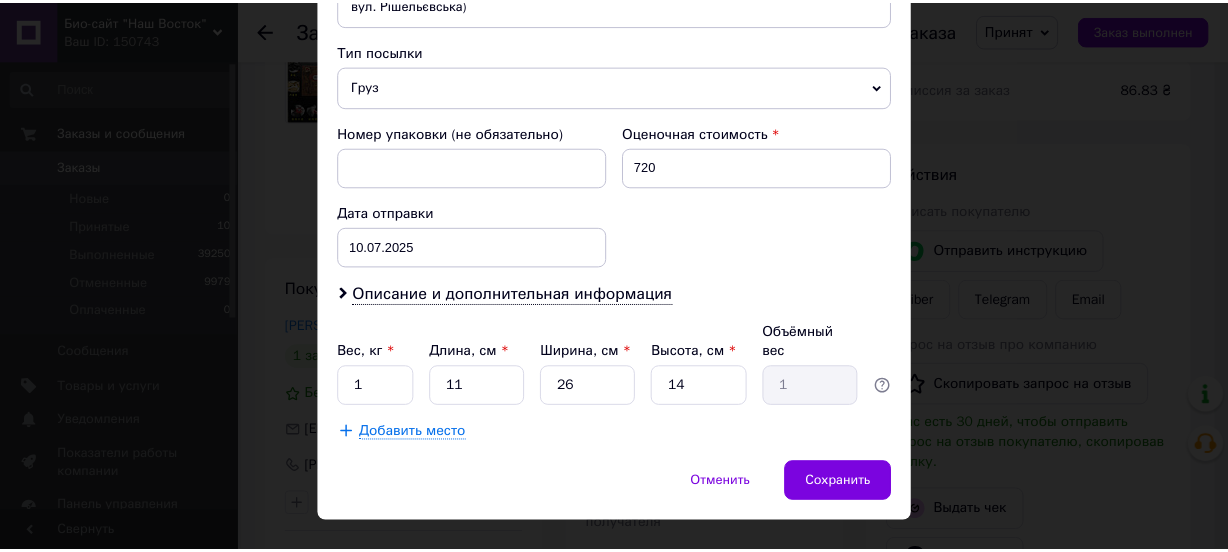 scroll, scrollTop: 793, scrollLeft: 0, axis: vertical 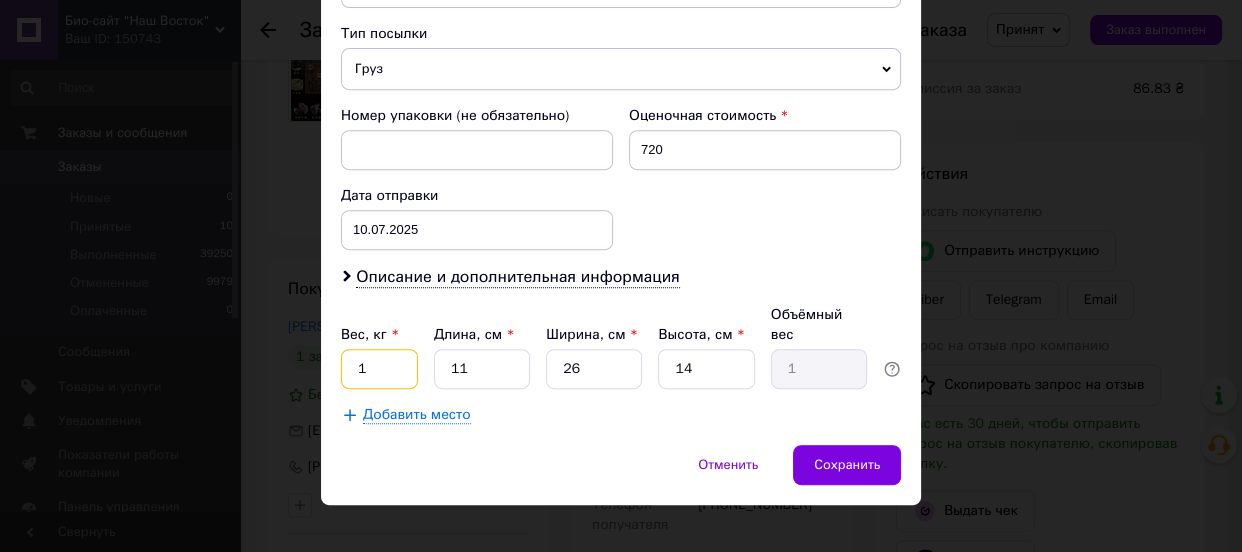 click on "1" at bounding box center (379, 369) 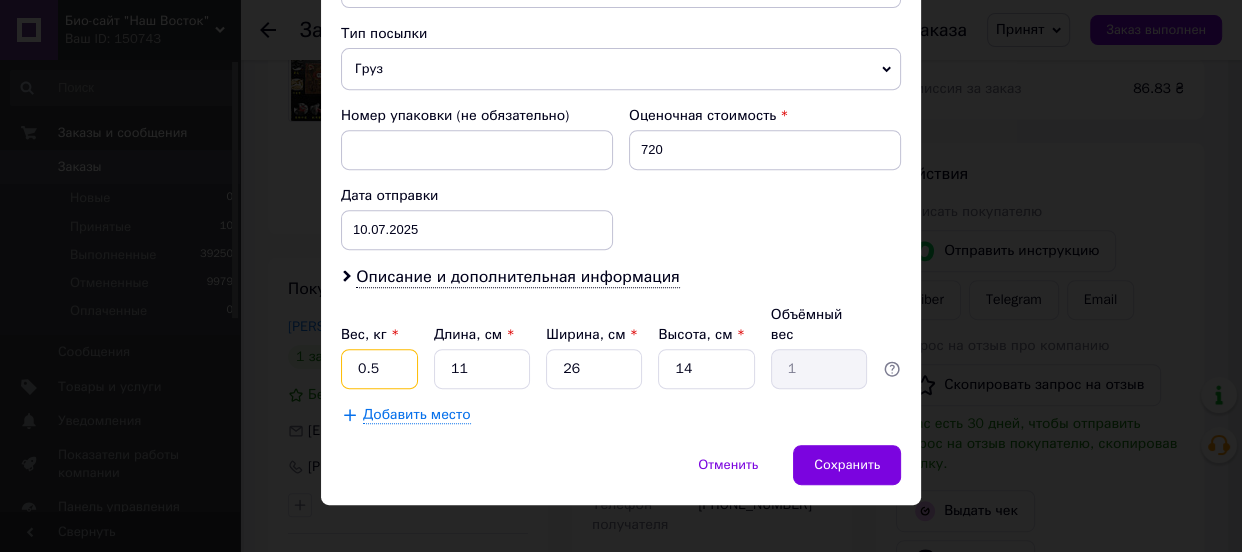 type on "0.5" 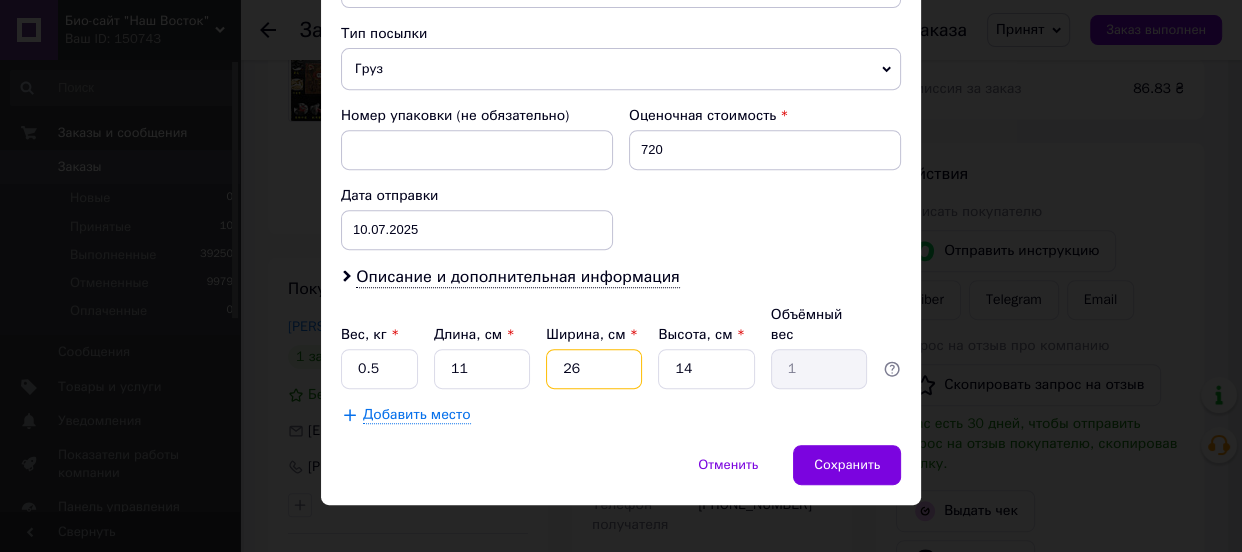 click on "26" at bounding box center (594, 369) 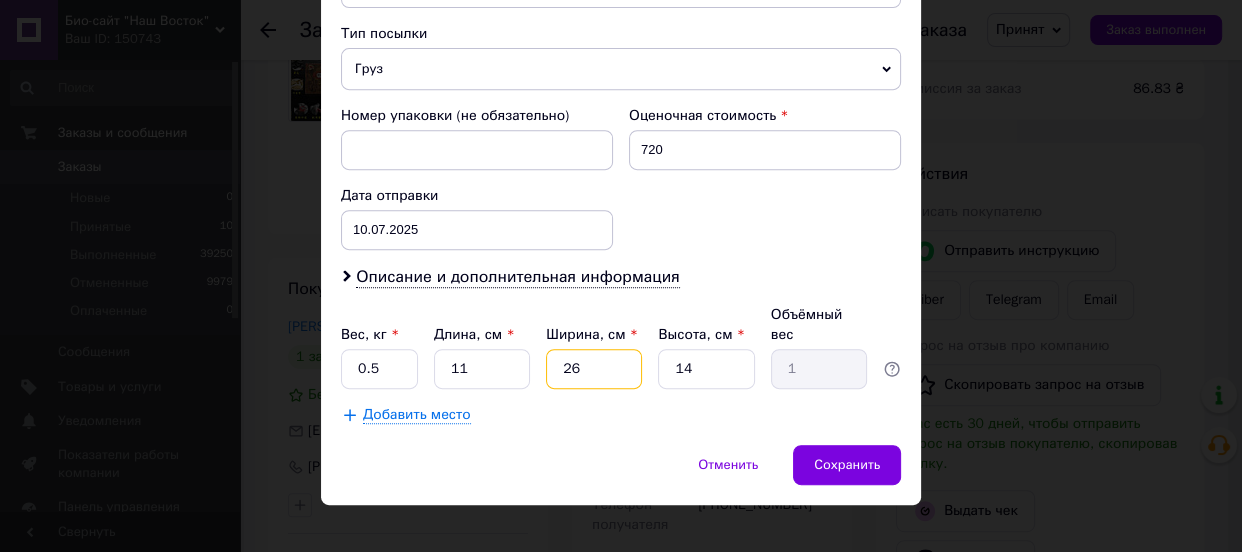 type on "1" 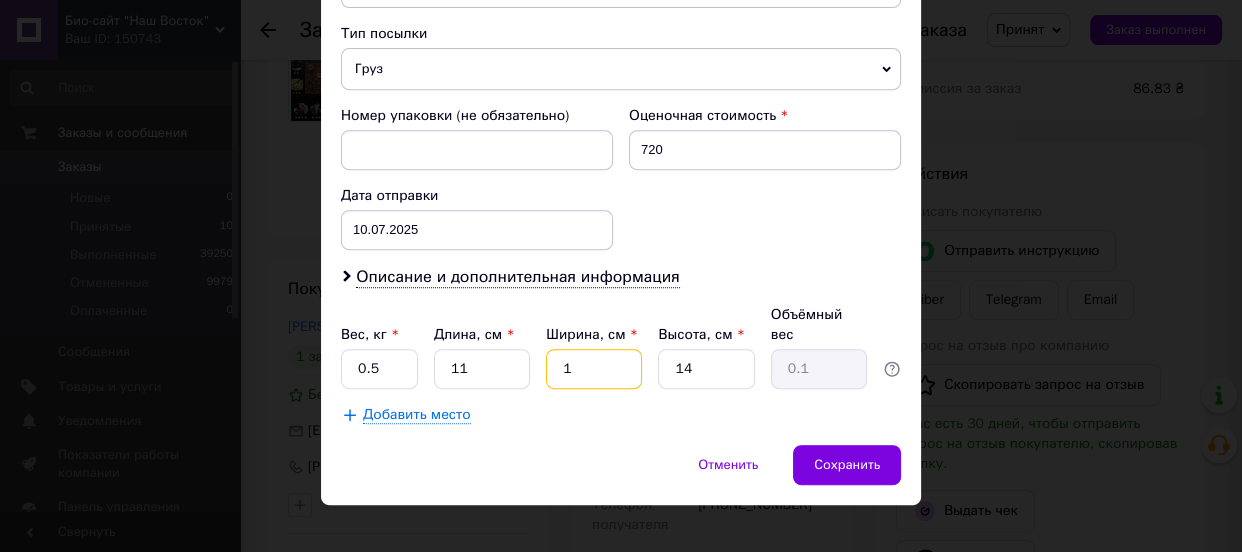 type on "13" 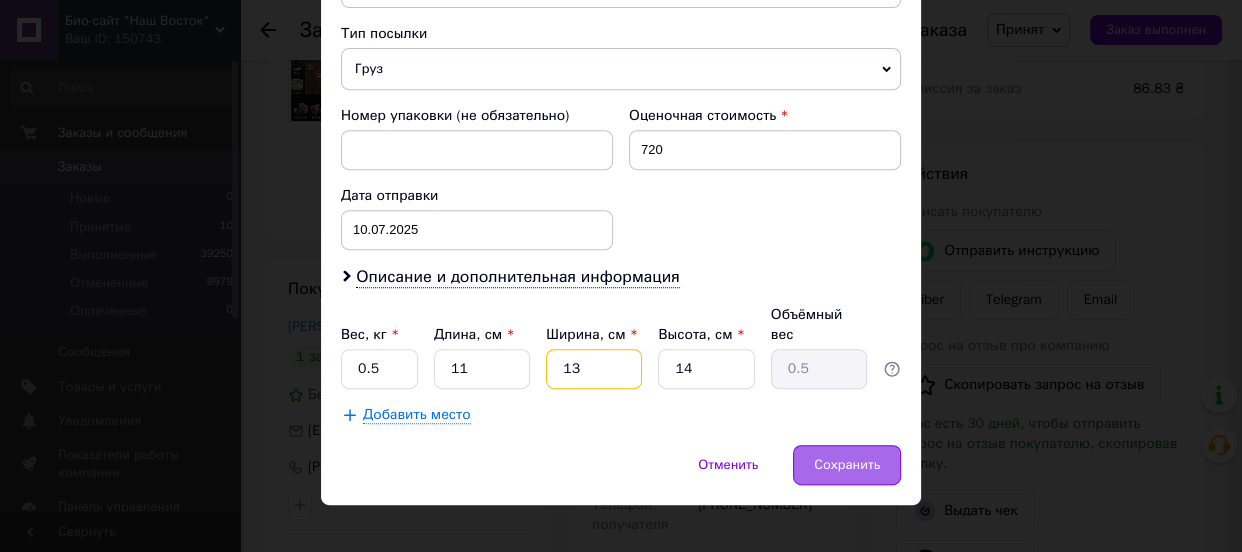 type on "13" 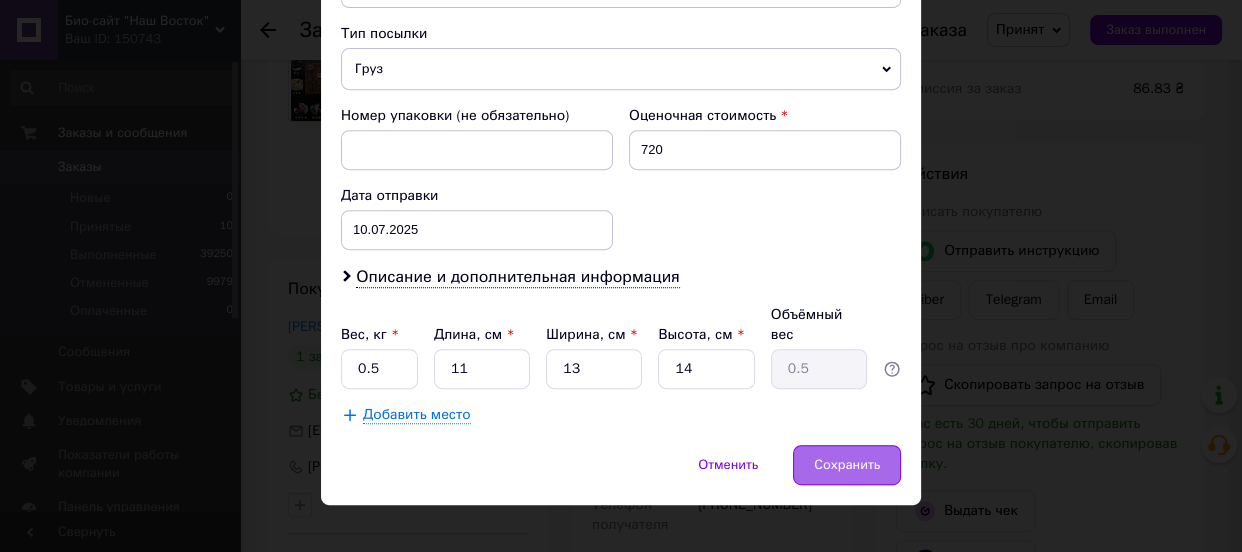 click on "Сохранить" at bounding box center [847, 465] 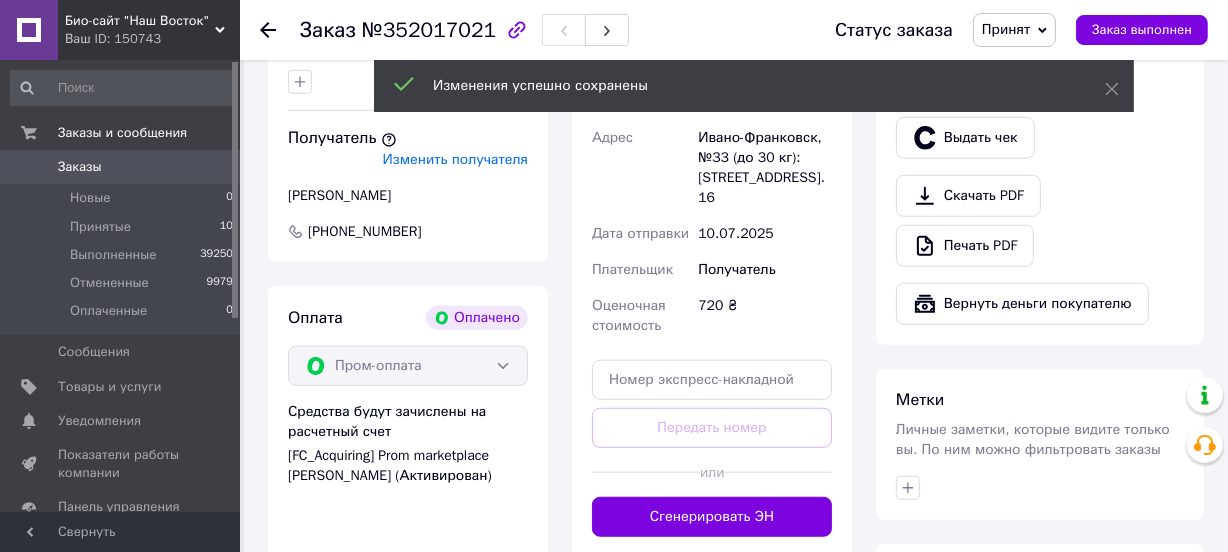 scroll, scrollTop: 1272, scrollLeft: 0, axis: vertical 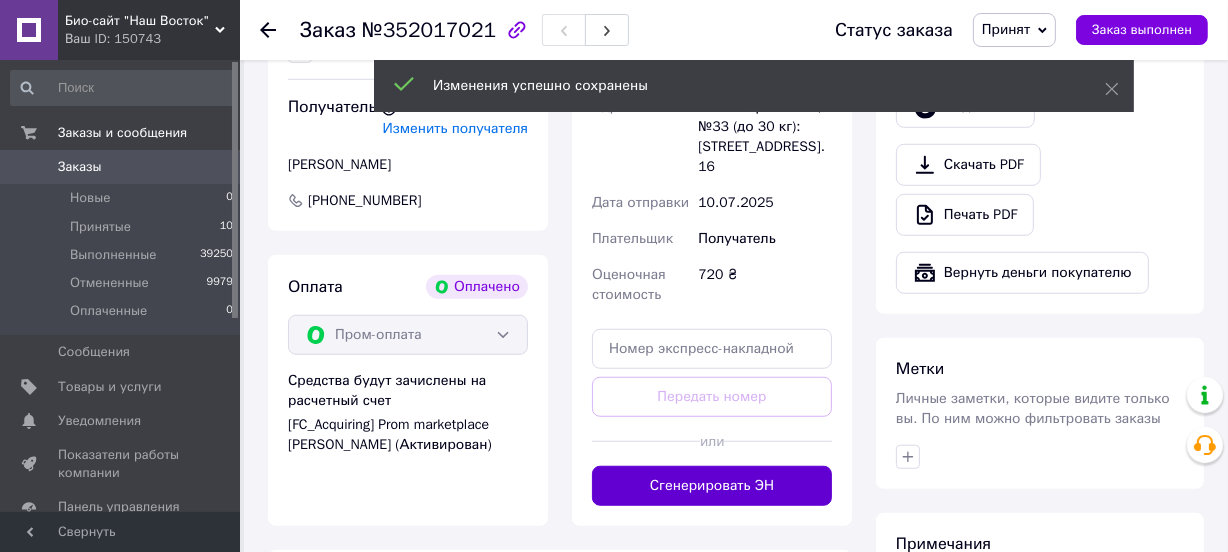 click on "Сгенерировать ЭН" at bounding box center (712, 486) 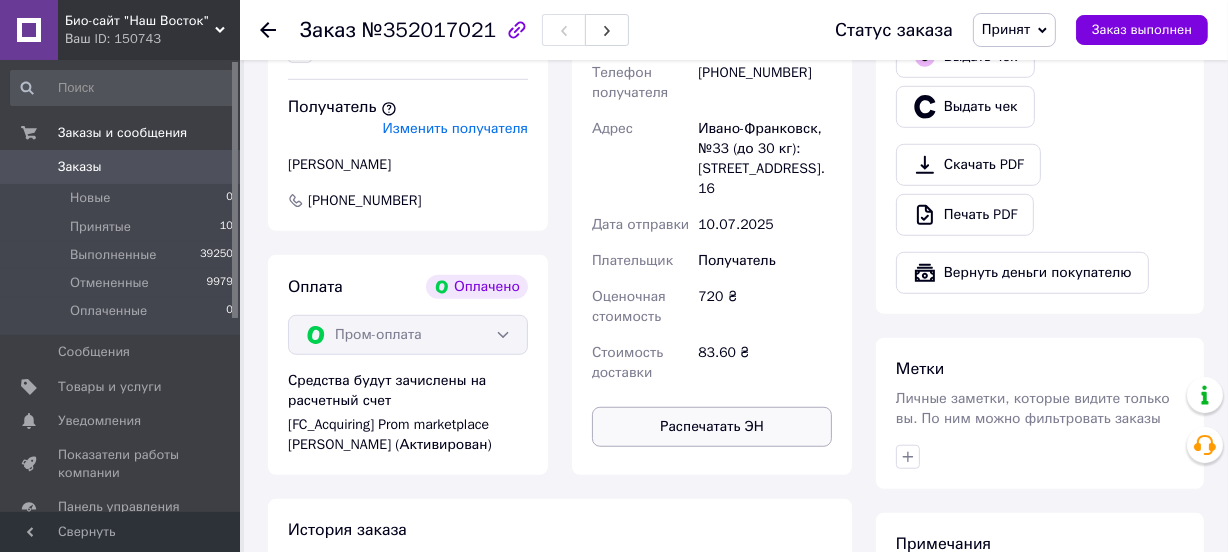 click on "Распечатать ЭН" at bounding box center [712, 427] 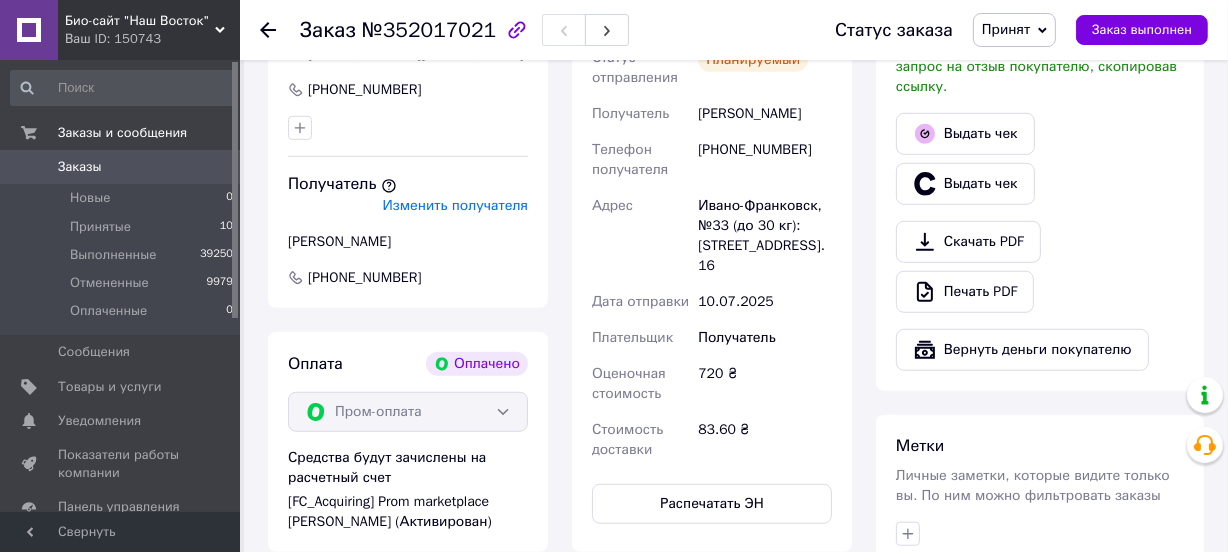 scroll, scrollTop: 1000, scrollLeft: 0, axis: vertical 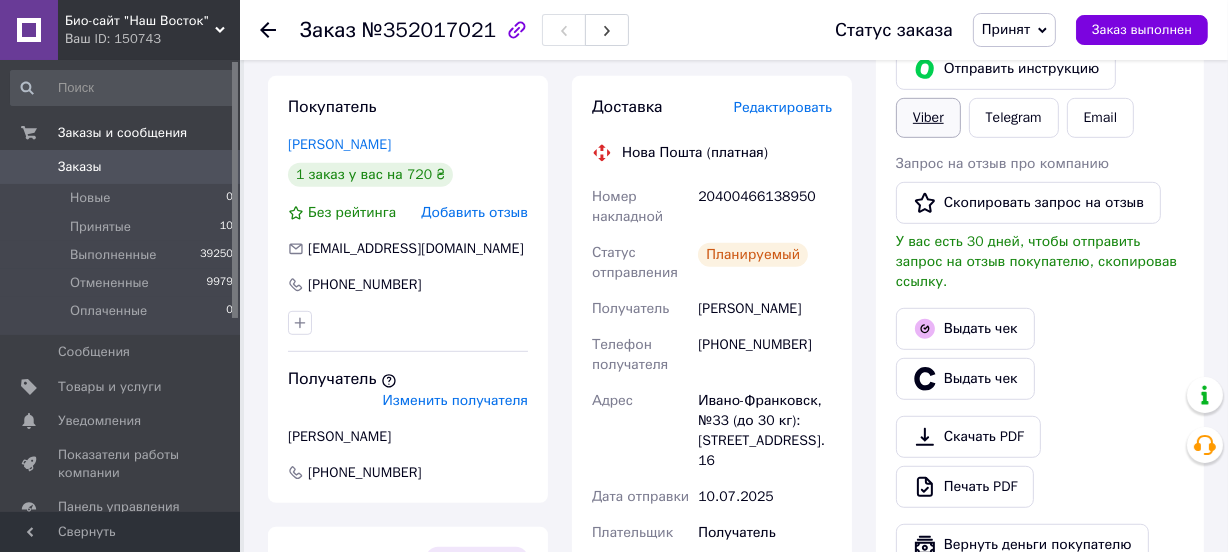 click on "Viber" at bounding box center (928, 118) 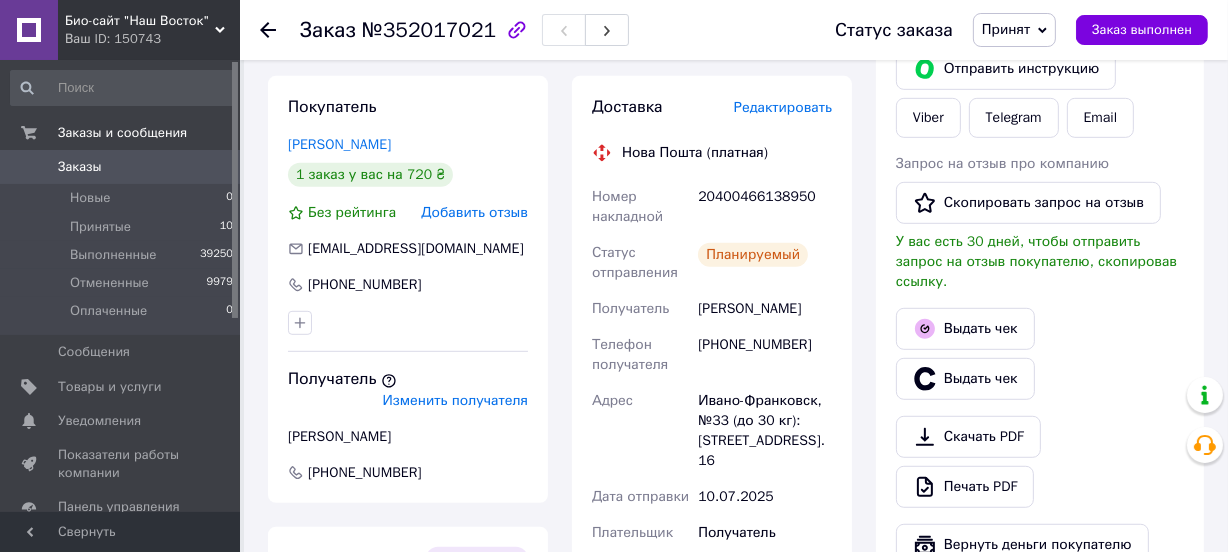 scroll, scrollTop: 1090, scrollLeft: 0, axis: vertical 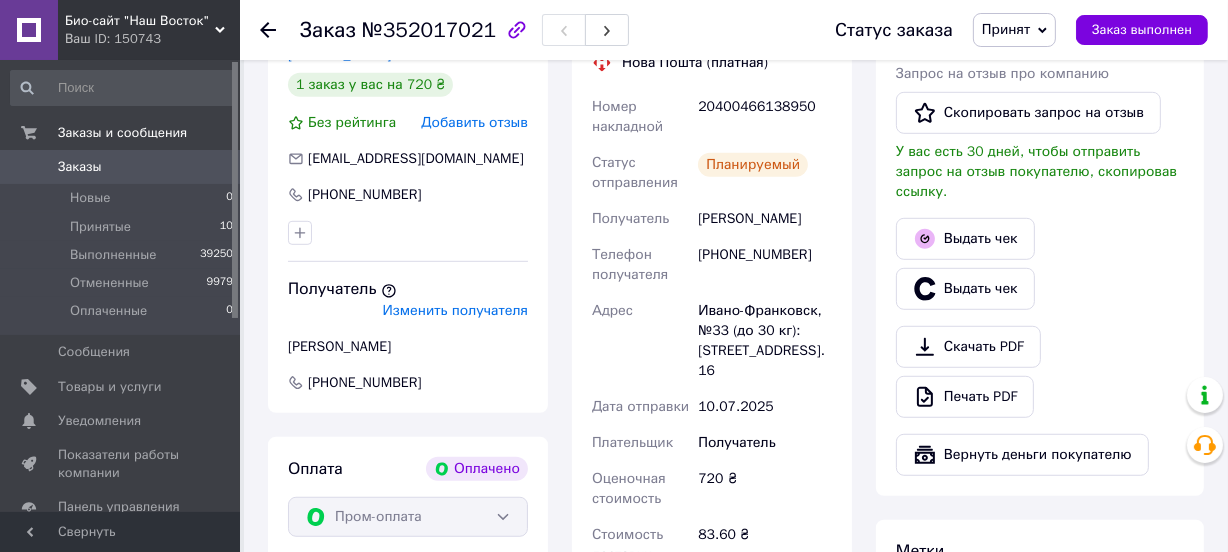 click on "Принят" at bounding box center [1006, 29] 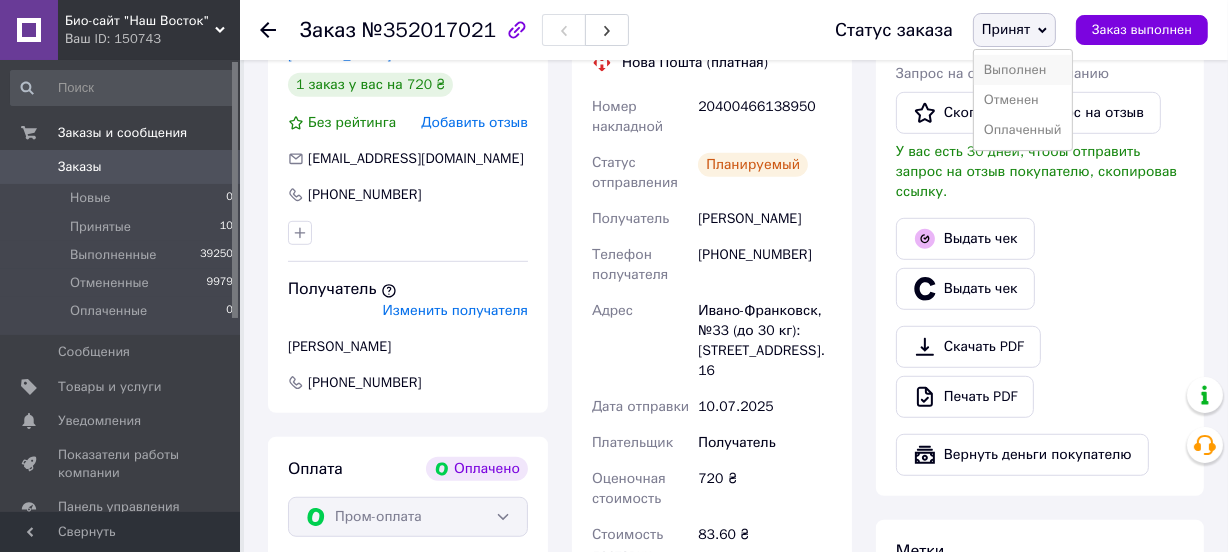 click on "Выполнен" at bounding box center (1023, 70) 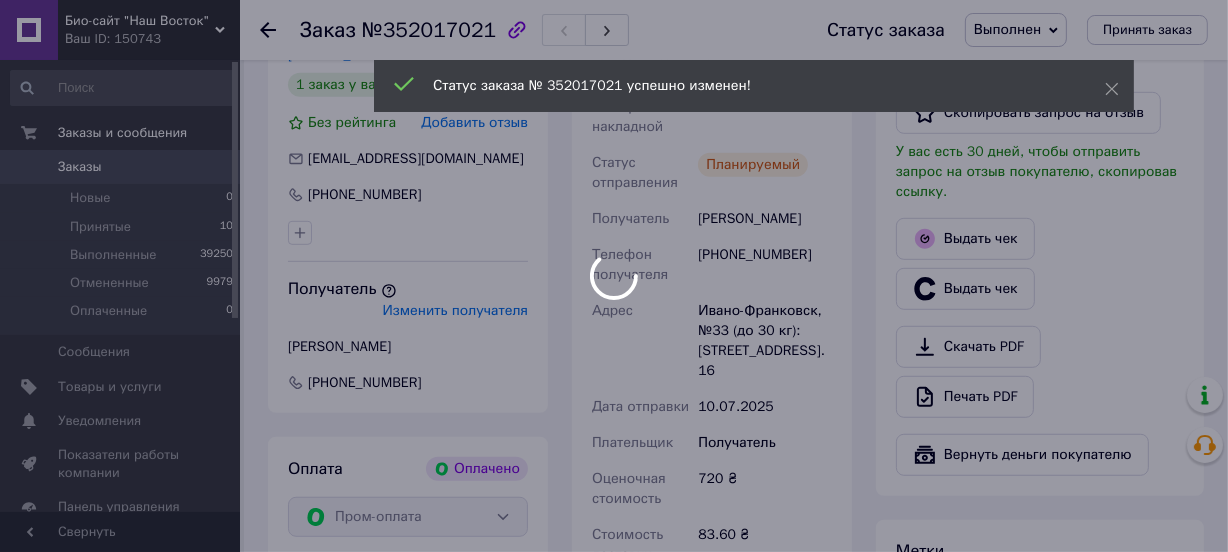 click at bounding box center [614, 276] 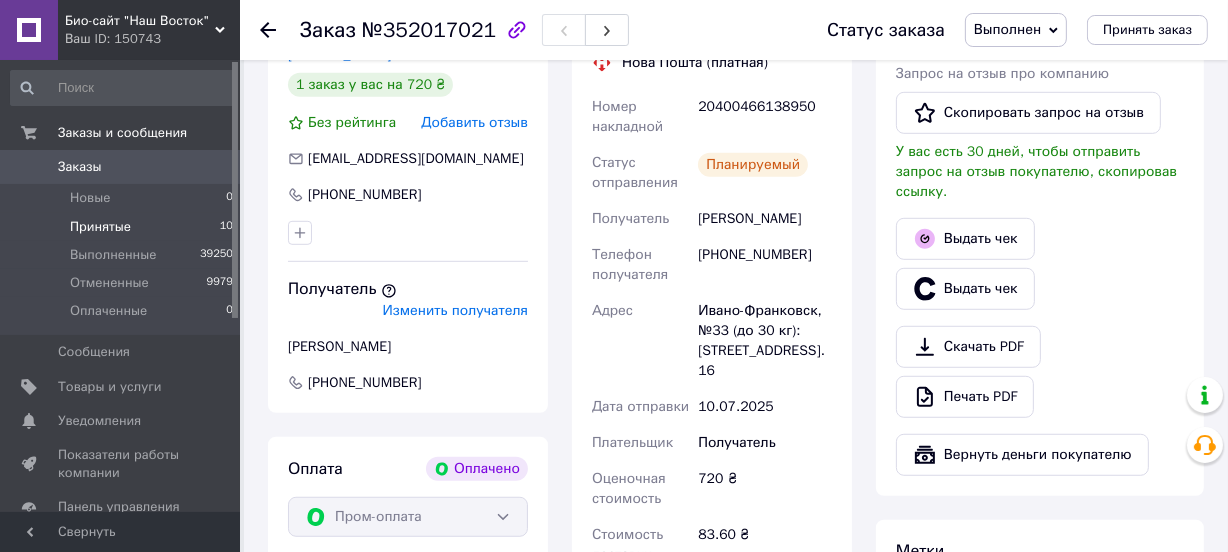 click on "Принятые" at bounding box center [100, 227] 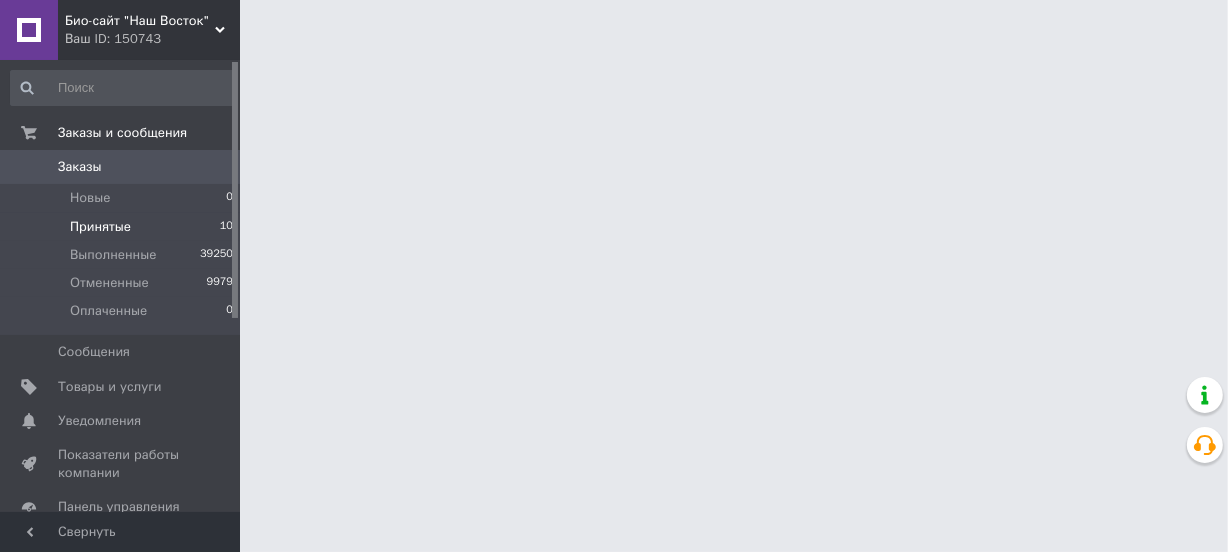 scroll, scrollTop: 0, scrollLeft: 0, axis: both 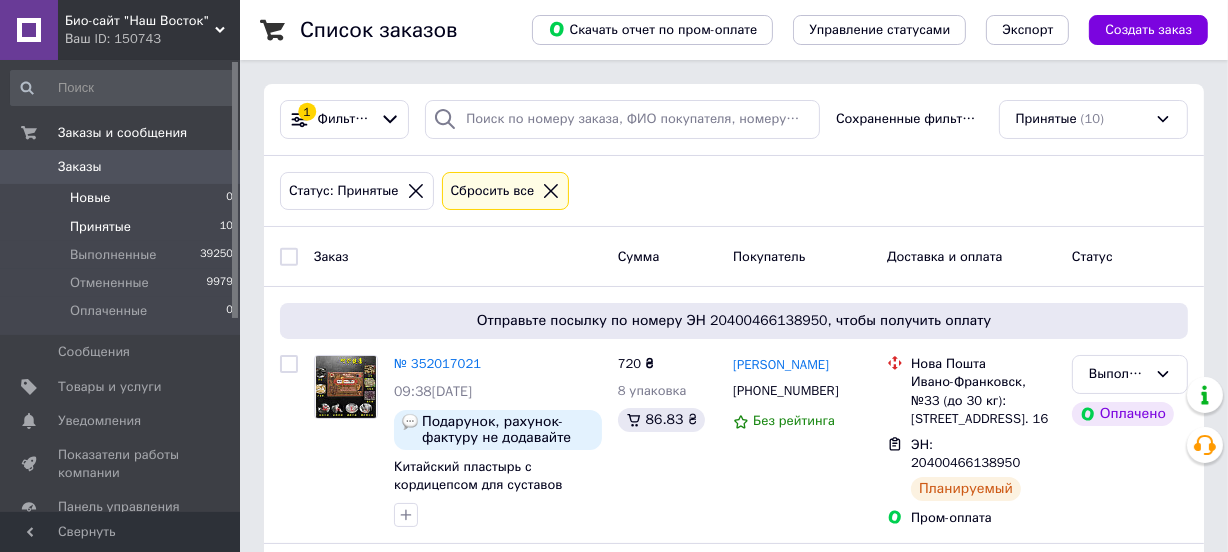 click on "Новые" at bounding box center (90, 198) 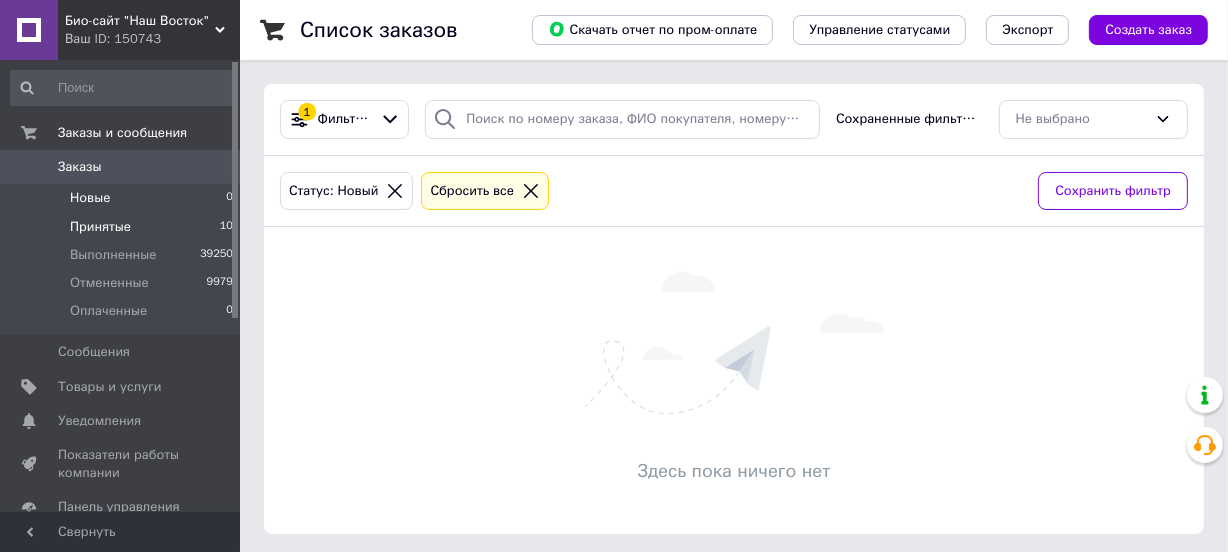 click on "Принятые" at bounding box center (100, 227) 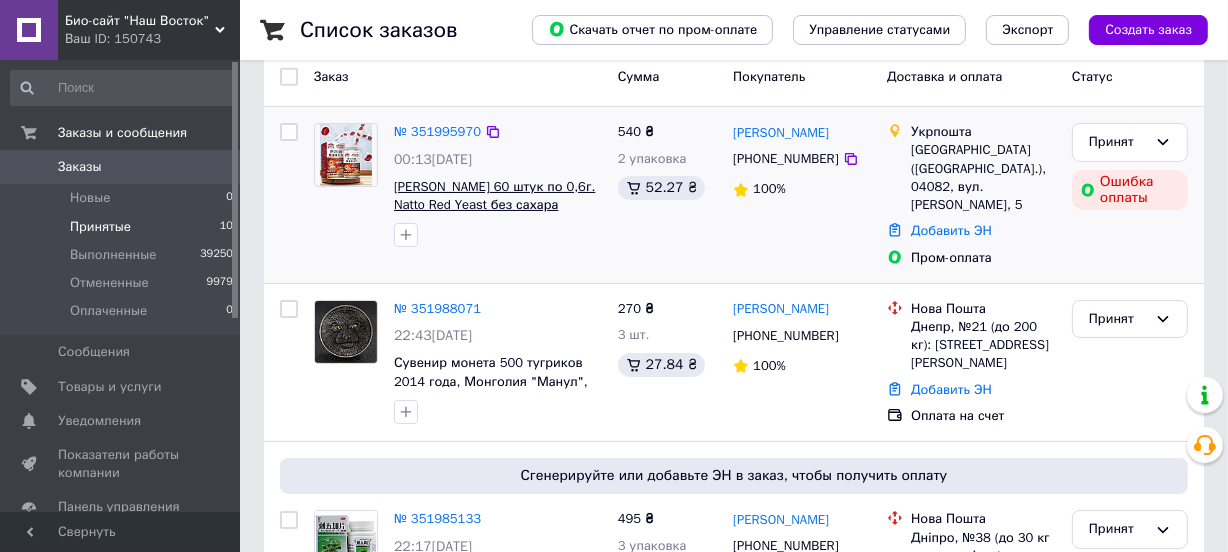 scroll, scrollTop: 181, scrollLeft: 0, axis: vertical 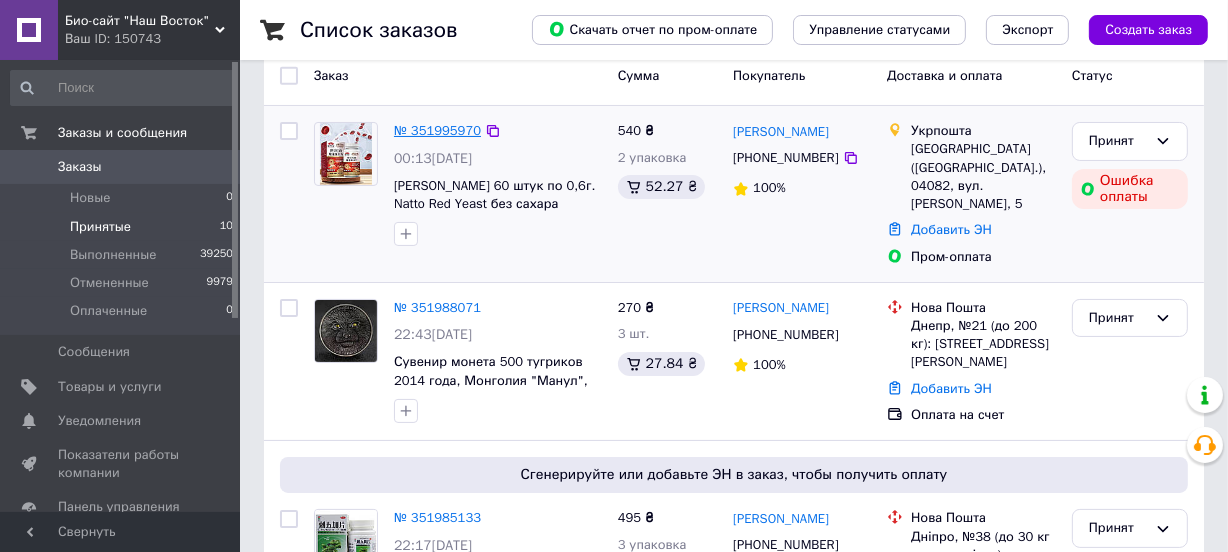 click on "№ 351995970" at bounding box center [437, 130] 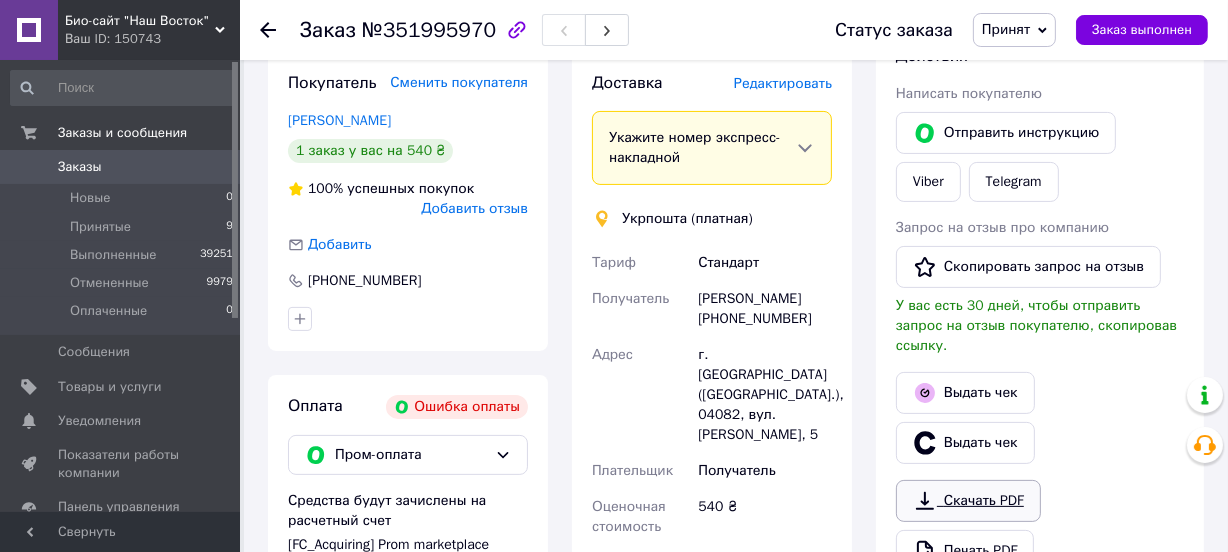 scroll, scrollTop: 363, scrollLeft: 0, axis: vertical 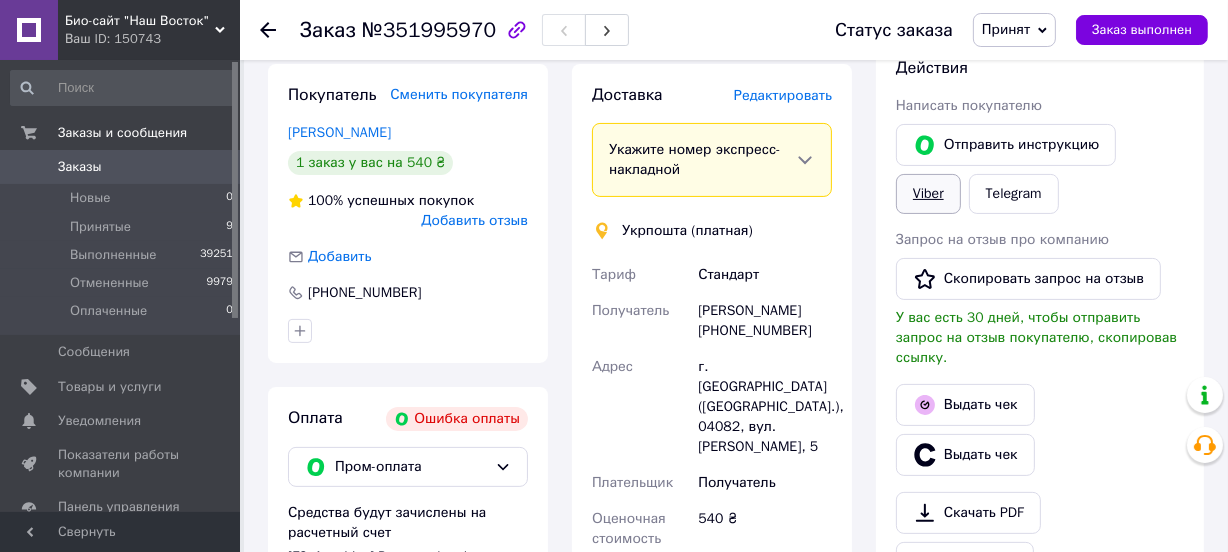 click on "Viber" at bounding box center [928, 194] 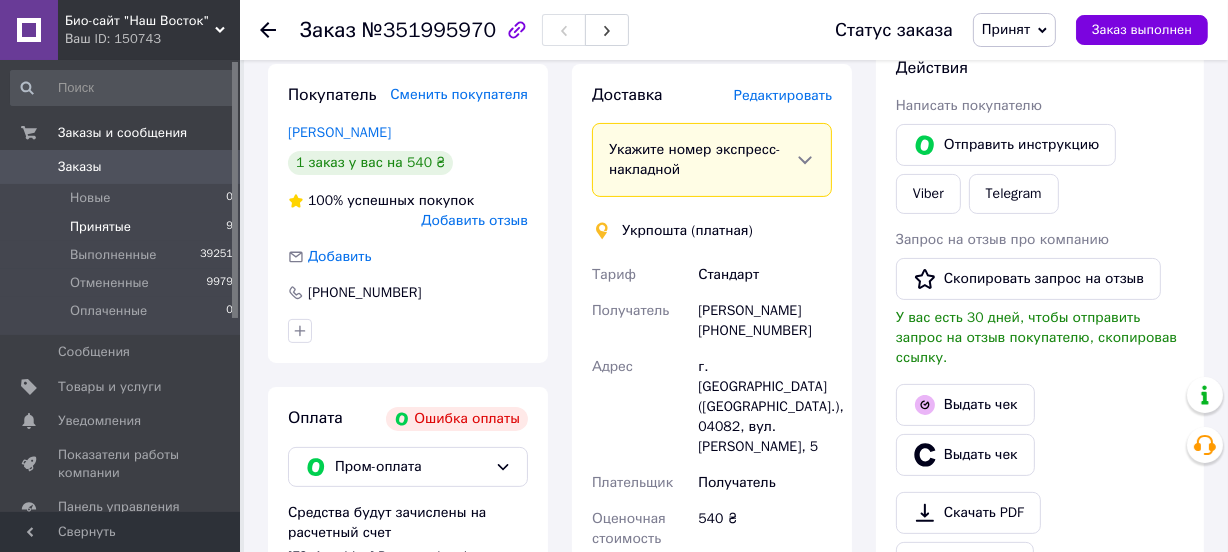 click on "Принятые" at bounding box center (100, 227) 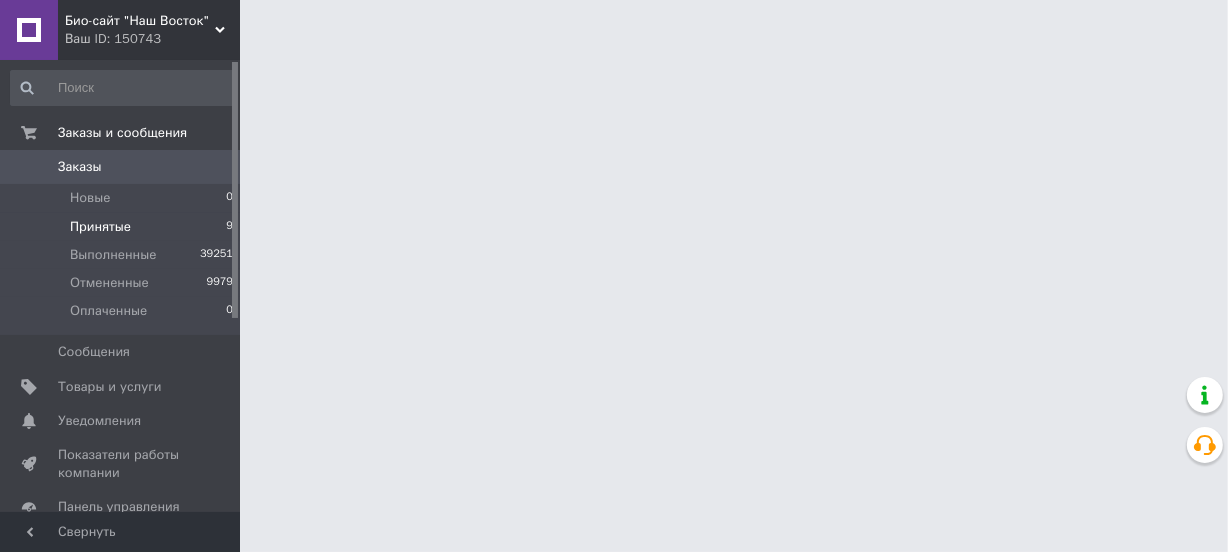 scroll, scrollTop: 0, scrollLeft: 0, axis: both 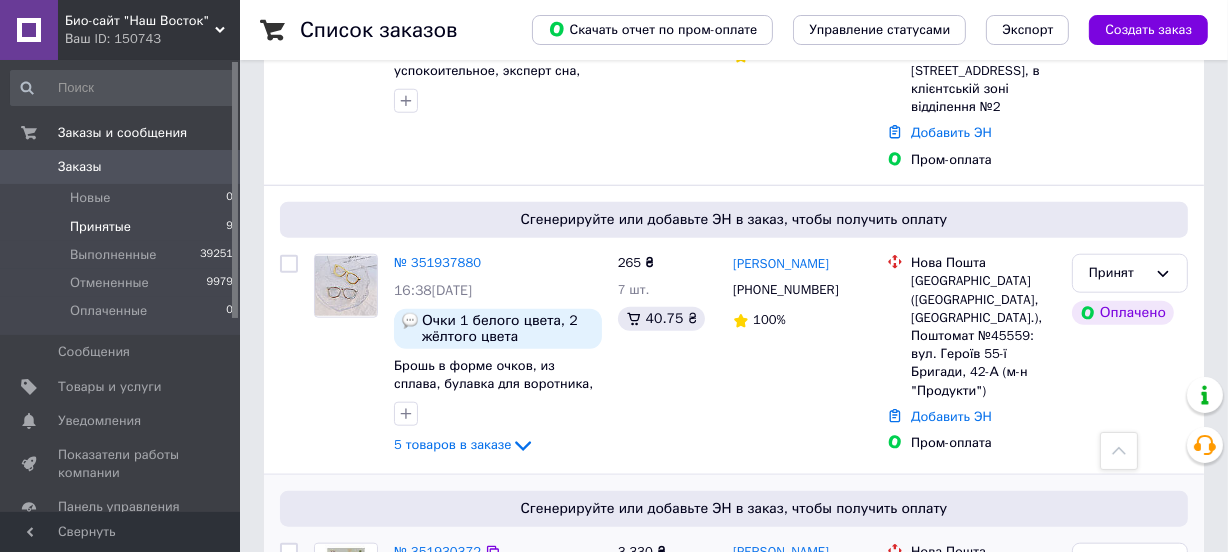 click on "№ 351930372" at bounding box center (437, 551) 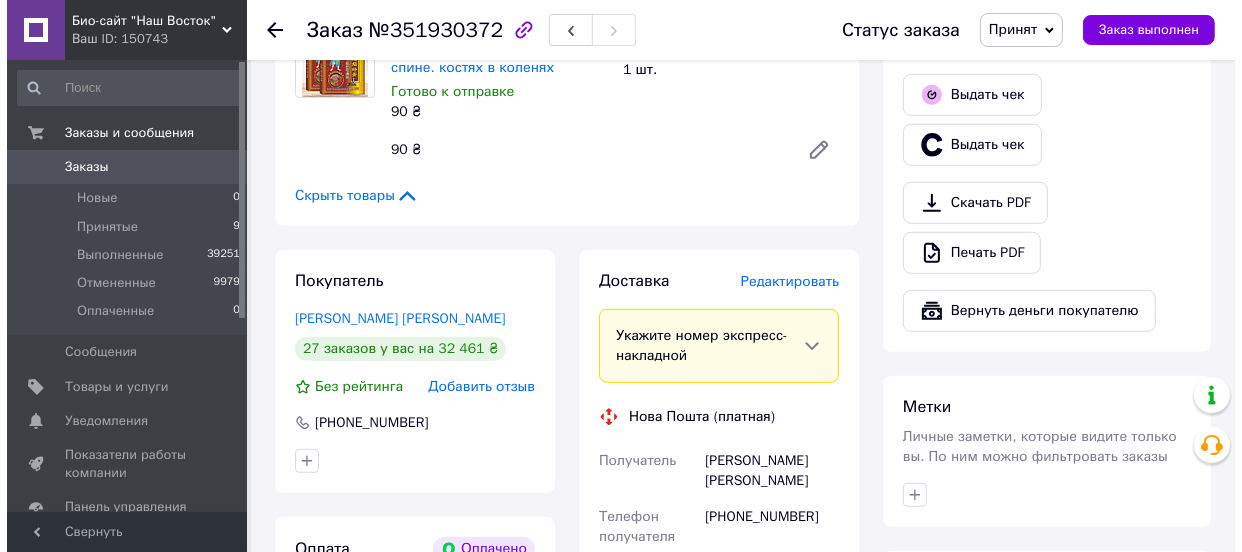 scroll, scrollTop: 1260, scrollLeft: 0, axis: vertical 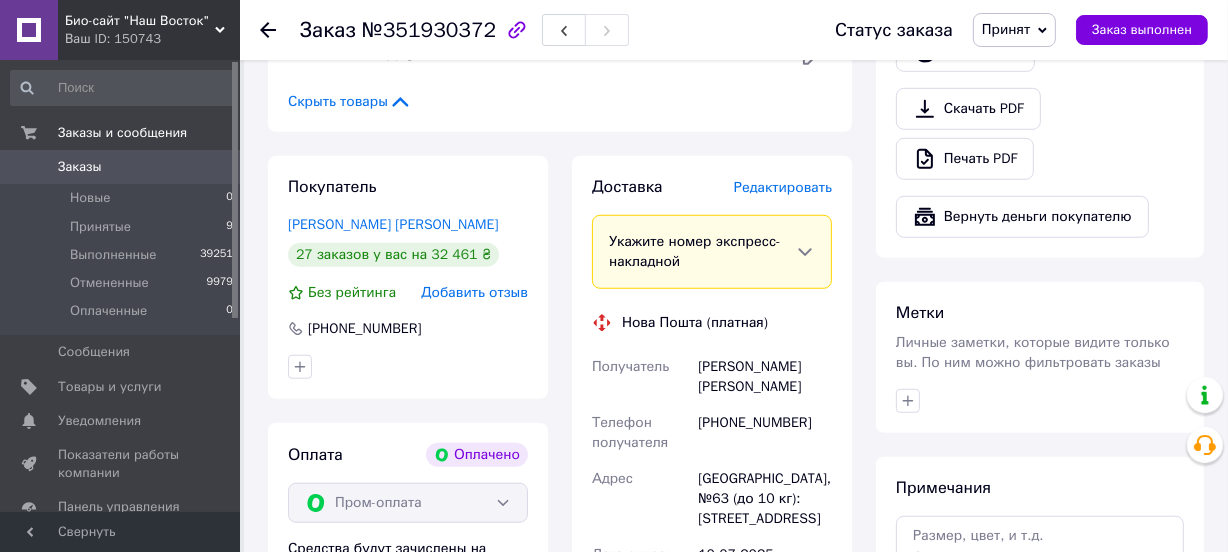 click on "Редактировать" at bounding box center (783, 187) 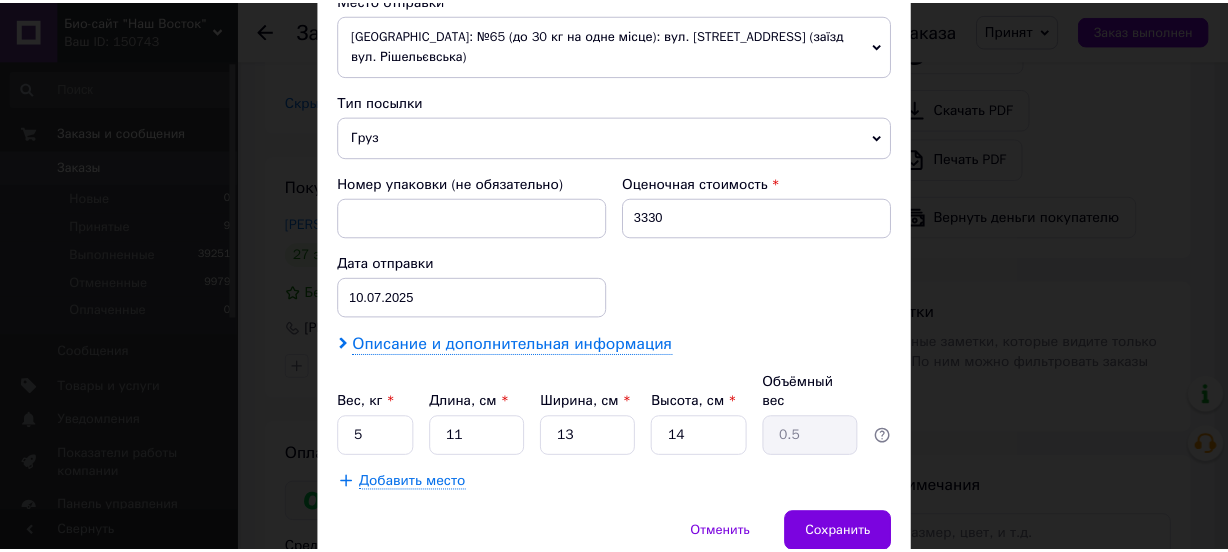 scroll, scrollTop: 727, scrollLeft: 0, axis: vertical 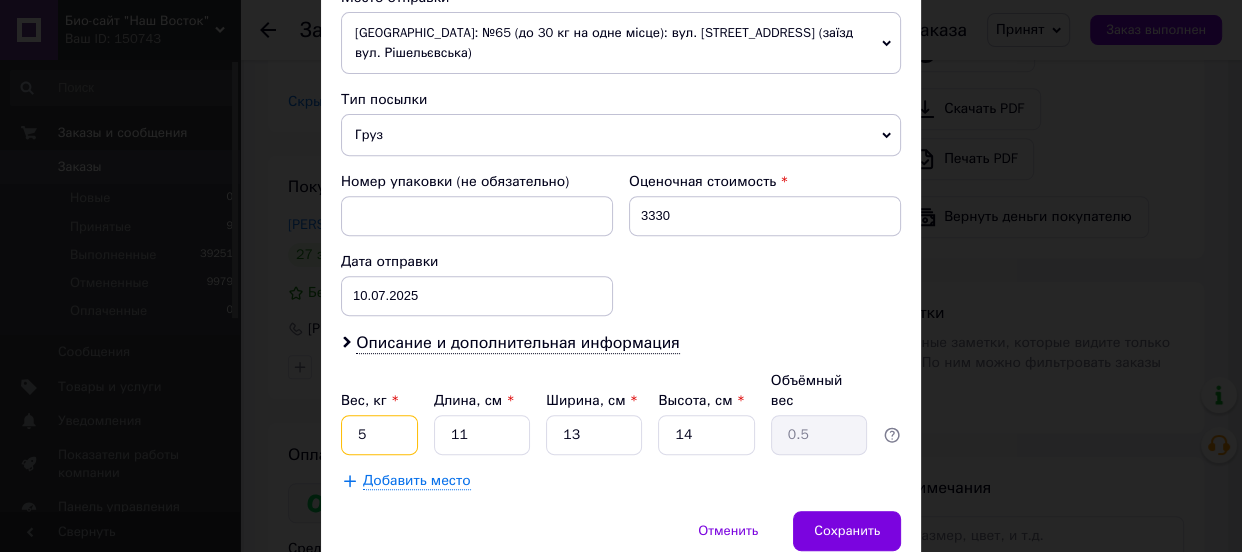 click on "5" at bounding box center (379, 435) 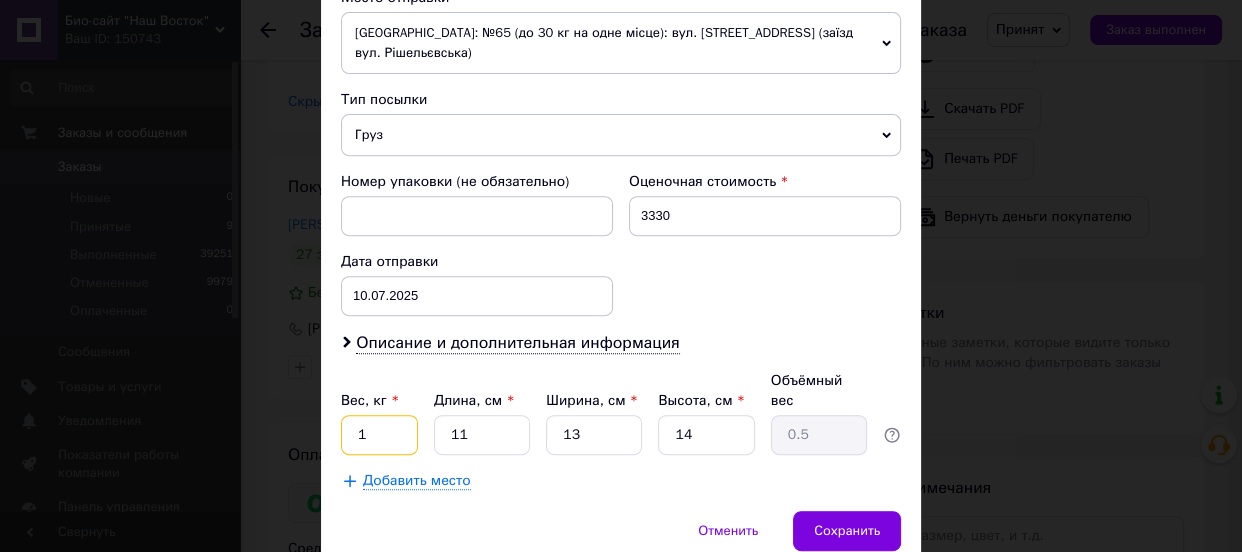 type on "1" 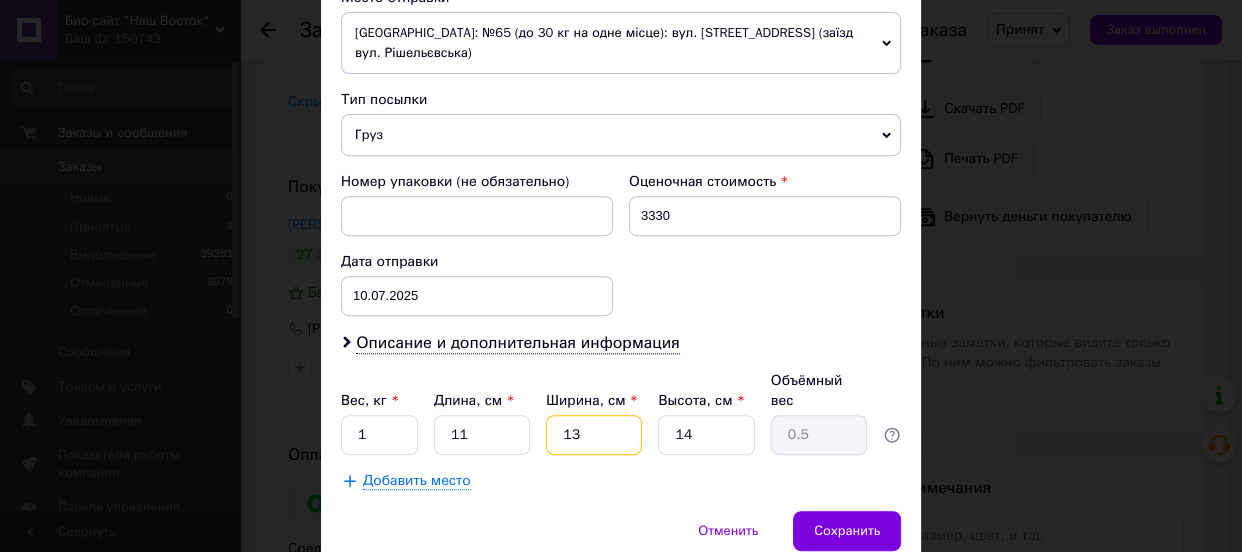 click on "13" at bounding box center (594, 435) 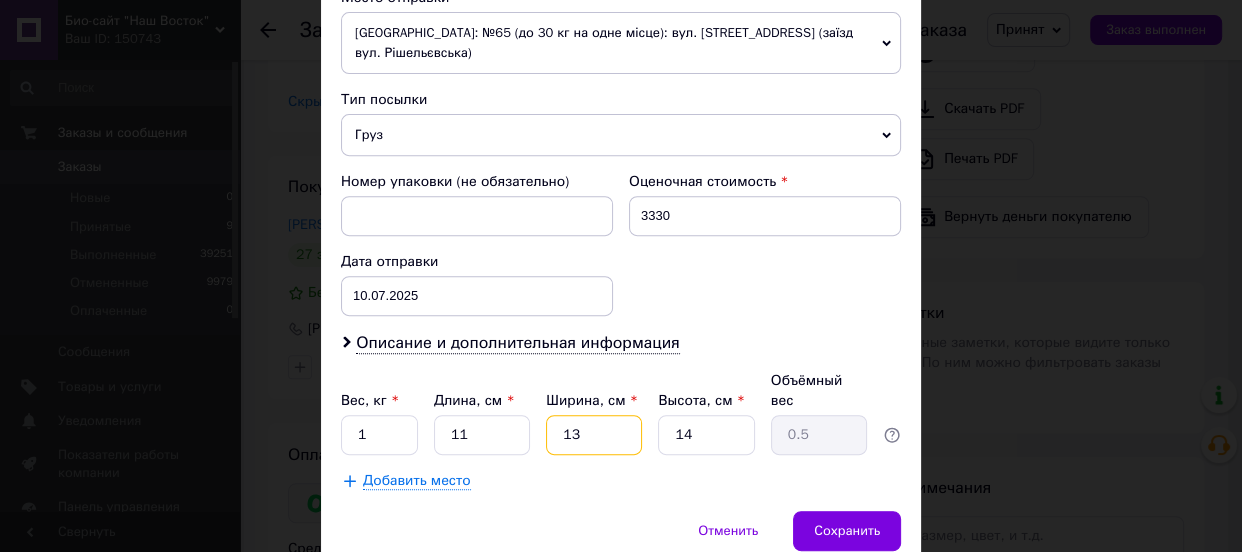 type on "2" 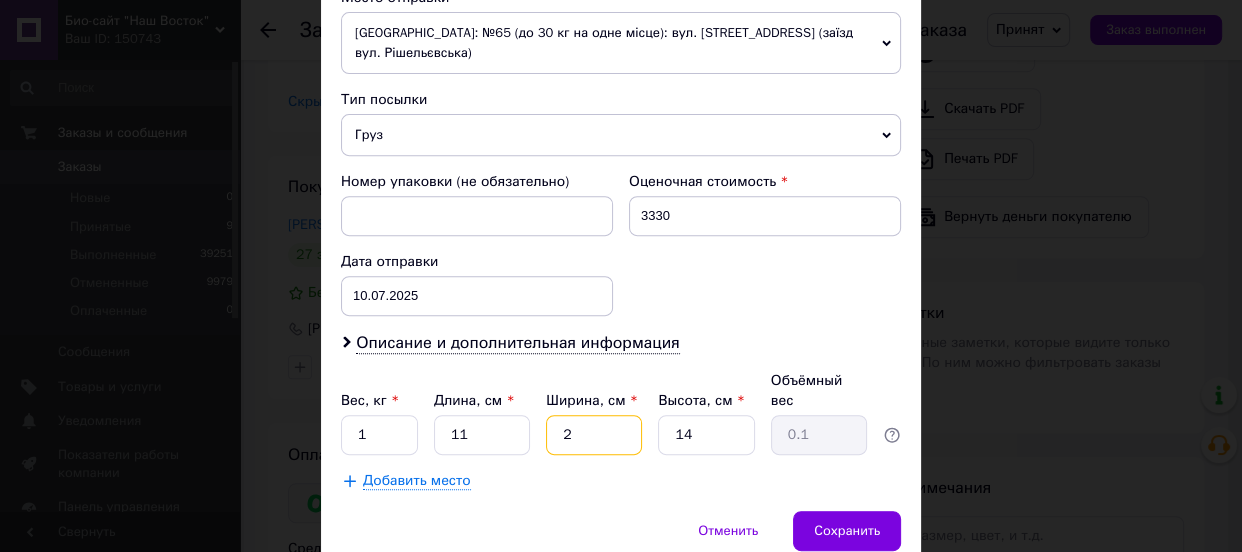 type on "26" 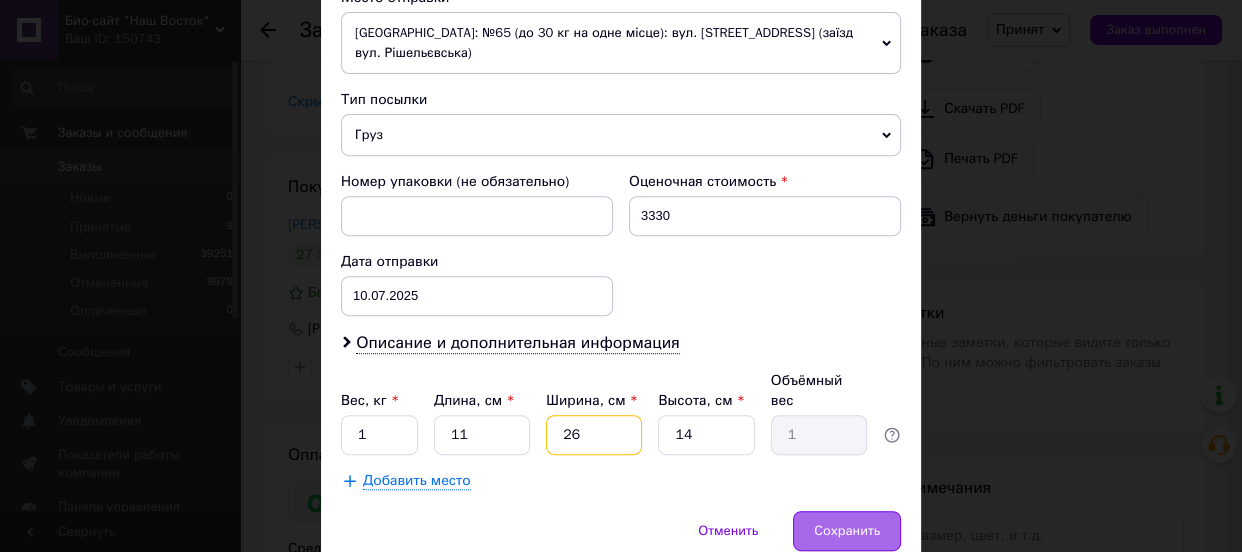 type on "26" 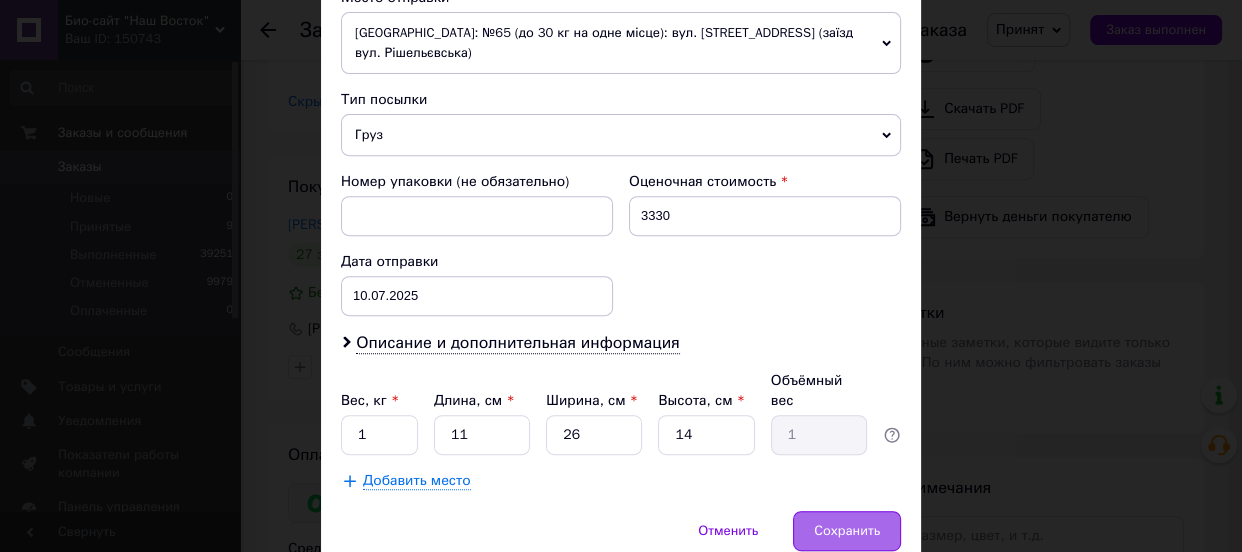 click on "Сохранить" at bounding box center (847, 531) 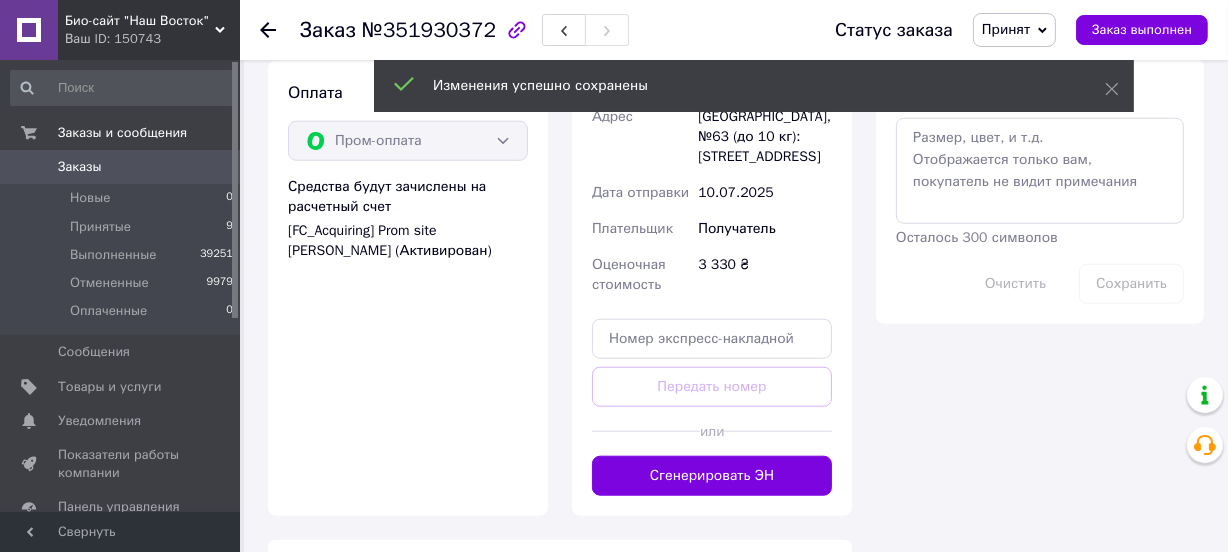scroll, scrollTop: 1624, scrollLeft: 0, axis: vertical 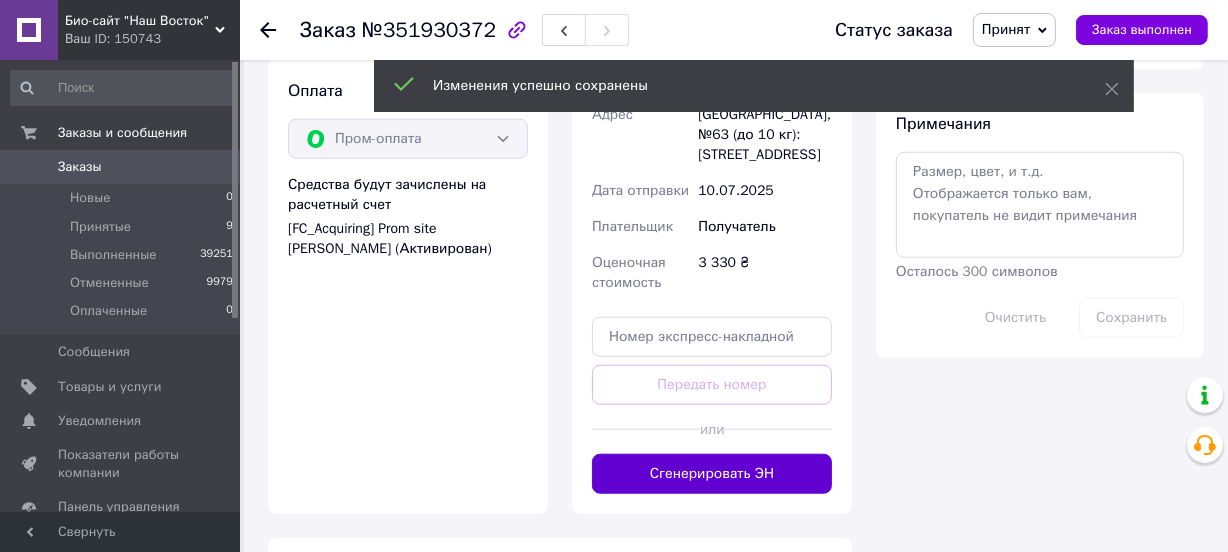 click on "Сгенерировать ЭН" at bounding box center (712, 474) 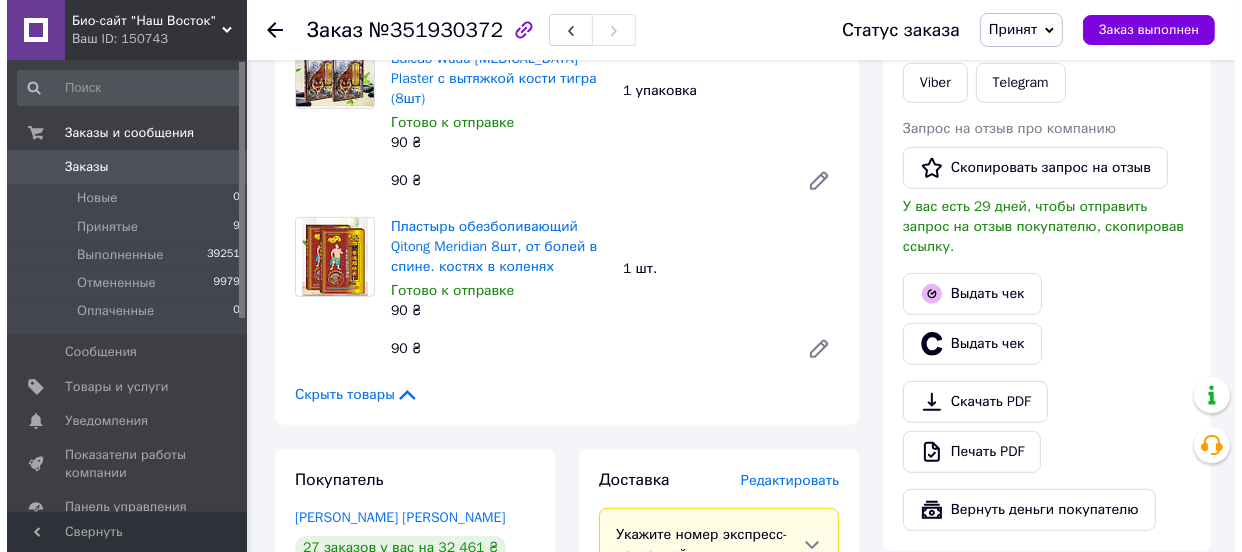 scroll, scrollTop: 1180, scrollLeft: 0, axis: vertical 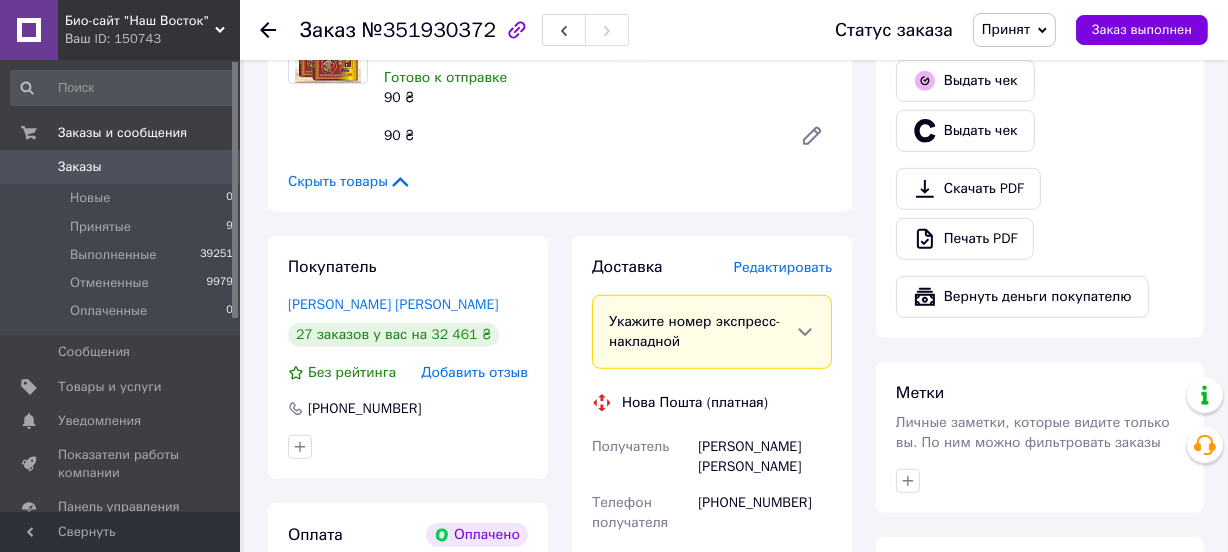 click on "Редактировать" at bounding box center (783, 267) 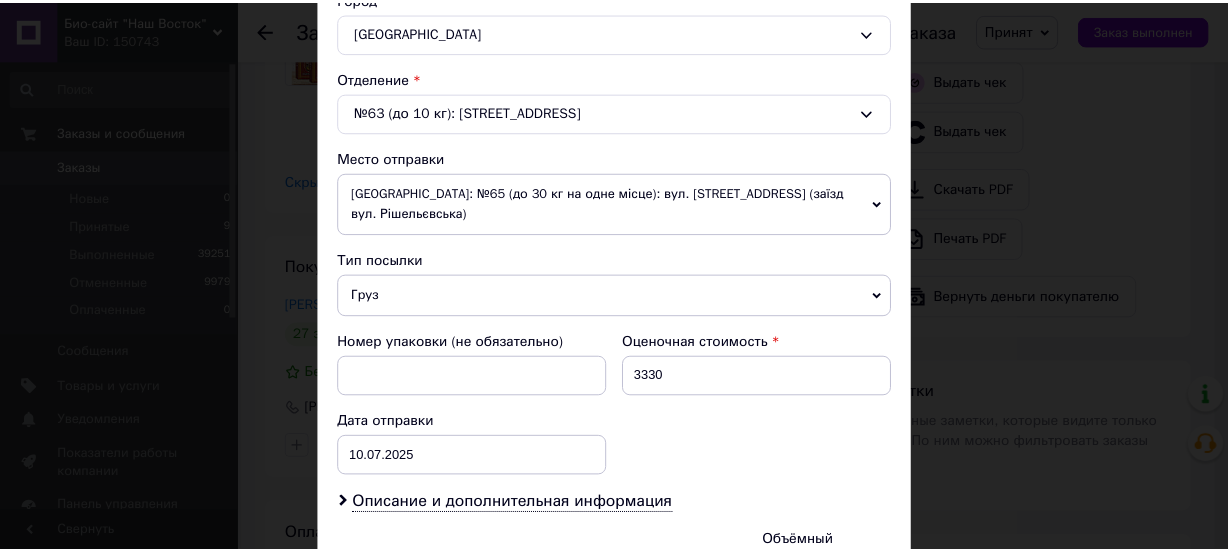 scroll, scrollTop: 727, scrollLeft: 0, axis: vertical 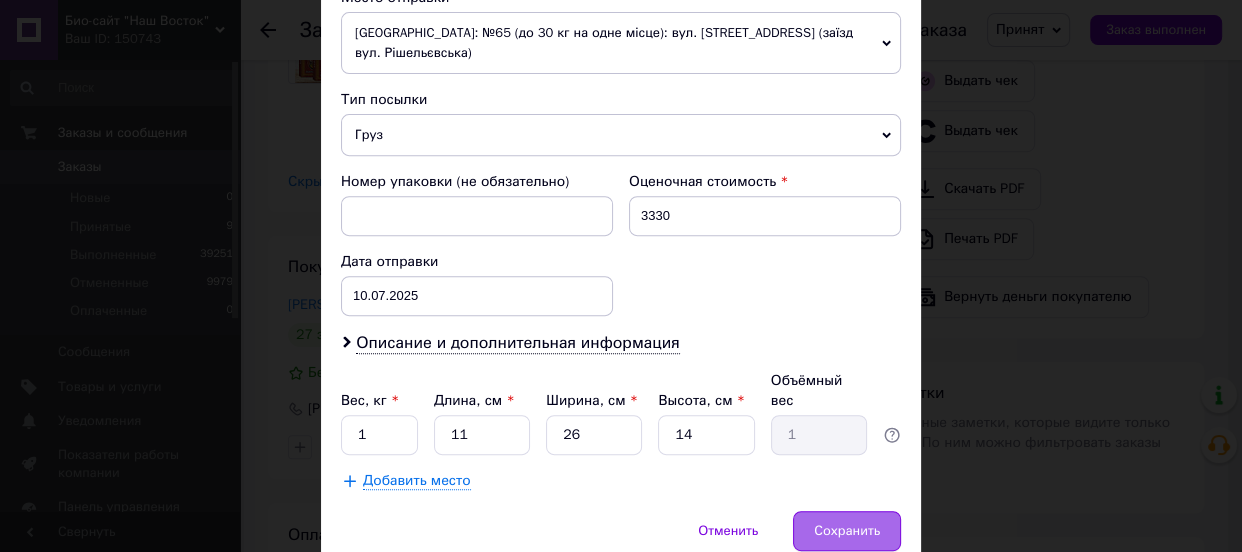 click on "Сохранить" at bounding box center (847, 531) 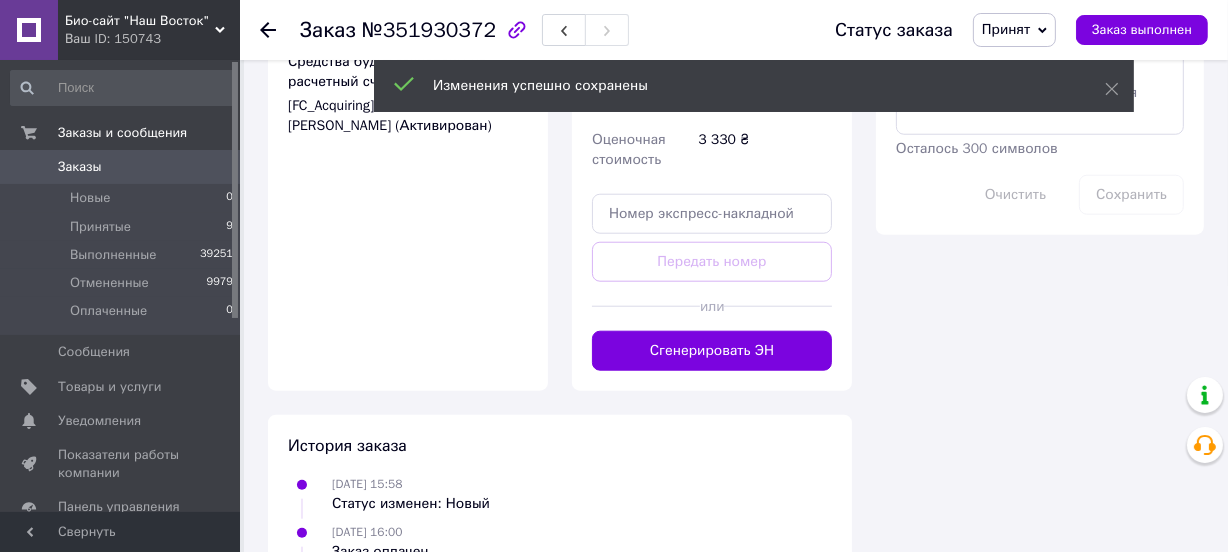scroll, scrollTop: 1907, scrollLeft: 0, axis: vertical 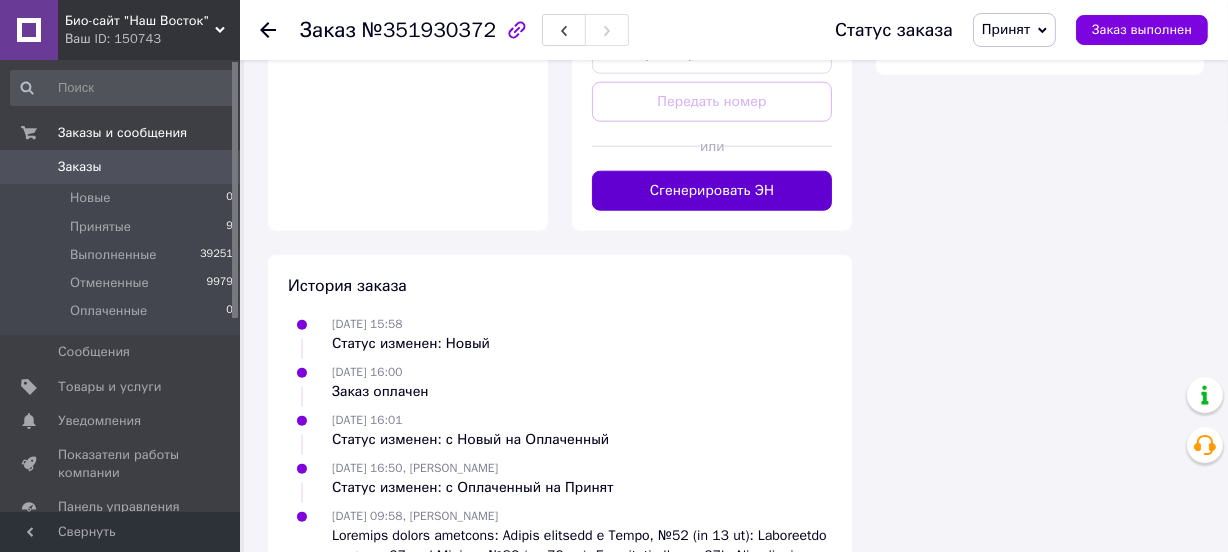 click on "Сгенерировать ЭН" at bounding box center [712, 191] 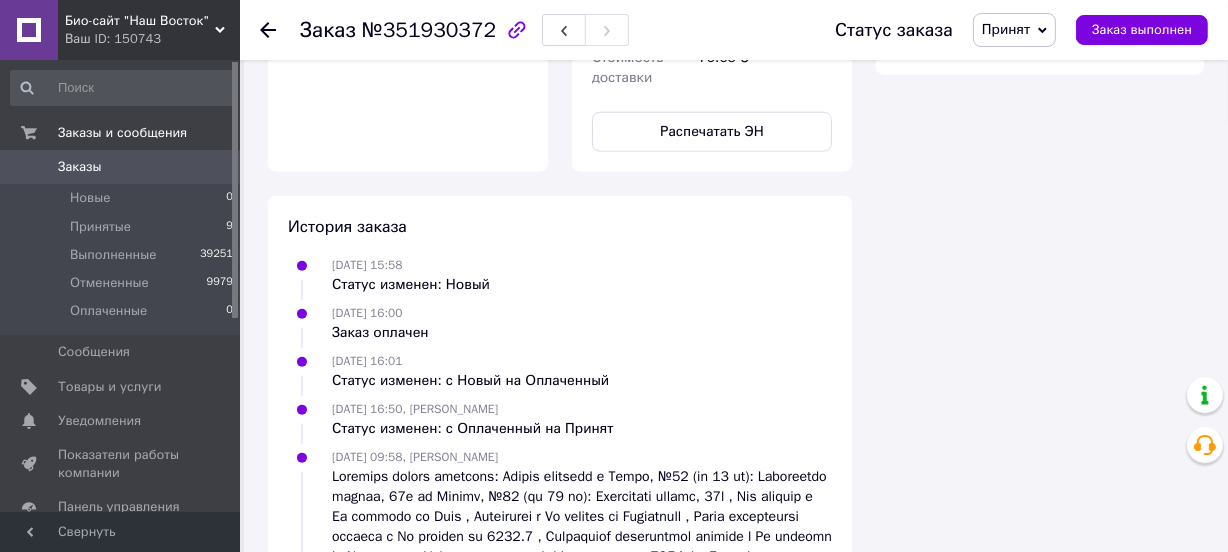 scroll, scrollTop: 1816, scrollLeft: 0, axis: vertical 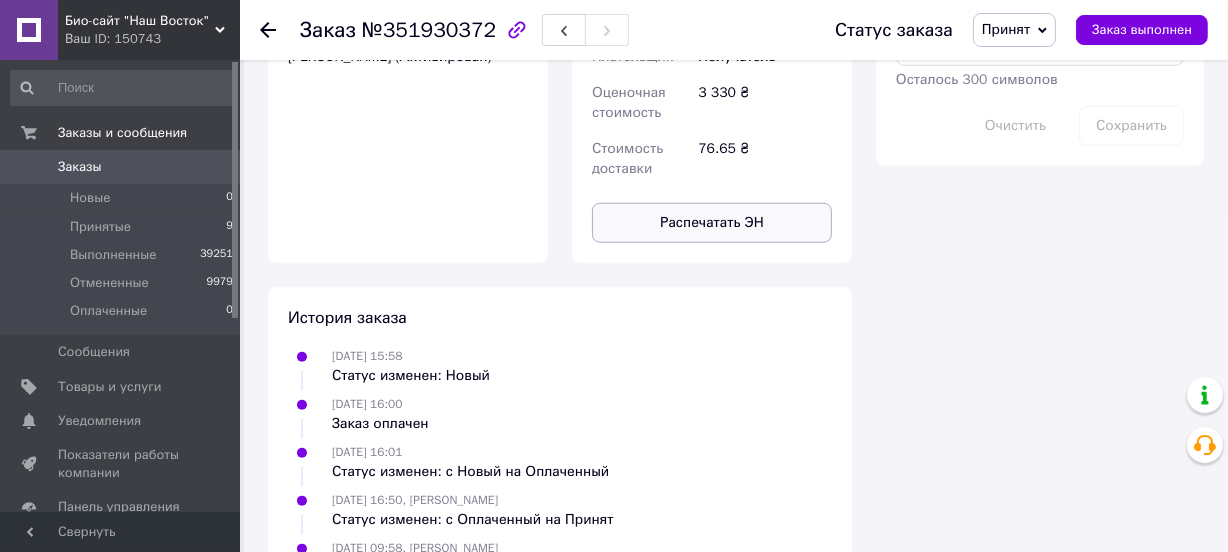 click on "Распечатать ЭН" at bounding box center [712, 223] 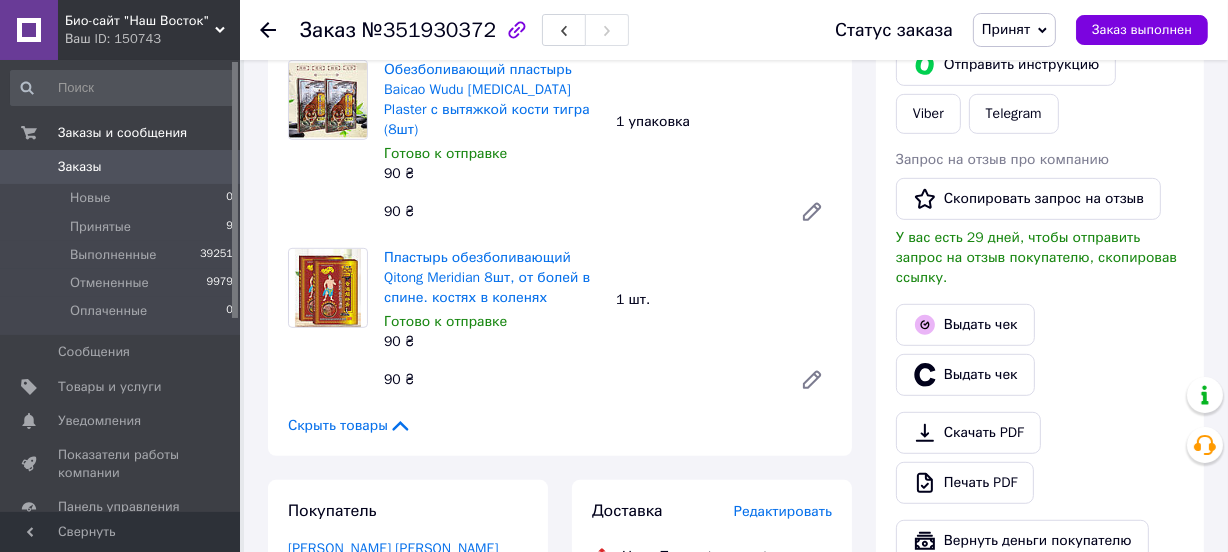 scroll, scrollTop: 907, scrollLeft: 0, axis: vertical 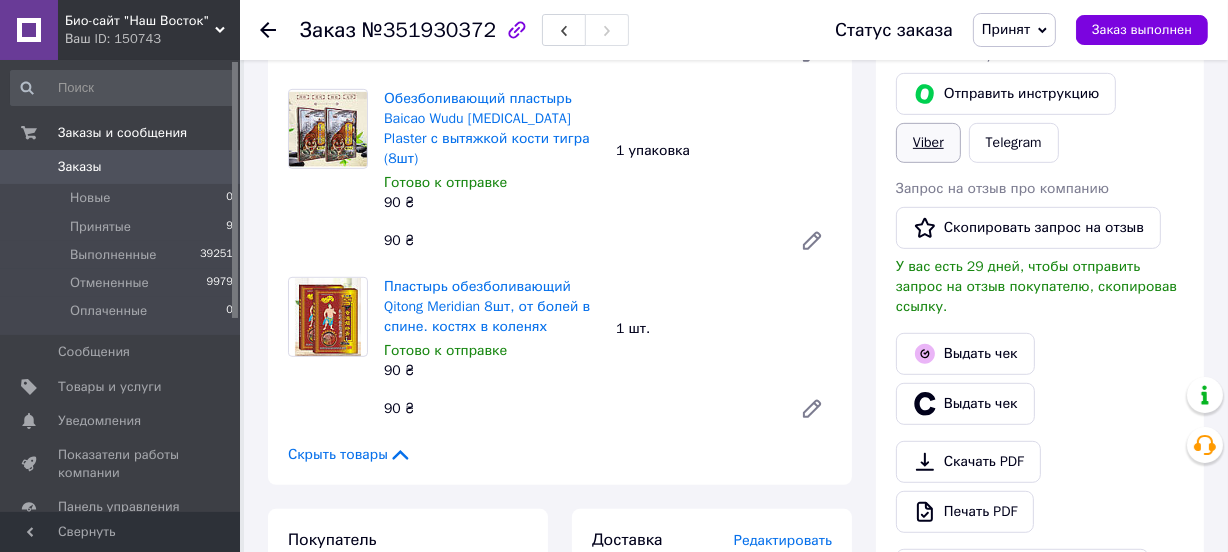 click on "Viber" at bounding box center [928, 143] 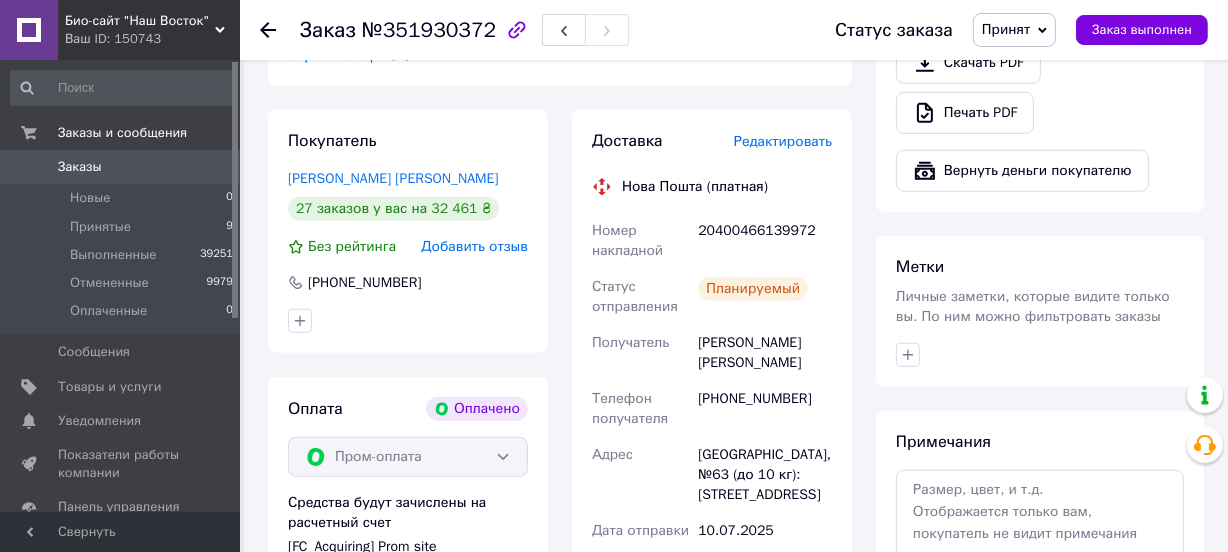 scroll, scrollTop: 1361, scrollLeft: 0, axis: vertical 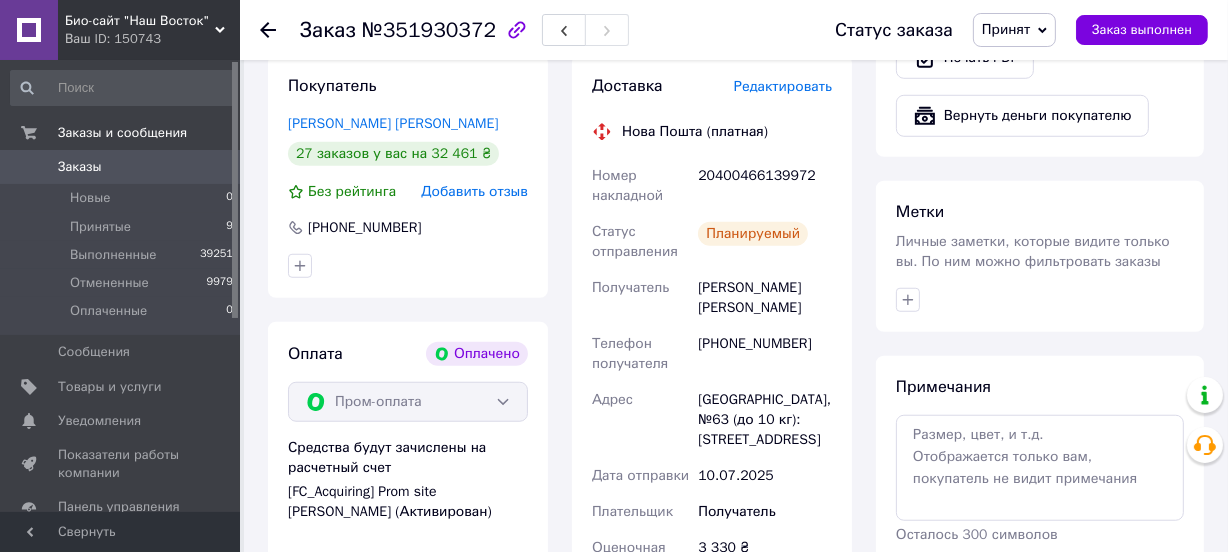 click on "Принят" at bounding box center (1006, 29) 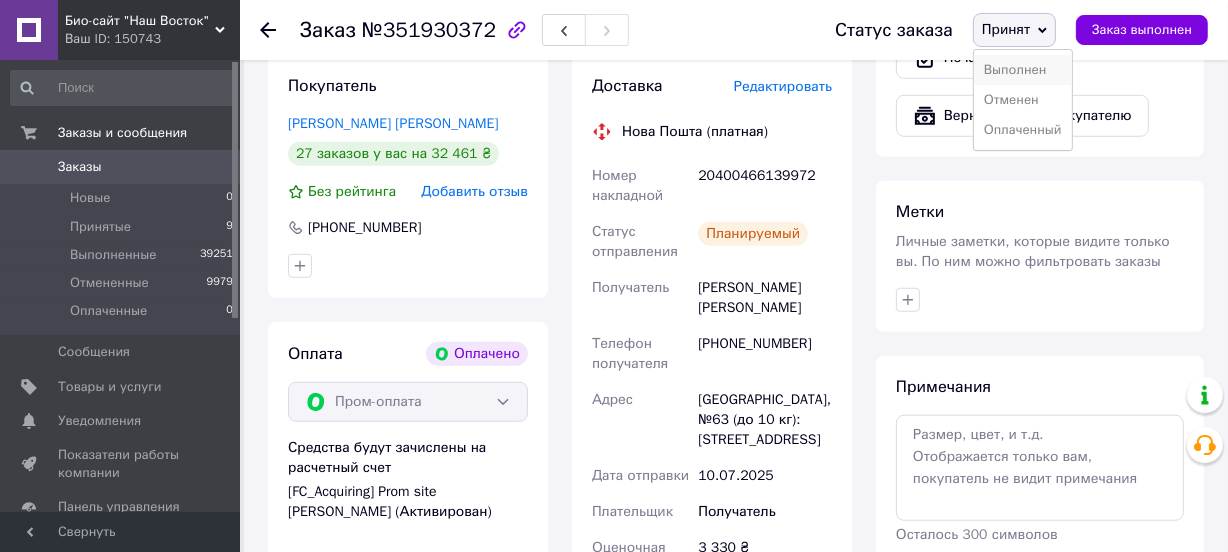 click on "Выполнен" at bounding box center (1023, 70) 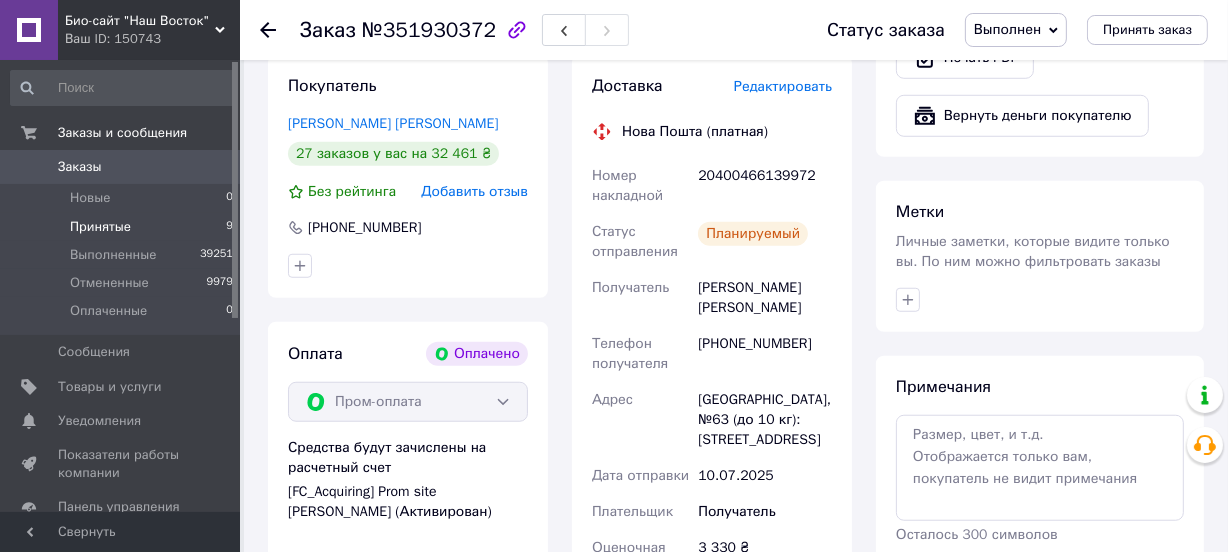 click on "Принятые" at bounding box center [100, 227] 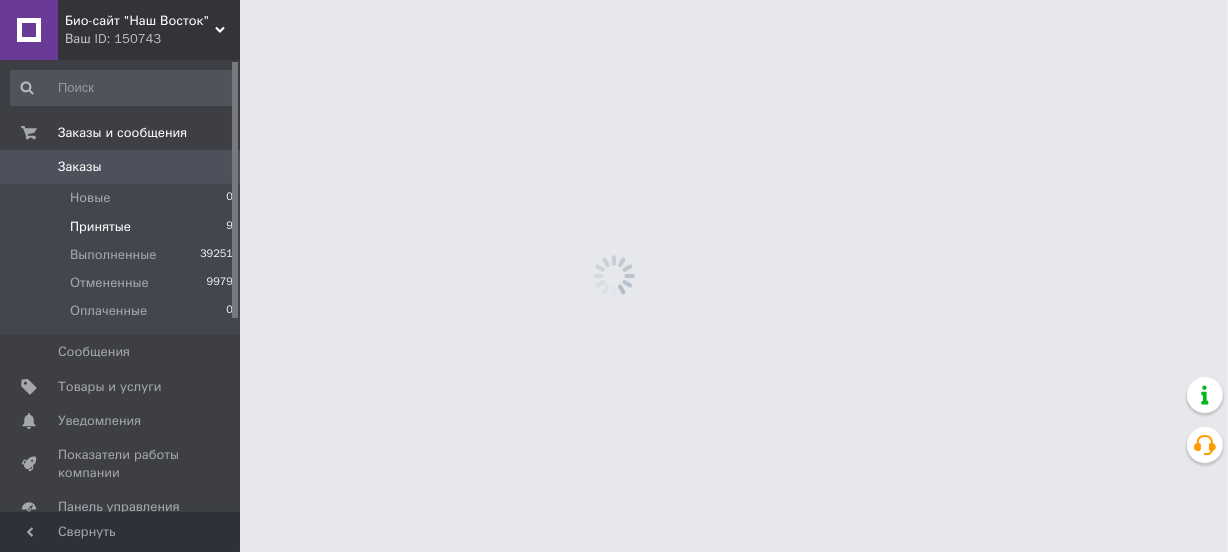 scroll, scrollTop: 0, scrollLeft: 0, axis: both 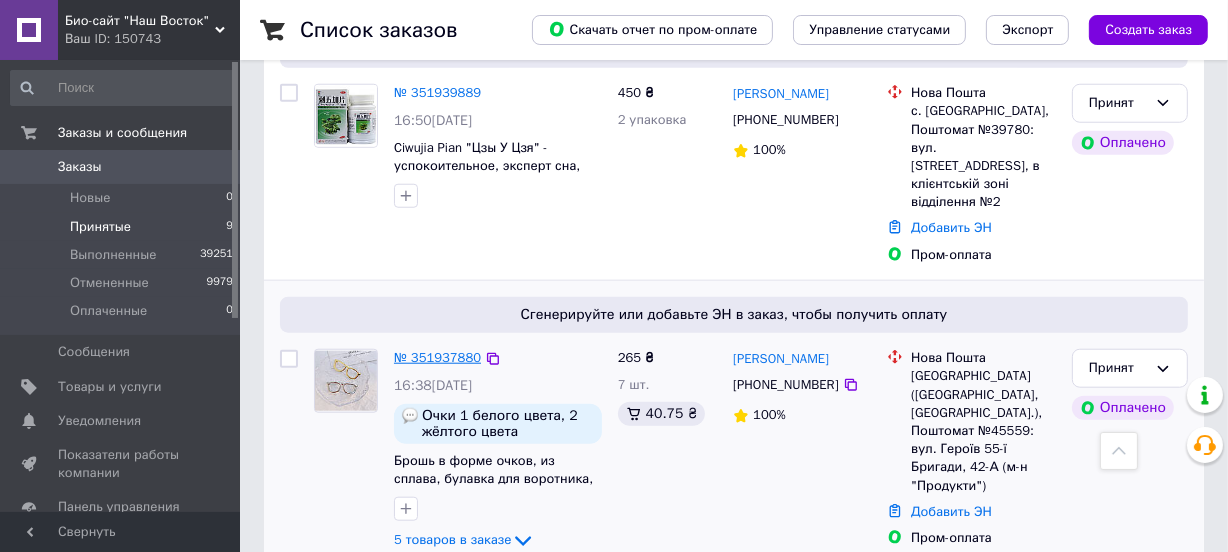 click on "№ 351937880" at bounding box center [437, 357] 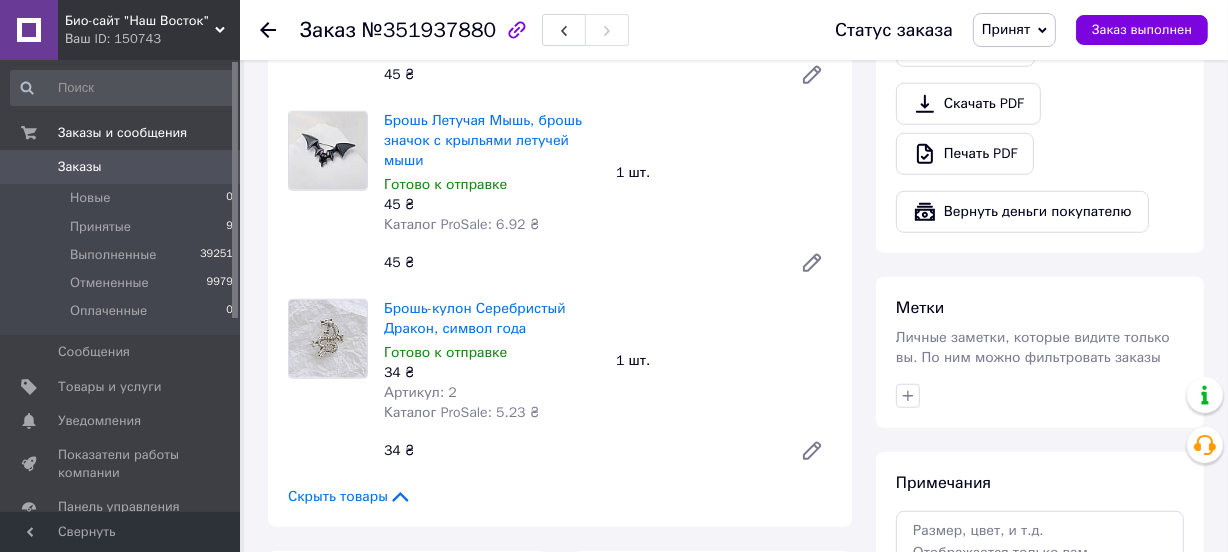 scroll, scrollTop: 1347, scrollLeft: 0, axis: vertical 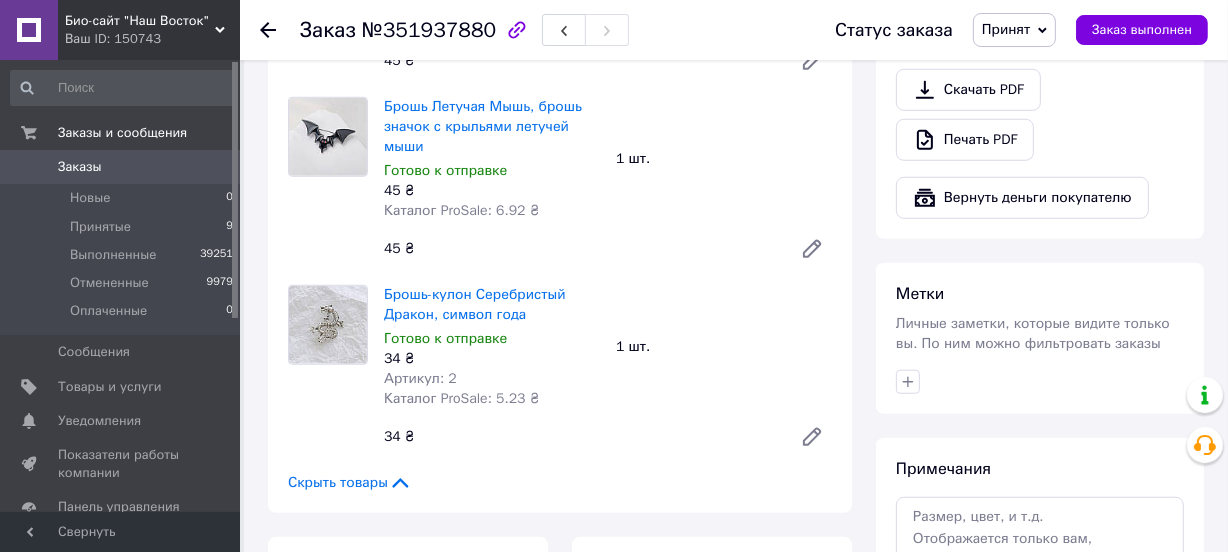 click 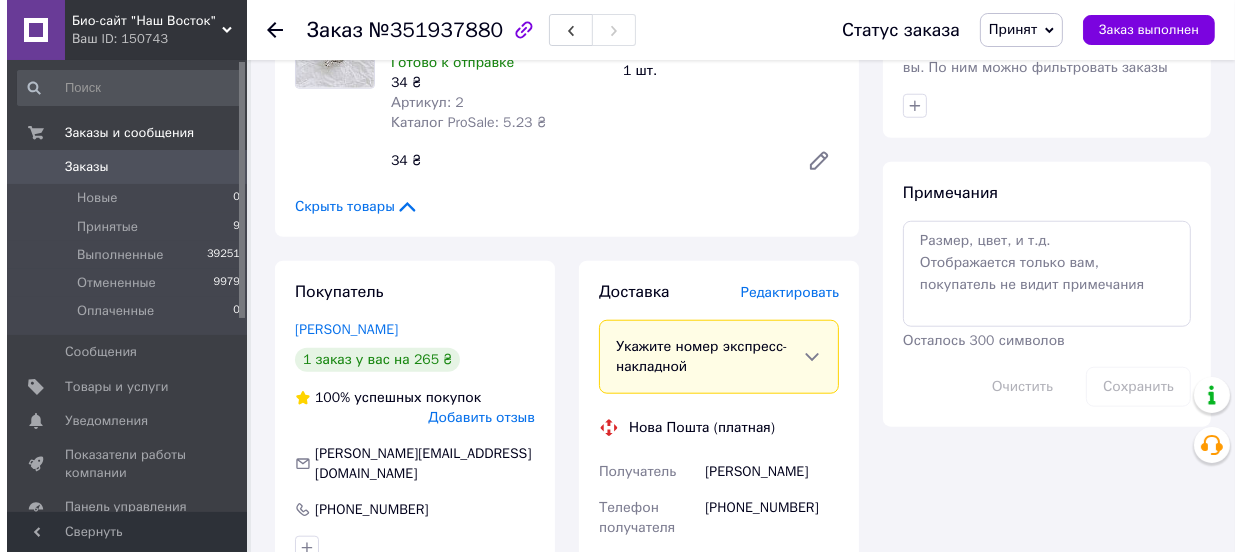 scroll, scrollTop: 1620, scrollLeft: 0, axis: vertical 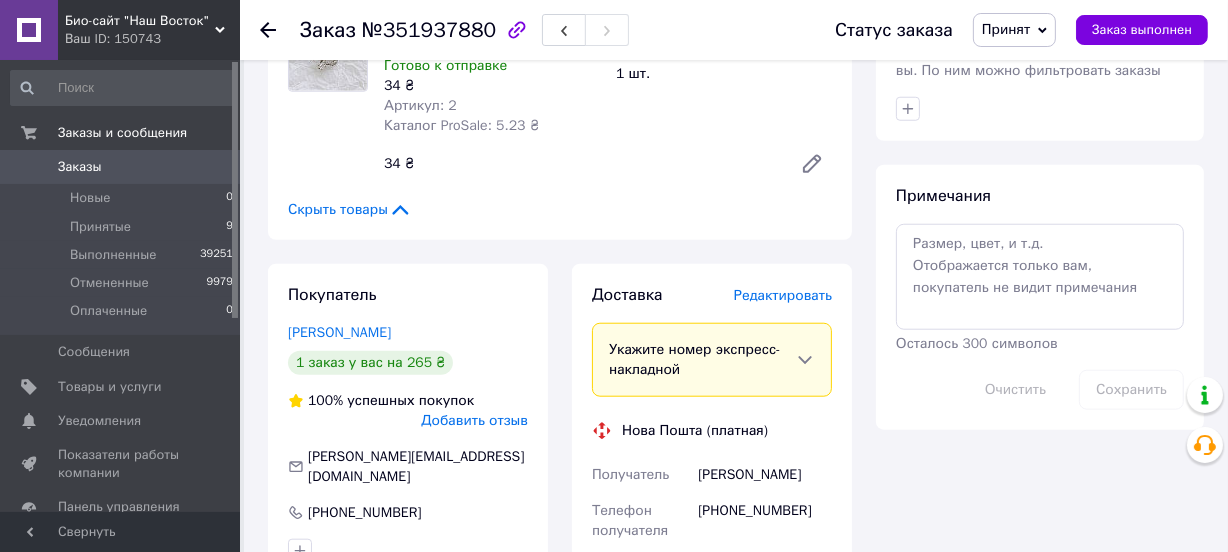 click on "Редактировать" at bounding box center [783, 295] 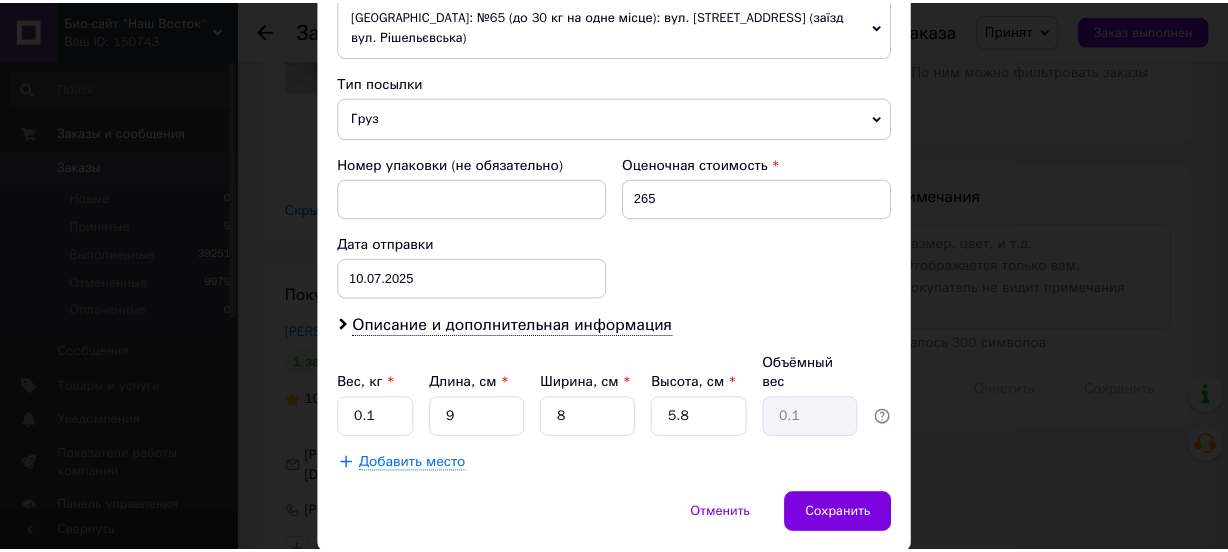 scroll, scrollTop: 793, scrollLeft: 0, axis: vertical 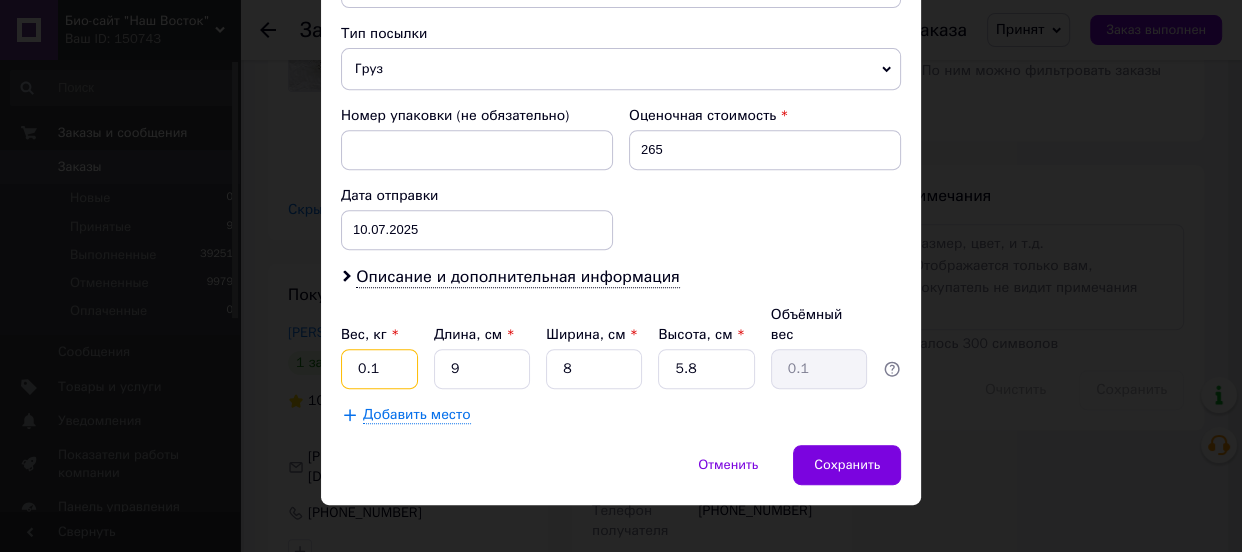 click on "0.1" at bounding box center (379, 369) 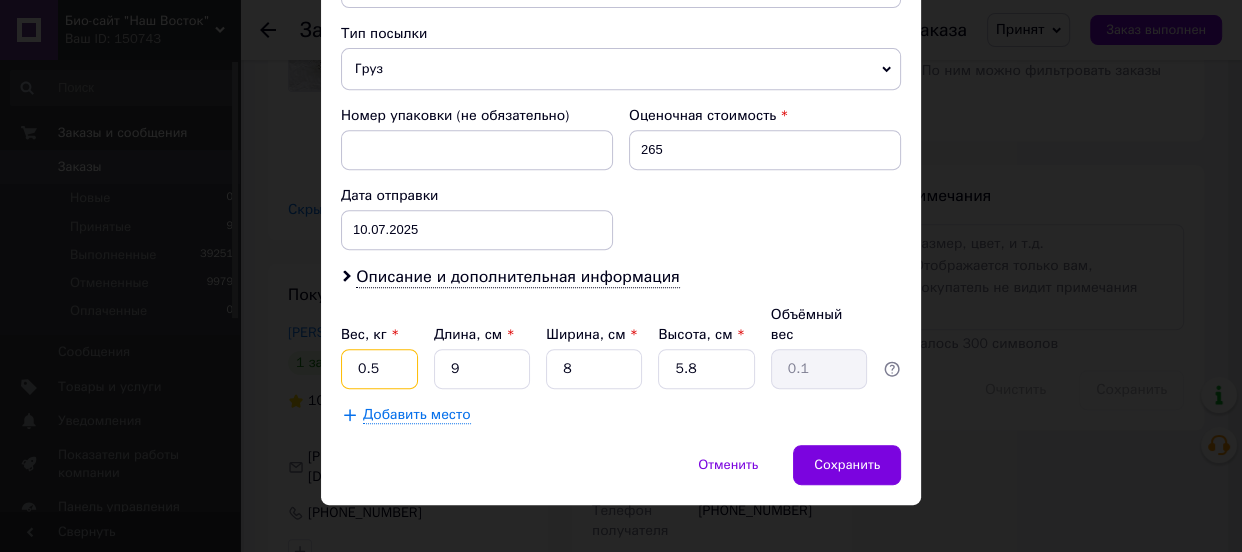 type on "0.5" 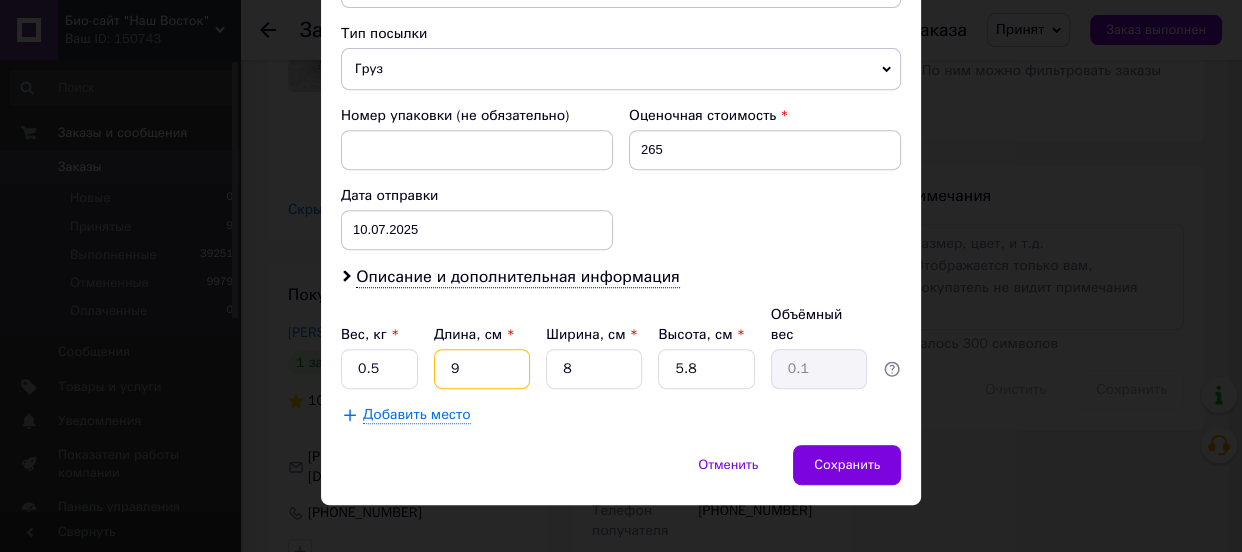 click on "9" at bounding box center [482, 369] 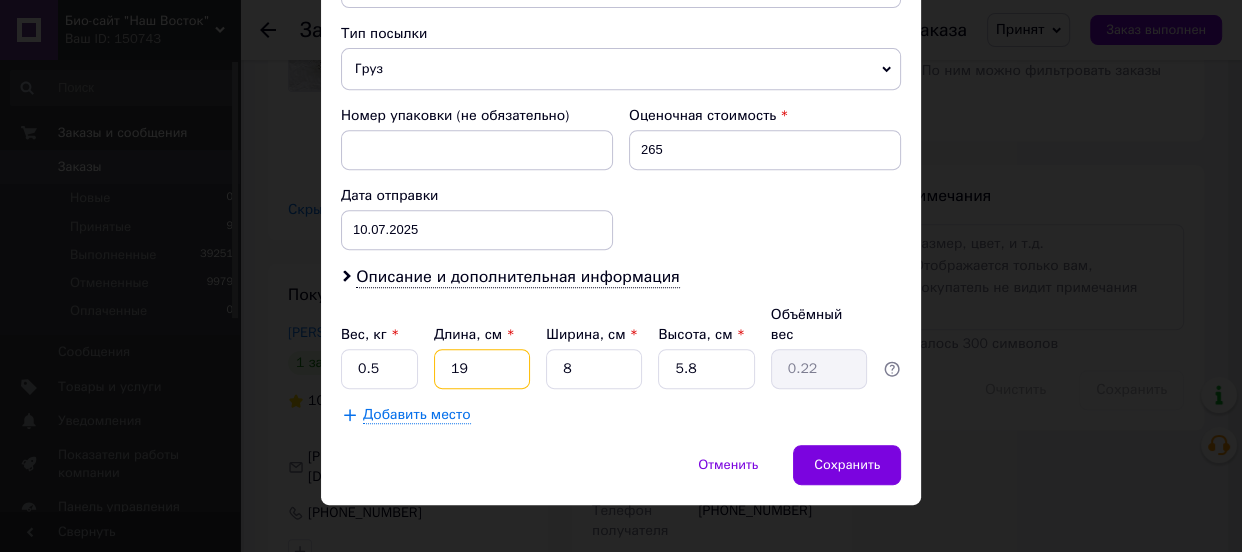 type on "19" 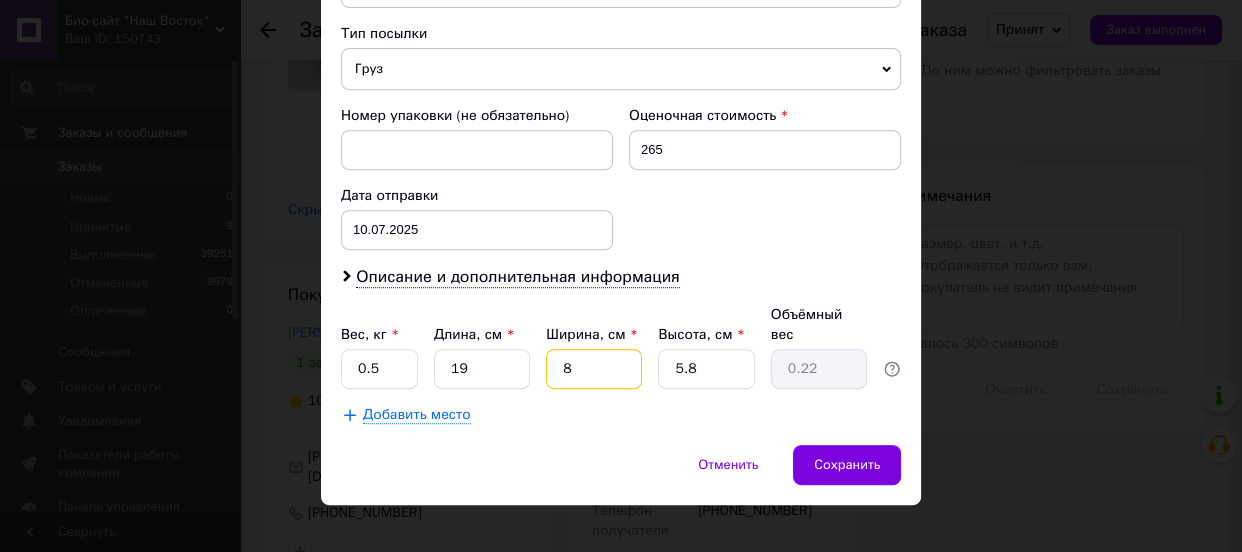 click on "8" at bounding box center (594, 369) 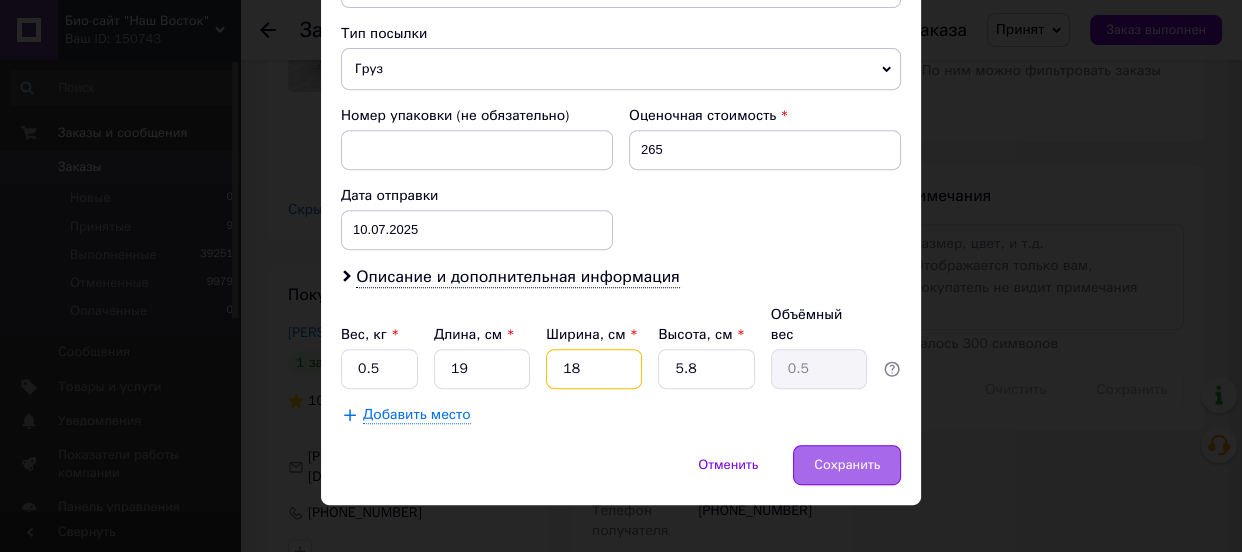 type on "18" 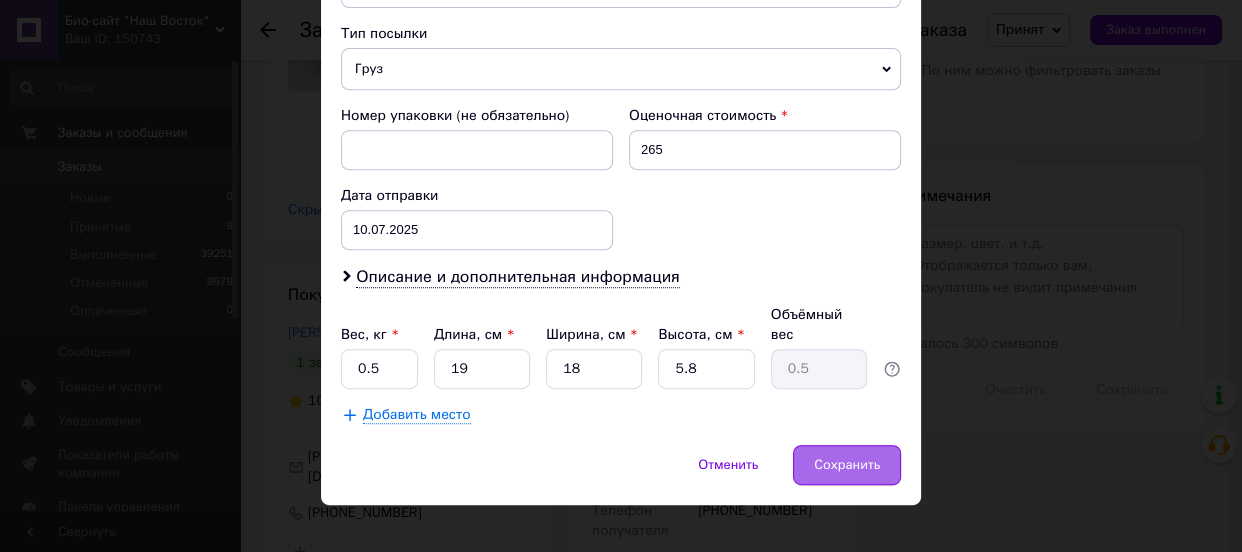 click on "Сохранить" at bounding box center [847, 465] 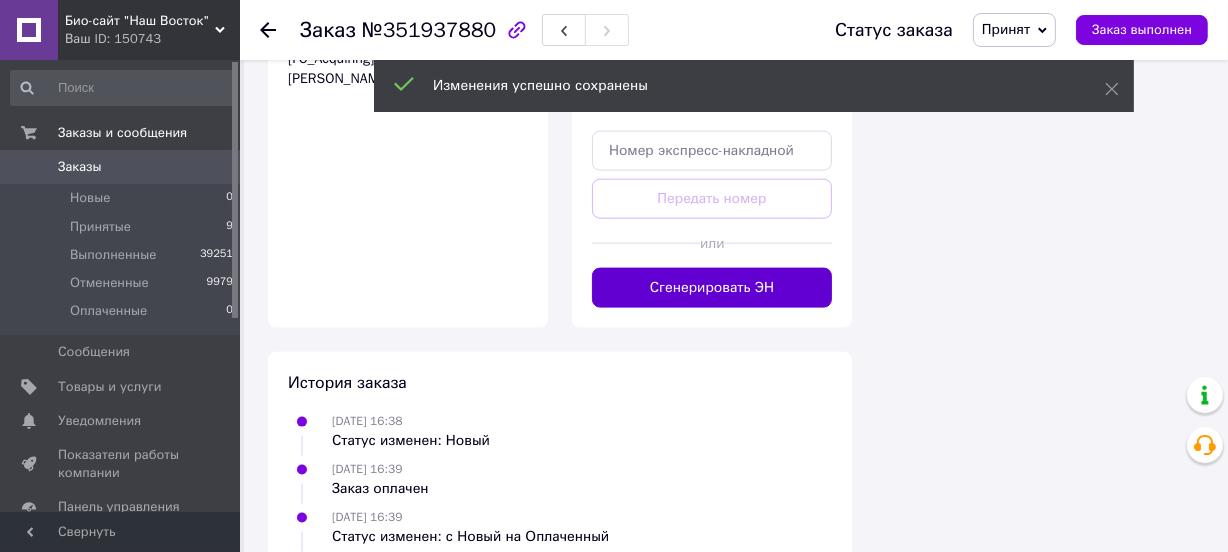 scroll, scrollTop: 2347, scrollLeft: 0, axis: vertical 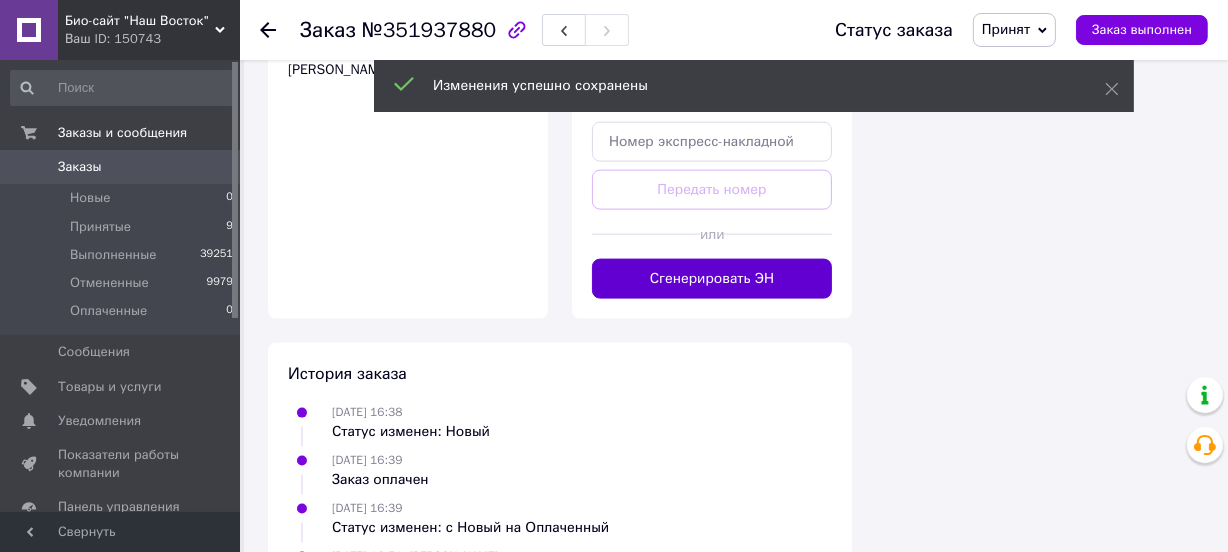 click on "Сгенерировать ЭН" at bounding box center (712, 279) 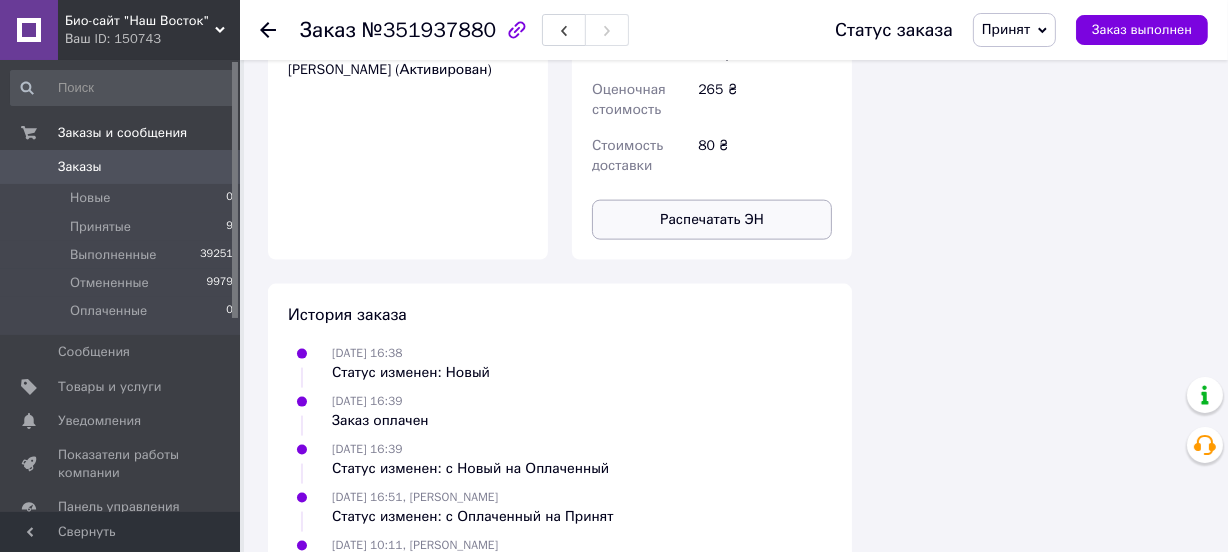 click on "Распечатать ЭН" at bounding box center [712, 220] 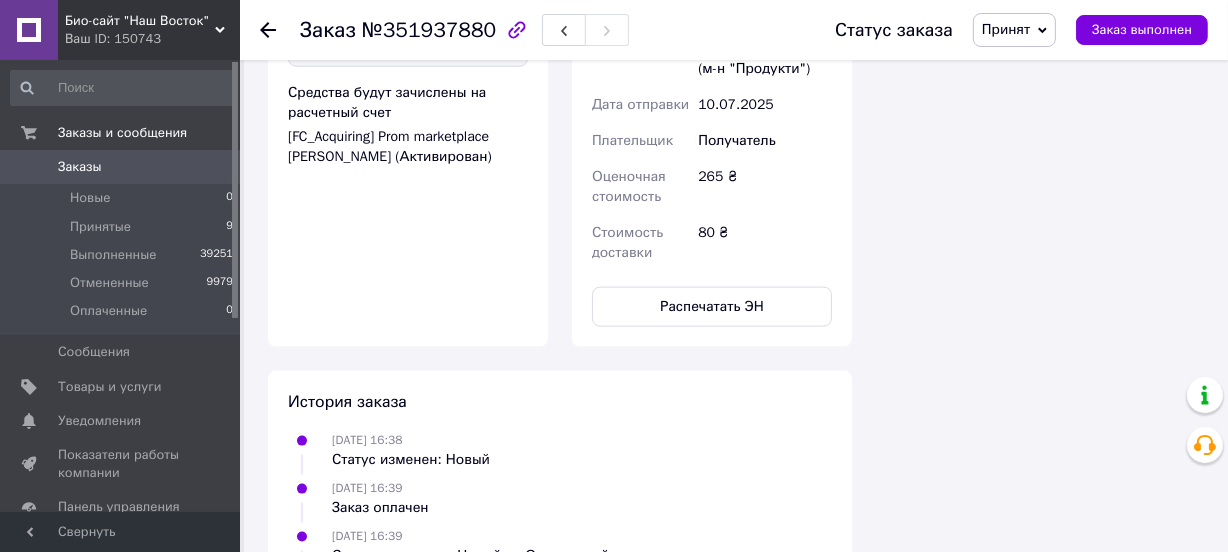 scroll, scrollTop: 2165, scrollLeft: 0, axis: vertical 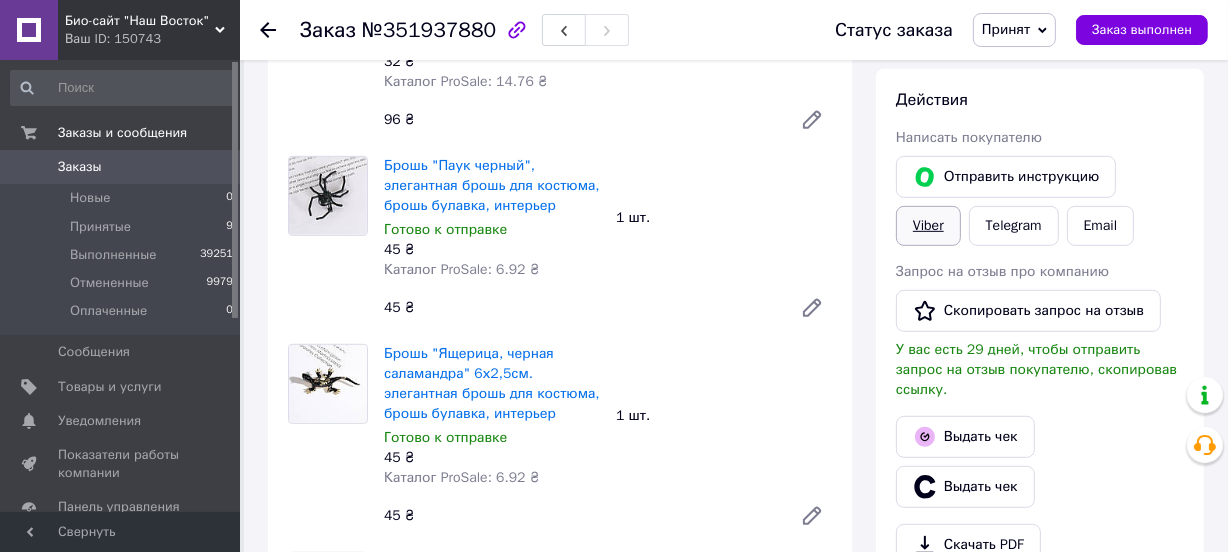 click on "Viber" at bounding box center [928, 226] 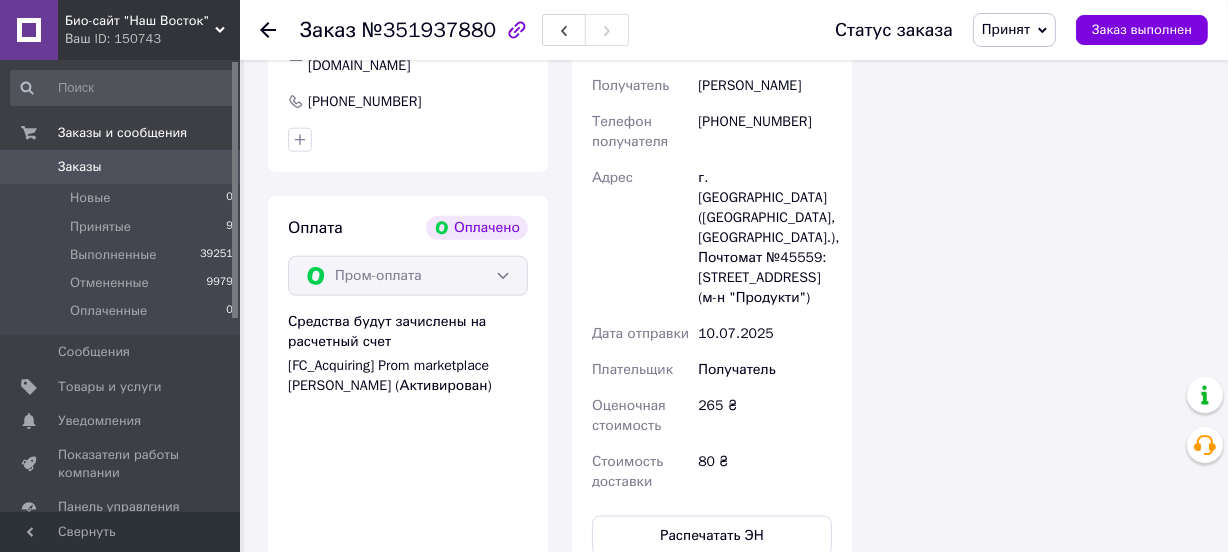 scroll, scrollTop: 2074, scrollLeft: 0, axis: vertical 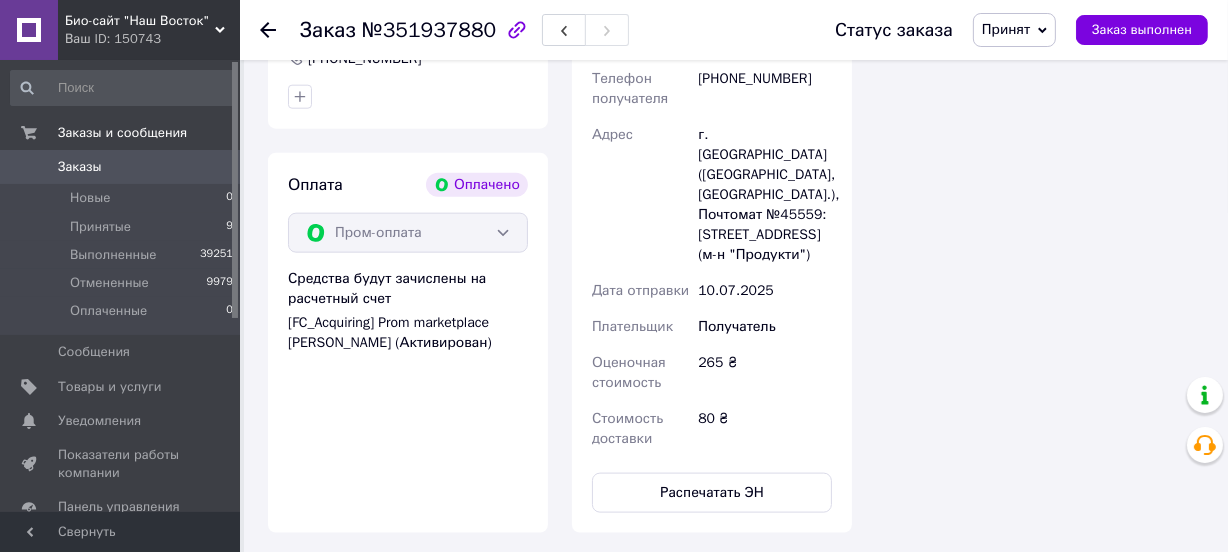 click on "Принят" at bounding box center (1006, 29) 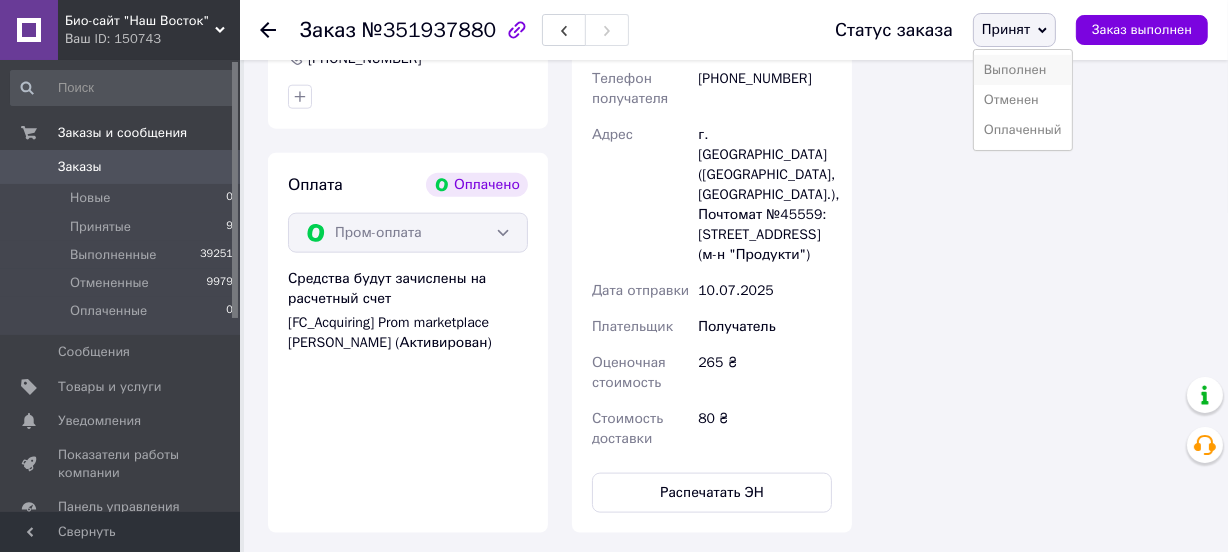 click on "Выполнен" at bounding box center [1023, 70] 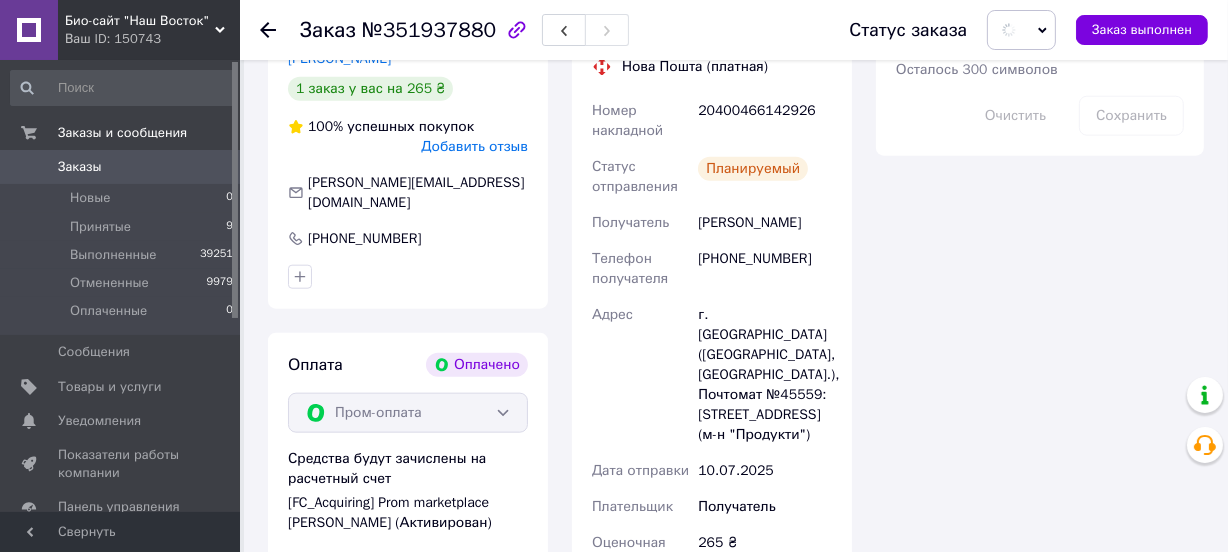 scroll, scrollTop: 1892, scrollLeft: 0, axis: vertical 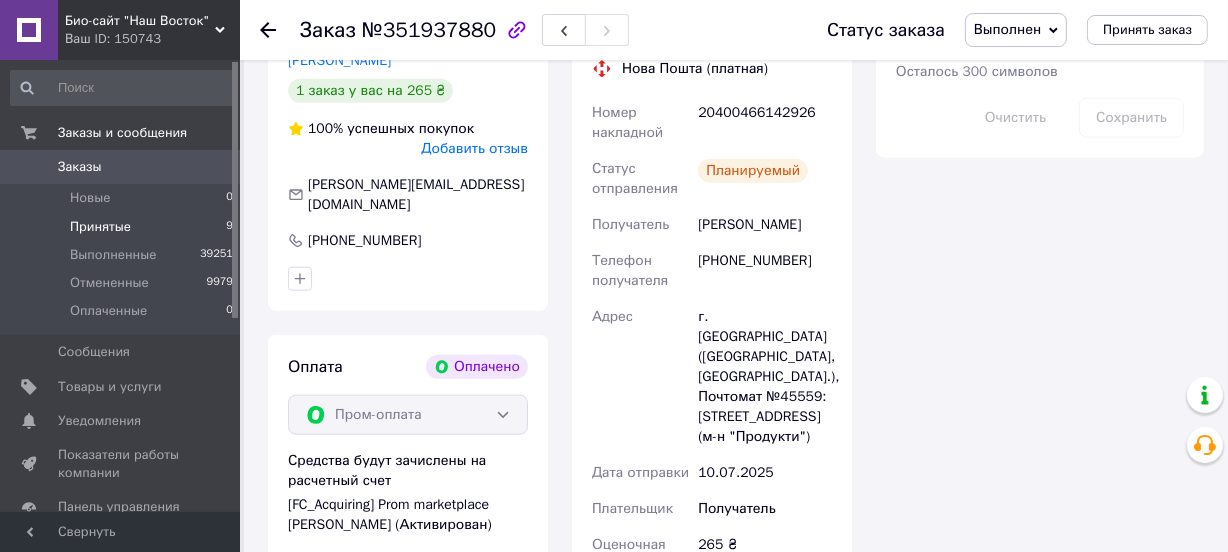 click on "Принятые" at bounding box center [100, 227] 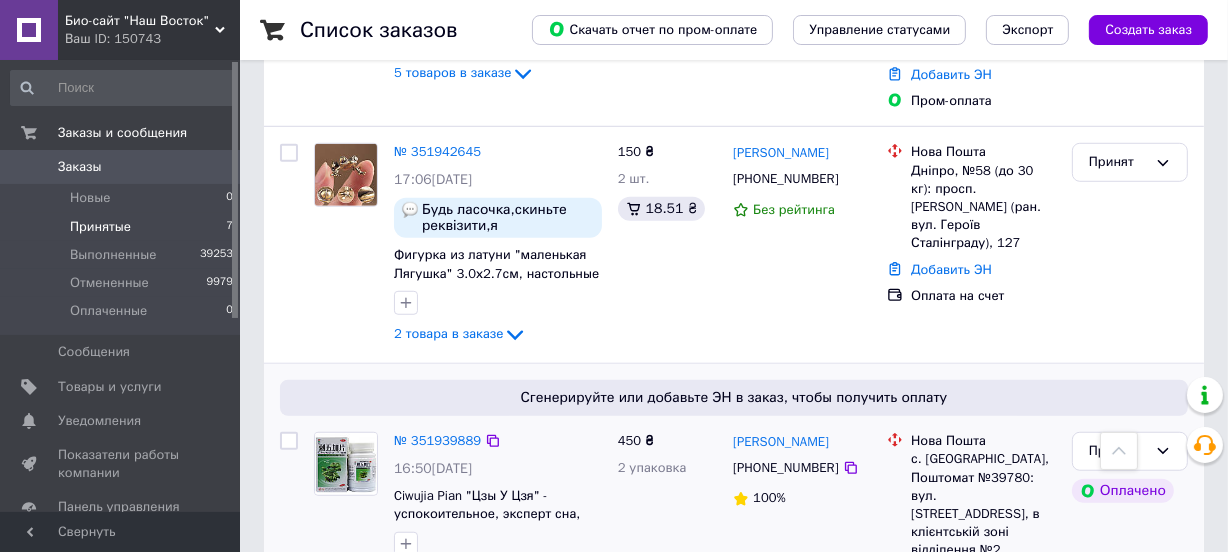 scroll, scrollTop: 1181, scrollLeft: 0, axis: vertical 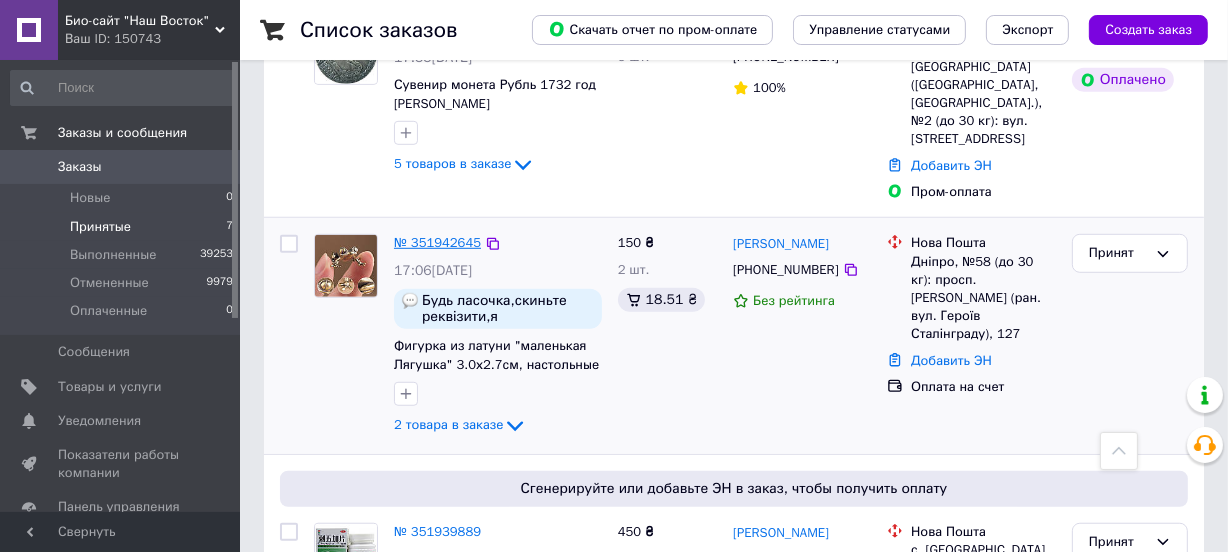 click on "№ 351942645" at bounding box center [437, 242] 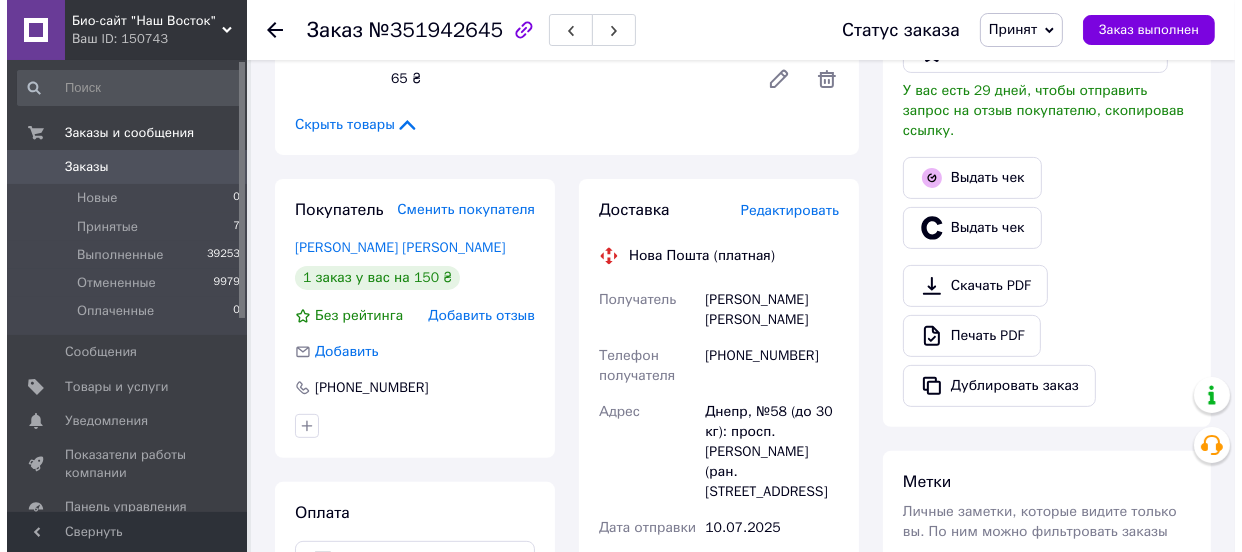 scroll, scrollTop: 532, scrollLeft: 0, axis: vertical 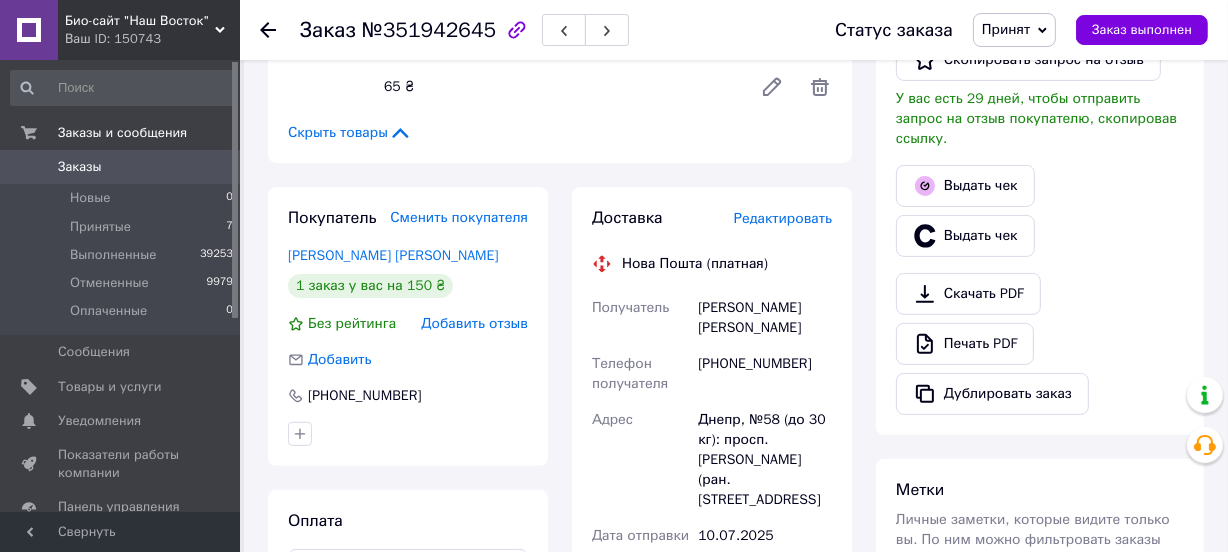 click on "Редактировать" at bounding box center (783, 218) 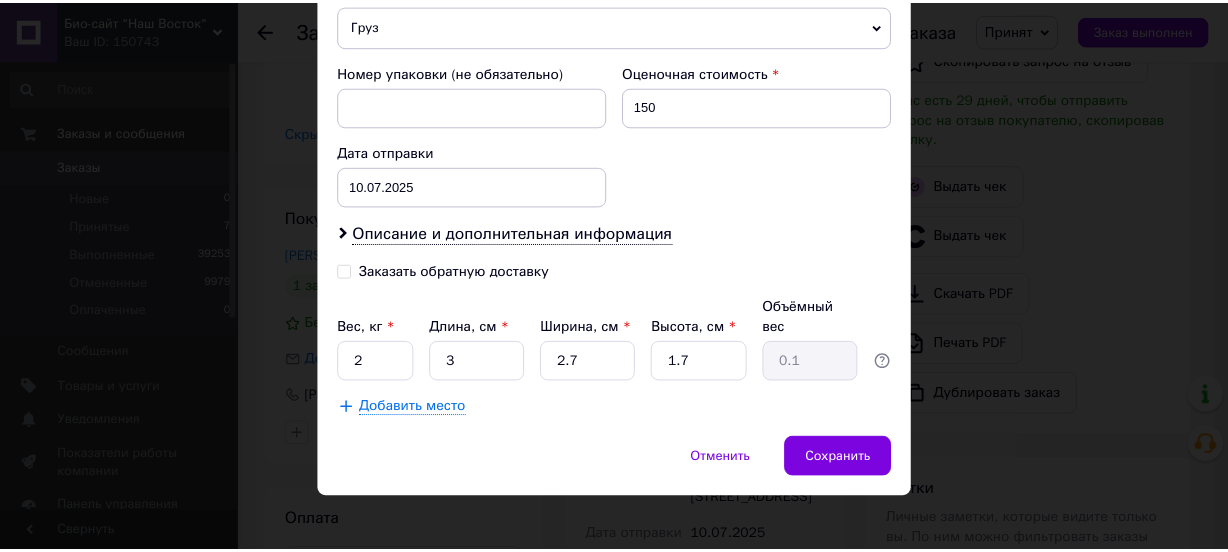 scroll, scrollTop: 850, scrollLeft: 0, axis: vertical 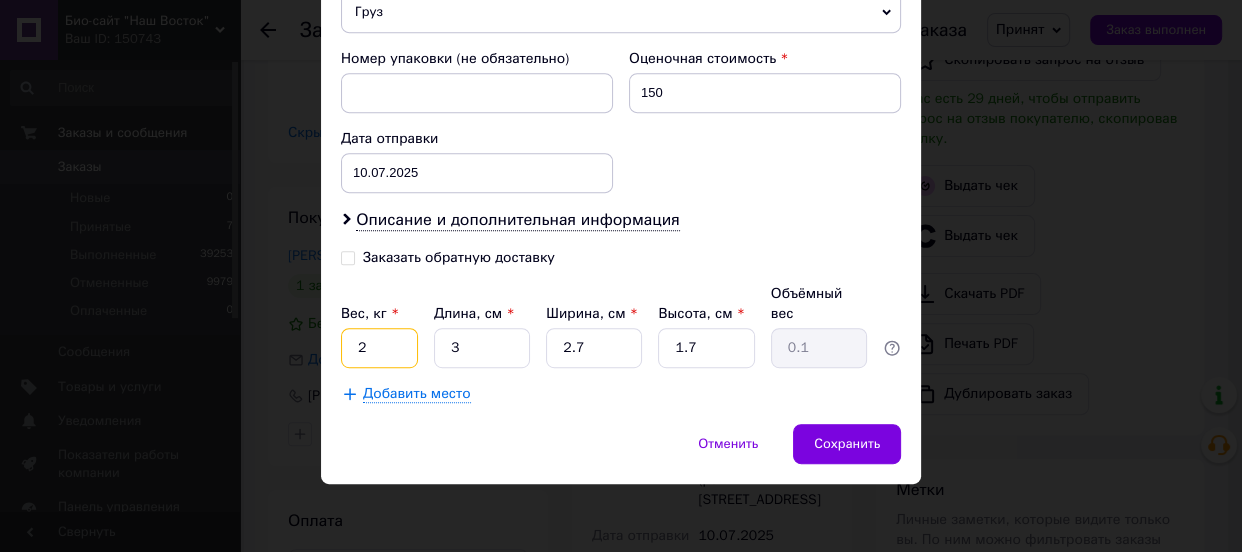 click on "2" at bounding box center [379, 348] 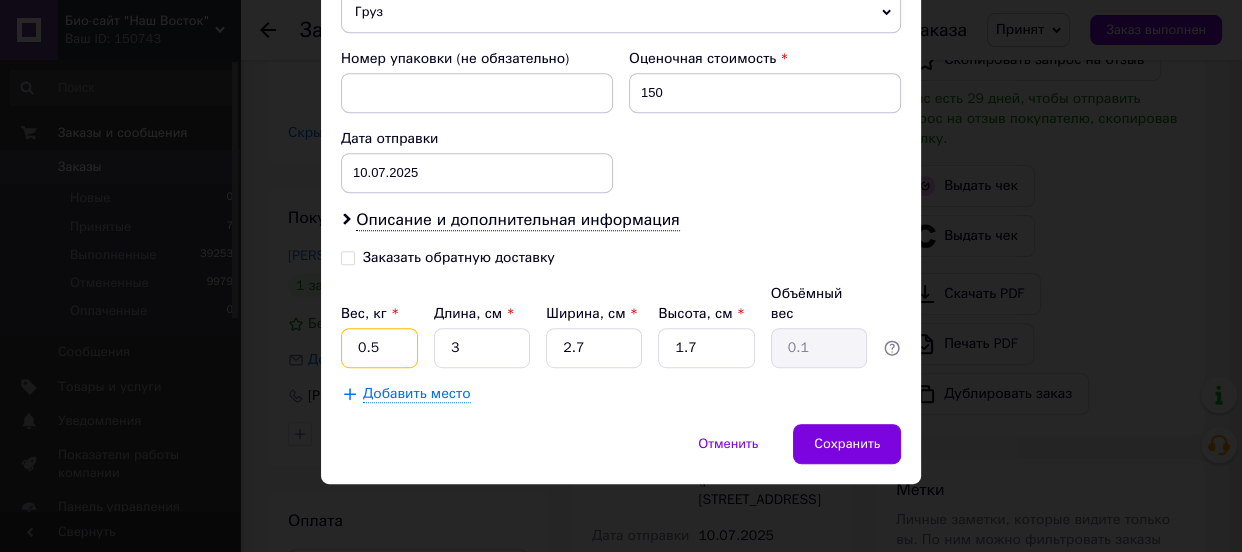type on "0.5" 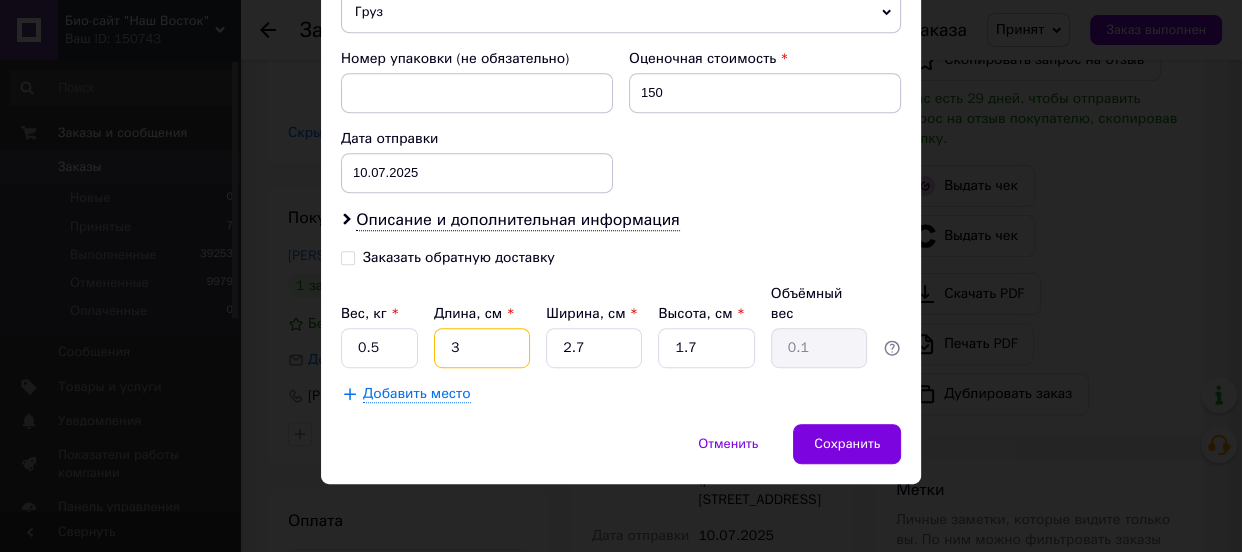 click on "3" at bounding box center [482, 348] 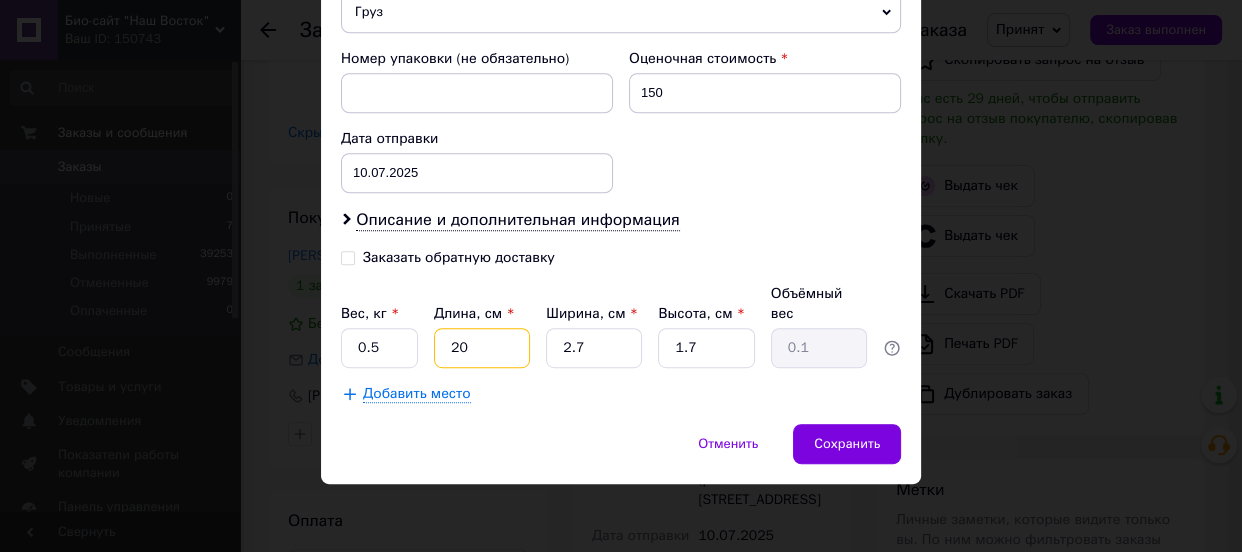 type on "20" 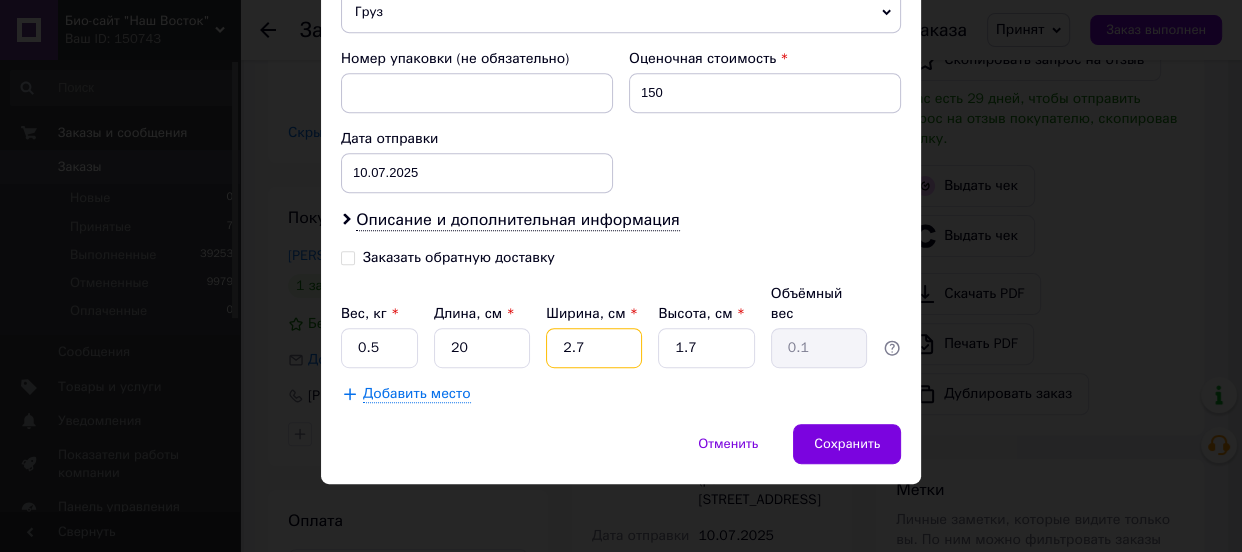 click on "2.7" at bounding box center [594, 348] 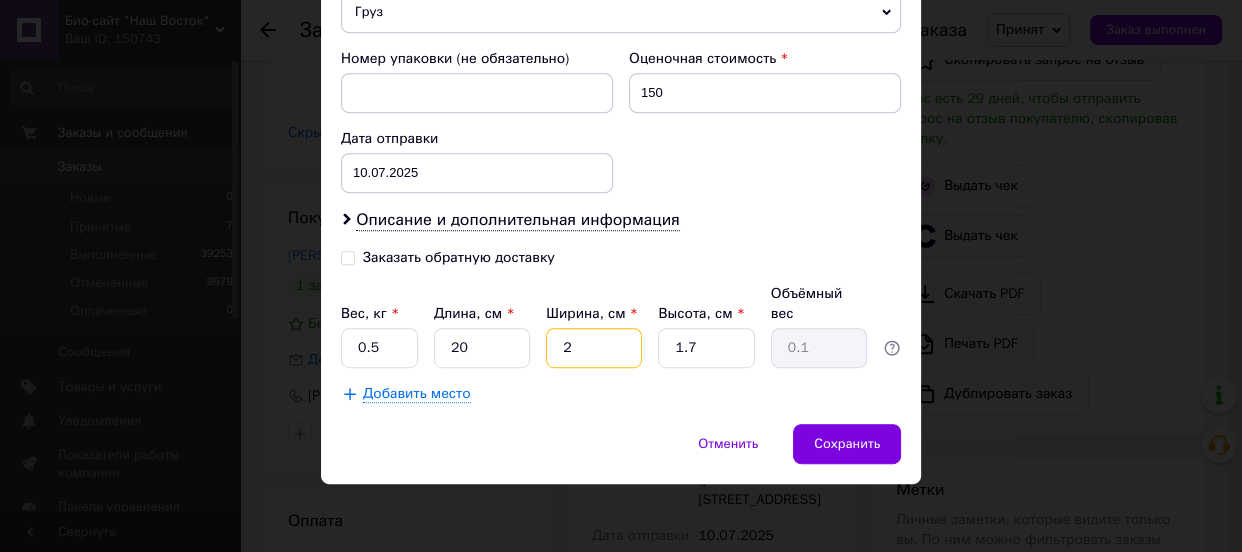 type on "20" 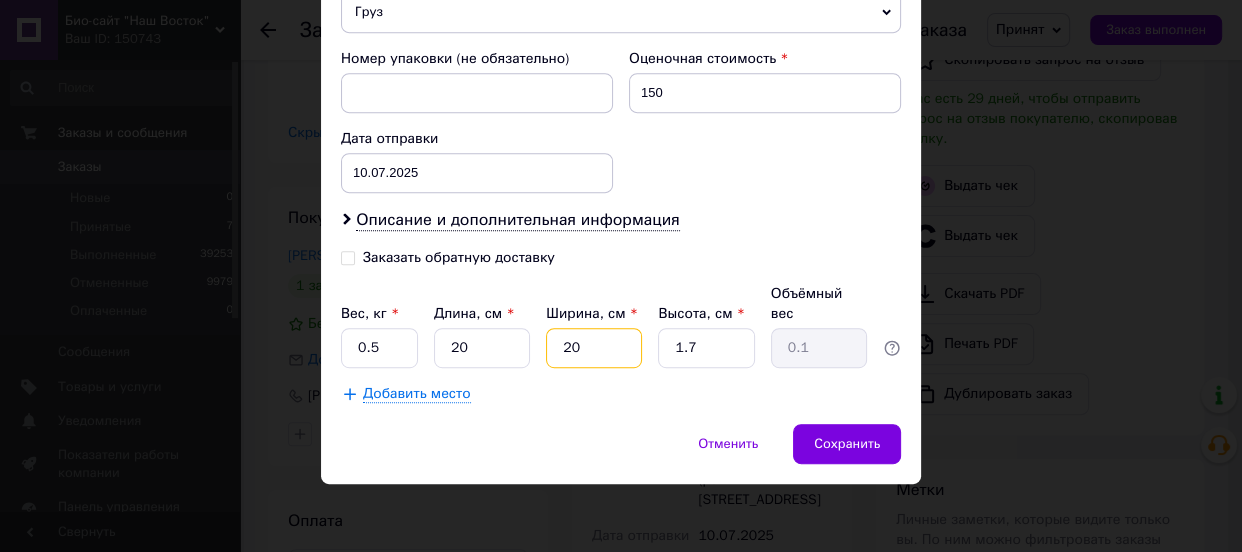 type on "0.17" 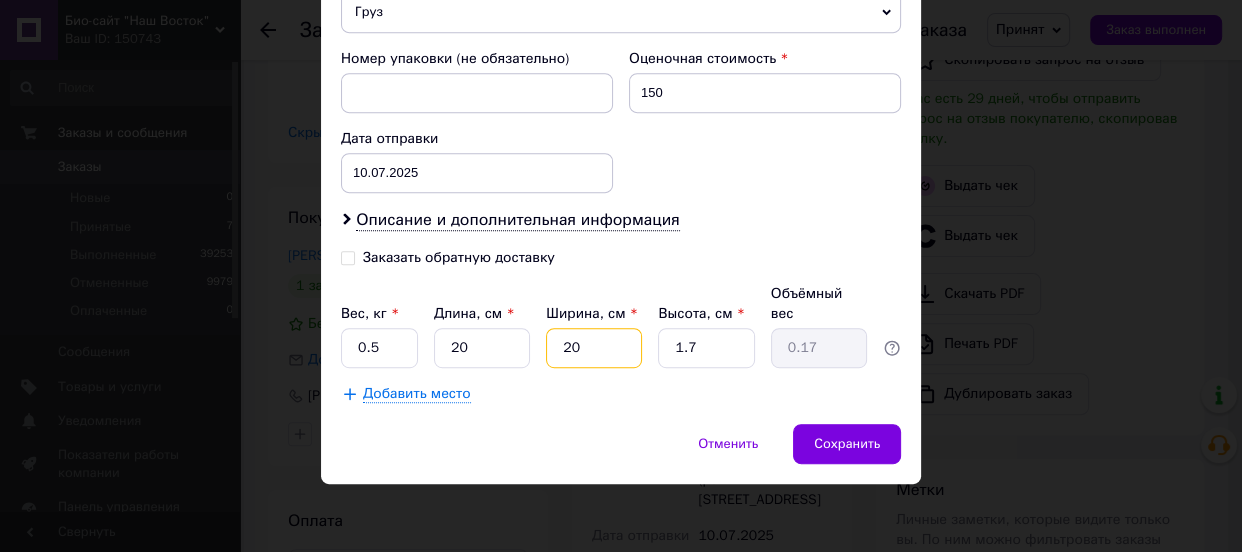 type on "20" 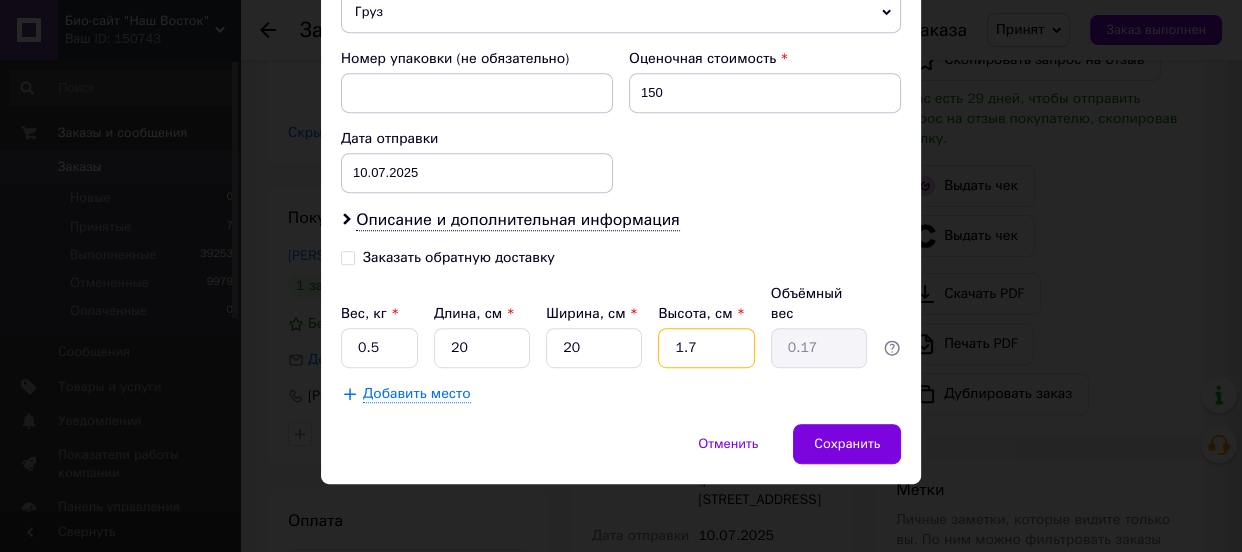 click on "1.7" at bounding box center [706, 348] 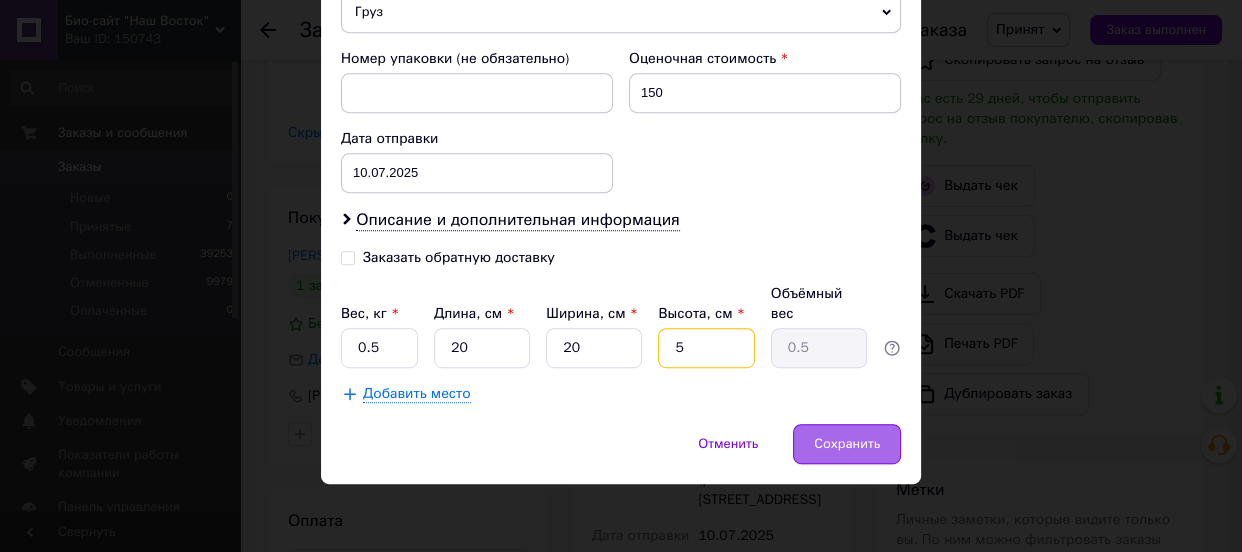 type on "5" 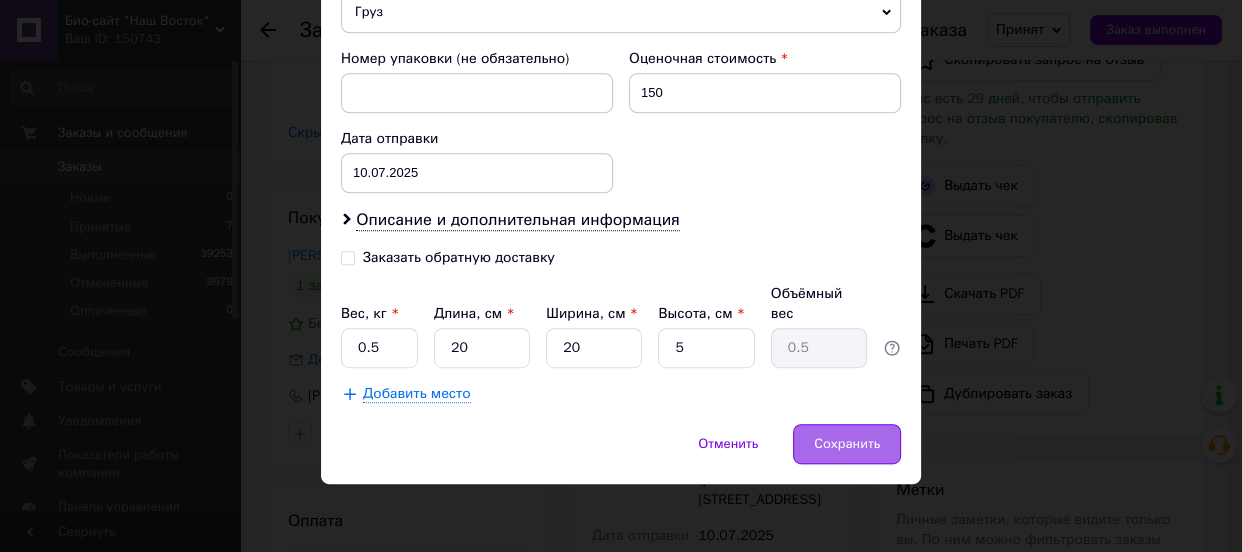 click on "Сохранить" at bounding box center (847, 444) 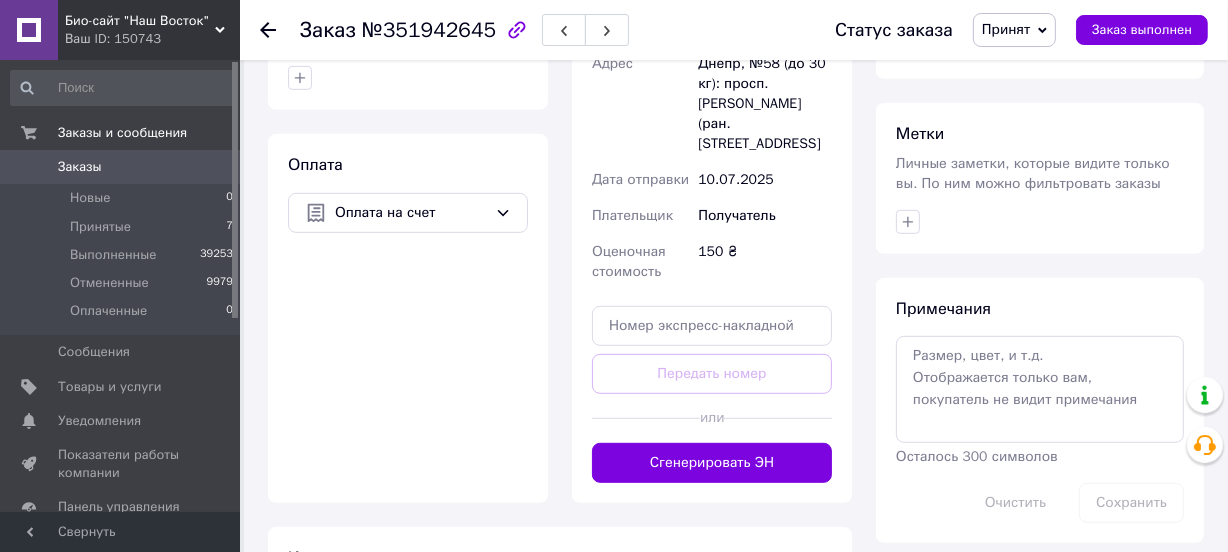 scroll, scrollTop: 896, scrollLeft: 0, axis: vertical 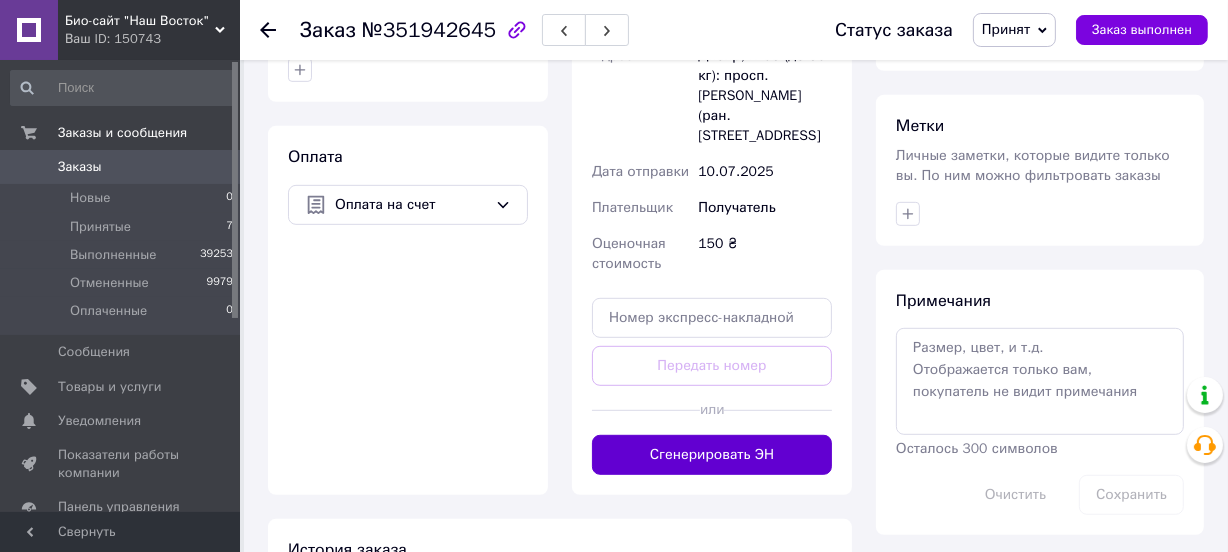click on "Сгенерировать ЭН" at bounding box center (712, 455) 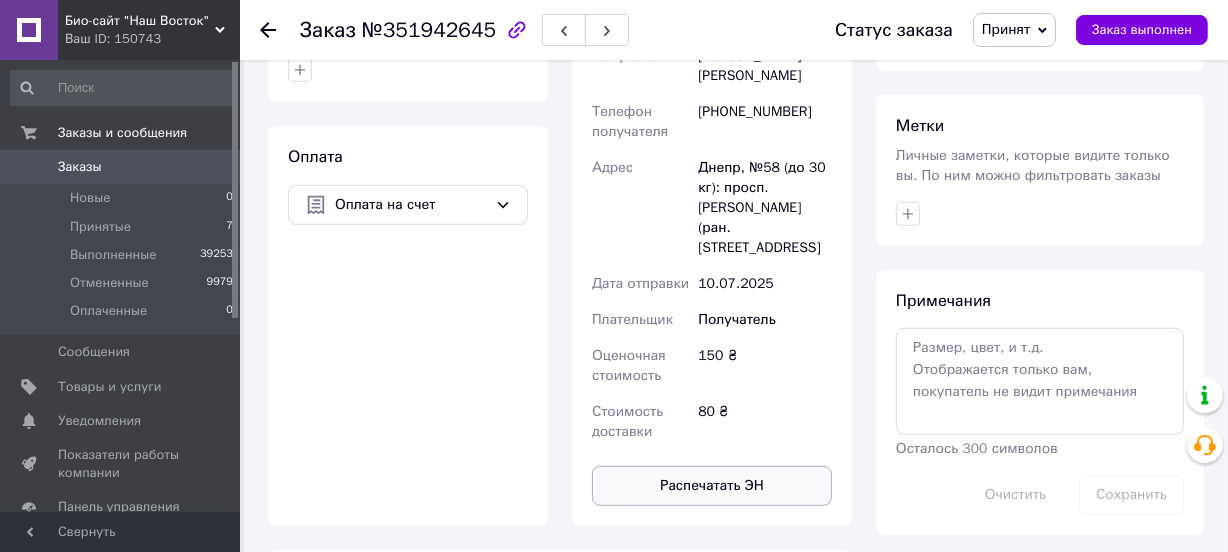 click on "Распечатать ЭН" at bounding box center [712, 486] 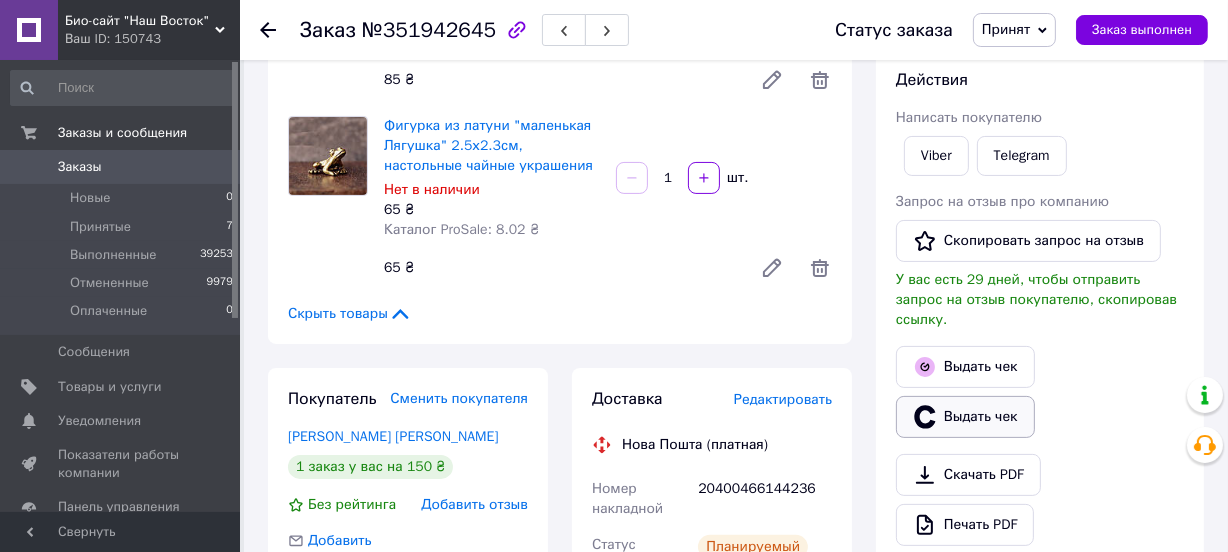 scroll, scrollTop: 350, scrollLeft: 0, axis: vertical 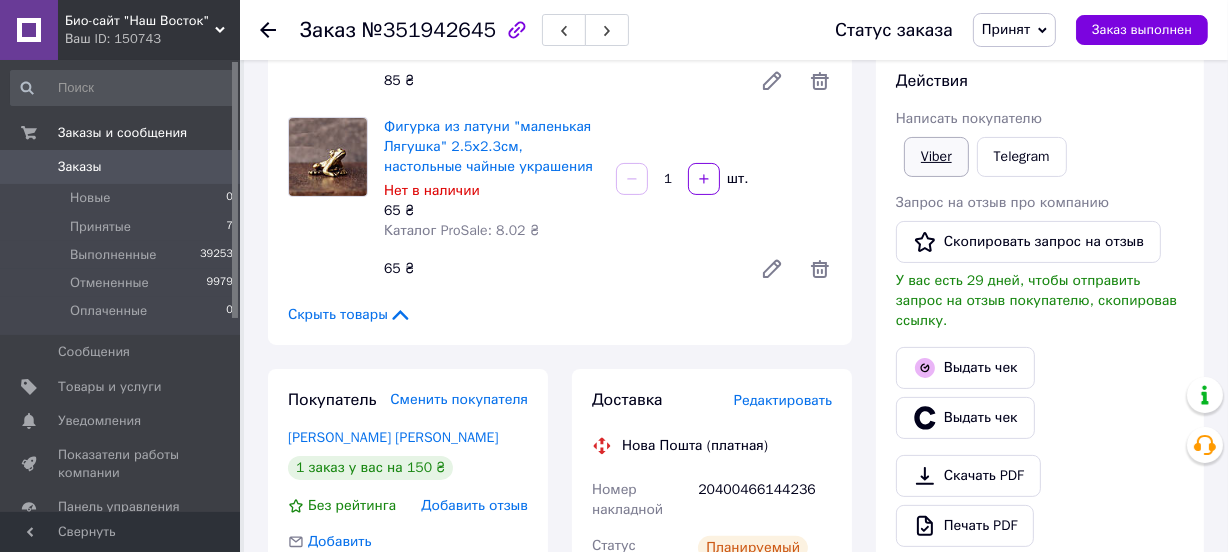 click on "Viber" at bounding box center [936, 157] 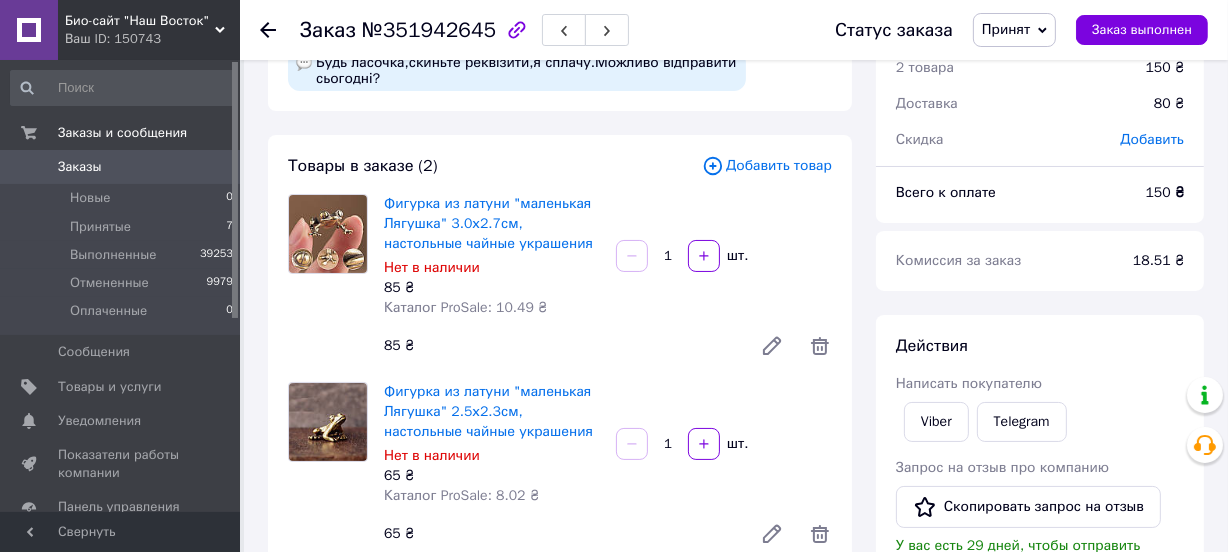 scroll, scrollTop: 78, scrollLeft: 0, axis: vertical 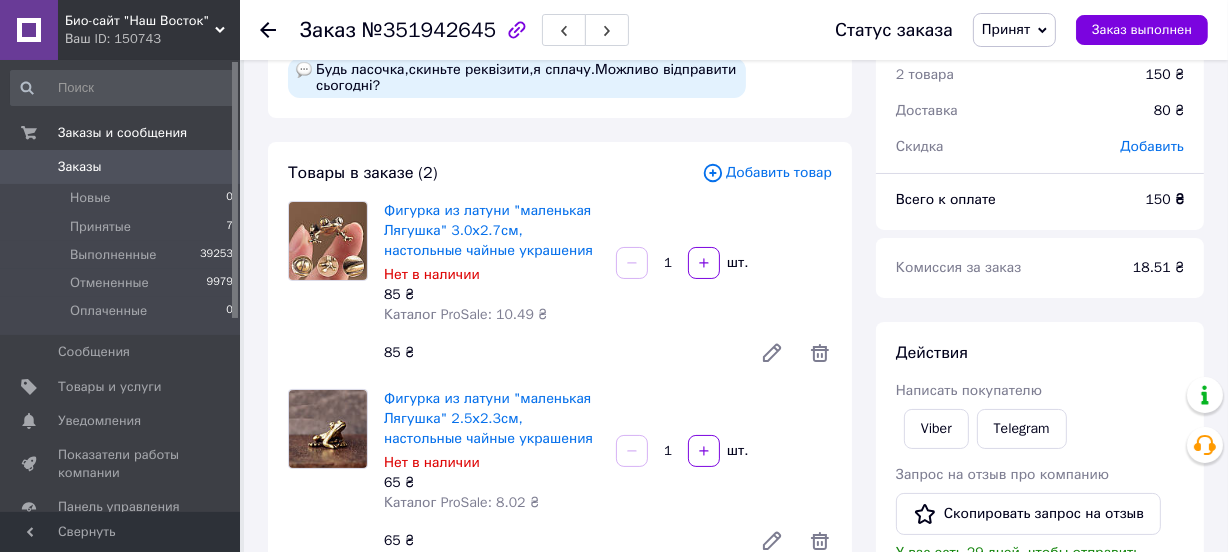 click on "Принят" at bounding box center [1006, 29] 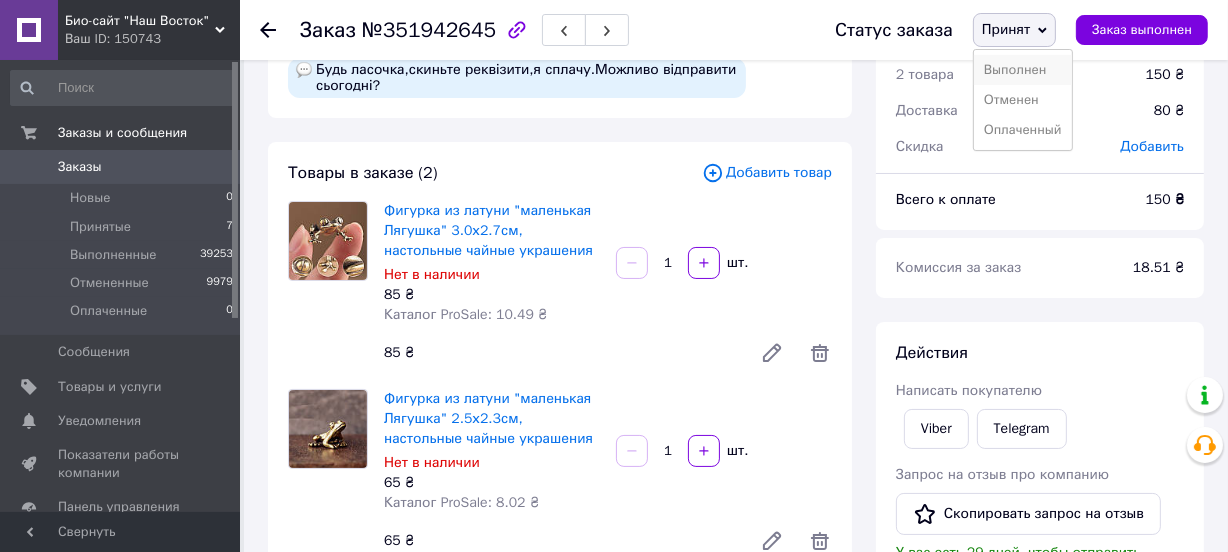 click on "Выполнен" at bounding box center [1023, 70] 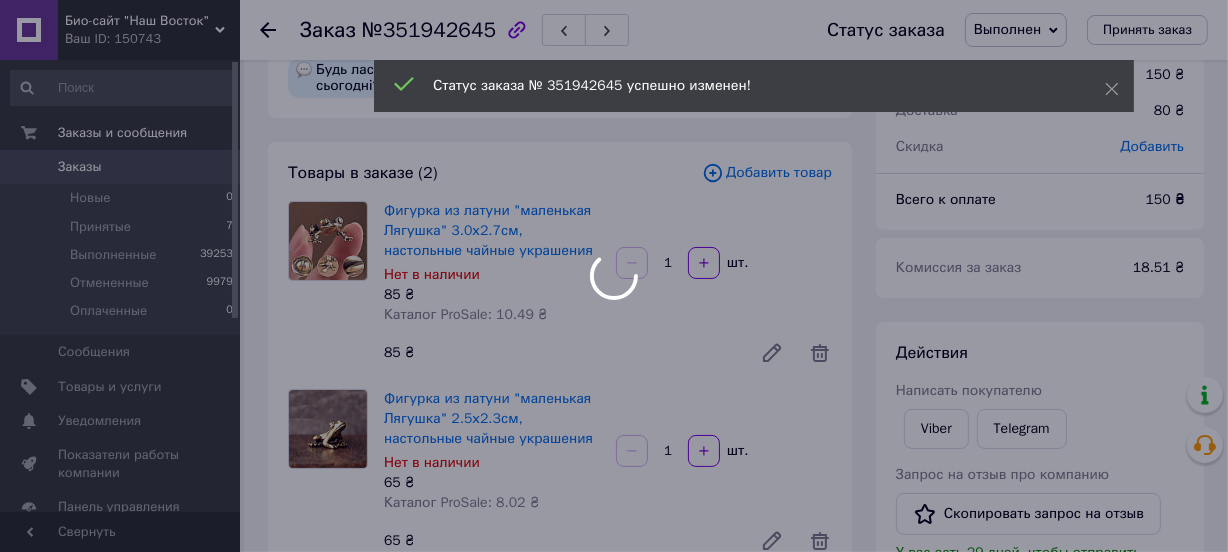 click at bounding box center [614, 276] 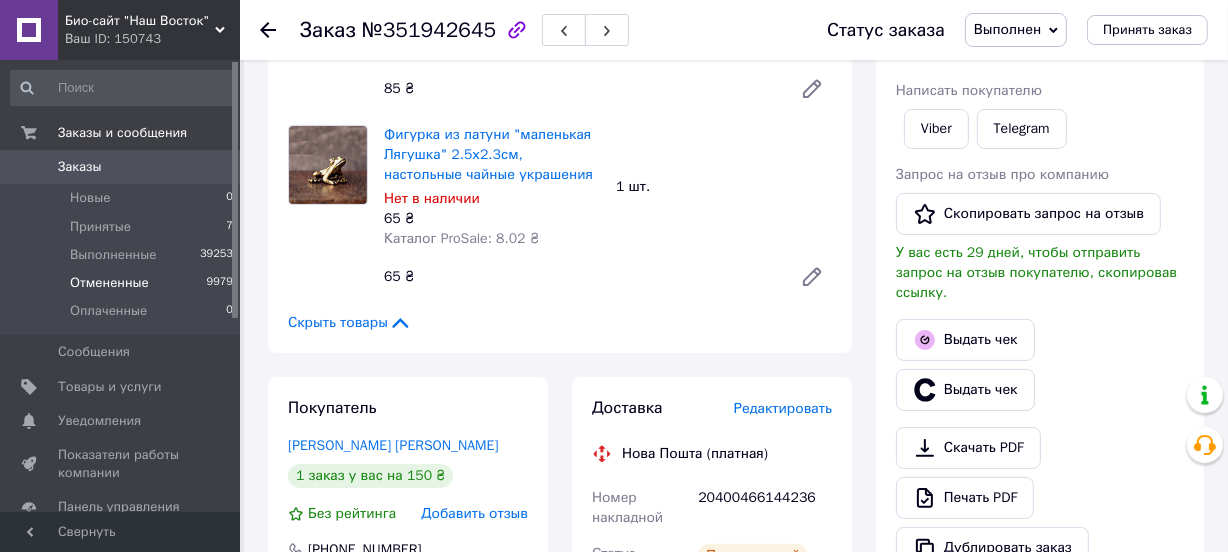 scroll, scrollTop: 350, scrollLeft: 0, axis: vertical 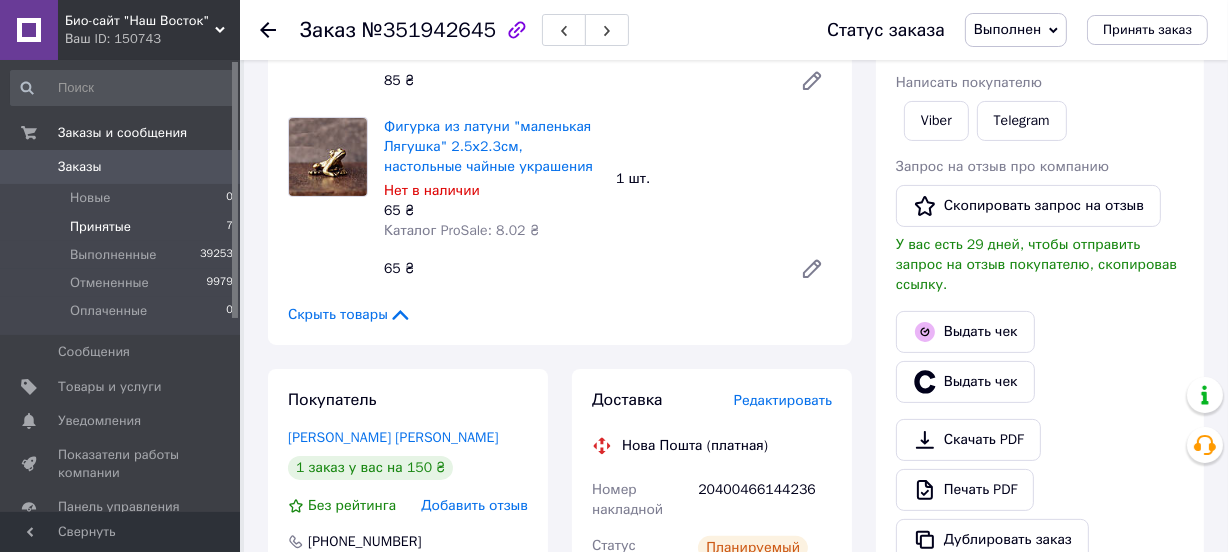 click on "Принятые" at bounding box center (100, 227) 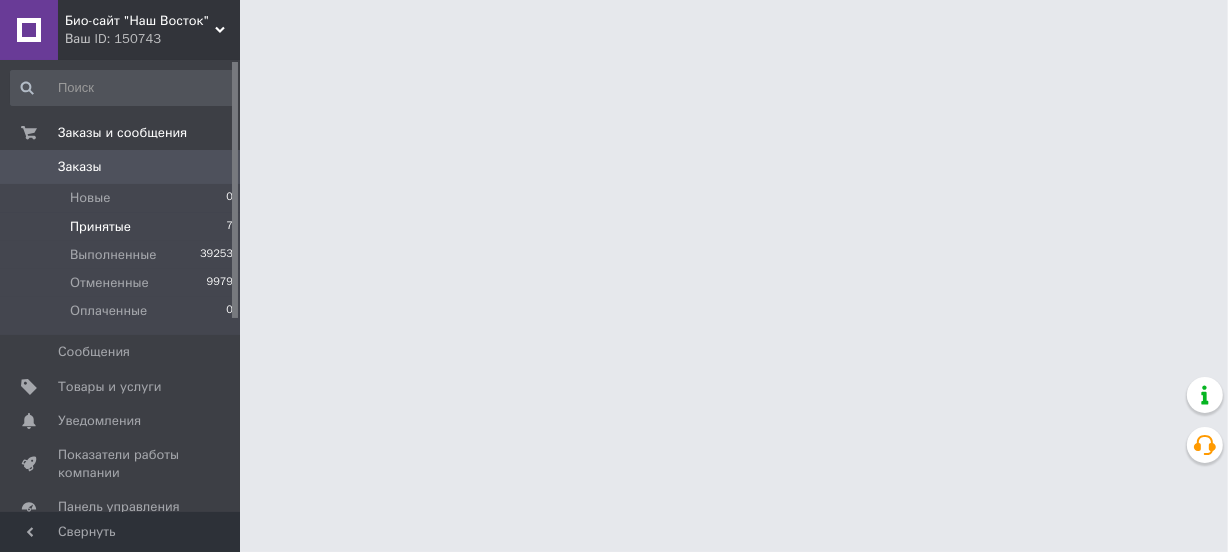 scroll, scrollTop: 0, scrollLeft: 0, axis: both 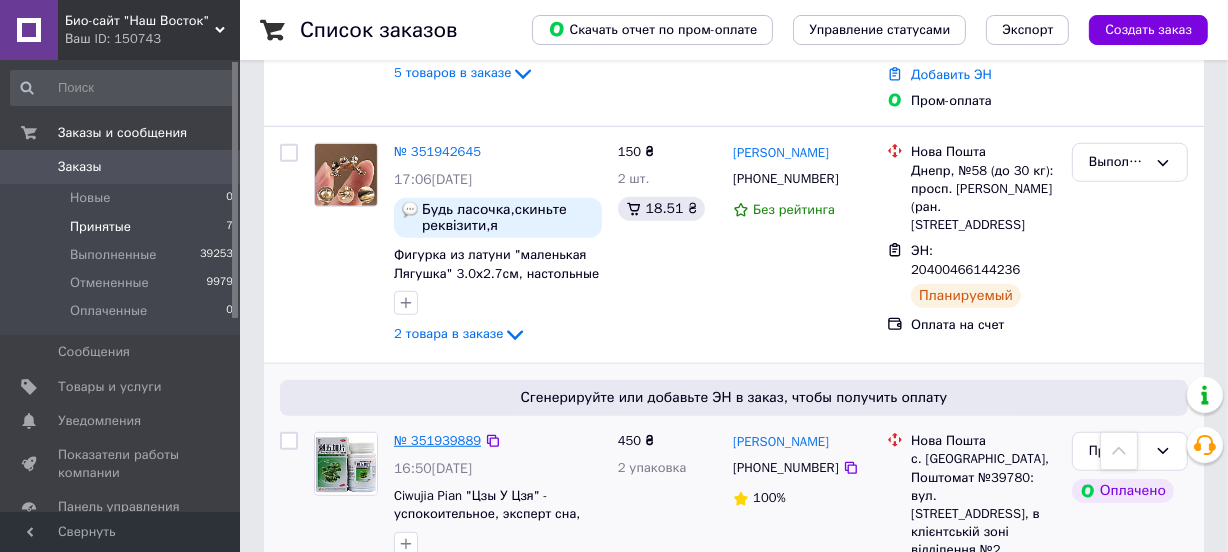 click on "№ 351939889" at bounding box center [437, 440] 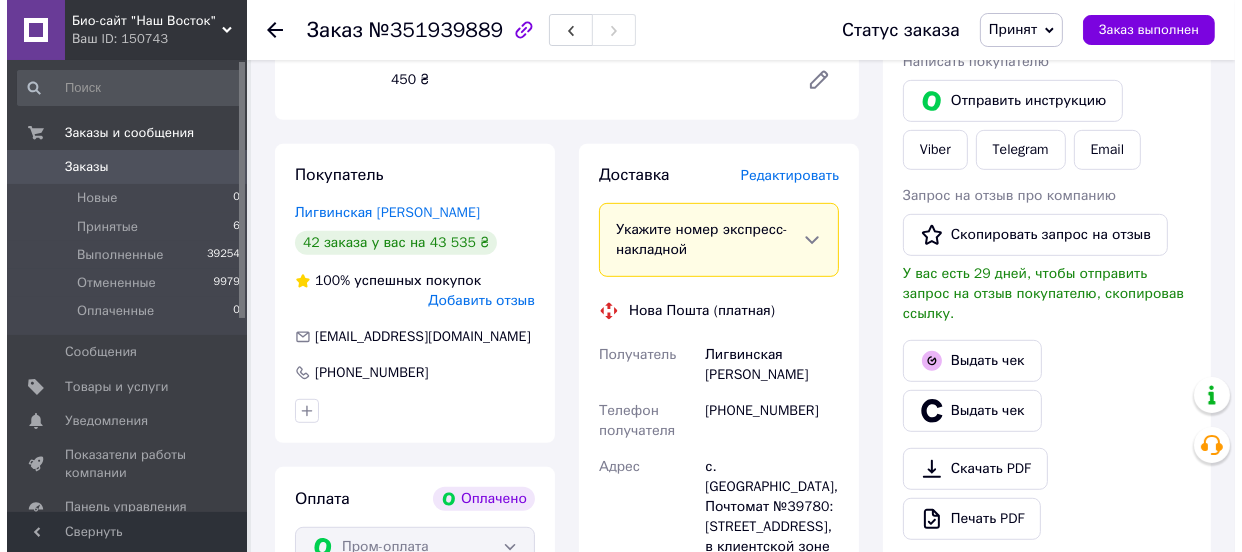 scroll, scrollTop: 909, scrollLeft: 0, axis: vertical 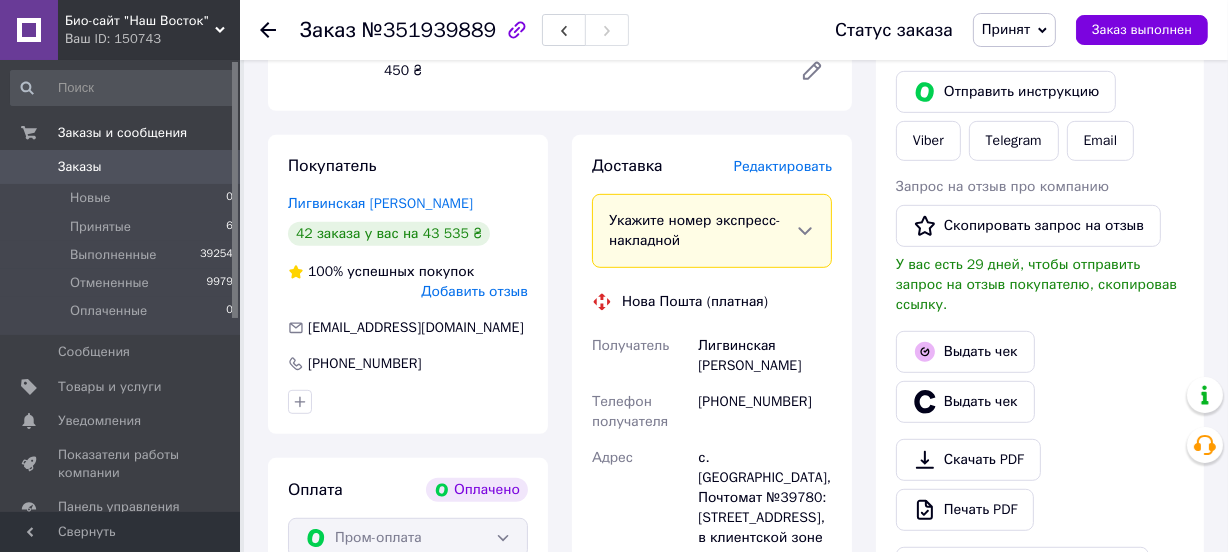 click on "Редактировать" at bounding box center [783, 166] 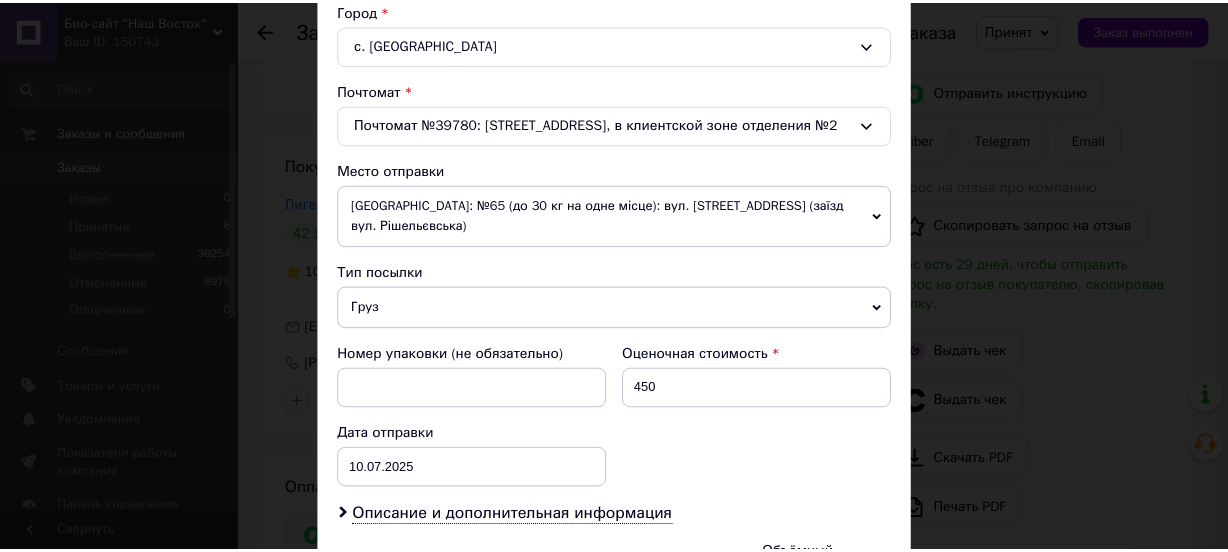 scroll, scrollTop: 727, scrollLeft: 0, axis: vertical 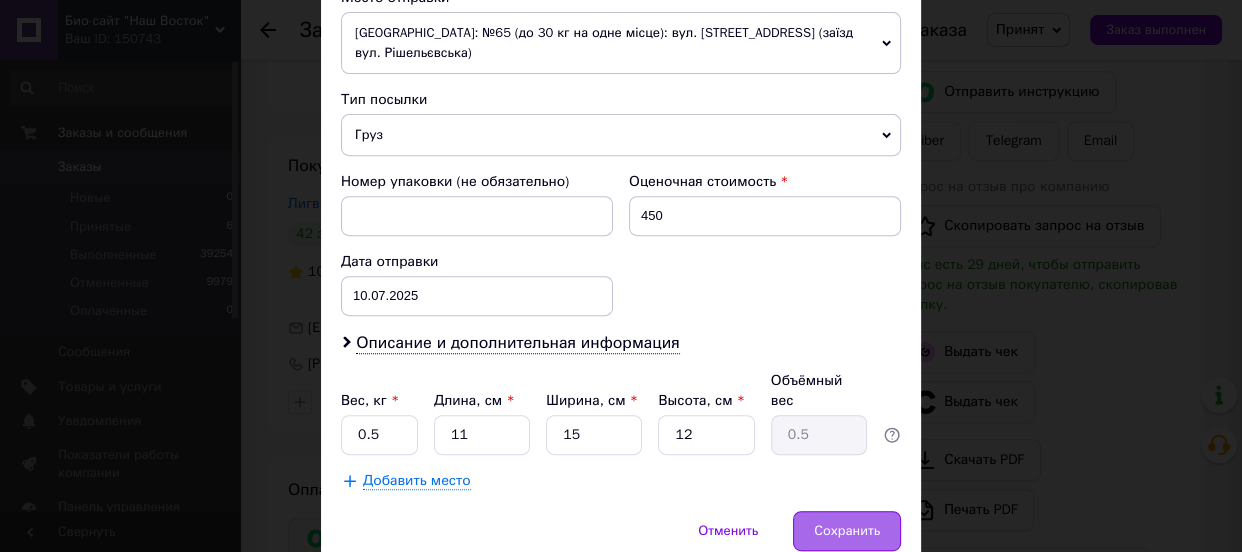 click on "Сохранить" at bounding box center (847, 531) 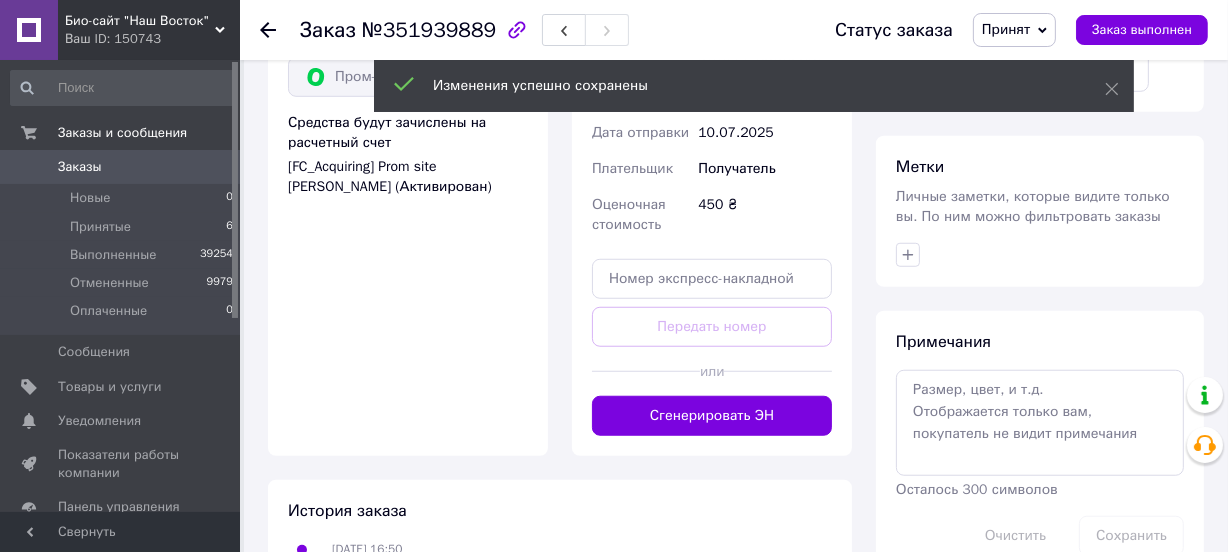 scroll, scrollTop: 1454, scrollLeft: 0, axis: vertical 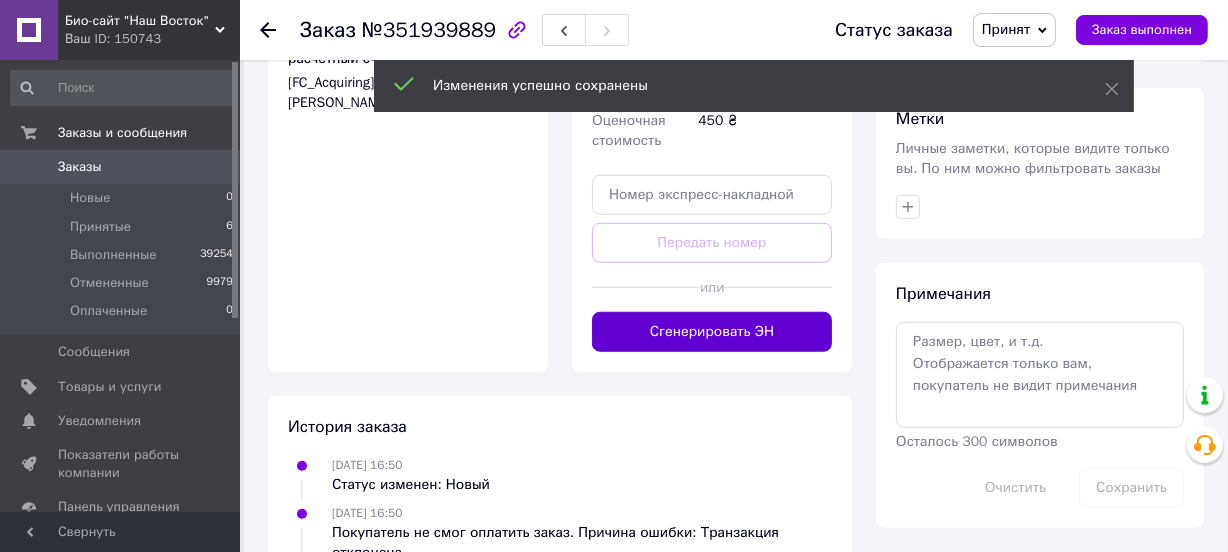 click on "Сгенерировать ЭН" at bounding box center (712, 332) 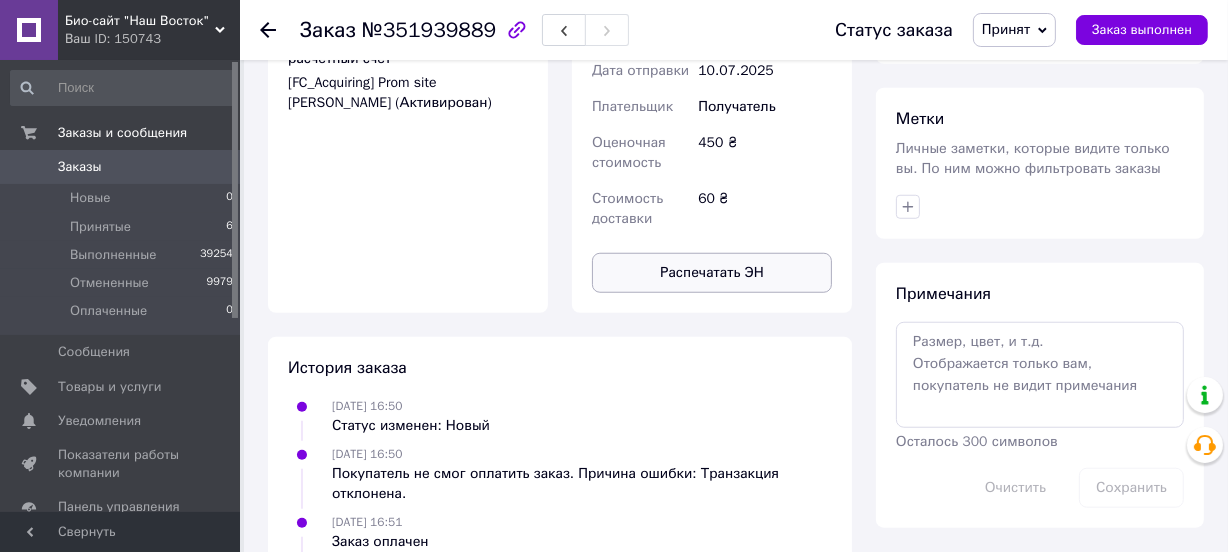 click on "Распечатать ЭН" at bounding box center (712, 273) 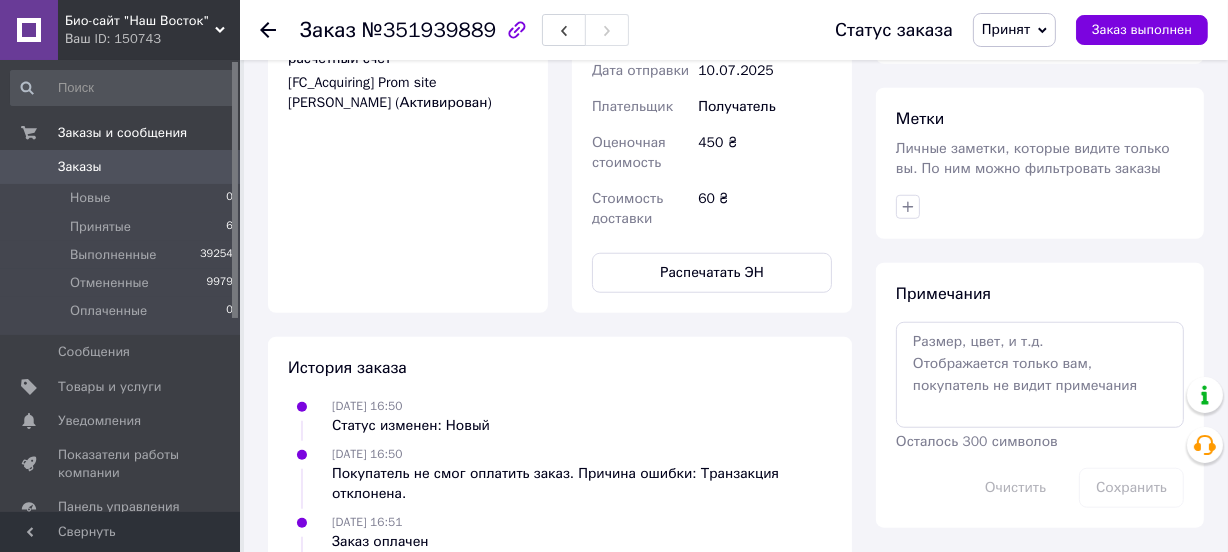 click on "Принят" at bounding box center (1006, 29) 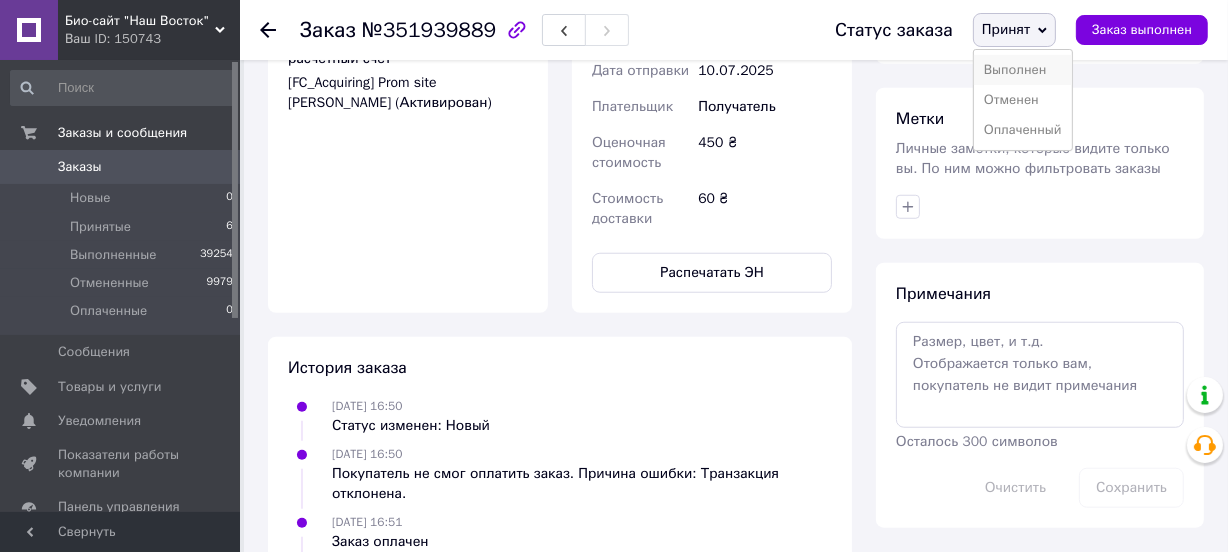 click on "Выполнен" at bounding box center [1023, 70] 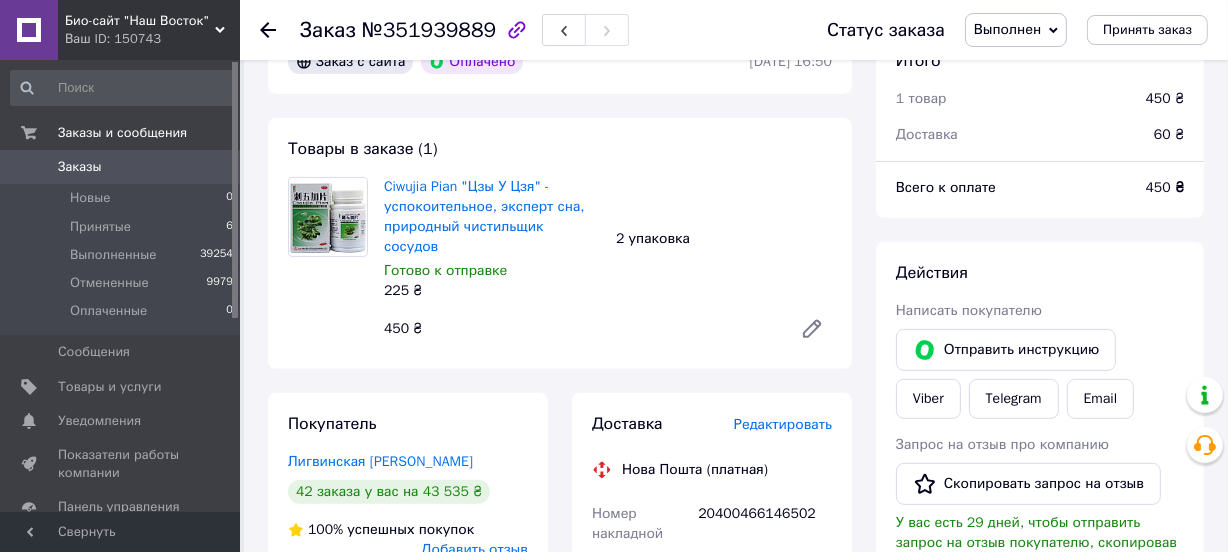 scroll, scrollTop: 636, scrollLeft: 0, axis: vertical 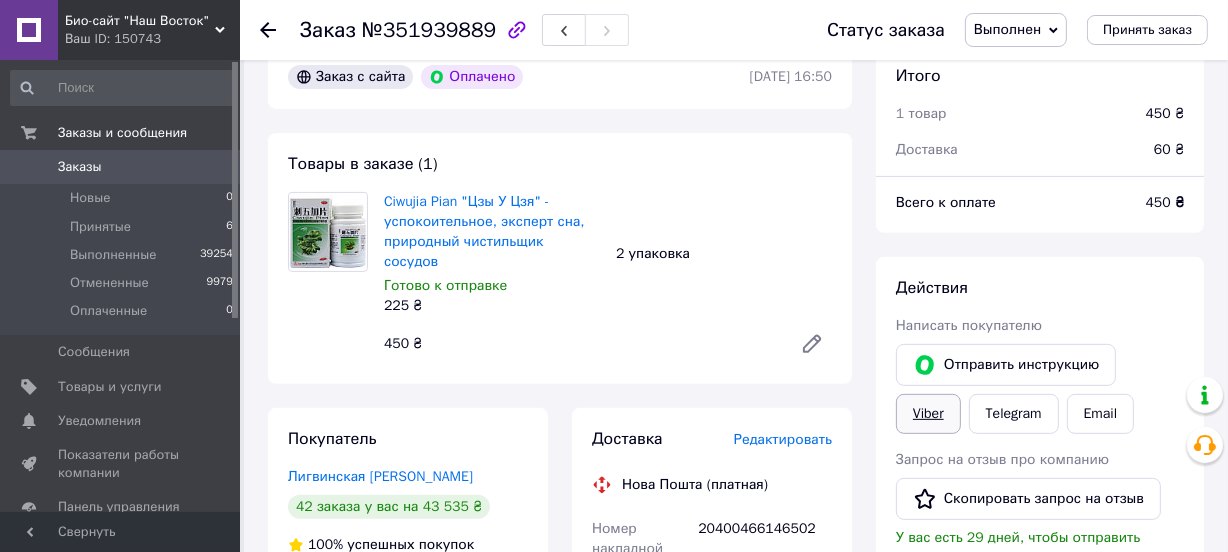click on "Viber" at bounding box center (928, 414) 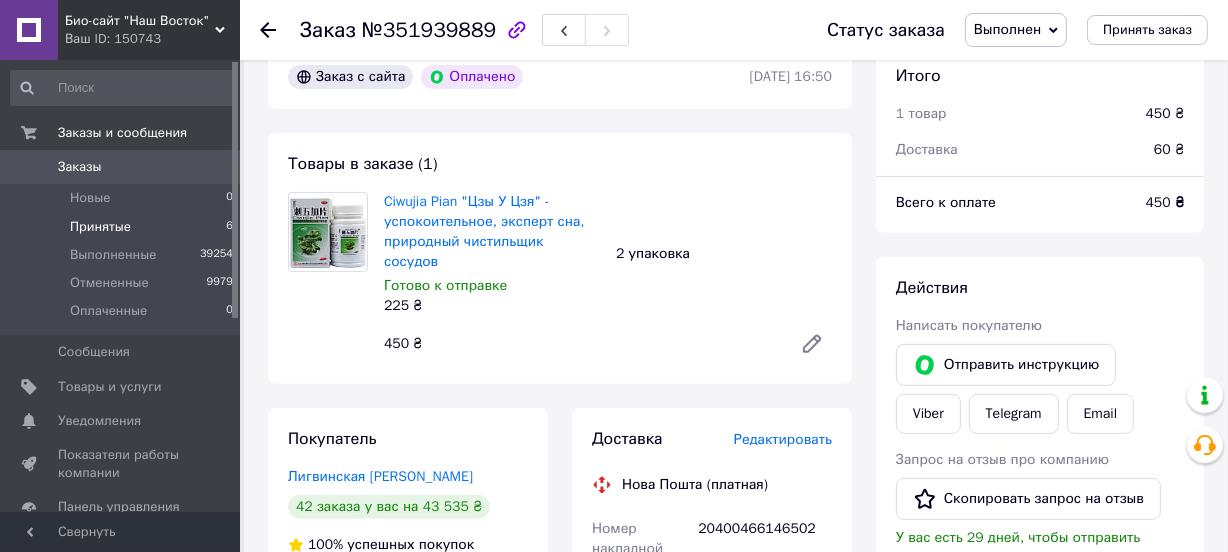 click on "Принятые" at bounding box center [100, 227] 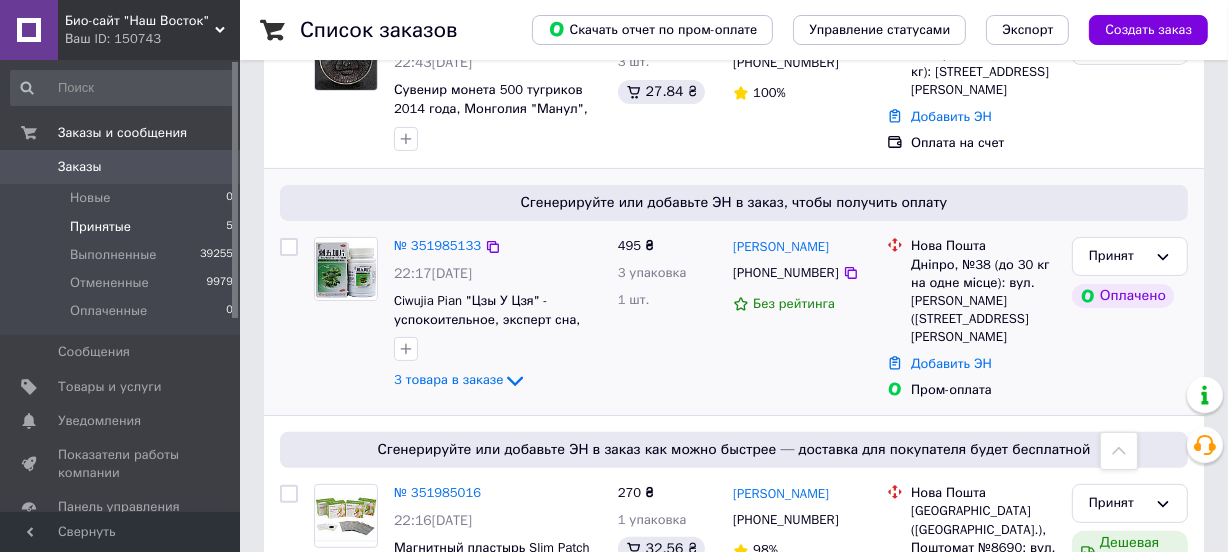 scroll, scrollTop: 454, scrollLeft: 0, axis: vertical 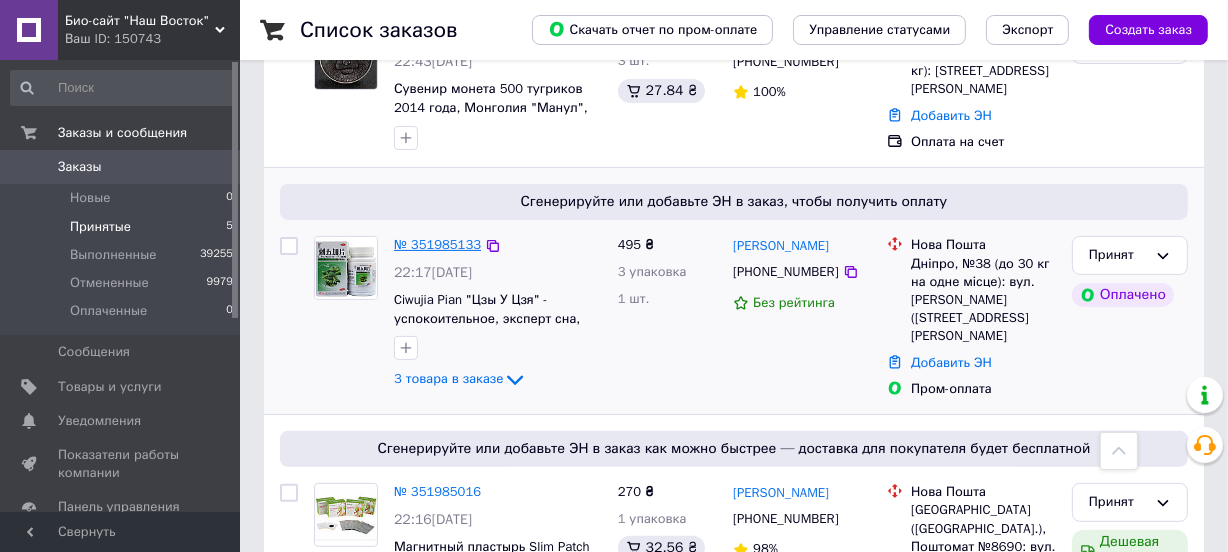 click on "№ 351985133" at bounding box center [437, 244] 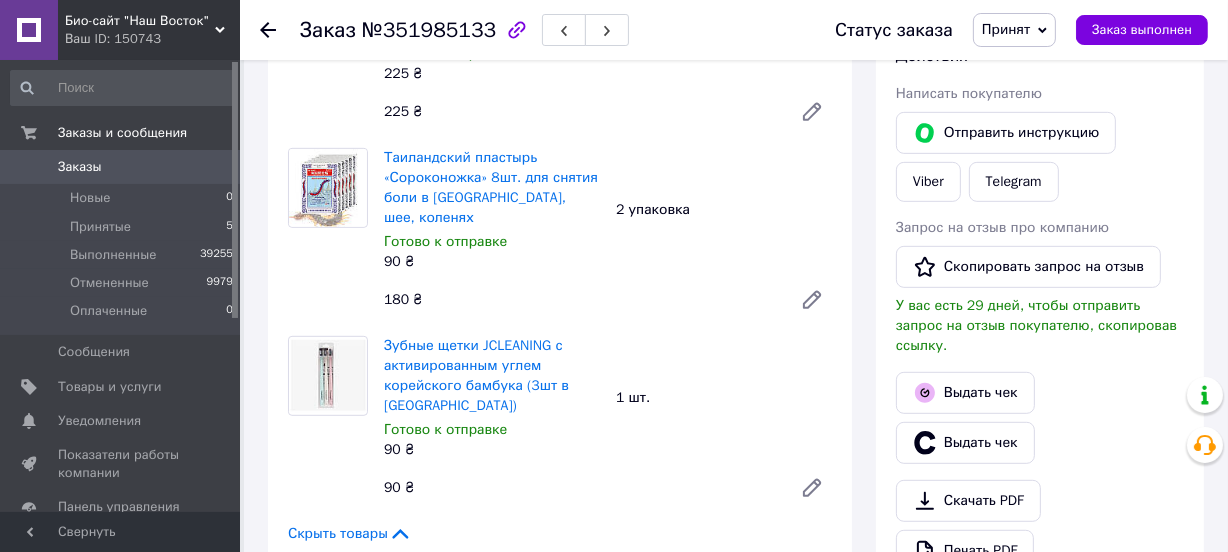 scroll, scrollTop: 909, scrollLeft: 0, axis: vertical 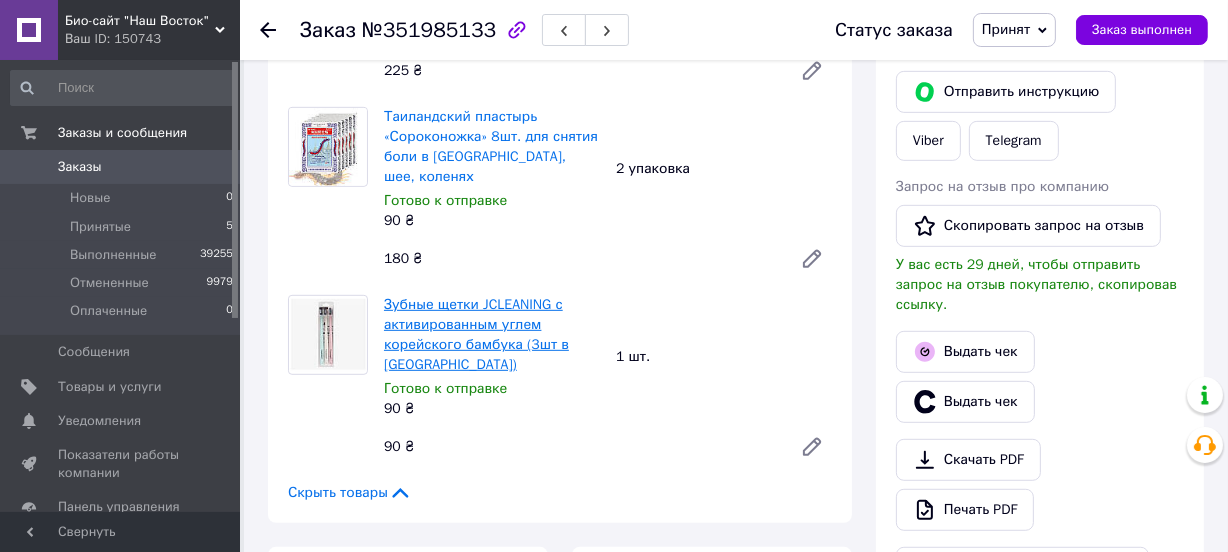 click on "Зубные щетки JCLEANING с активированным углем корейского бамбука (3шт в уп)" at bounding box center (476, 334) 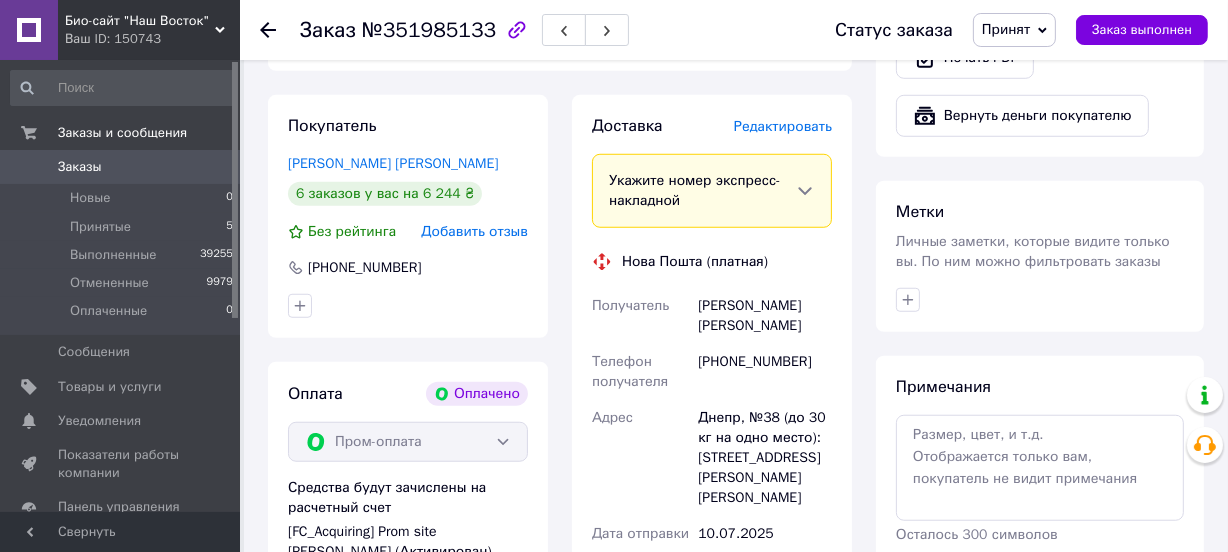 scroll, scrollTop: 1363, scrollLeft: 0, axis: vertical 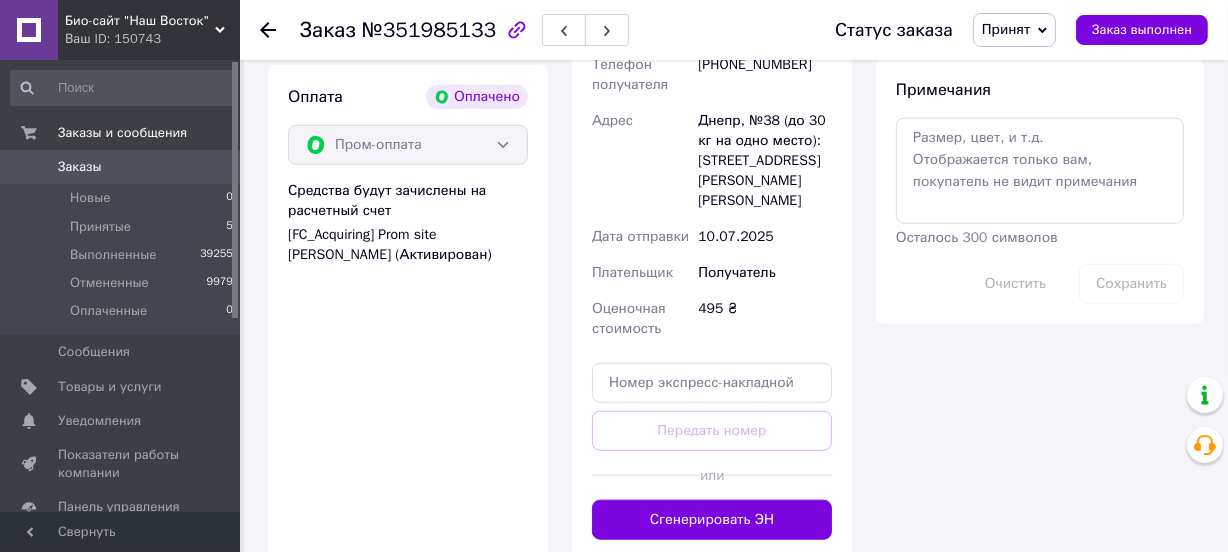 drag, startPoint x: 560, startPoint y: 439, endPoint x: 558, endPoint y: 541, distance: 102.01961 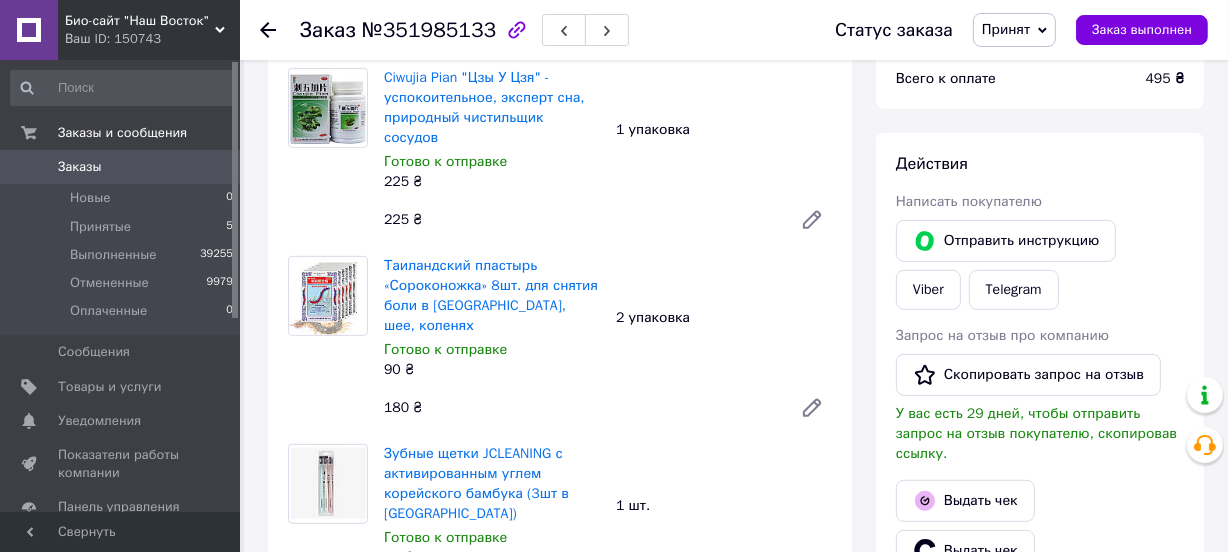 scroll, scrollTop: 727, scrollLeft: 0, axis: vertical 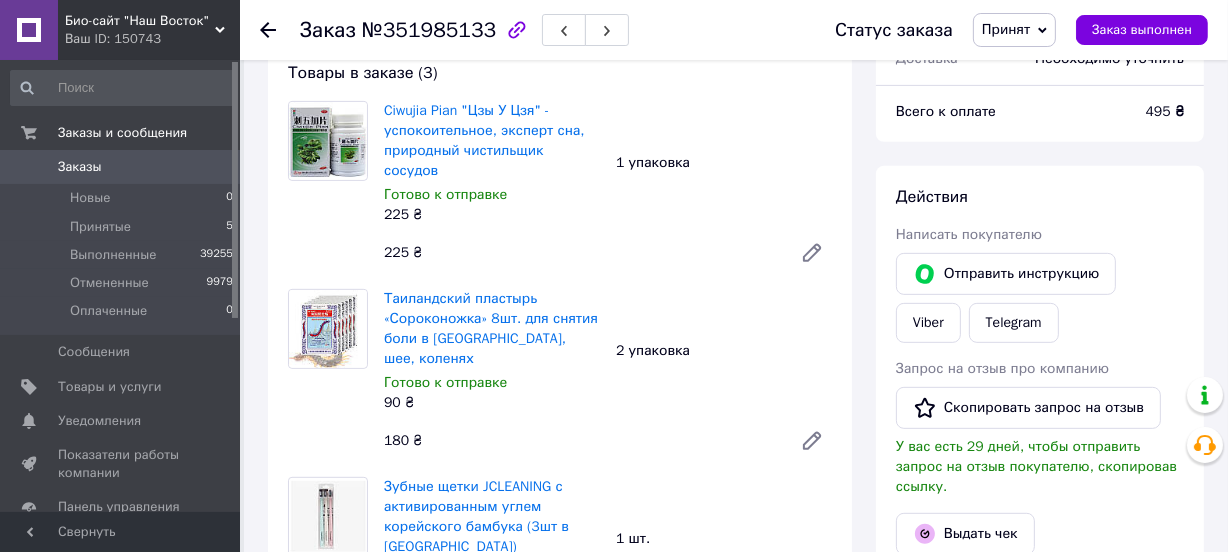 drag, startPoint x: 680, startPoint y: 477, endPoint x: 620, endPoint y: 400, distance: 97.6166 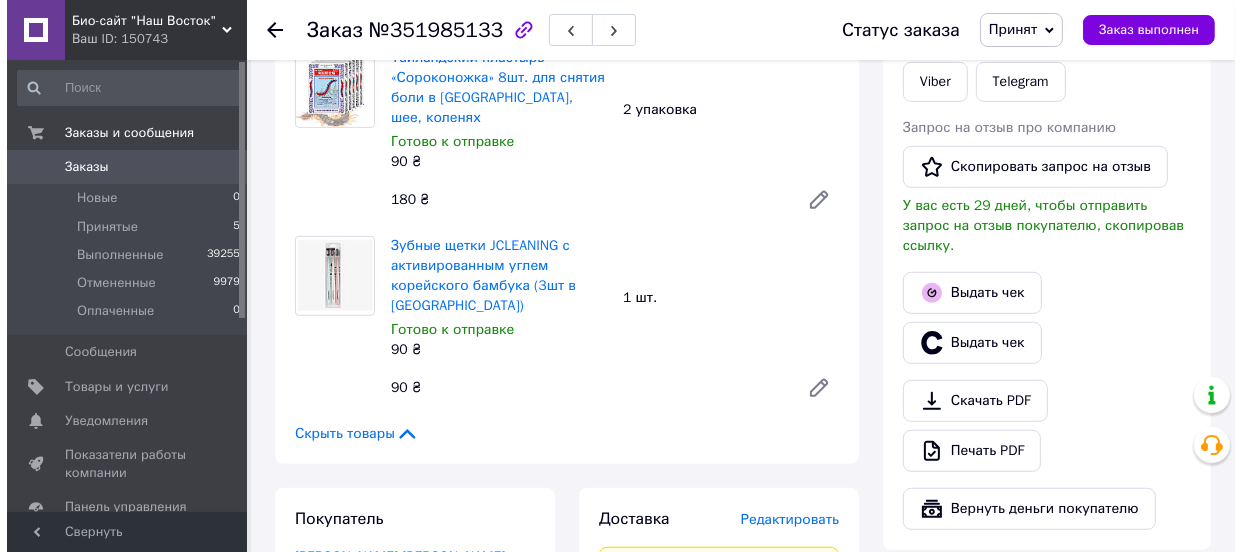 scroll, scrollTop: 1000, scrollLeft: 0, axis: vertical 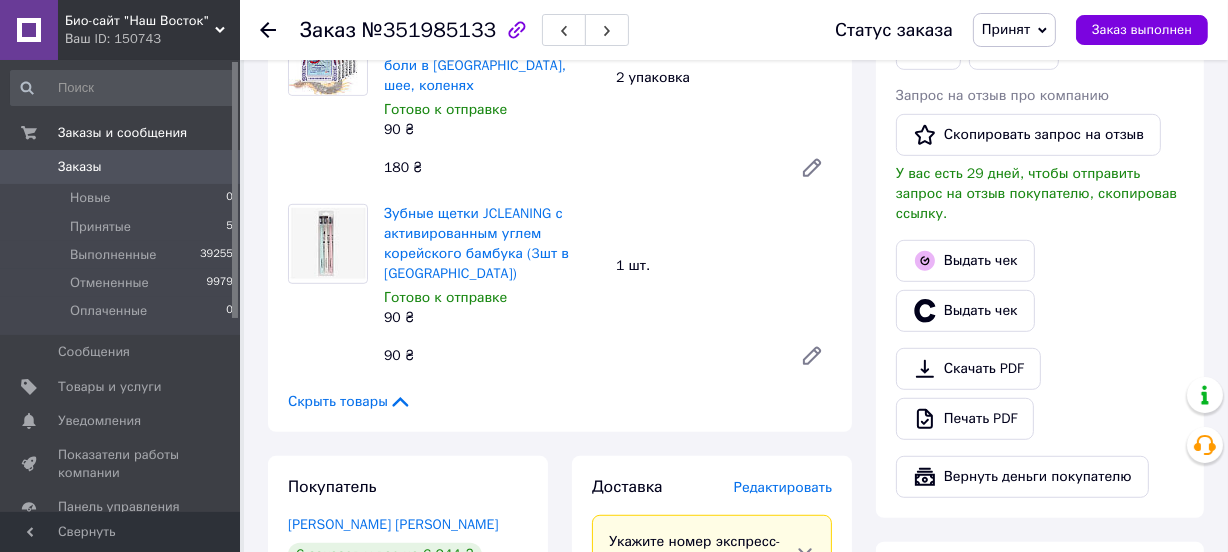 click on "Редактировать" at bounding box center [783, 487] 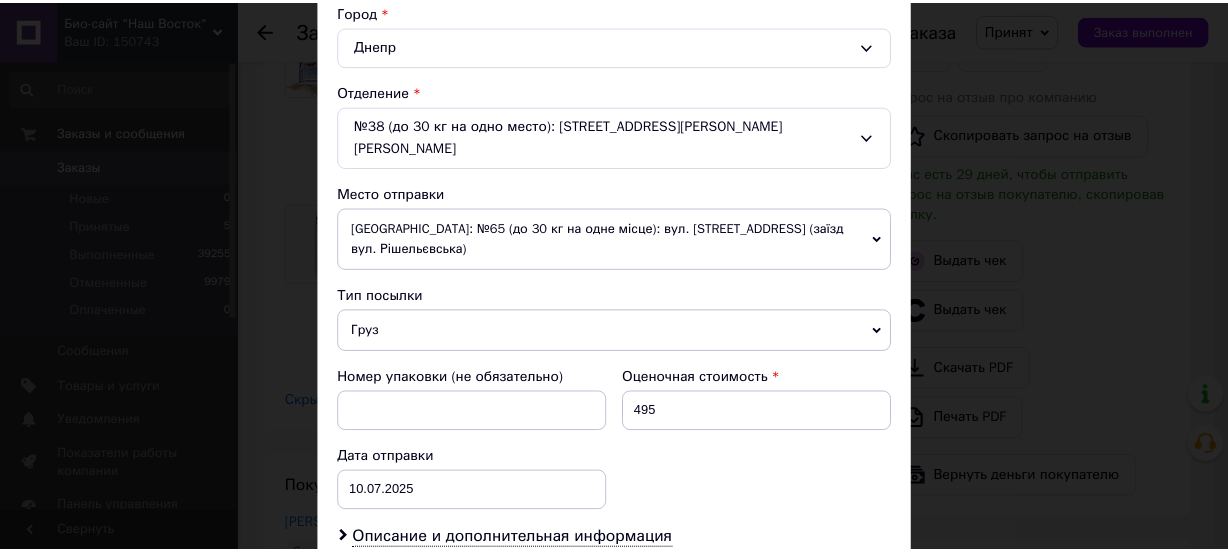 scroll, scrollTop: 815, scrollLeft: 0, axis: vertical 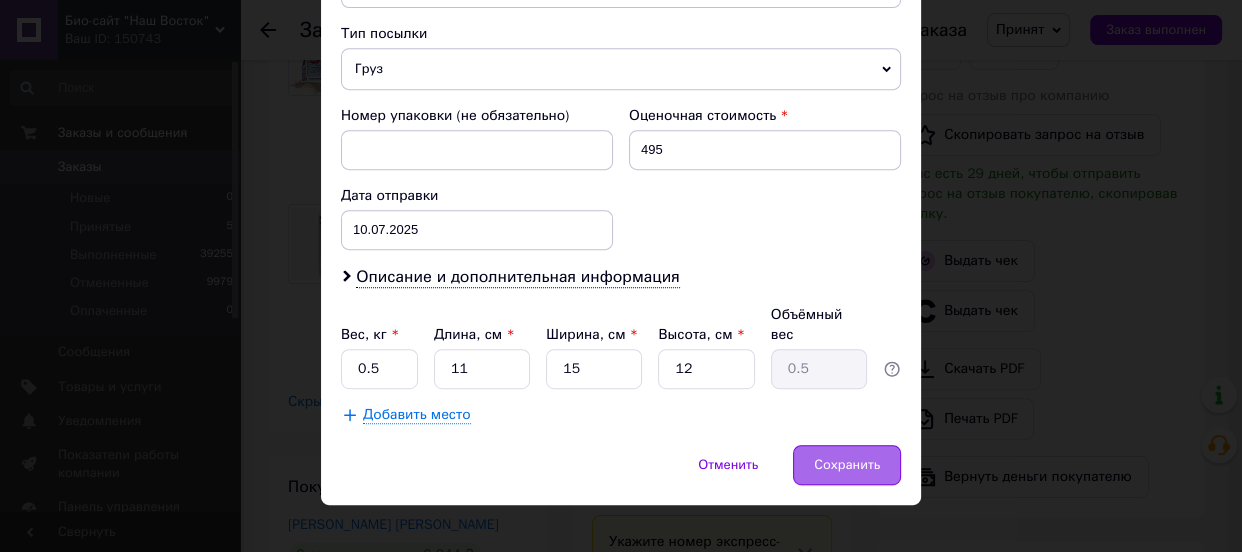 click on "Сохранить" at bounding box center (847, 465) 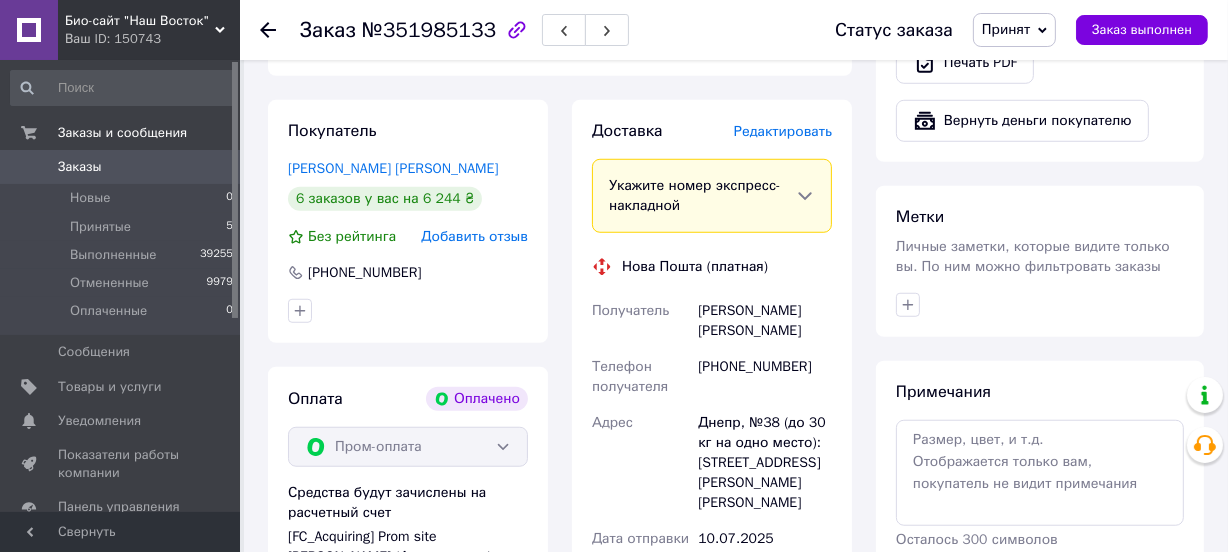 scroll, scrollTop: 1636, scrollLeft: 0, axis: vertical 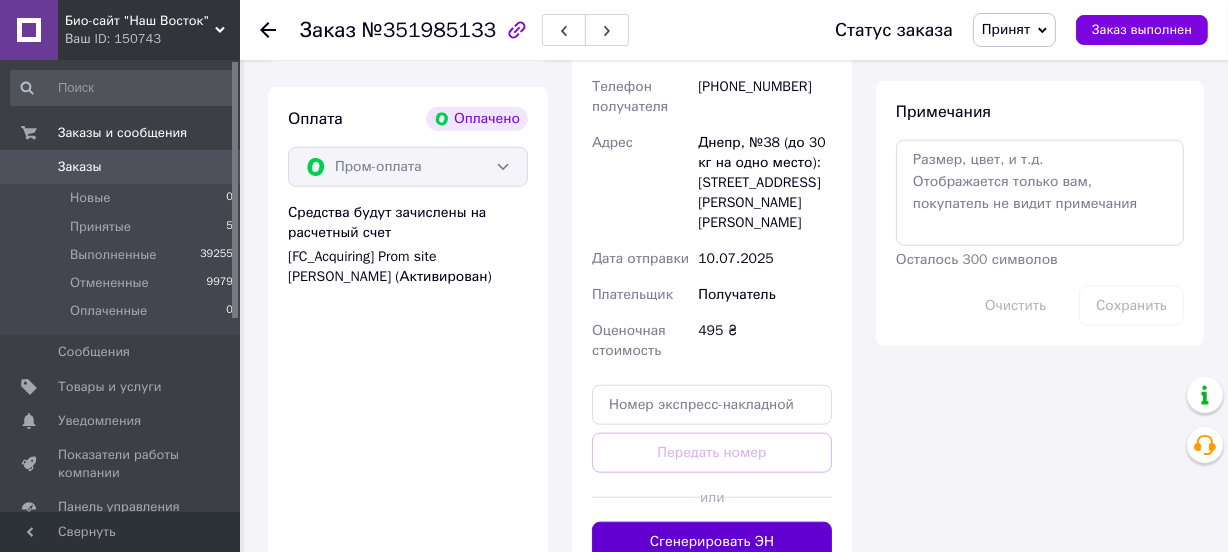 click on "Сгенерировать ЭН" at bounding box center (712, 542) 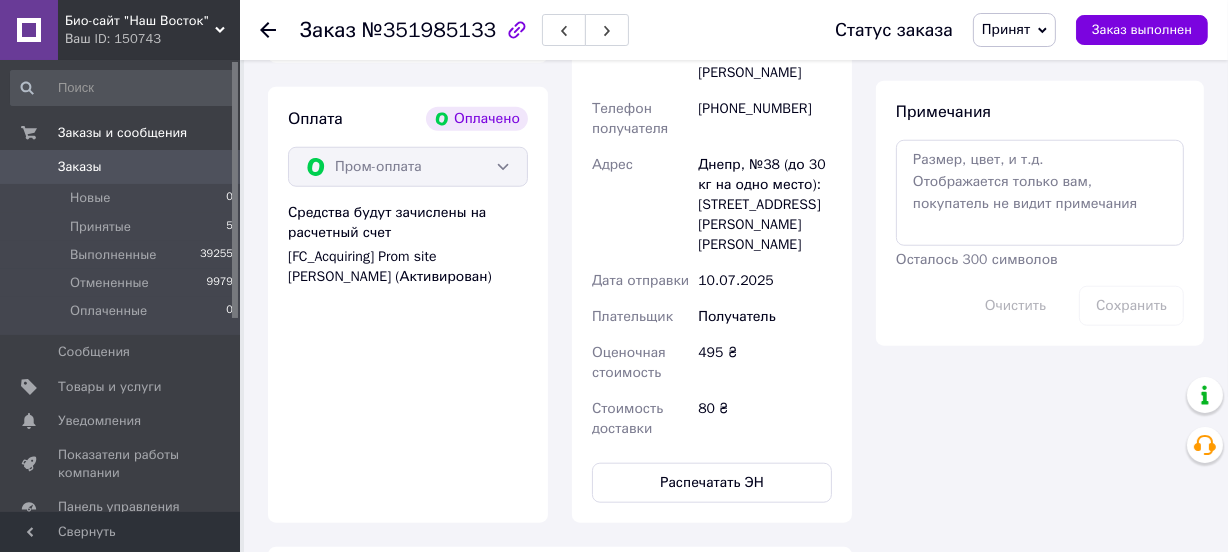 click on "Распечатать ЭН" at bounding box center (712, 483) 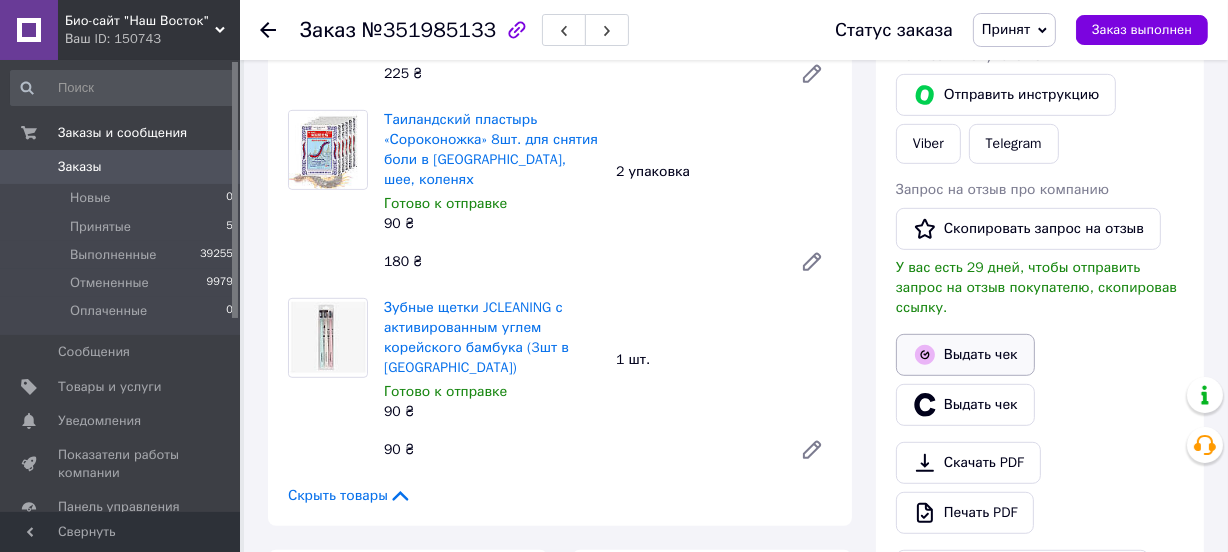 scroll, scrollTop: 818, scrollLeft: 0, axis: vertical 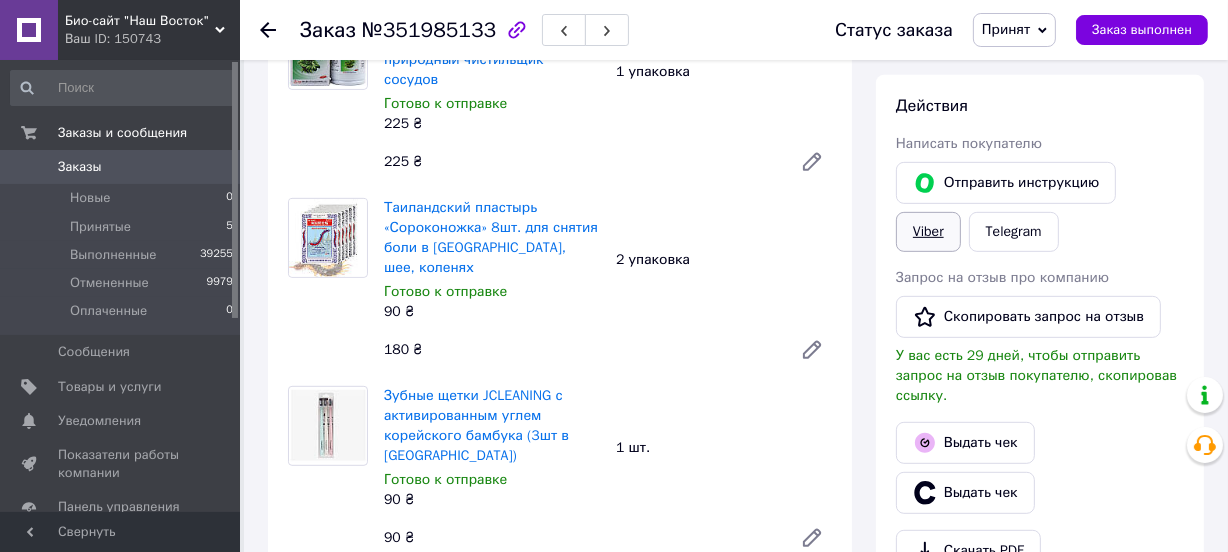 click on "Viber" at bounding box center (928, 232) 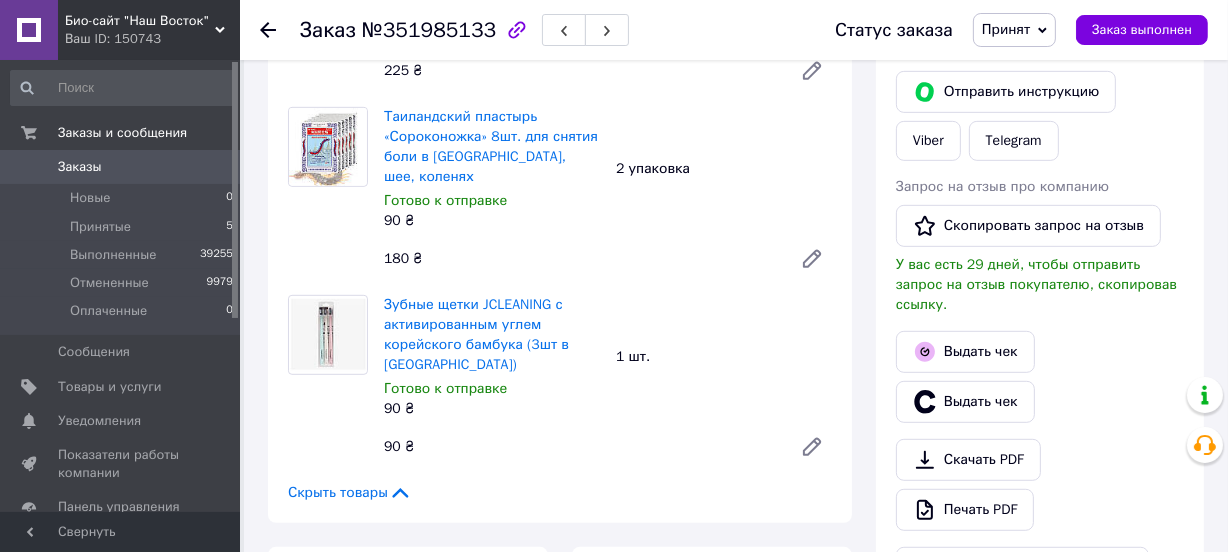 scroll, scrollTop: 818, scrollLeft: 0, axis: vertical 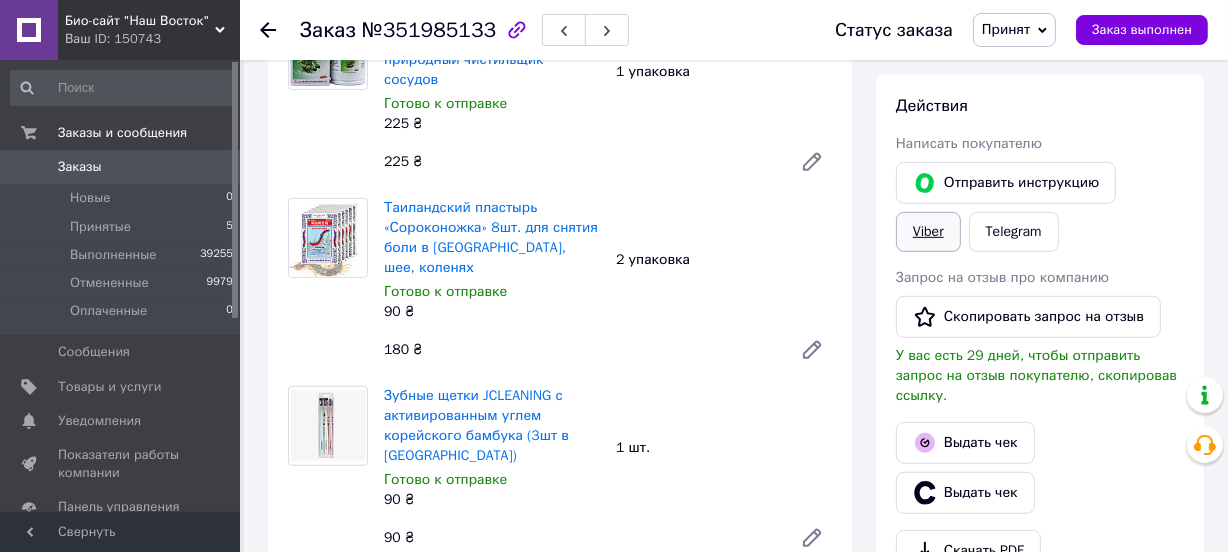 click on "Viber" at bounding box center (928, 232) 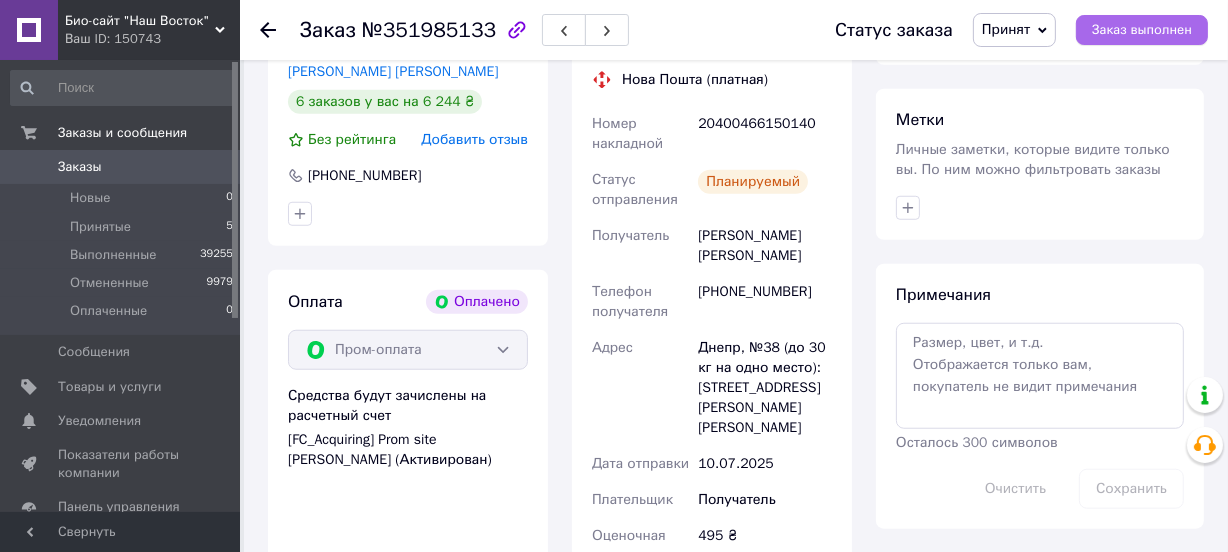 scroll, scrollTop: 1454, scrollLeft: 0, axis: vertical 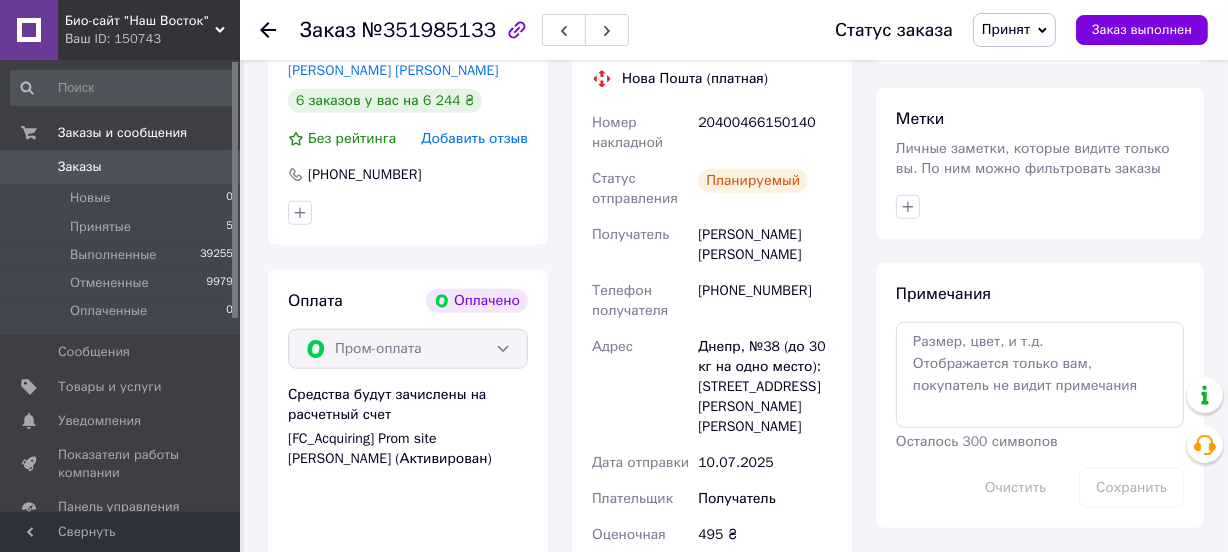 click on "Принят" at bounding box center [1014, 30] 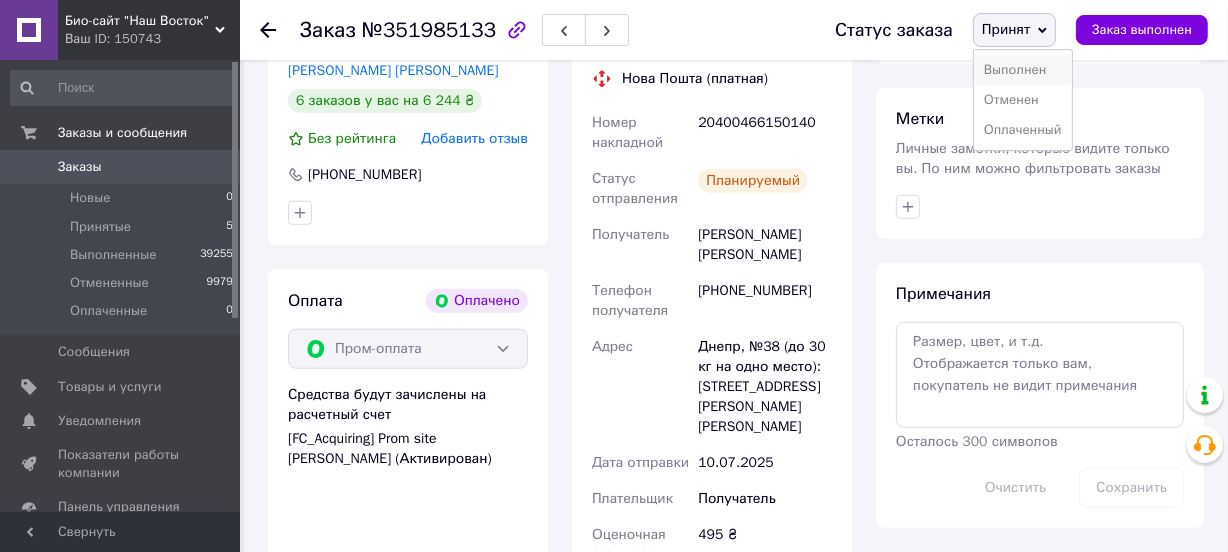 click on "Выполнен" at bounding box center (1023, 70) 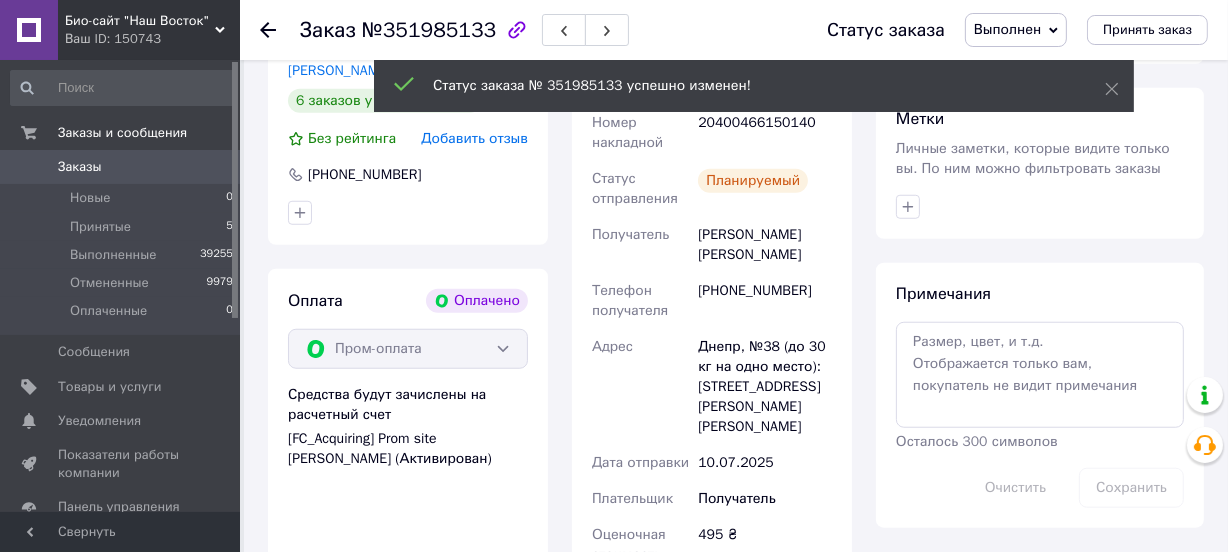 click on "Принятые" at bounding box center [100, 227] 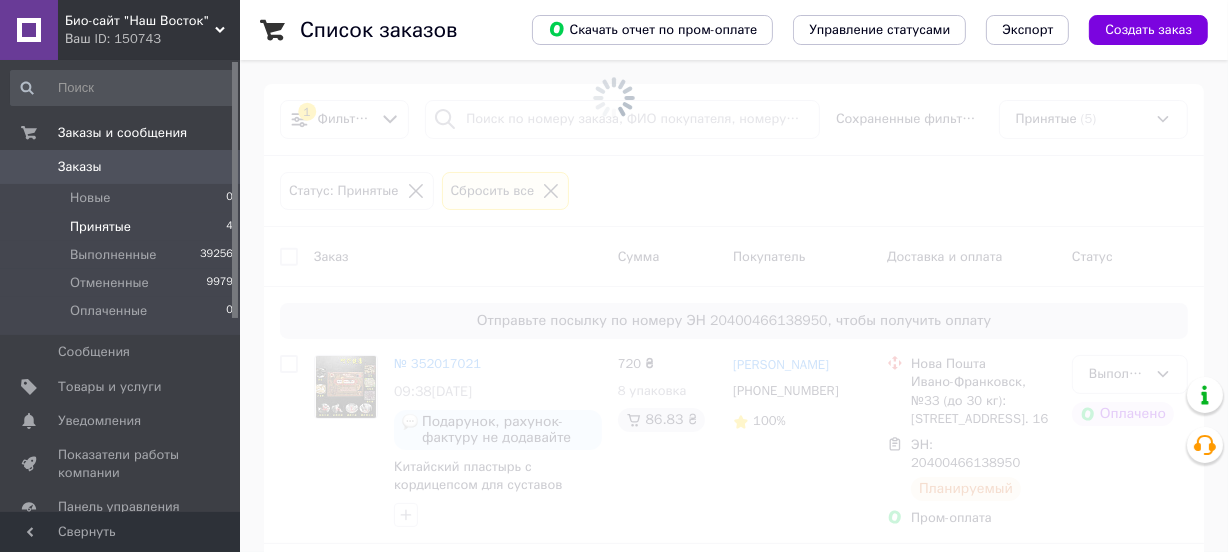 click on "Принятые" at bounding box center [100, 227] 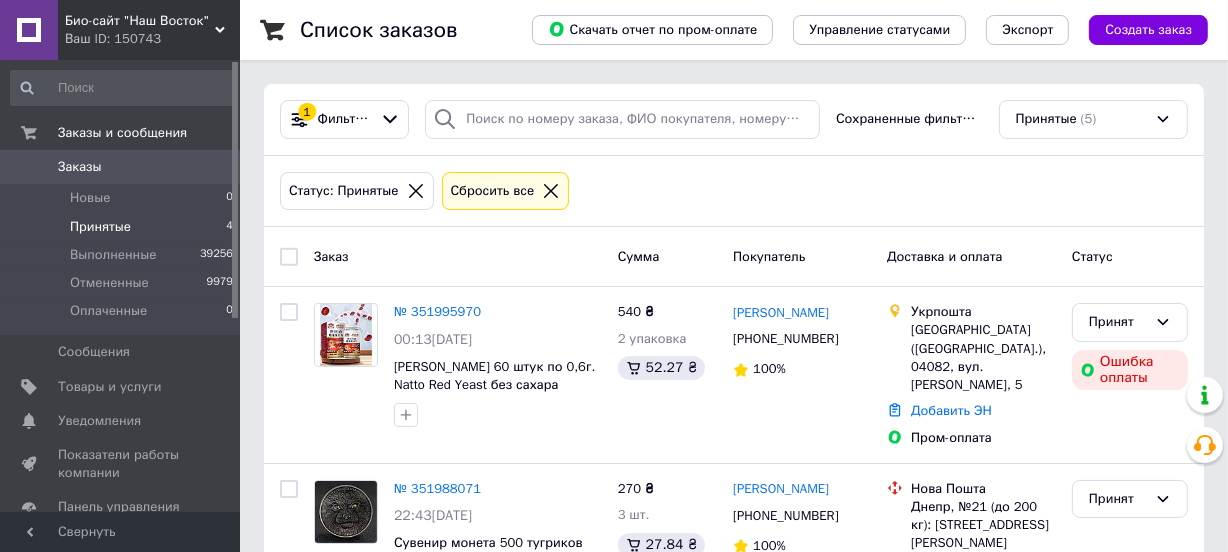 click on "Принятые" at bounding box center [100, 227] 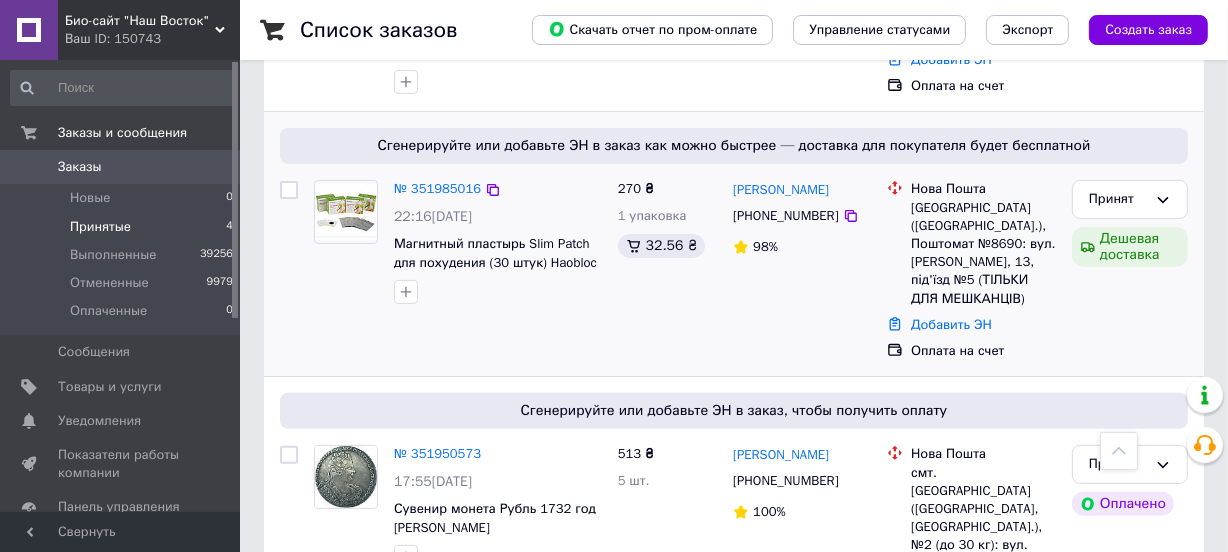 scroll, scrollTop: 560, scrollLeft: 0, axis: vertical 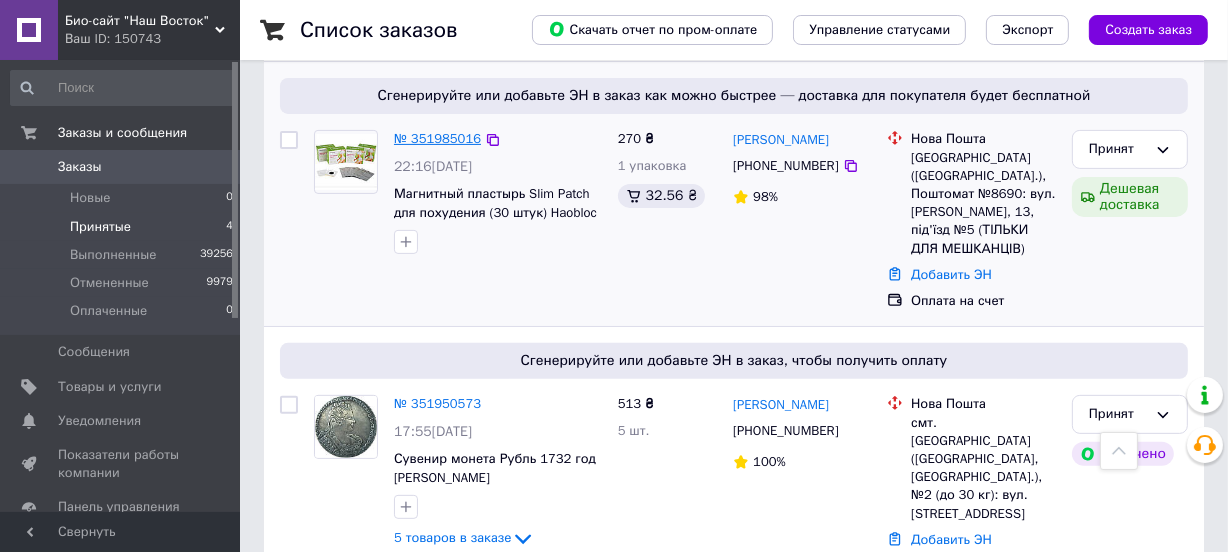 click on "№ 351985016" at bounding box center (437, 138) 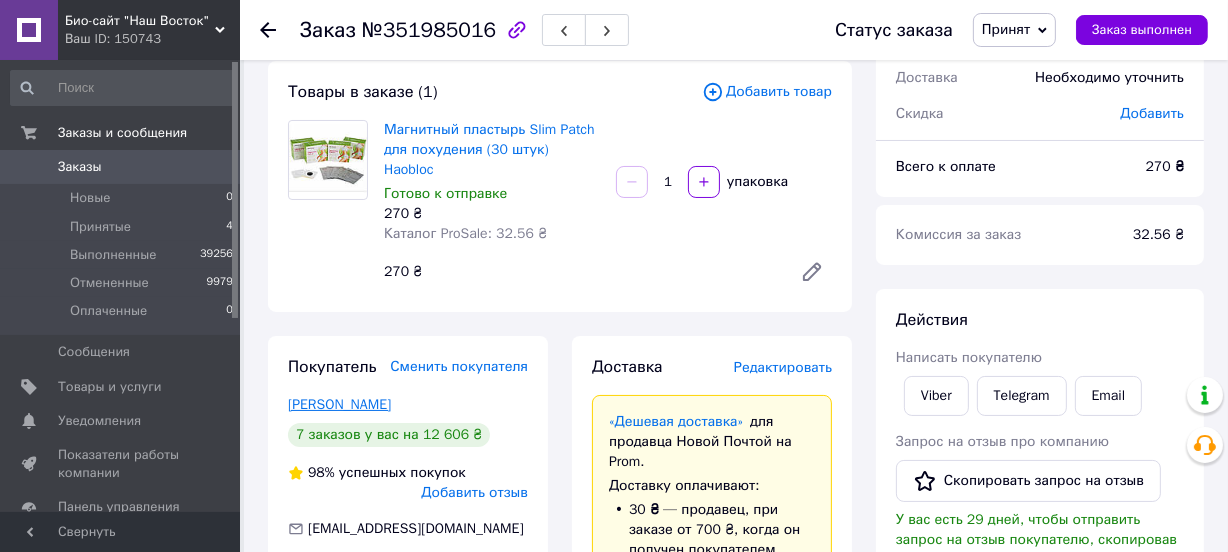 scroll, scrollTop: 196, scrollLeft: 0, axis: vertical 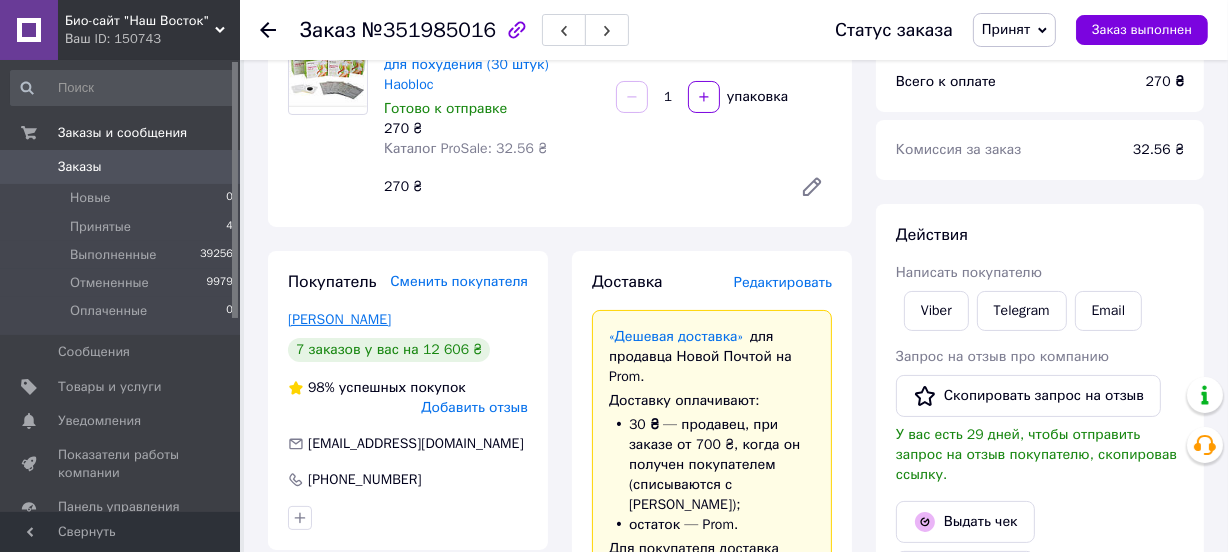 click on "Гришко Виктория" at bounding box center [339, 319] 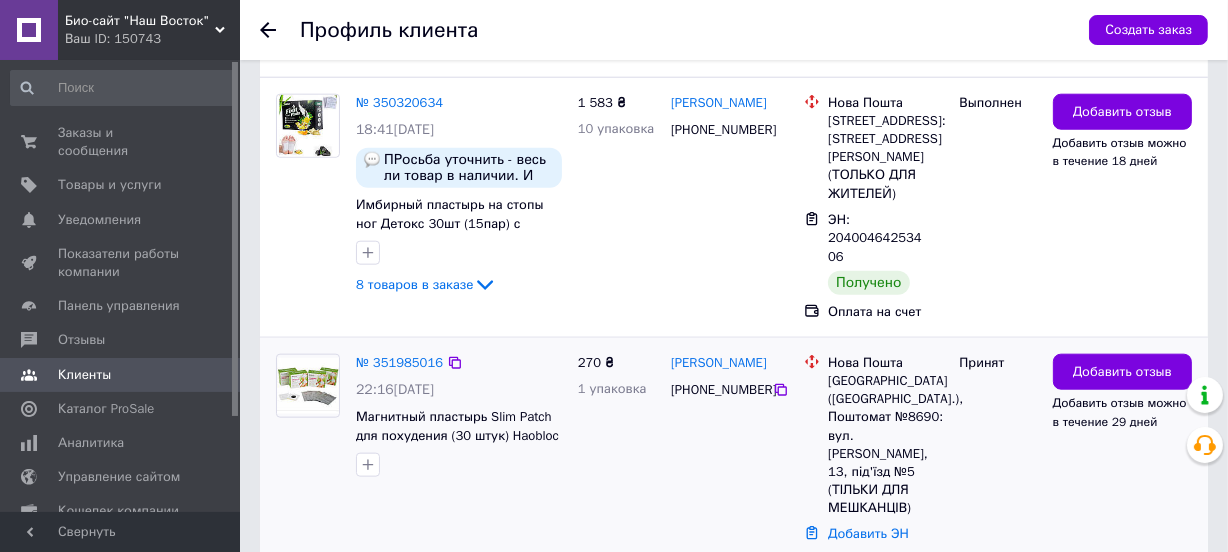 scroll, scrollTop: 2029, scrollLeft: 0, axis: vertical 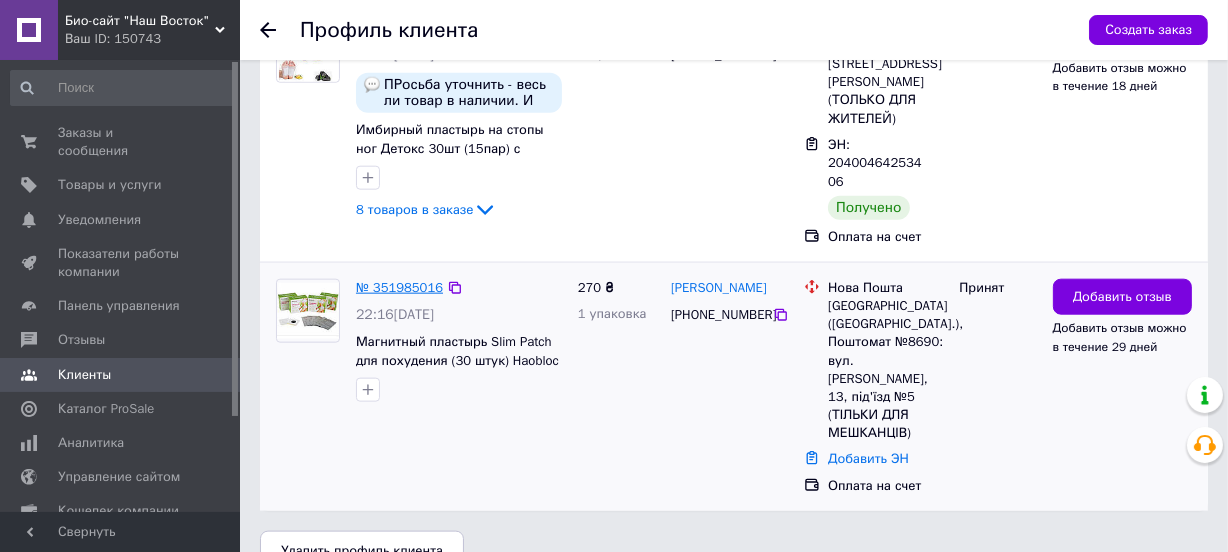 click on "№ 351985016" at bounding box center (399, 287) 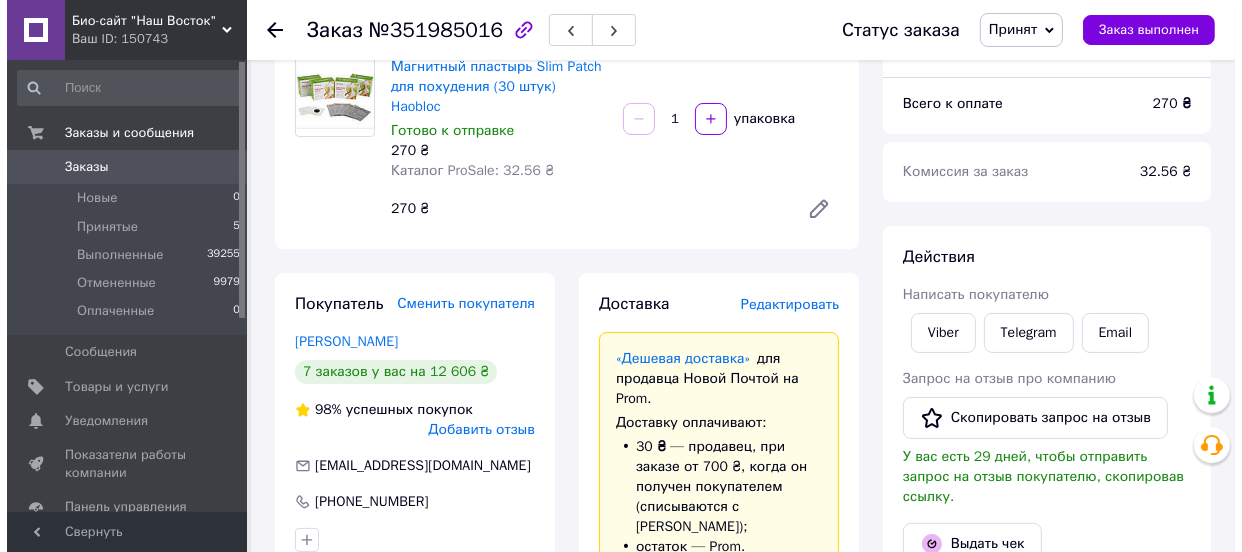scroll, scrollTop: 181, scrollLeft: 0, axis: vertical 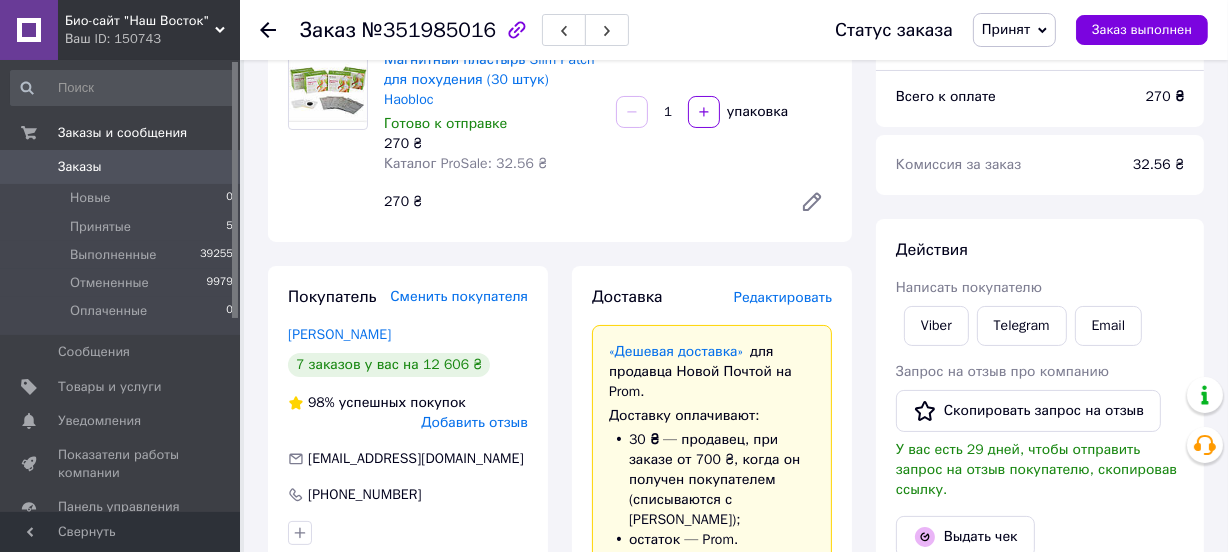 click on "Редактировать" at bounding box center [783, 297] 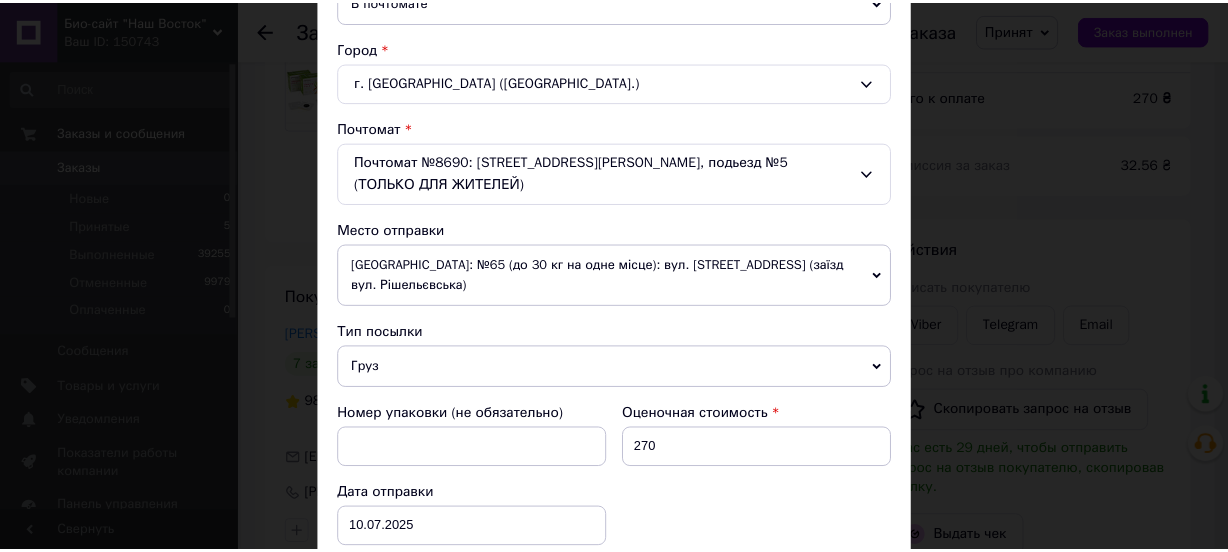 scroll, scrollTop: 850, scrollLeft: 0, axis: vertical 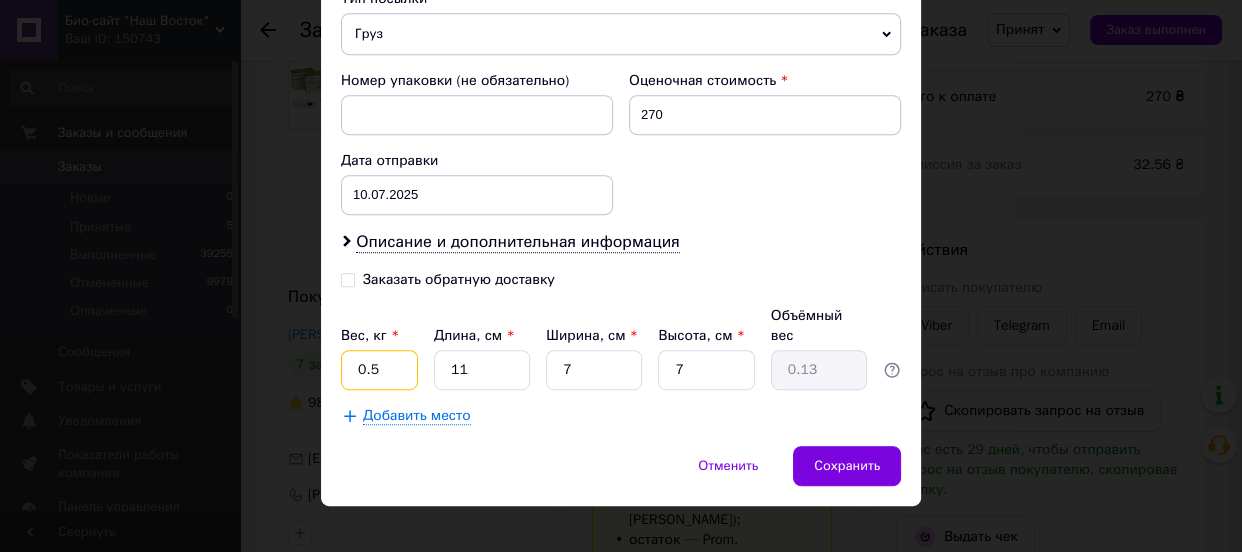 click on "0.5" at bounding box center [379, 370] 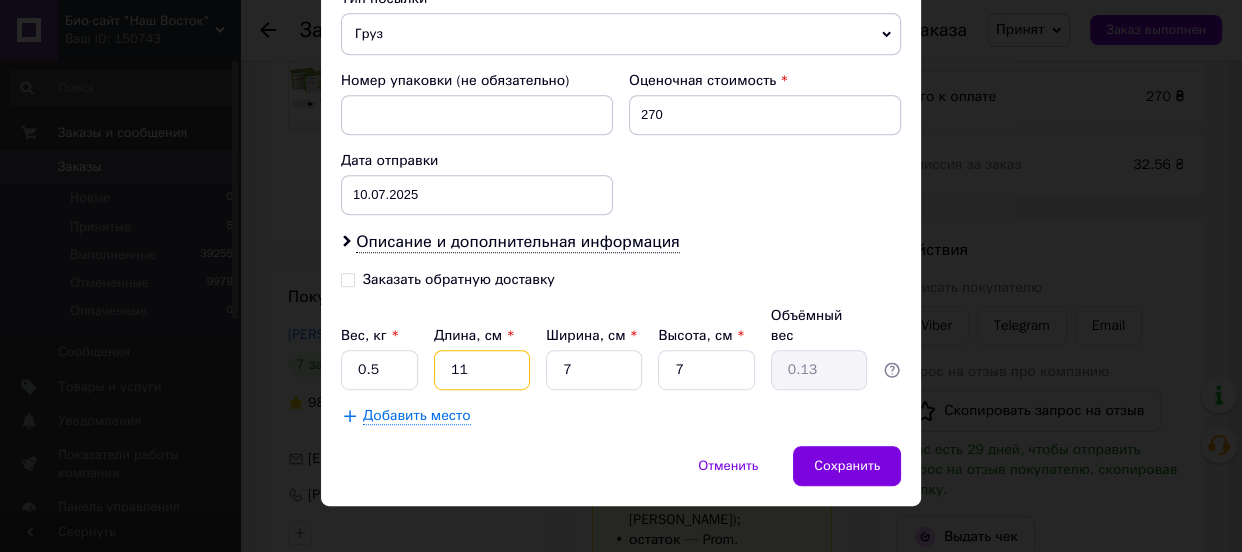 click on "11" at bounding box center [482, 370] 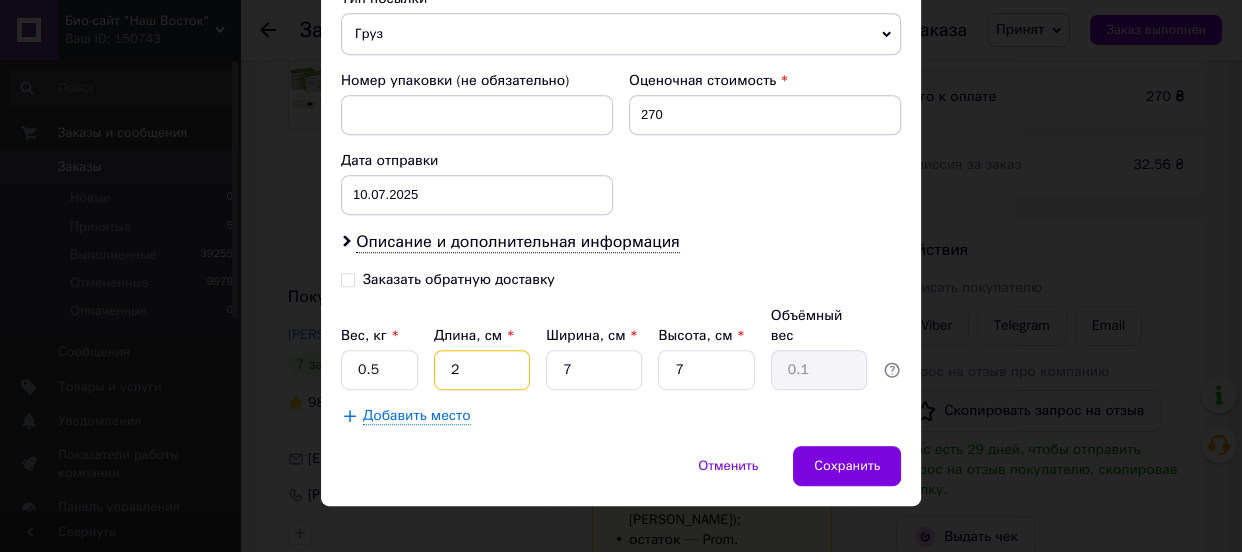 type on "20" 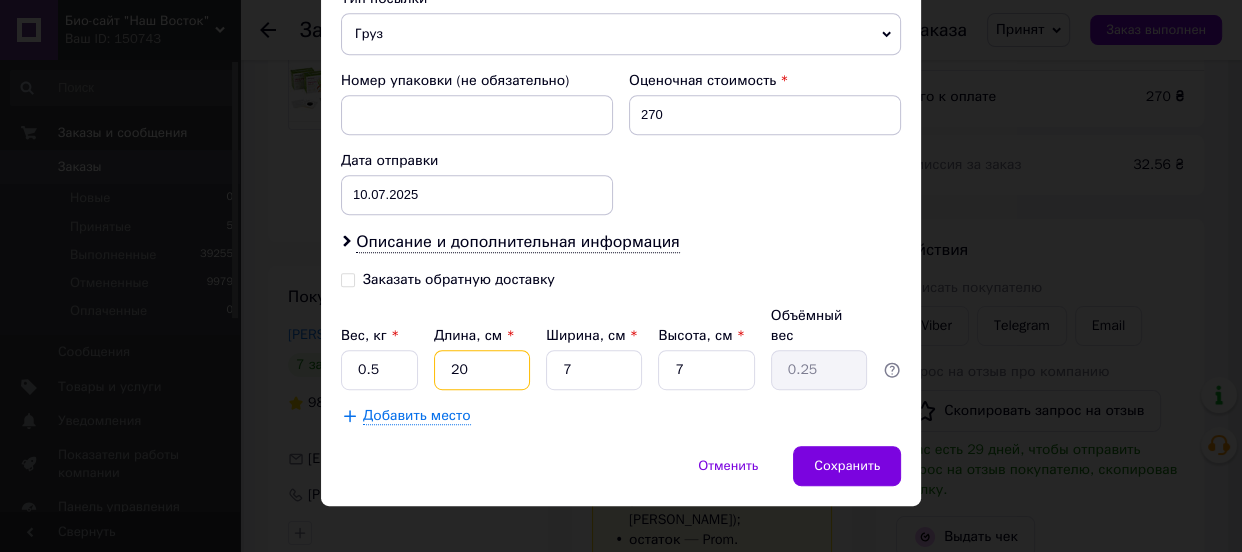 type on "20" 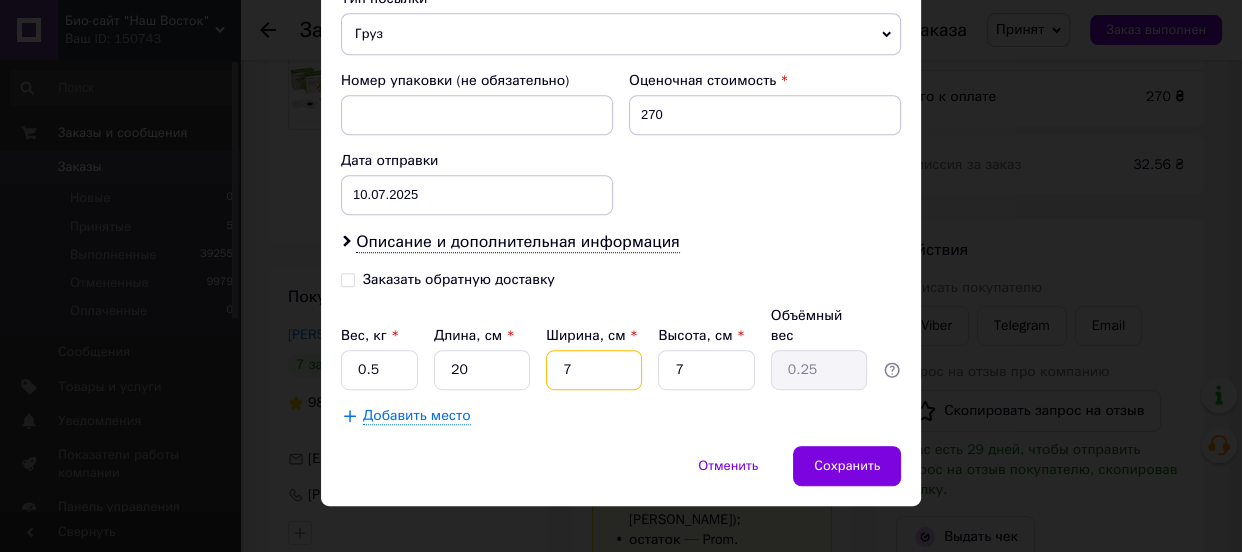 click on "7" at bounding box center (594, 370) 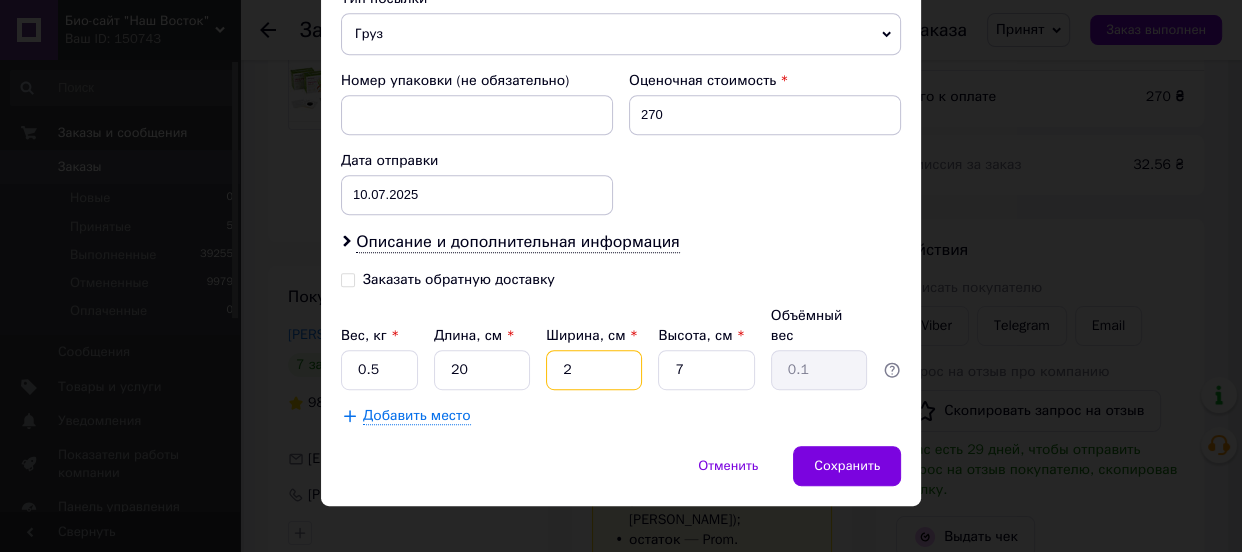 type on "20" 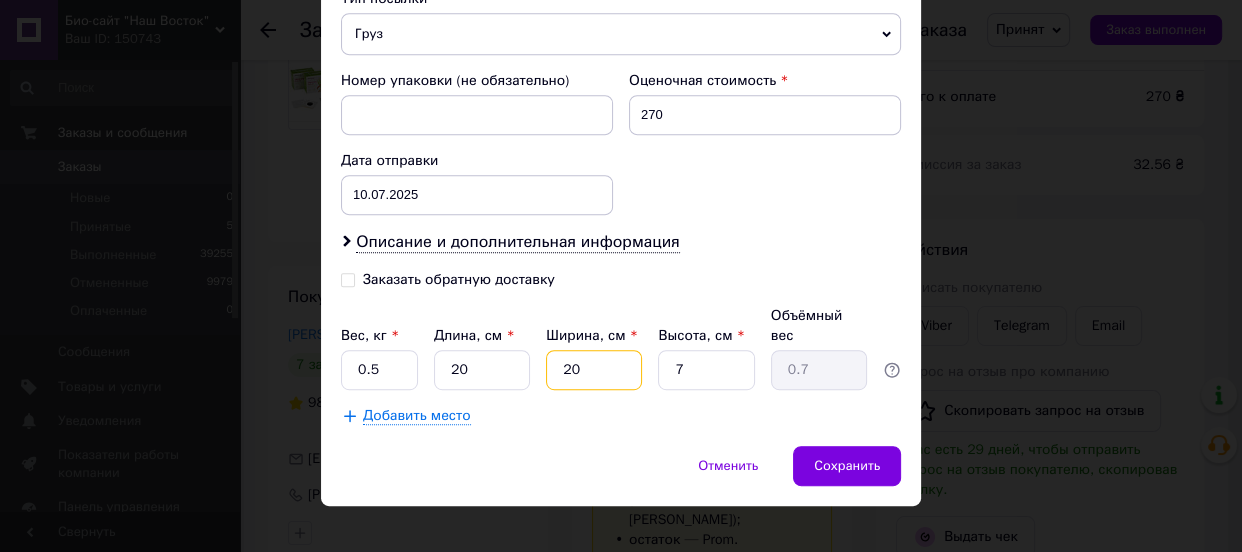 type on "20" 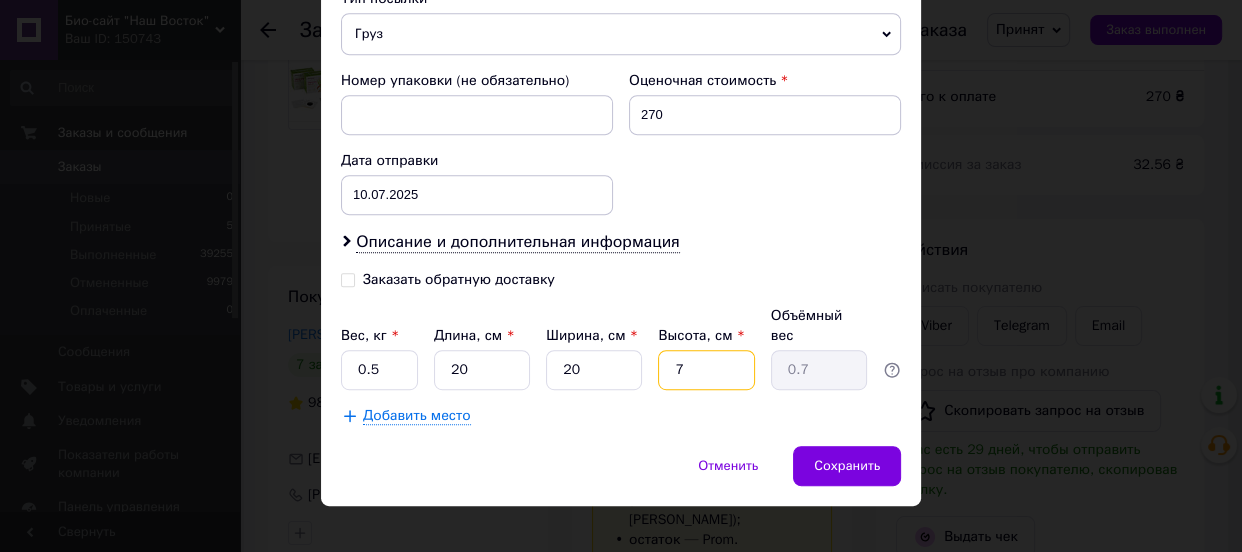 click on "7" at bounding box center [706, 370] 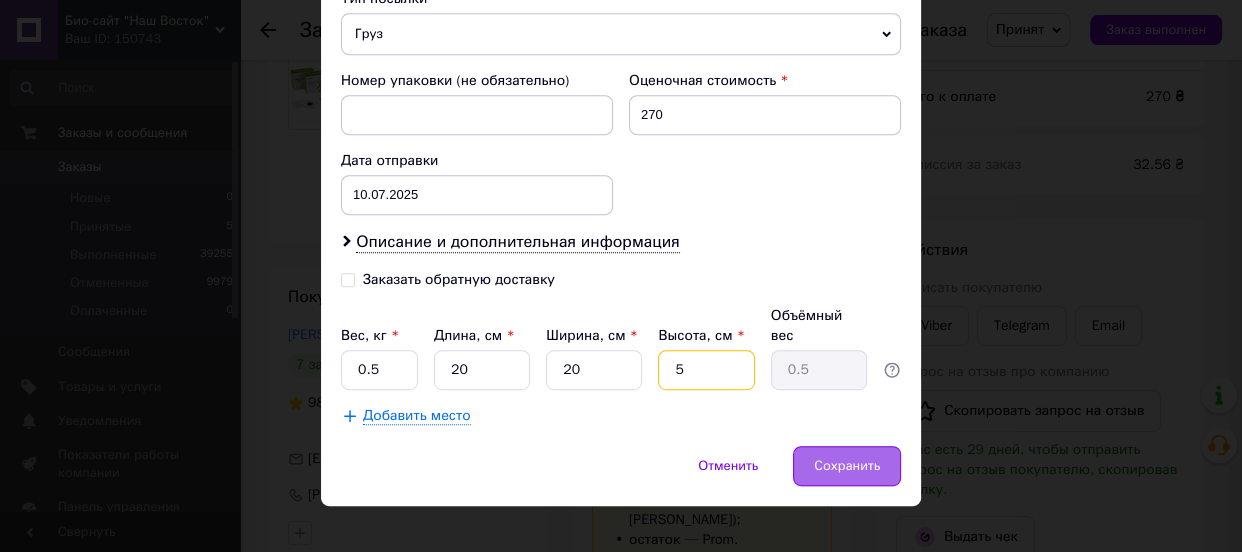type on "5" 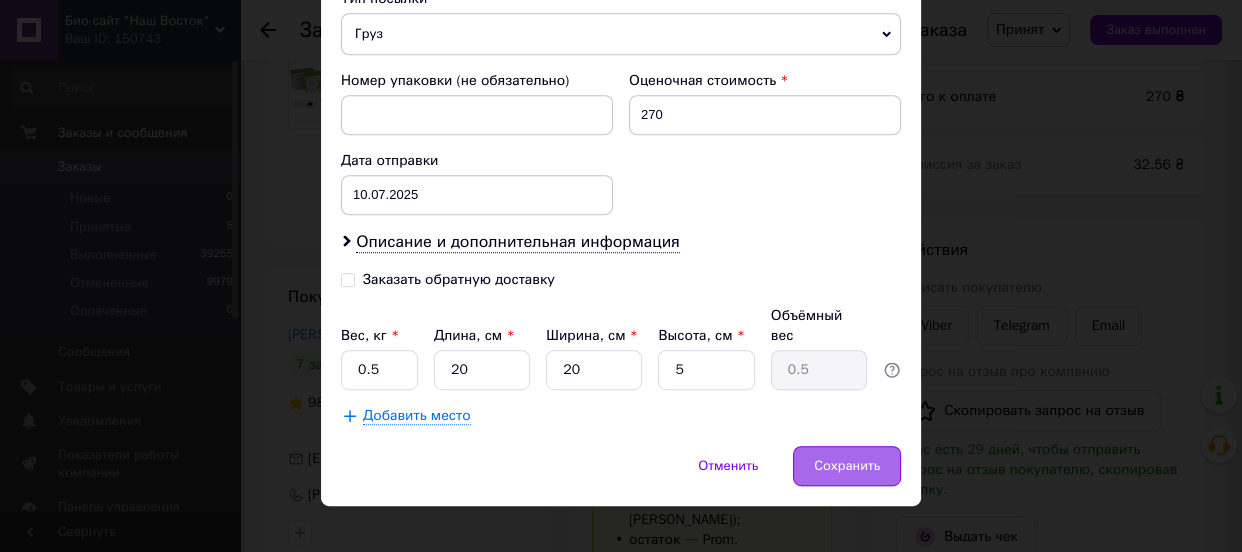click on "Сохранить" at bounding box center (847, 466) 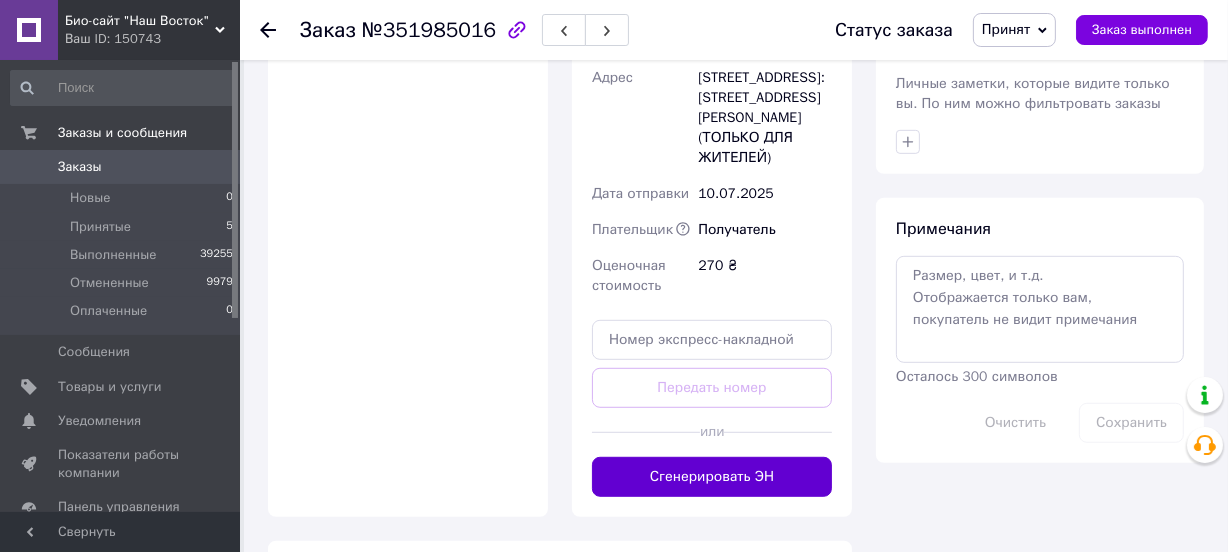 scroll, scrollTop: 1000, scrollLeft: 0, axis: vertical 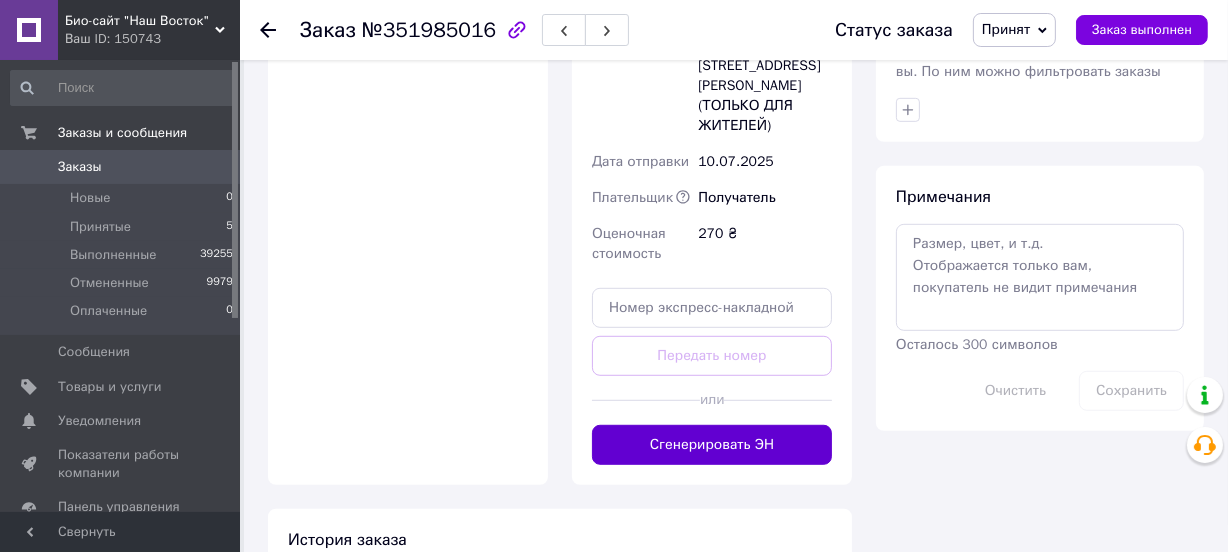 click on "Сгенерировать ЭН" at bounding box center (712, 445) 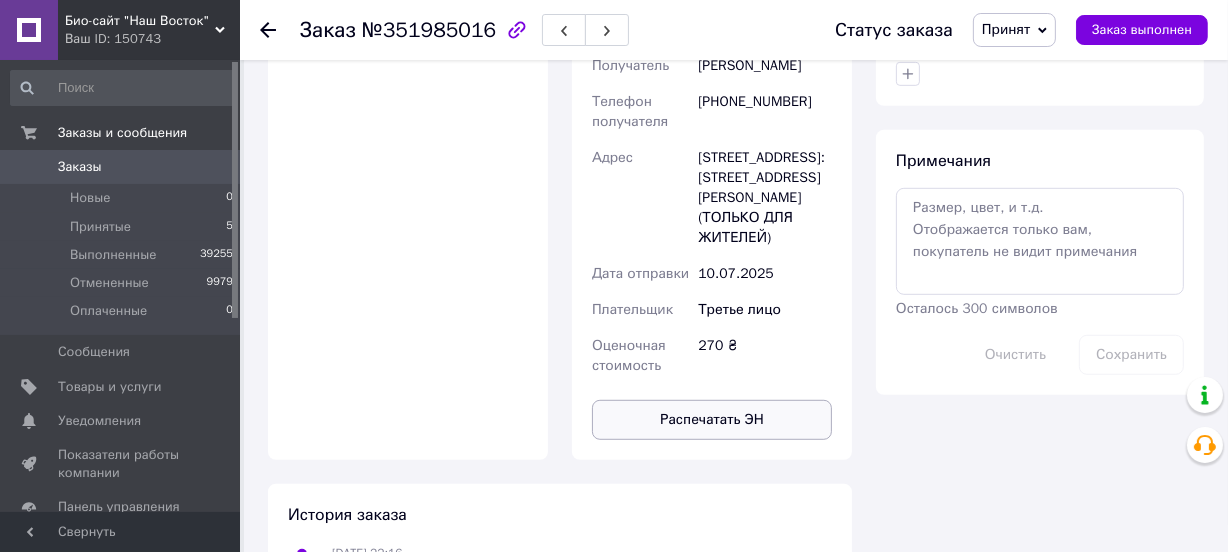click on "Распечатать ЭН" at bounding box center (712, 420) 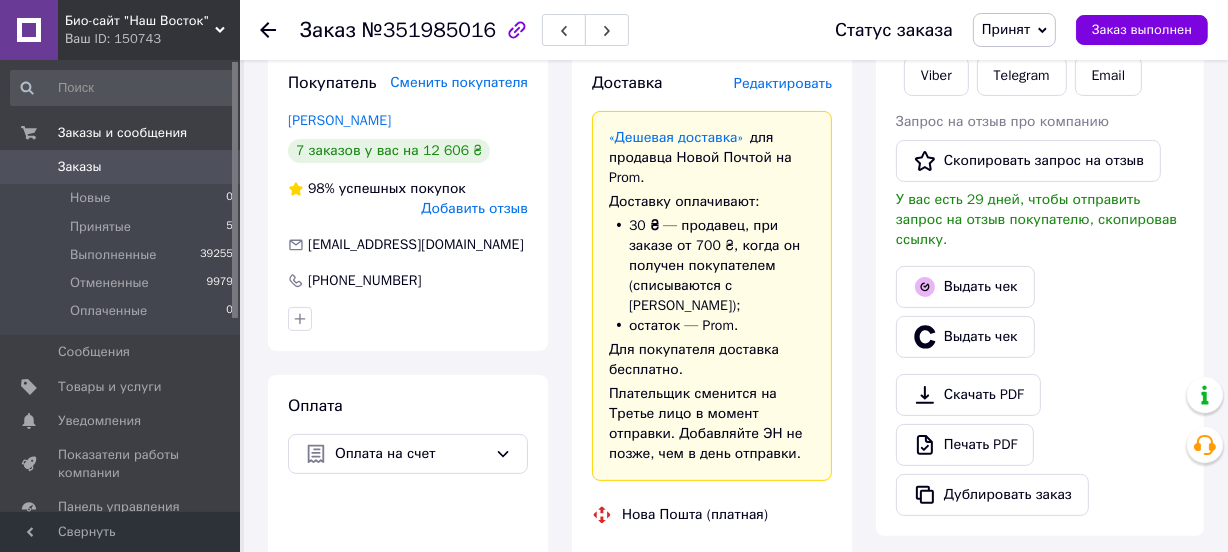scroll, scrollTop: 363, scrollLeft: 0, axis: vertical 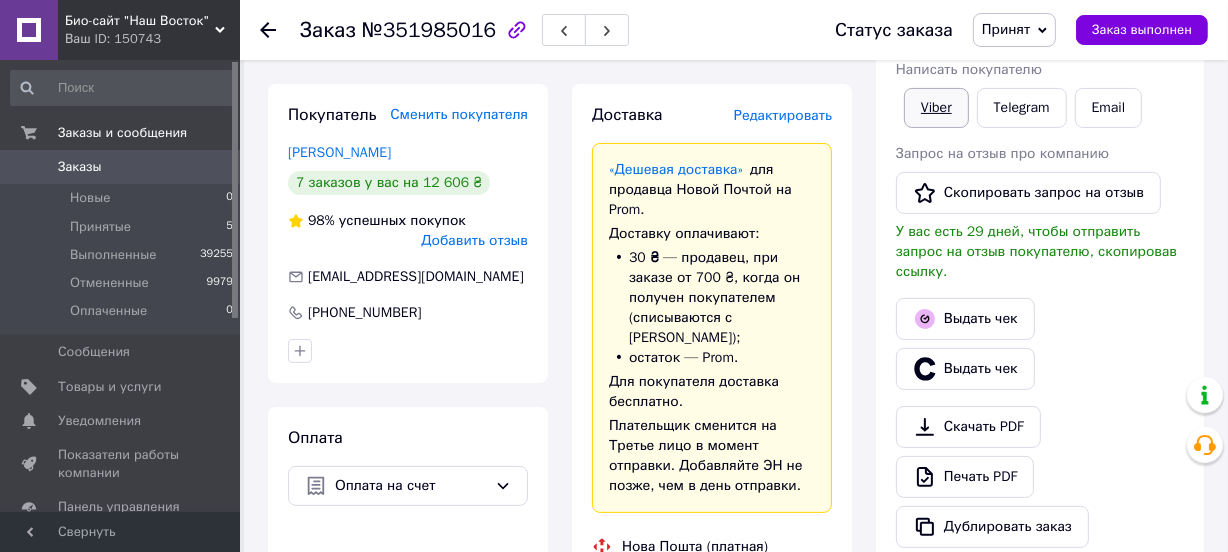 click on "Viber" at bounding box center (936, 108) 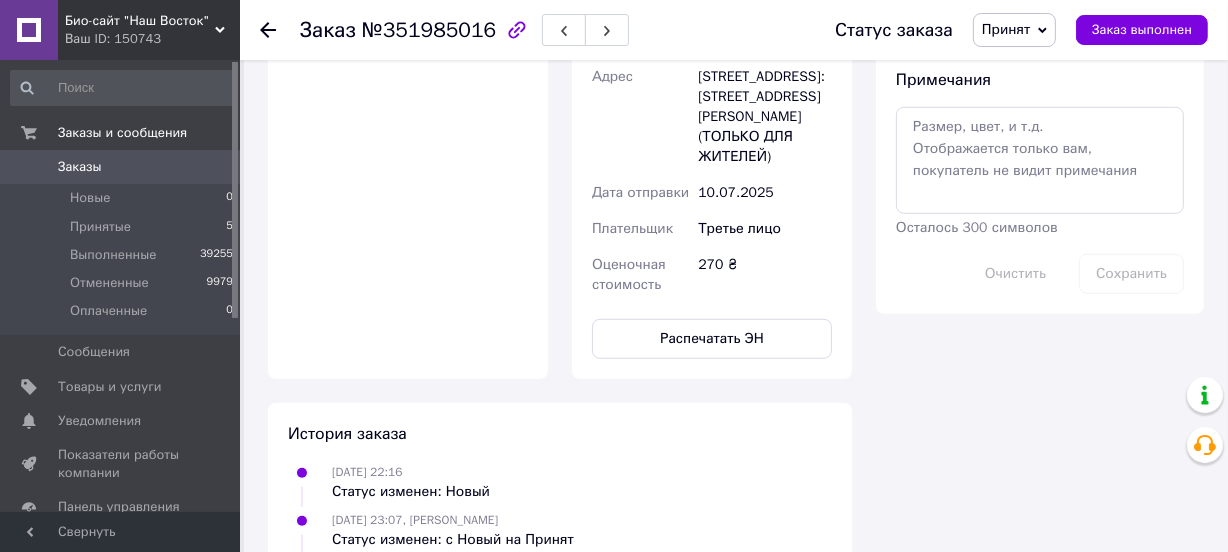 scroll, scrollTop: 1090, scrollLeft: 0, axis: vertical 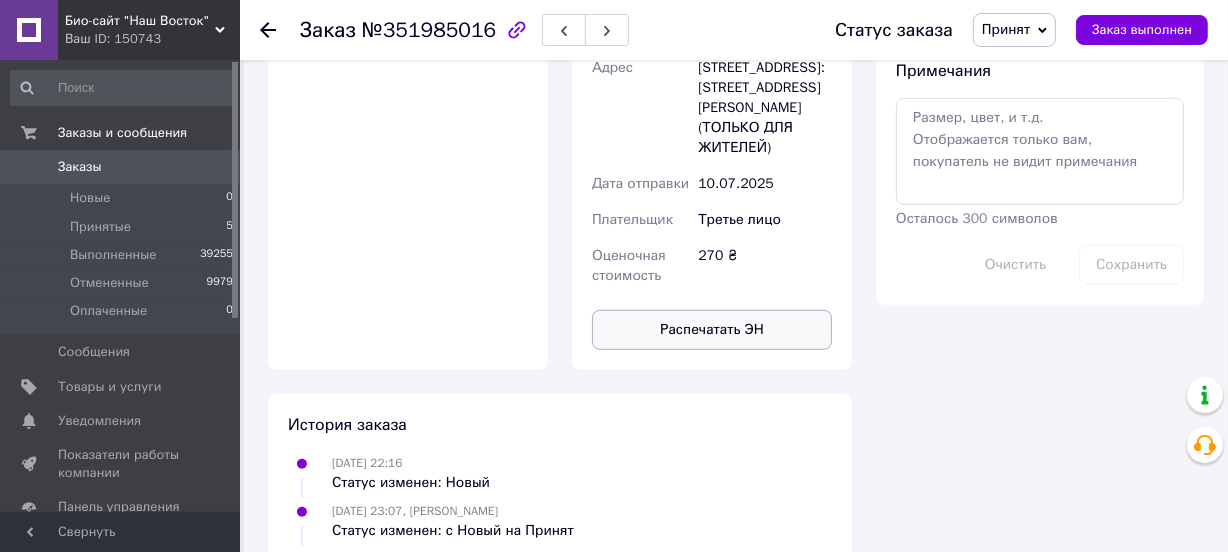 click on "Распечатать ЭН" at bounding box center (712, 330) 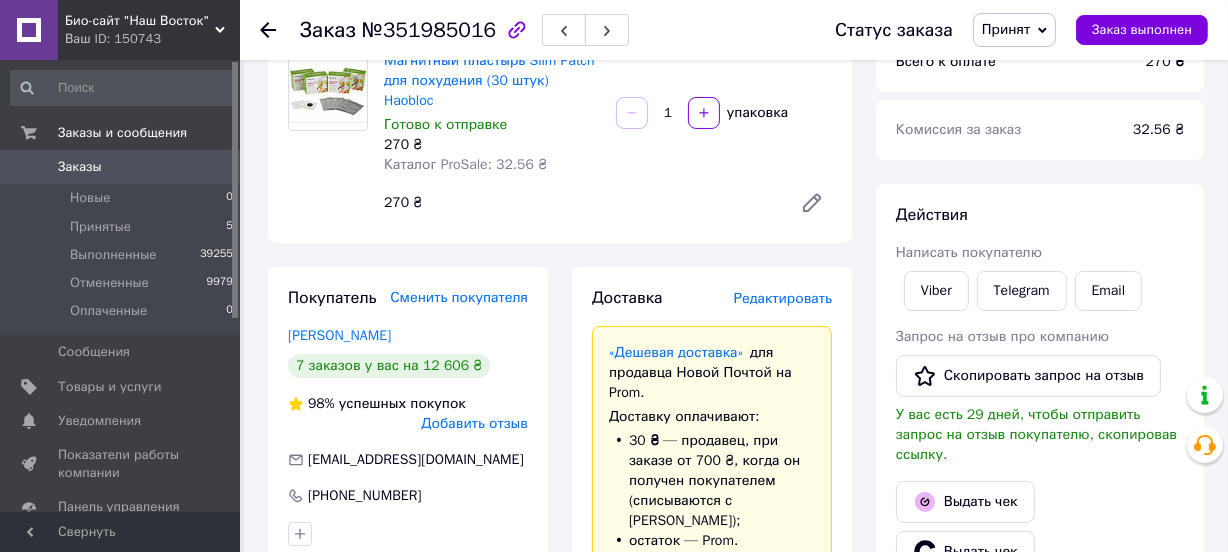 scroll, scrollTop: 181, scrollLeft: 0, axis: vertical 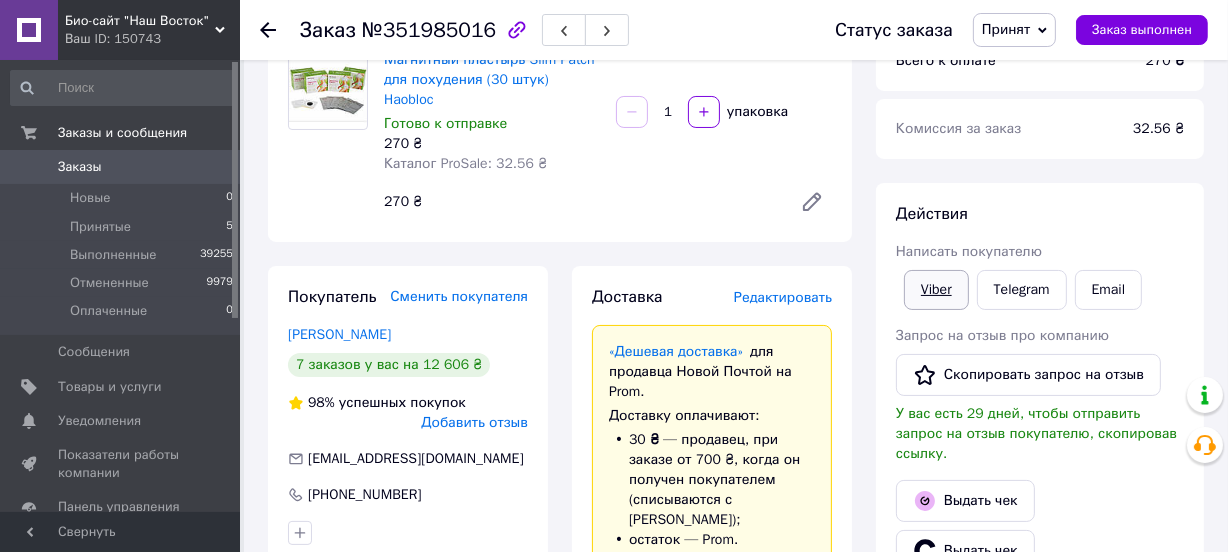click on "Viber" at bounding box center [936, 290] 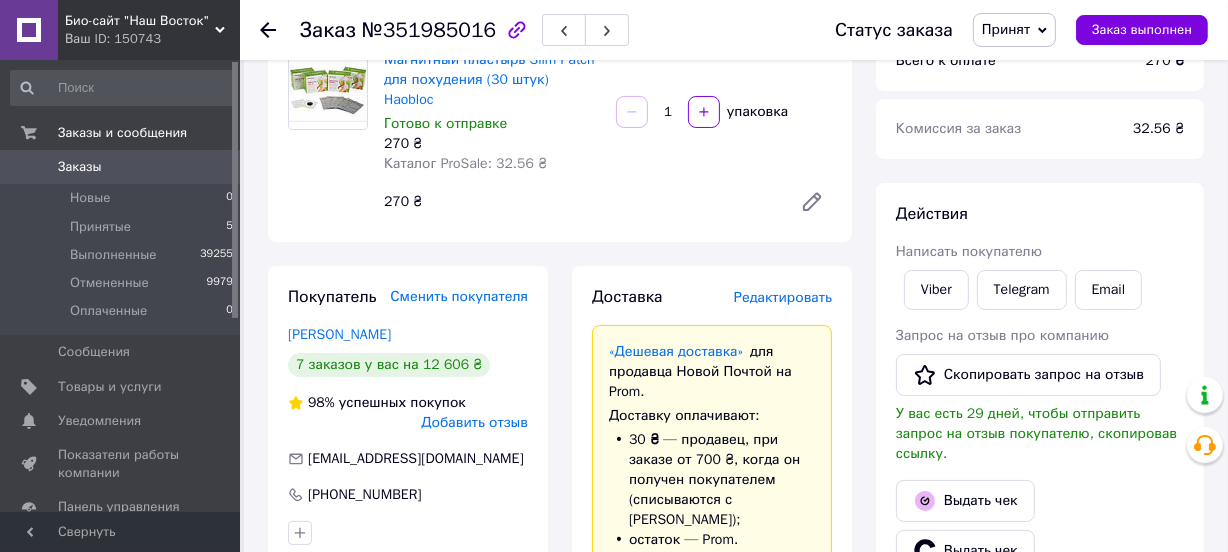 click on "Принят" at bounding box center (1006, 29) 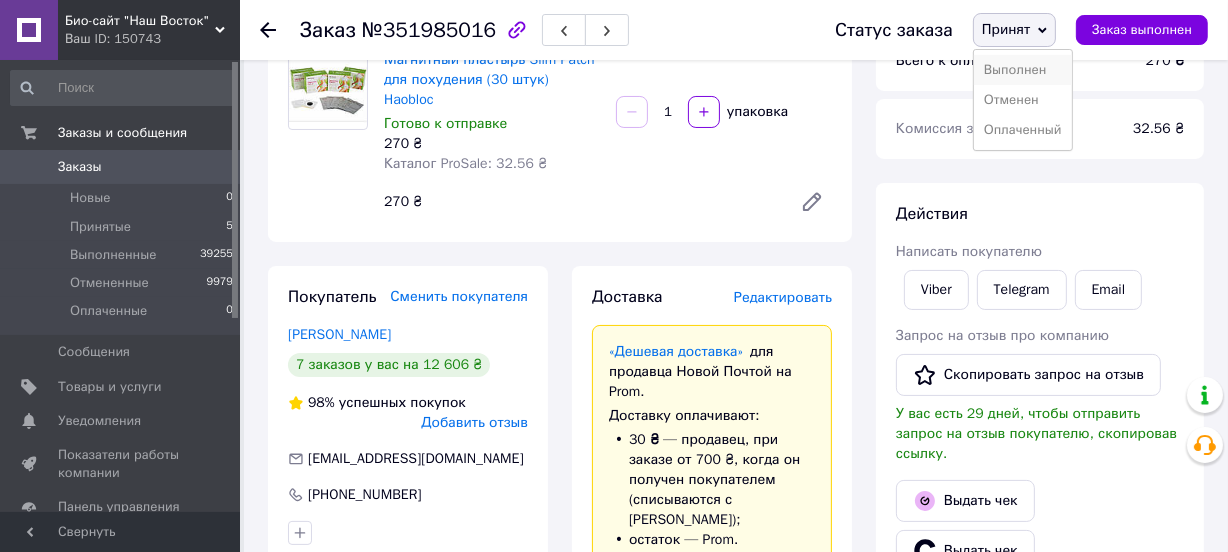 click on "Выполнен" at bounding box center [1023, 70] 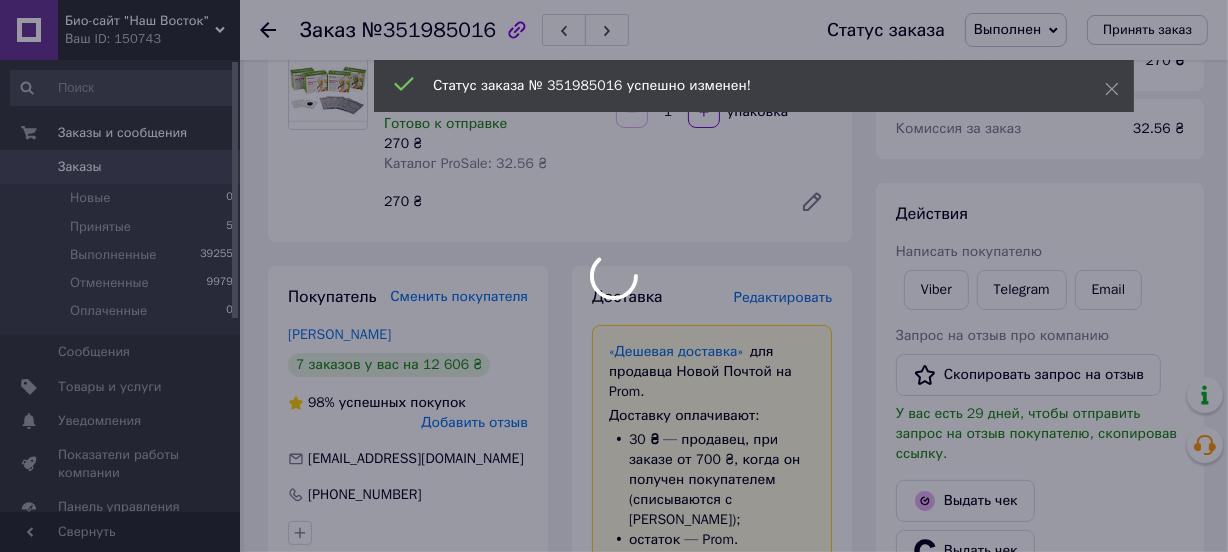 click at bounding box center (614, 276) 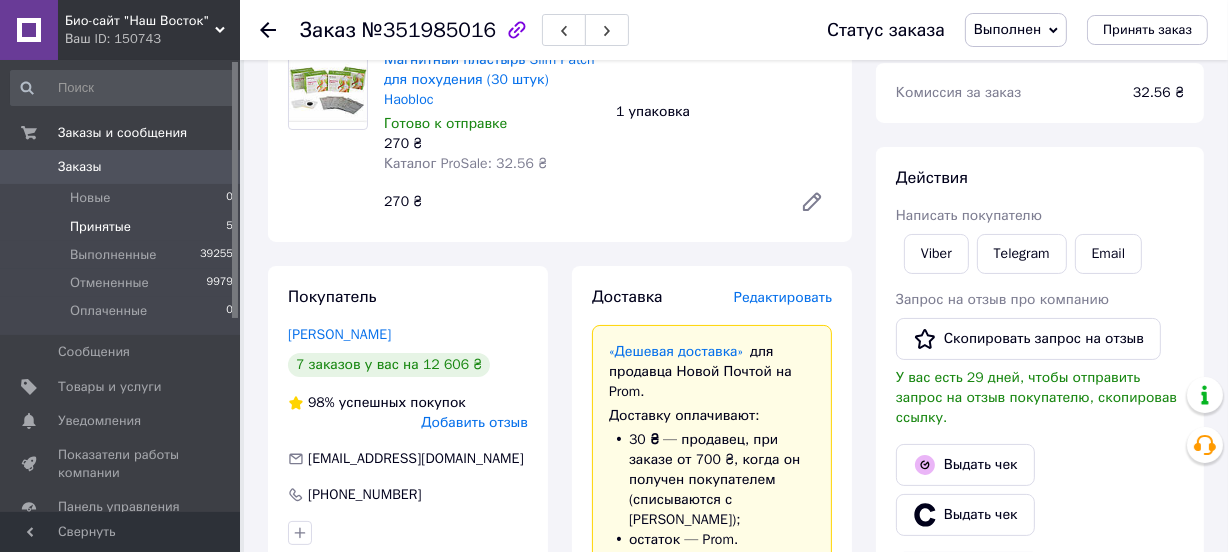 click on "Принятые" at bounding box center (100, 227) 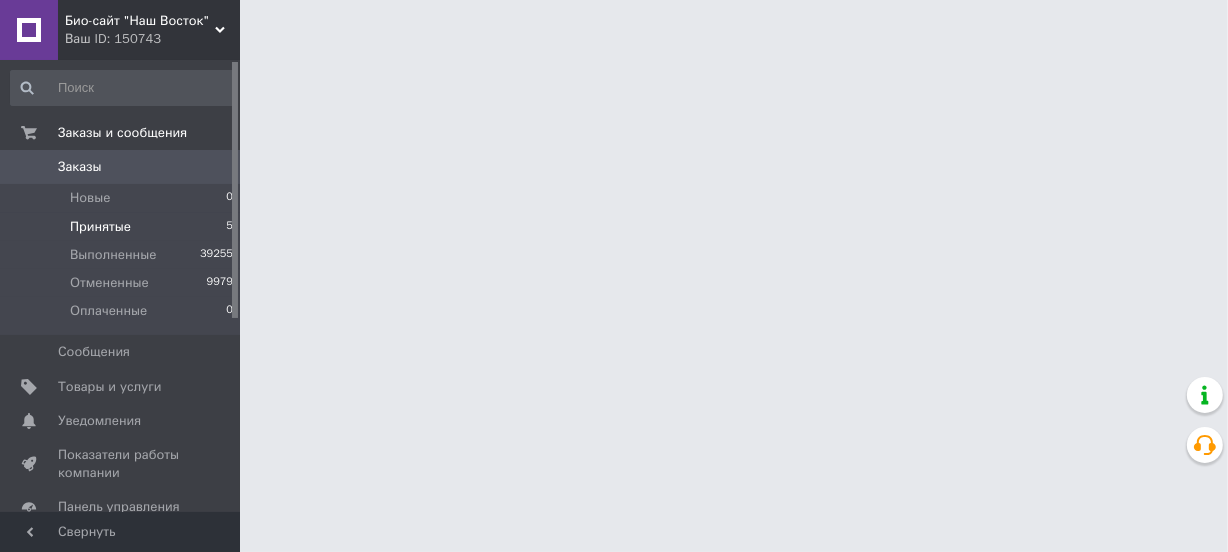 scroll, scrollTop: 0, scrollLeft: 0, axis: both 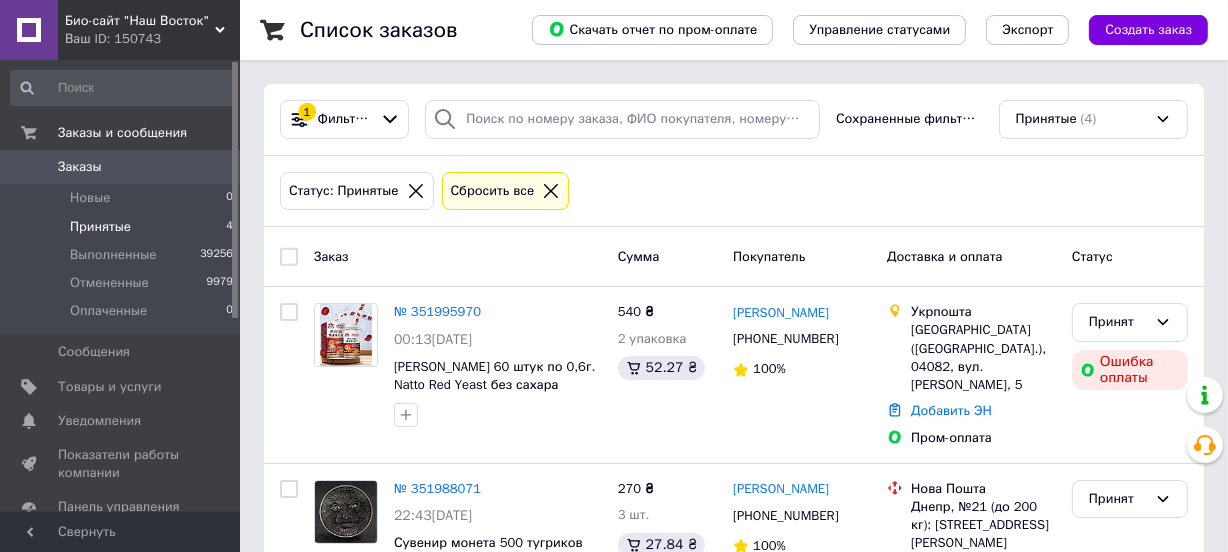 click on "Принятые" at bounding box center [100, 227] 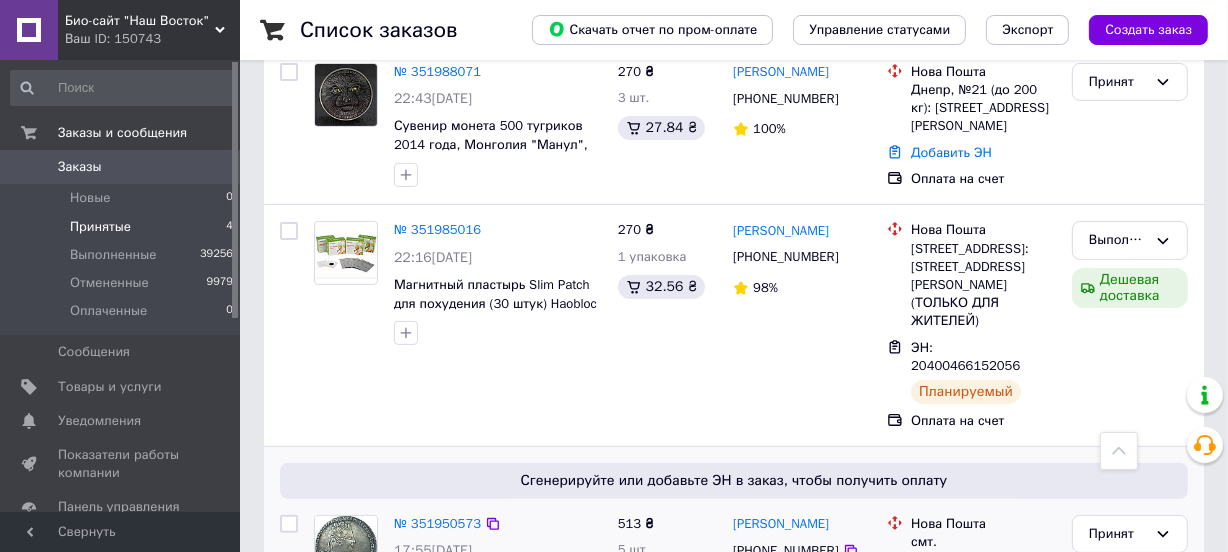 scroll, scrollTop: 536, scrollLeft: 0, axis: vertical 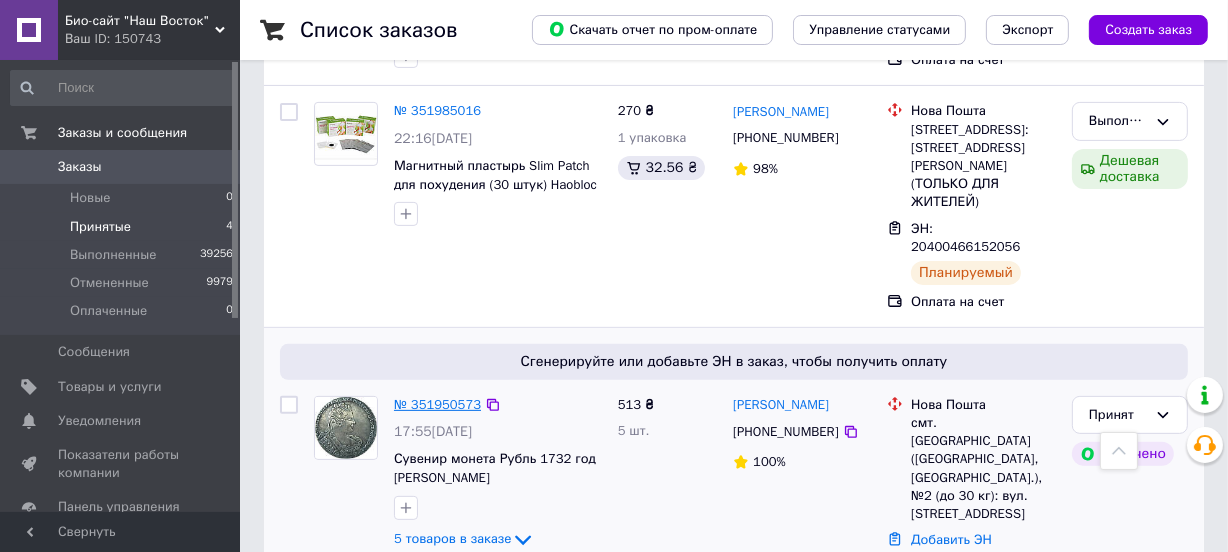 click on "№ 351950573" at bounding box center [437, 404] 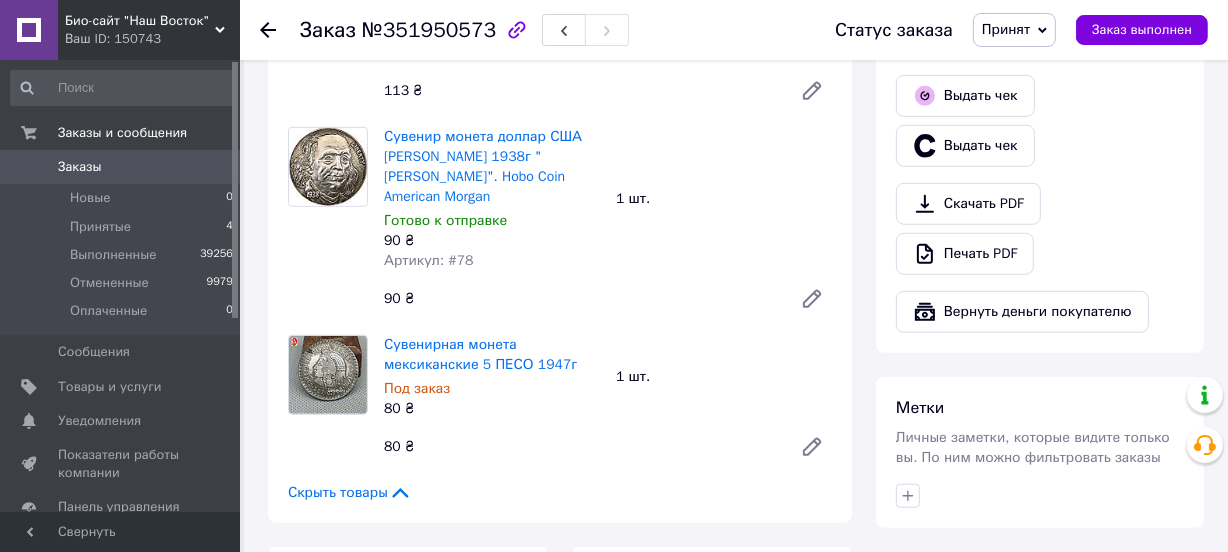 scroll, scrollTop: 1172, scrollLeft: 0, axis: vertical 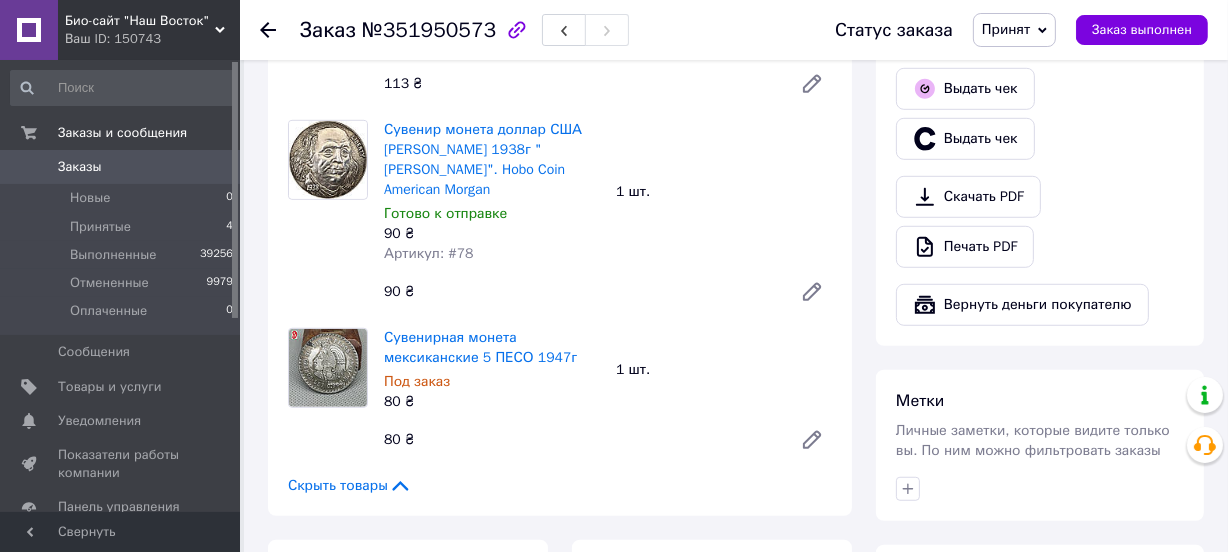 click 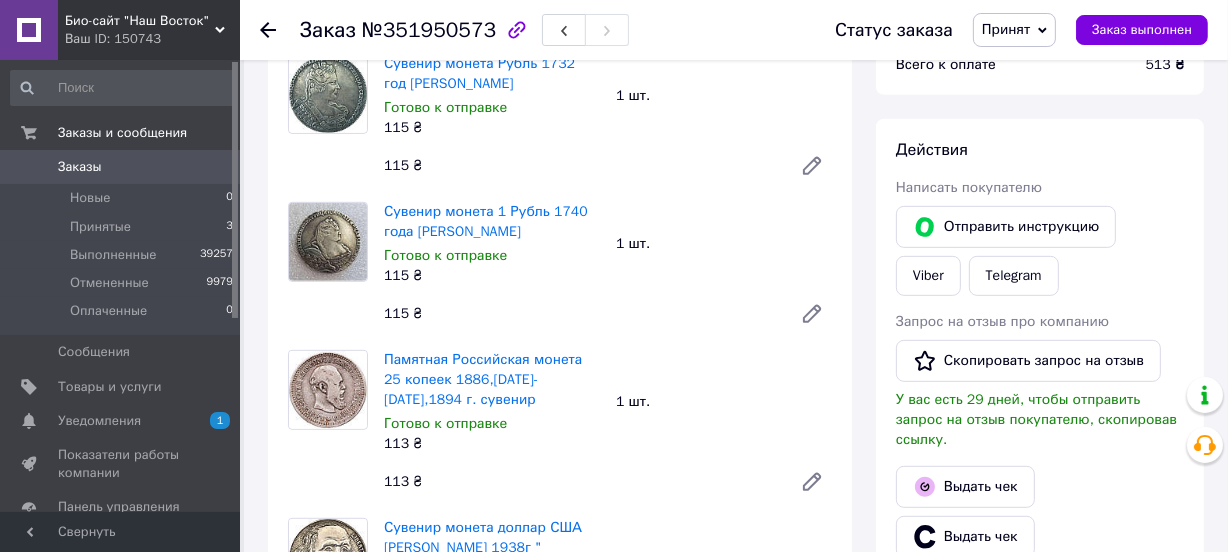 scroll, scrollTop: 816, scrollLeft: 0, axis: vertical 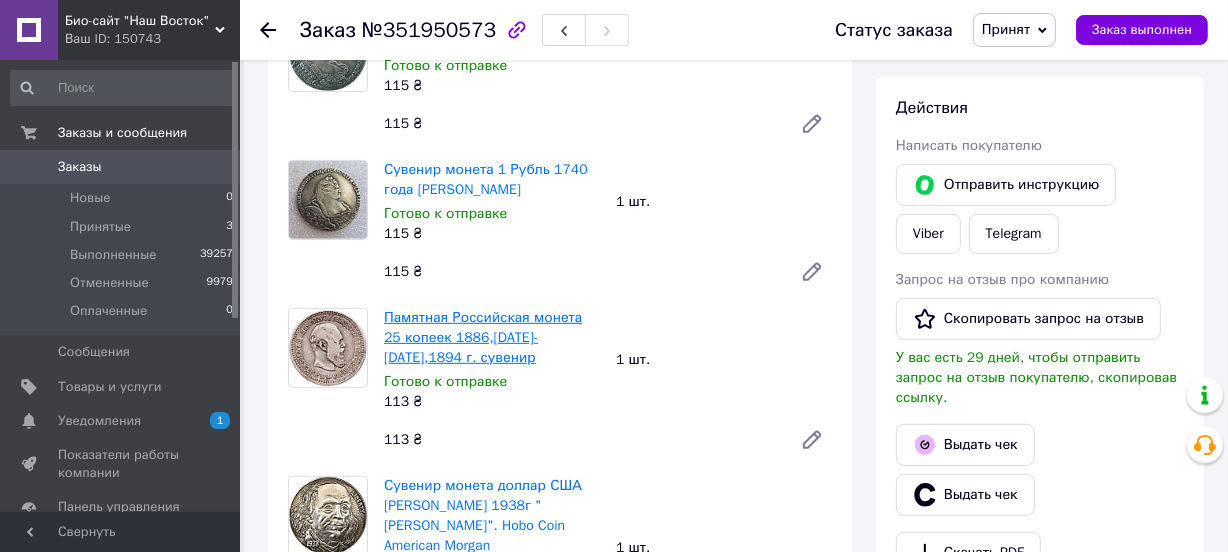 click on "Памятная Российская монета 25 копеек 1886,[DATE]-[DATE],1894 г. сувенир" at bounding box center [483, 337] 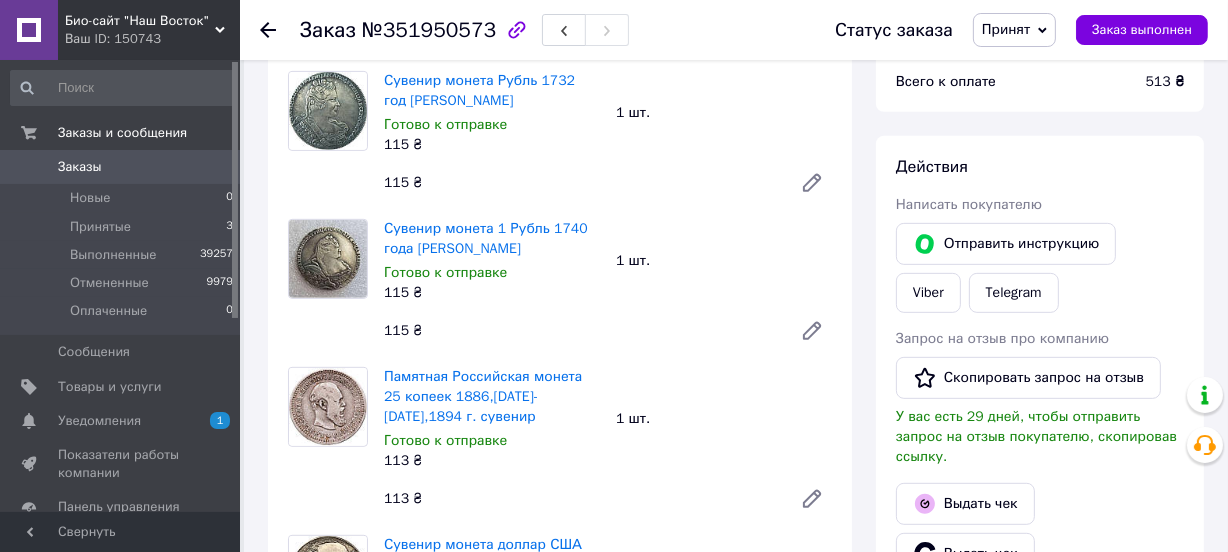 scroll, scrollTop: 725, scrollLeft: 0, axis: vertical 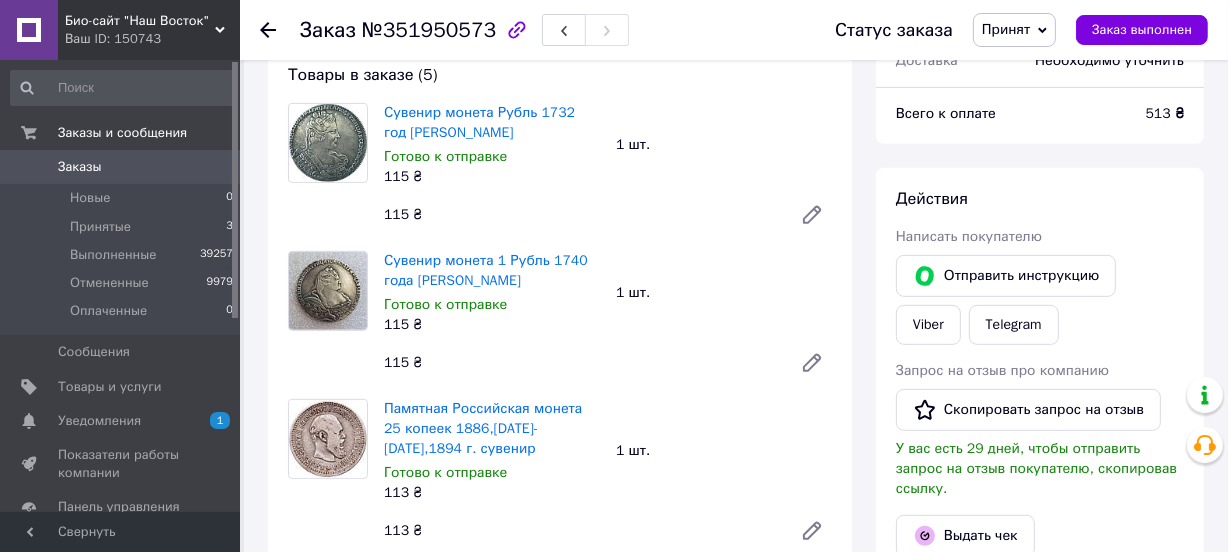 click 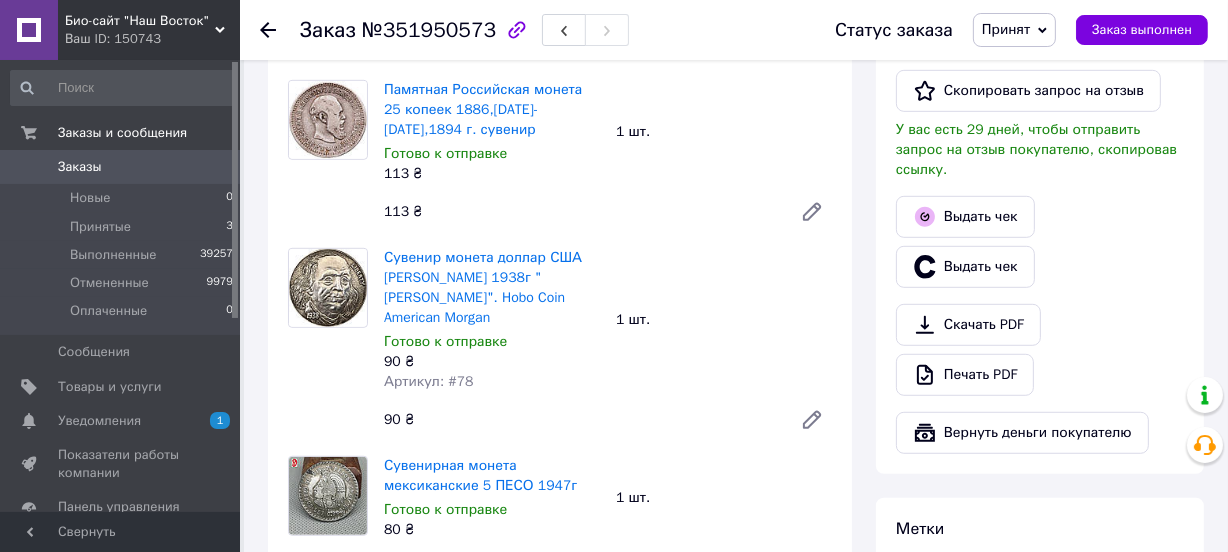 scroll, scrollTop: 1089, scrollLeft: 0, axis: vertical 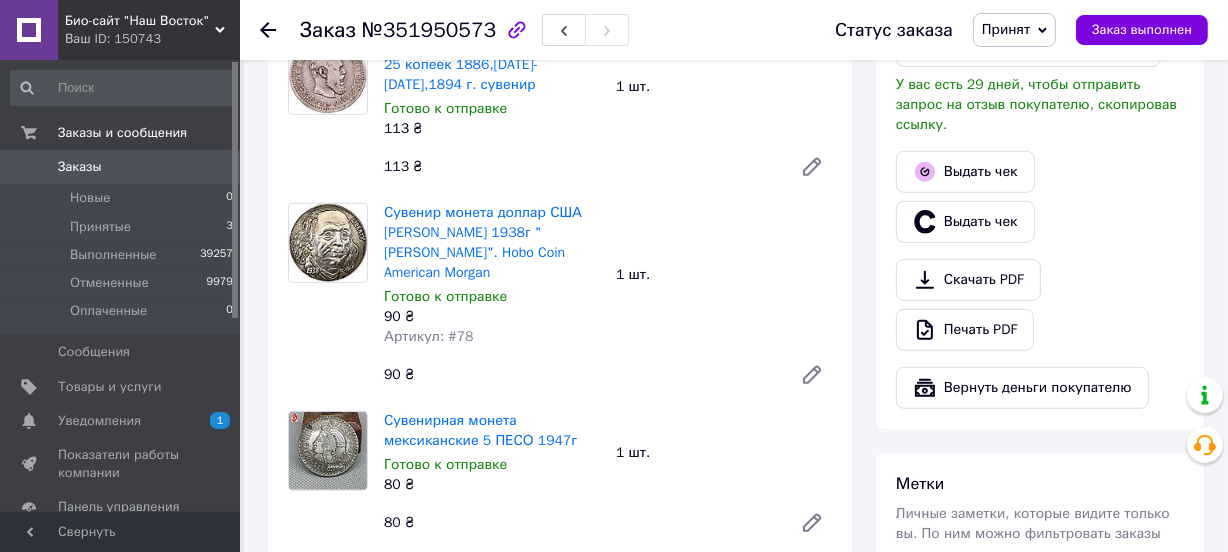 click on "Сувенир монета доллар США Морган 1938г "Бенджамин Франклин". Hobo Coin American Morgan Готово к отправке 90 ₴ Артикул: #78" at bounding box center [492, 275] 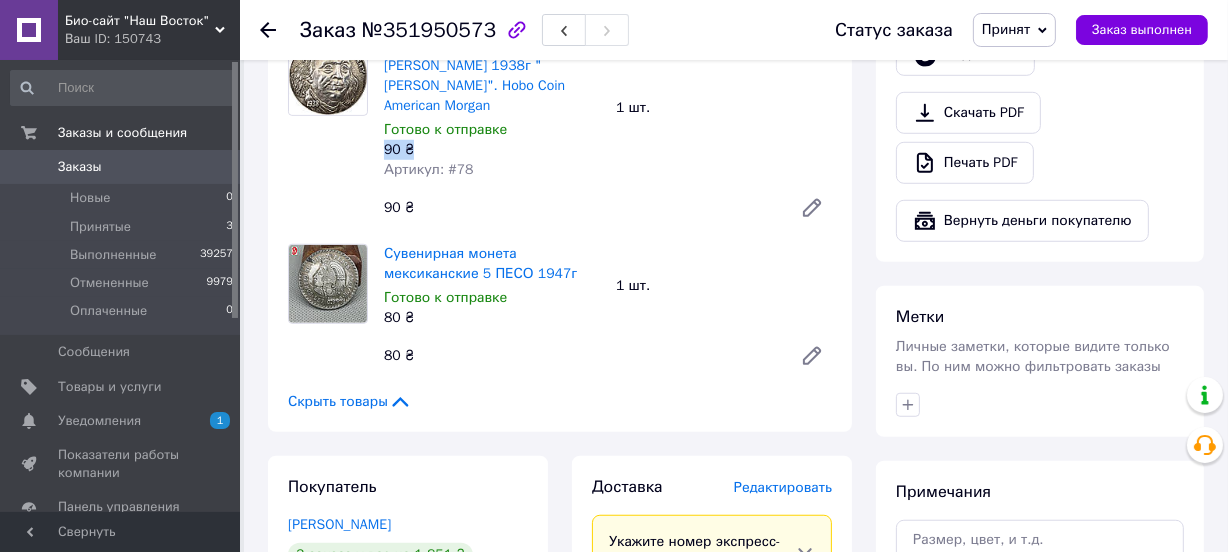scroll, scrollTop: 1270, scrollLeft: 0, axis: vertical 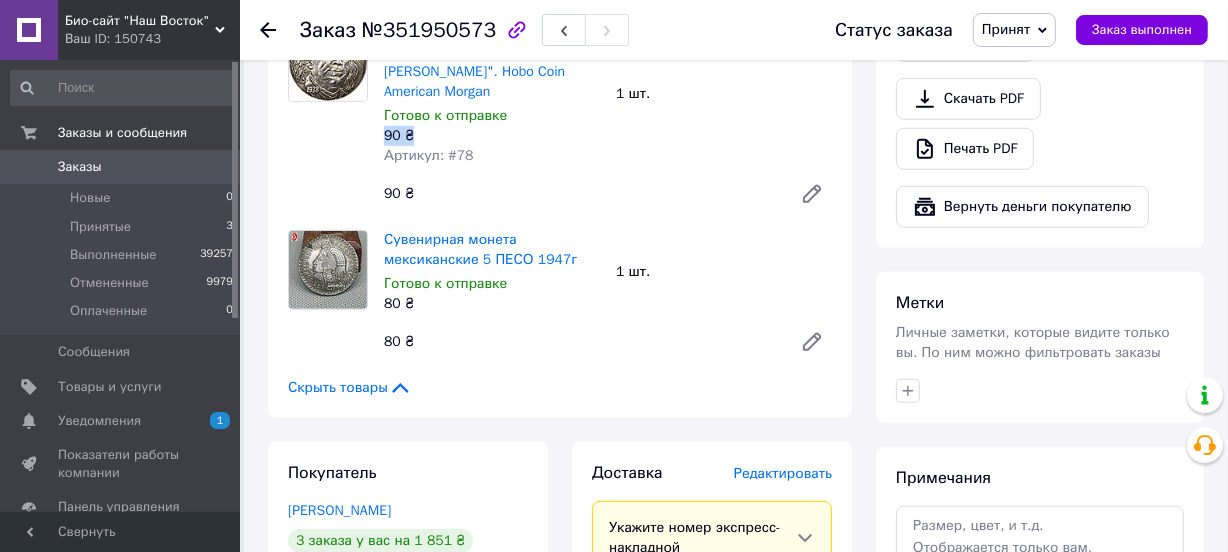 click 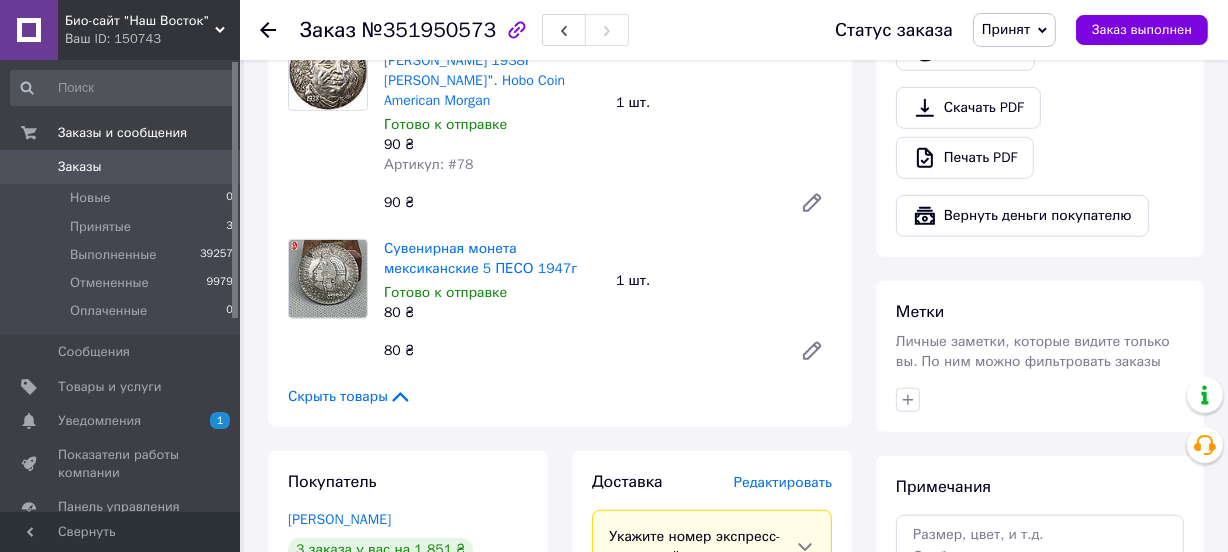 scroll, scrollTop: 1270, scrollLeft: 0, axis: vertical 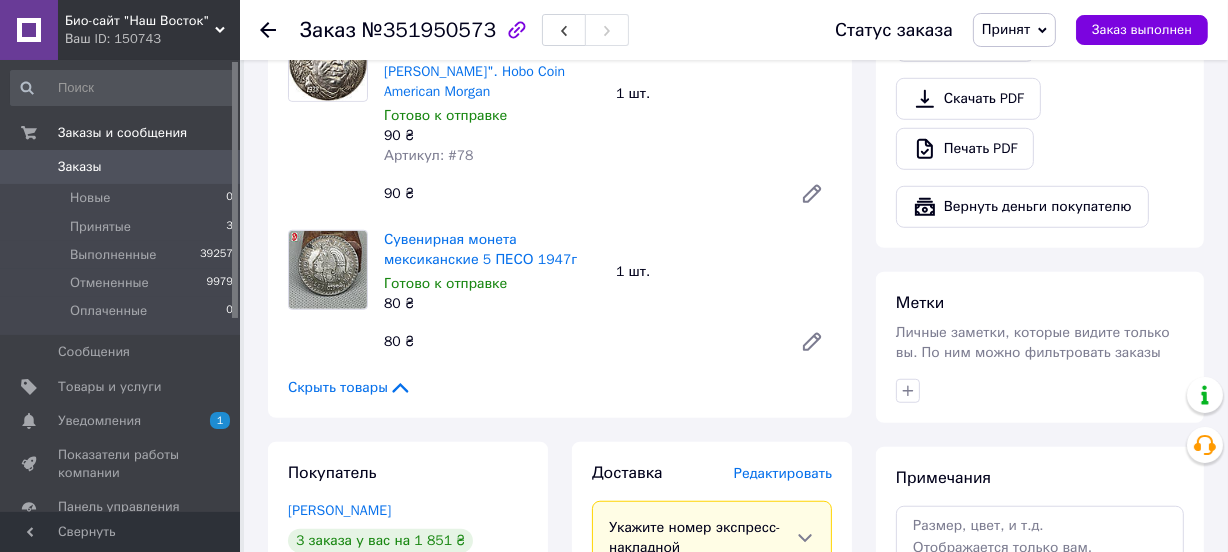 click 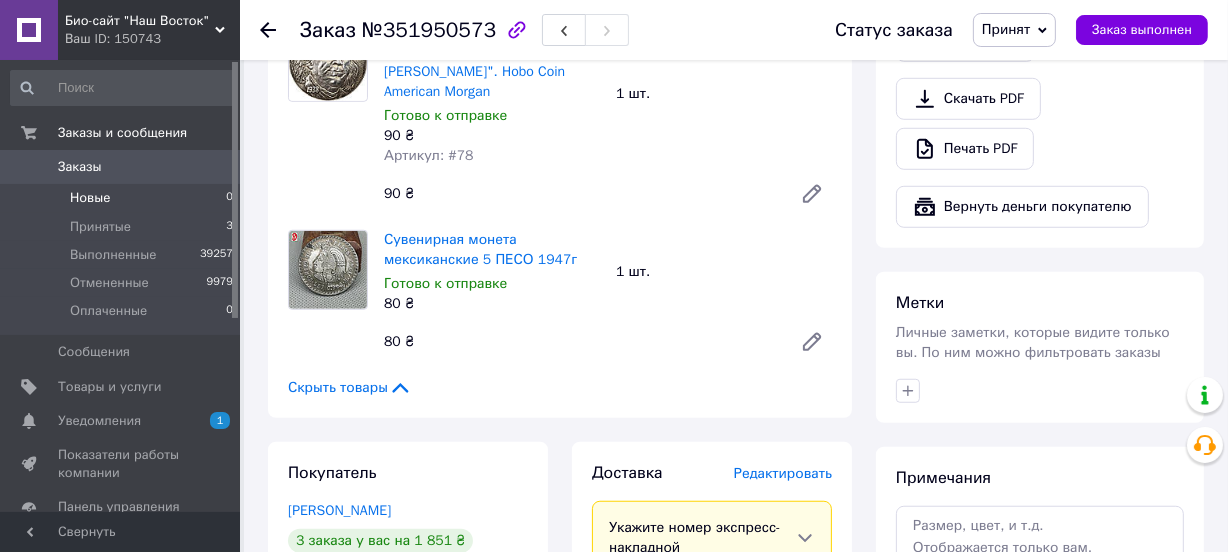 click on "Новые" at bounding box center (90, 198) 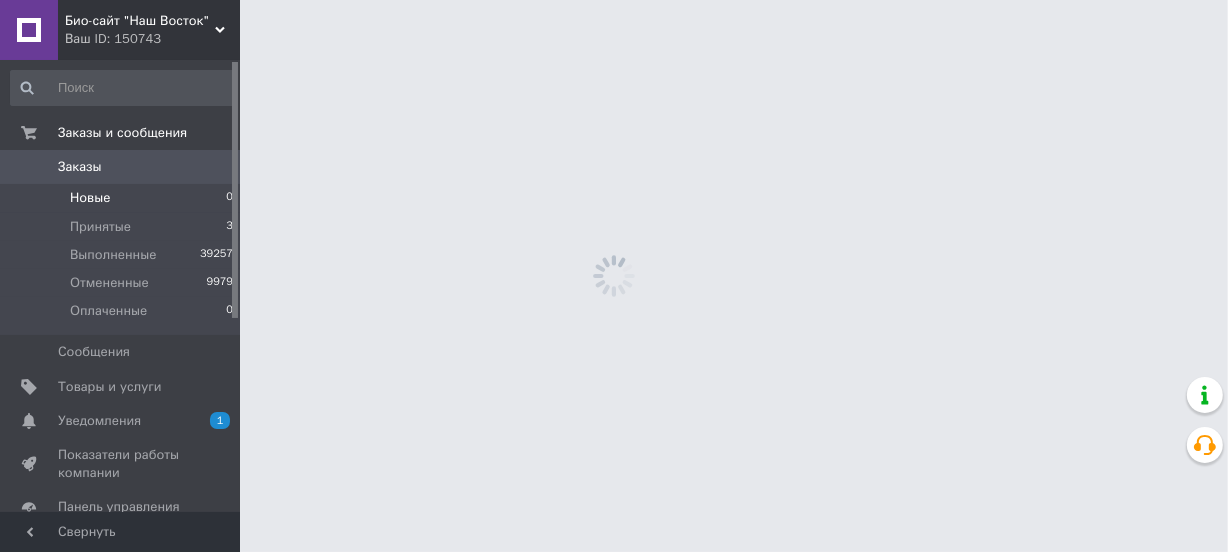 scroll, scrollTop: 0, scrollLeft: 0, axis: both 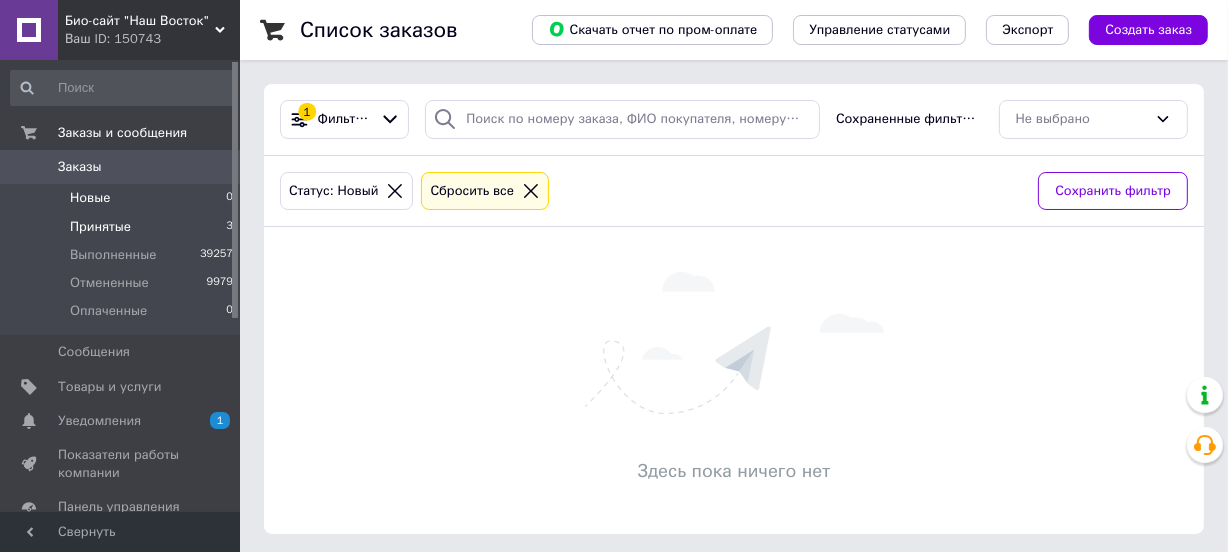 click on "Принятые" at bounding box center [100, 227] 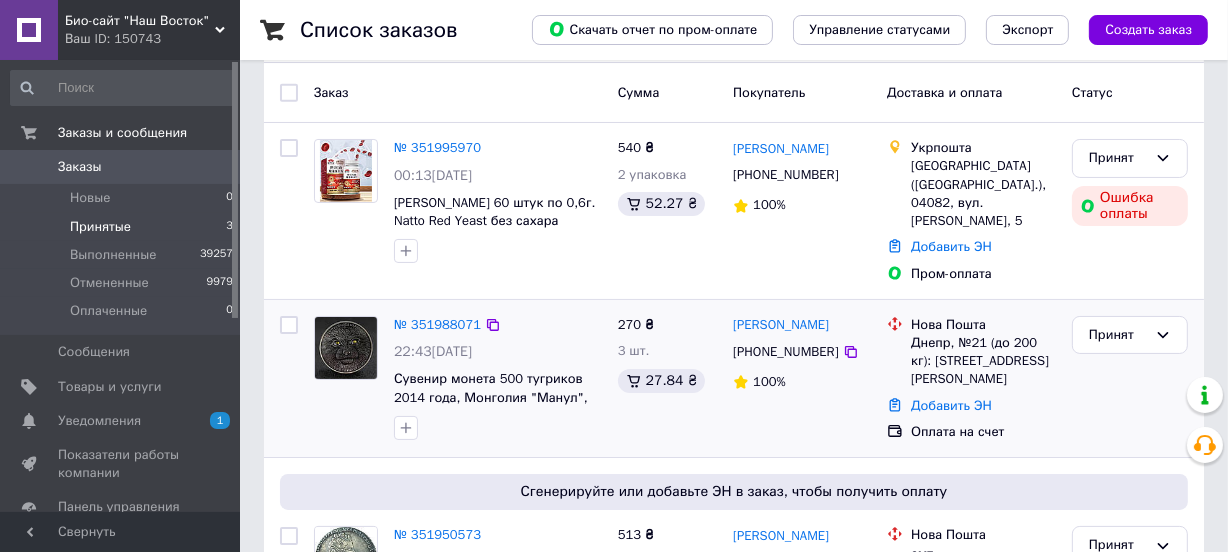 scroll, scrollTop: 313, scrollLeft: 0, axis: vertical 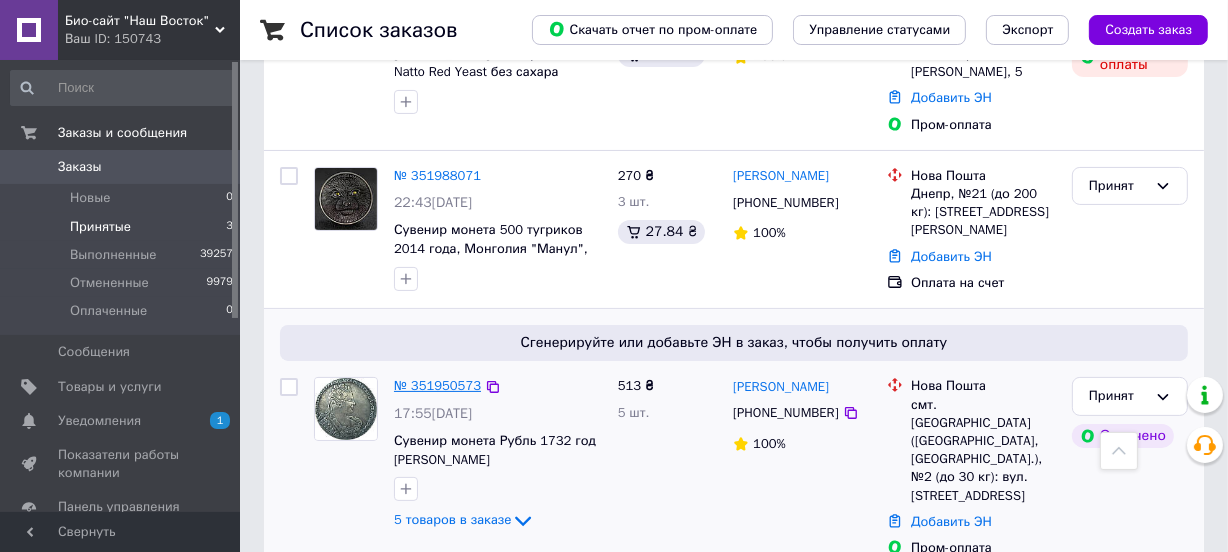 click on "№ 351950573" at bounding box center [437, 385] 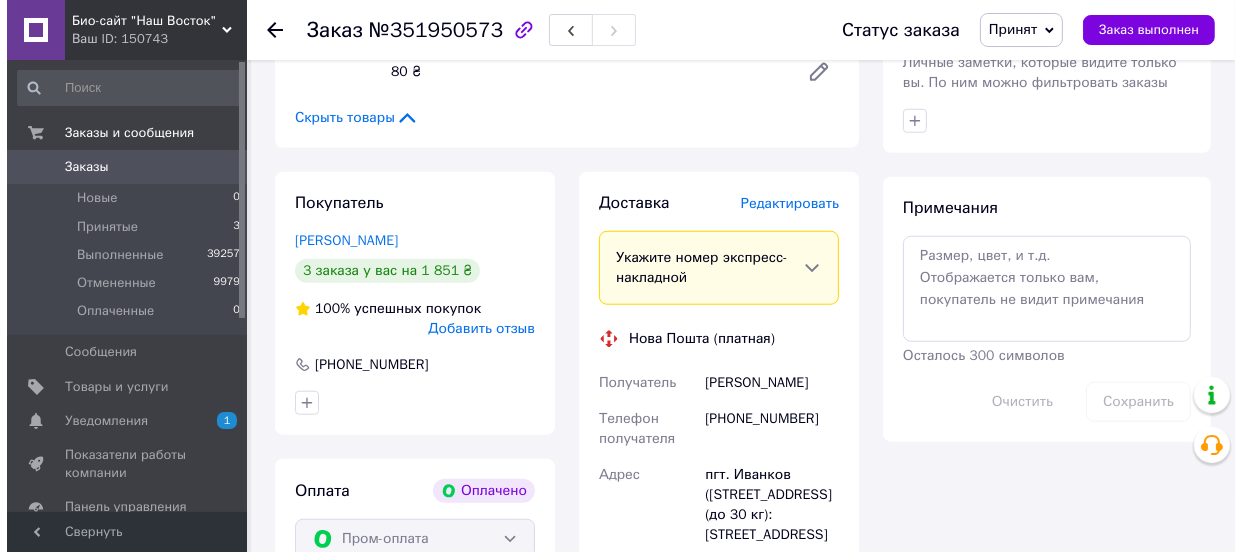 scroll, scrollTop: 1495, scrollLeft: 0, axis: vertical 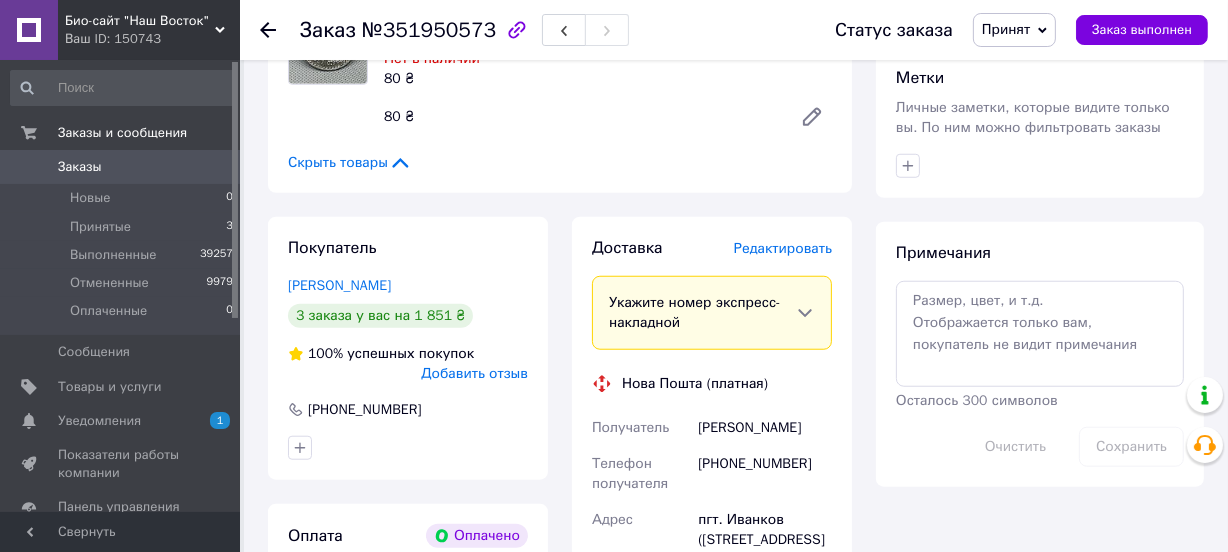 click on "Редактировать" at bounding box center (783, 248) 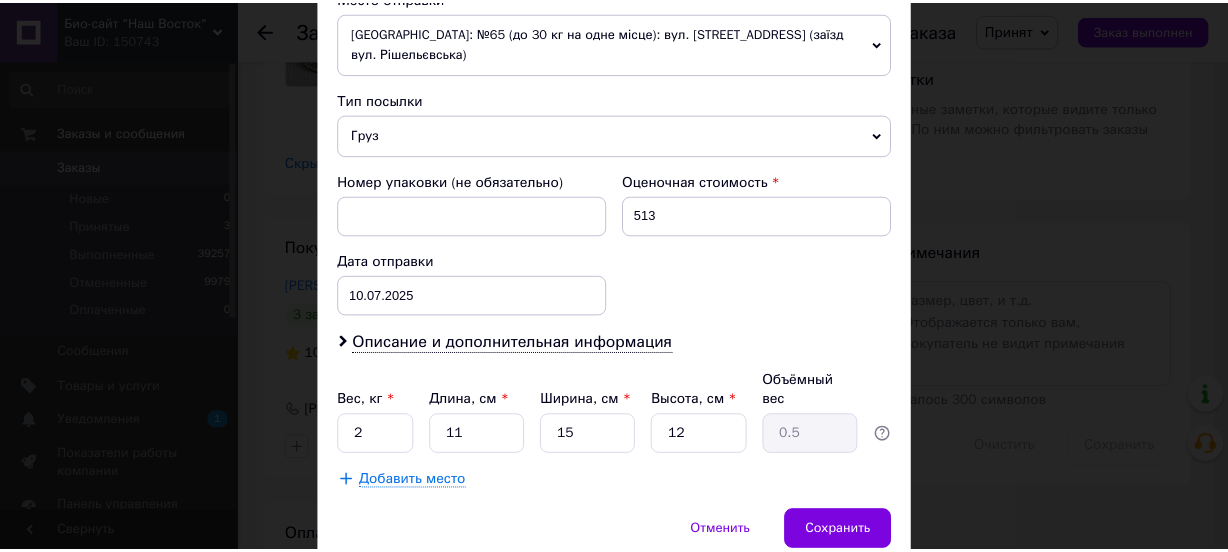 scroll, scrollTop: 793, scrollLeft: 0, axis: vertical 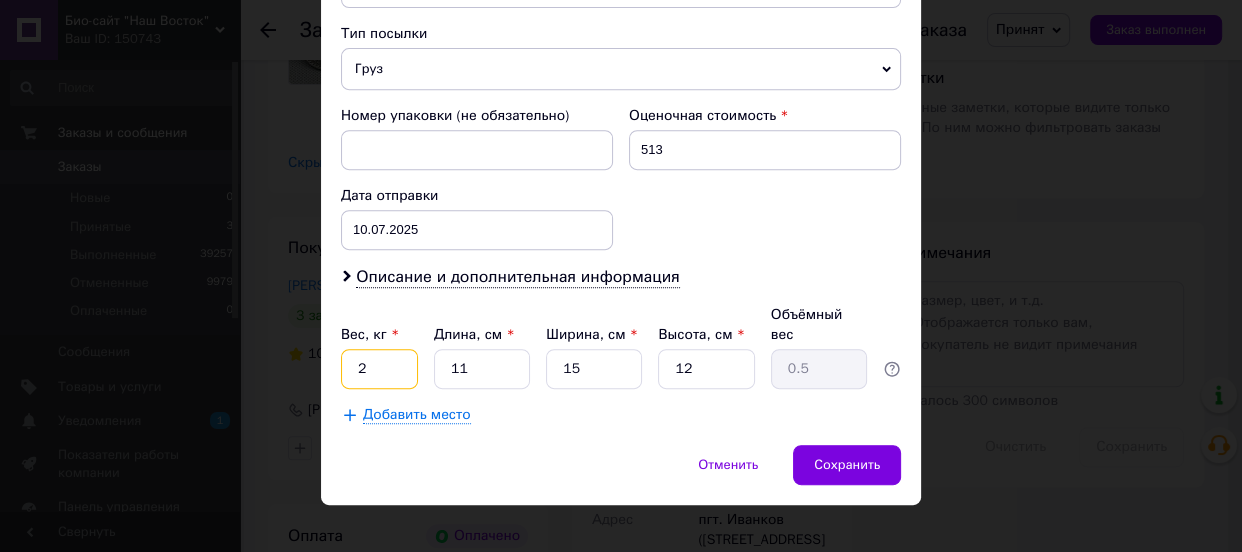 click on "2" at bounding box center (379, 369) 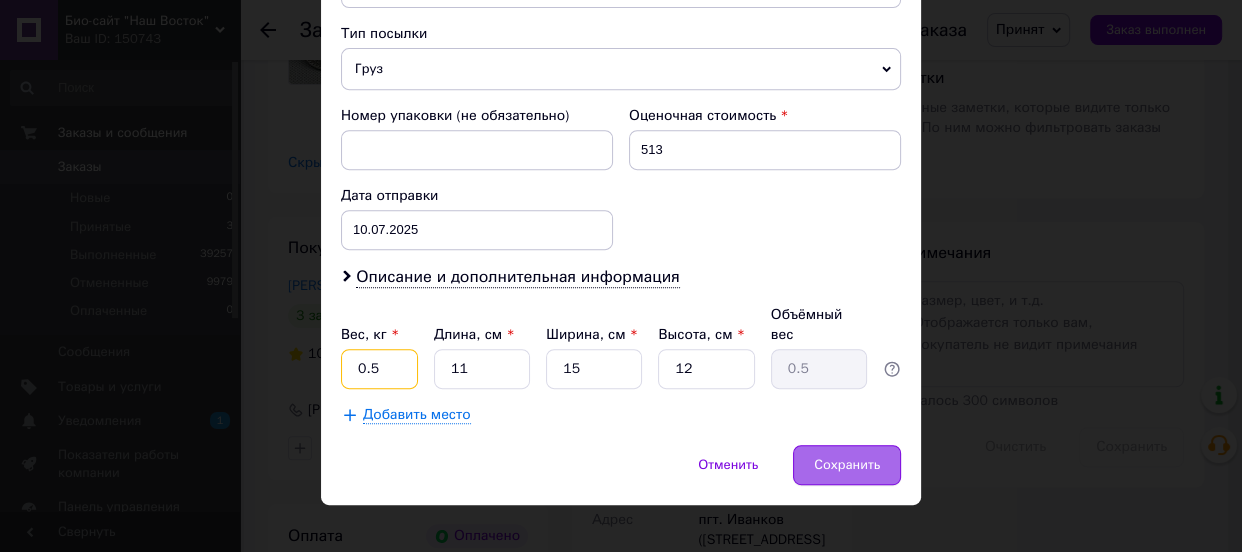 type on "0.5" 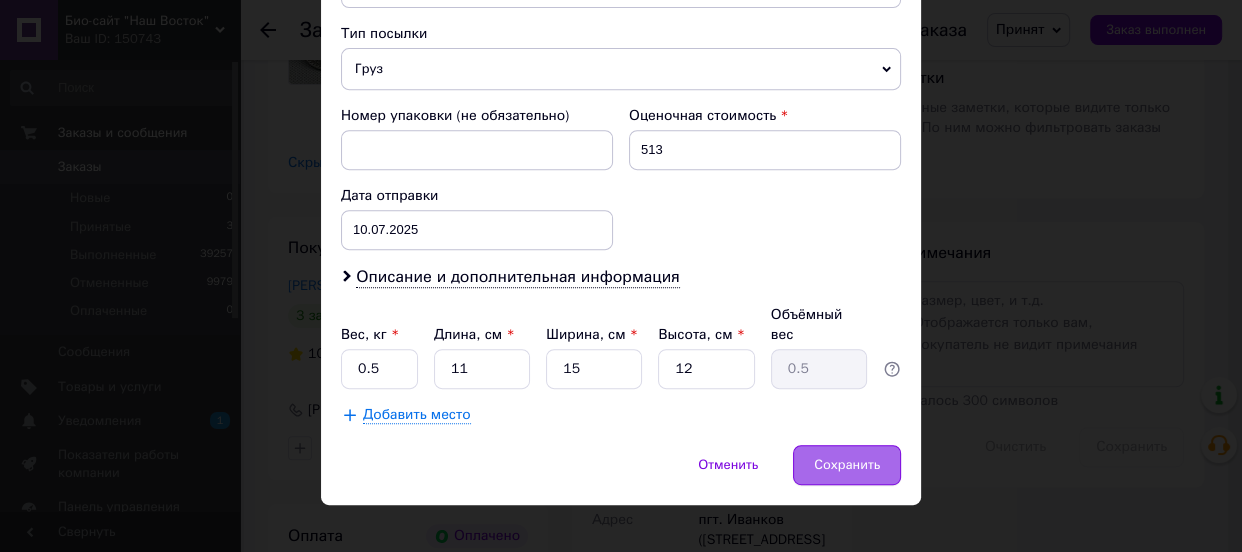 click on "Сохранить" at bounding box center [847, 465] 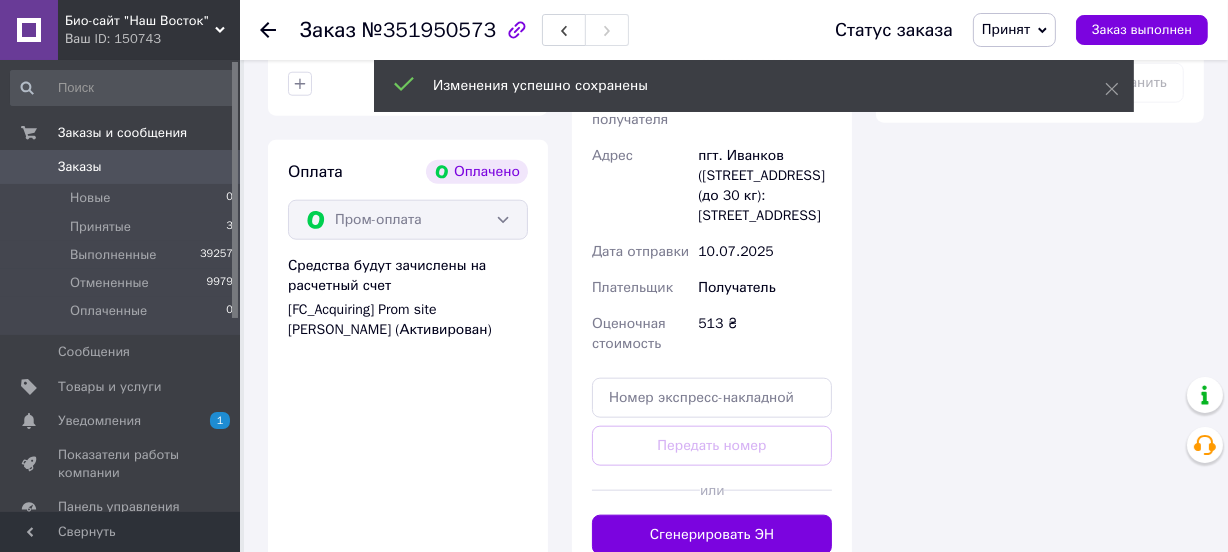 scroll, scrollTop: 1950, scrollLeft: 0, axis: vertical 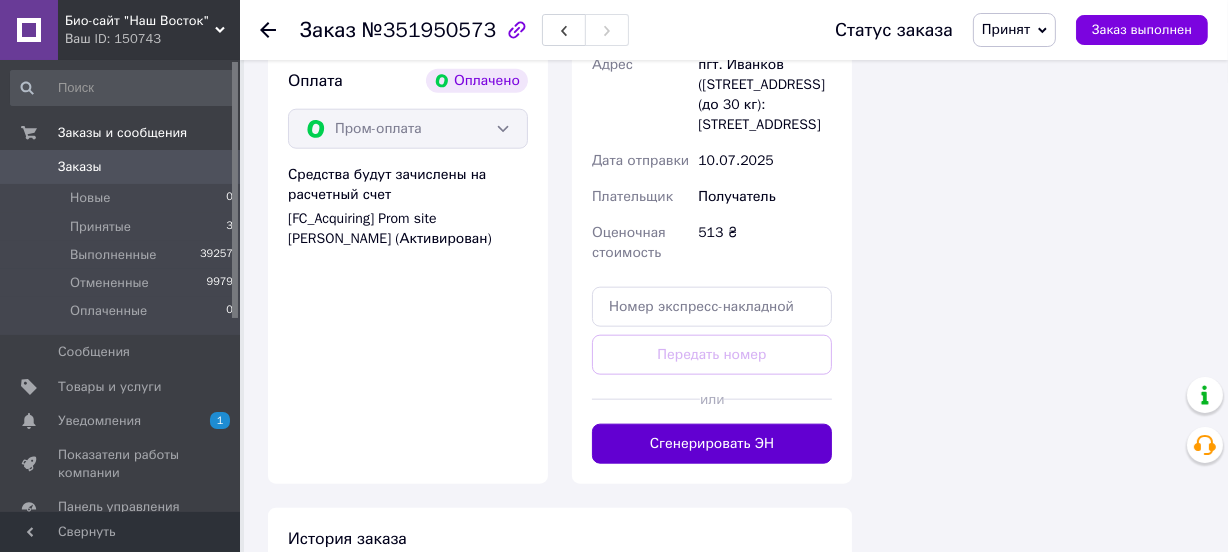 click on "Сгенерировать ЭН" at bounding box center [712, 444] 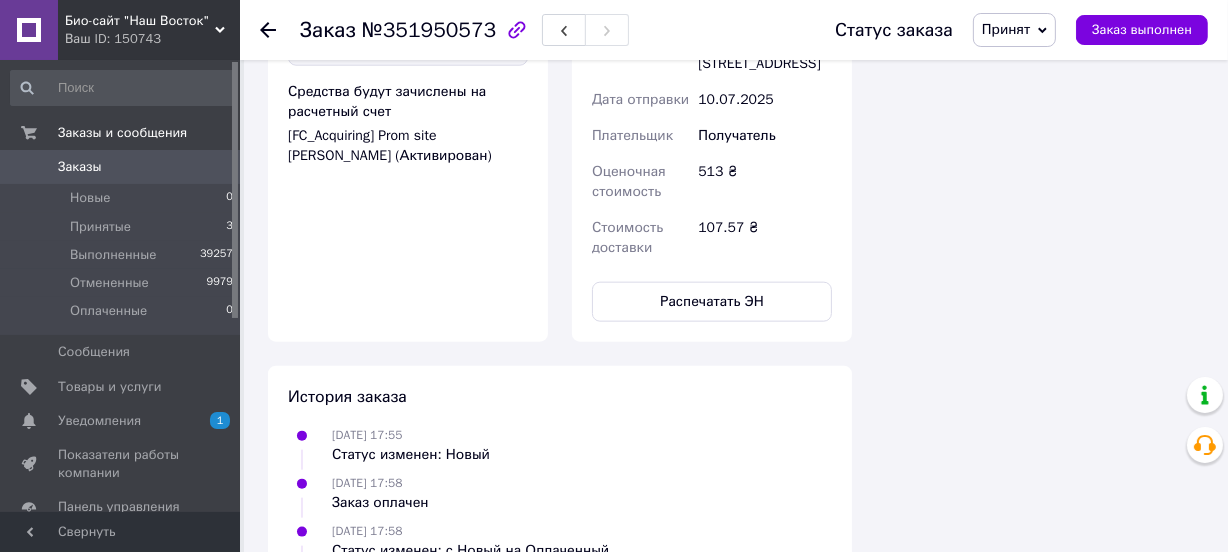 scroll, scrollTop: 2040, scrollLeft: 0, axis: vertical 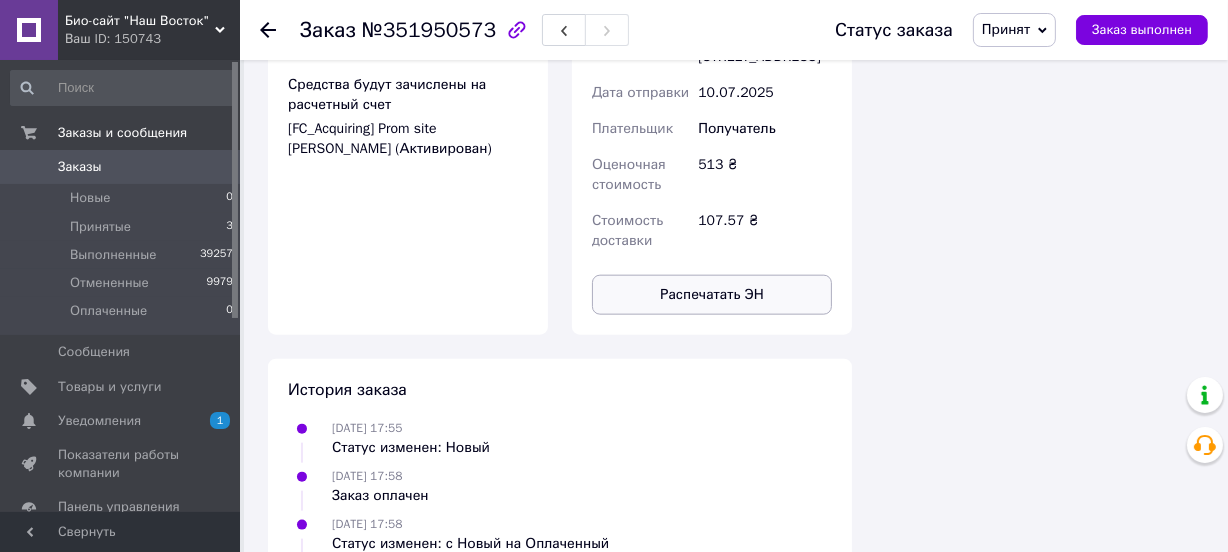 click on "Распечатать ЭН" at bounding box center [712, 295] 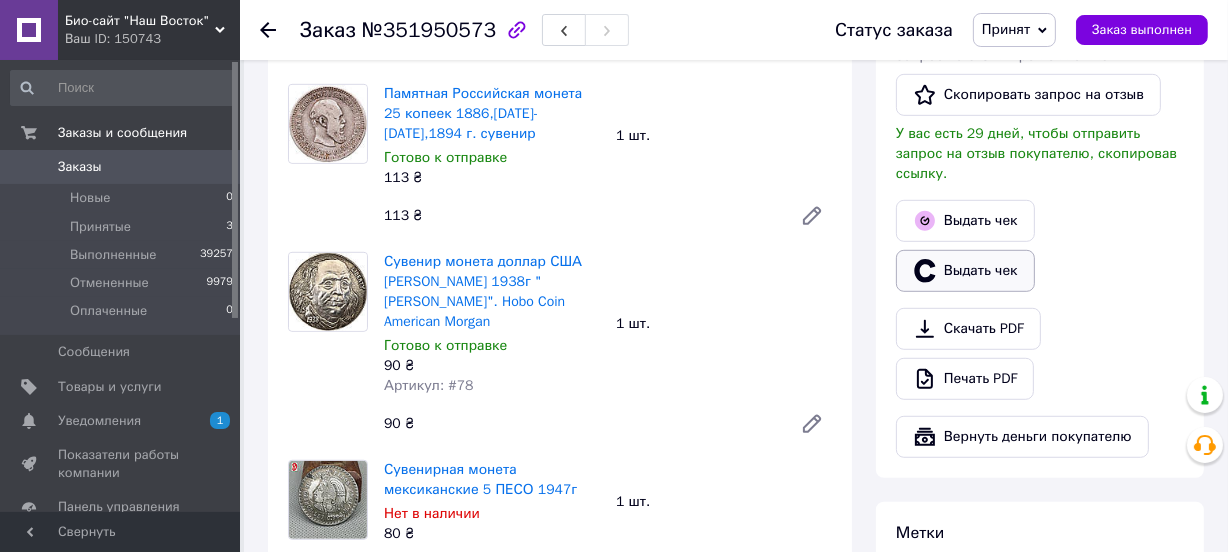 scroll, scrollTop: 950, scrollLeft: 0, axis: vertical 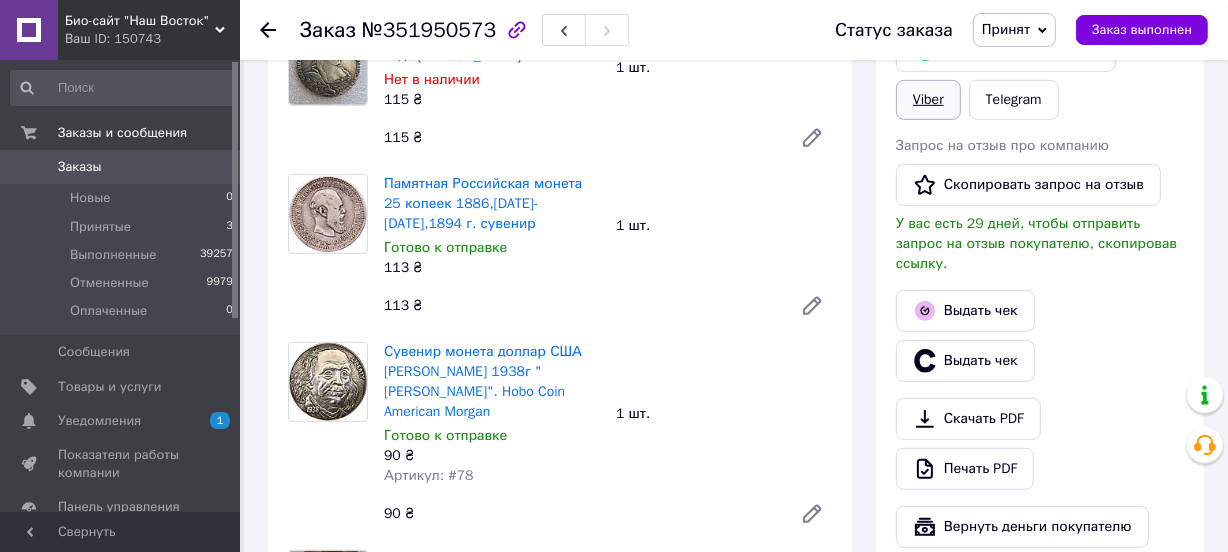 click on "Viber" at bounding box center [928, 100] 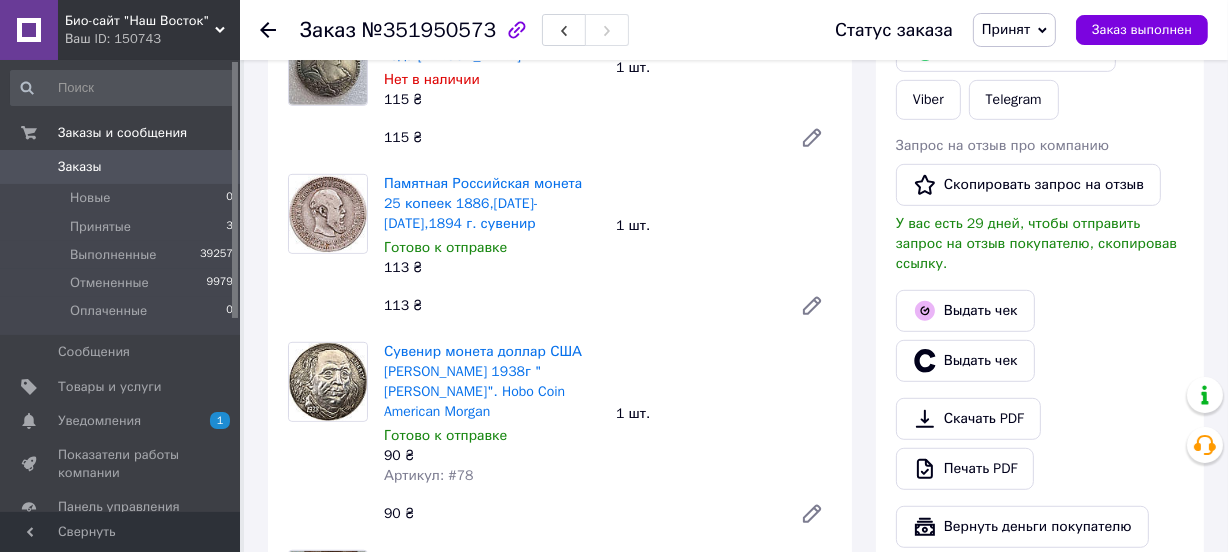 click on "Принят" at bounding box center (1006, 29) 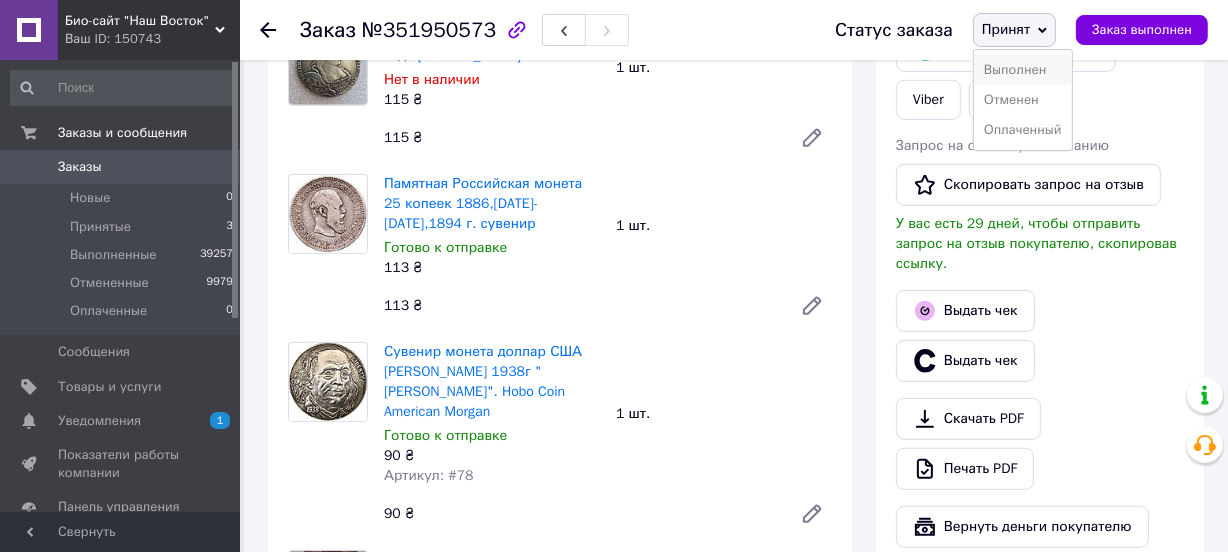 click on "Выполнен" at bounding box center (1023, 70) 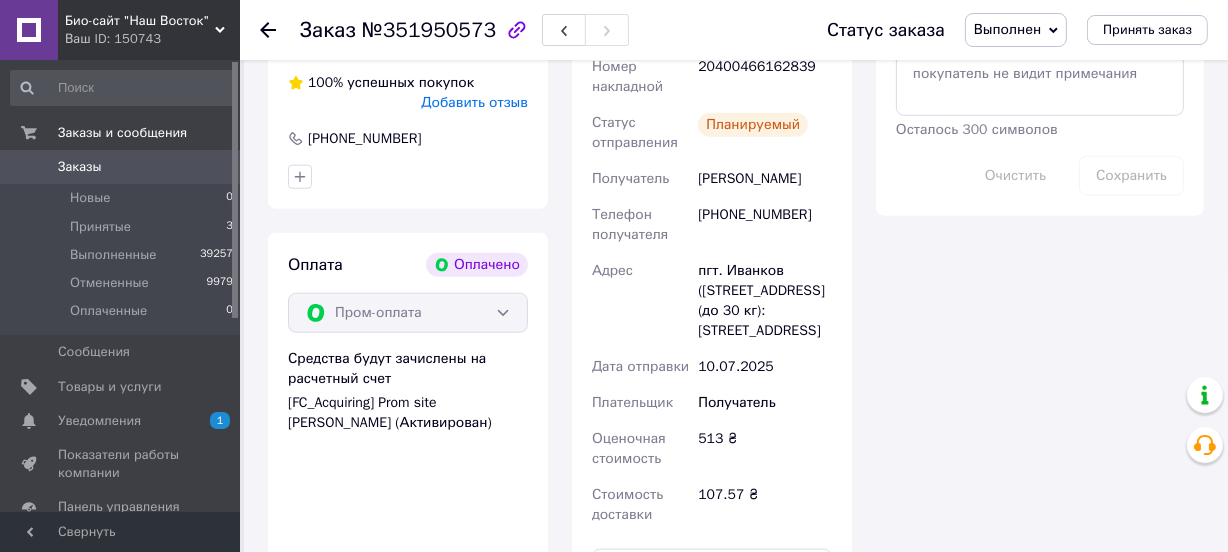 scroll, scrollTop: 1768, scrollLeft: 0, axis: vertical 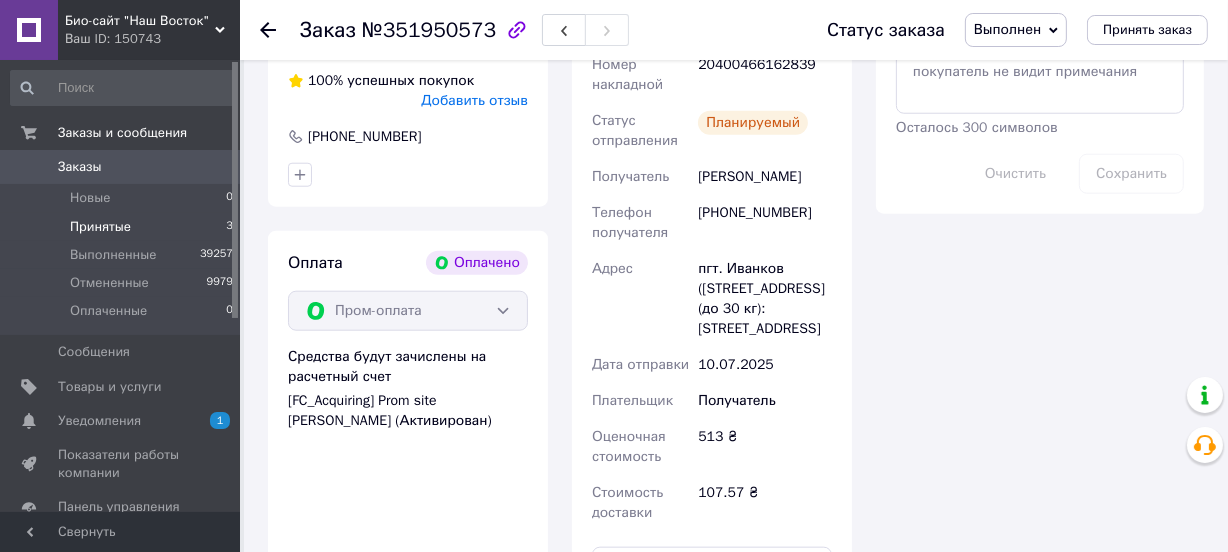 click on "Принятые" at bounding box center (100, 227) 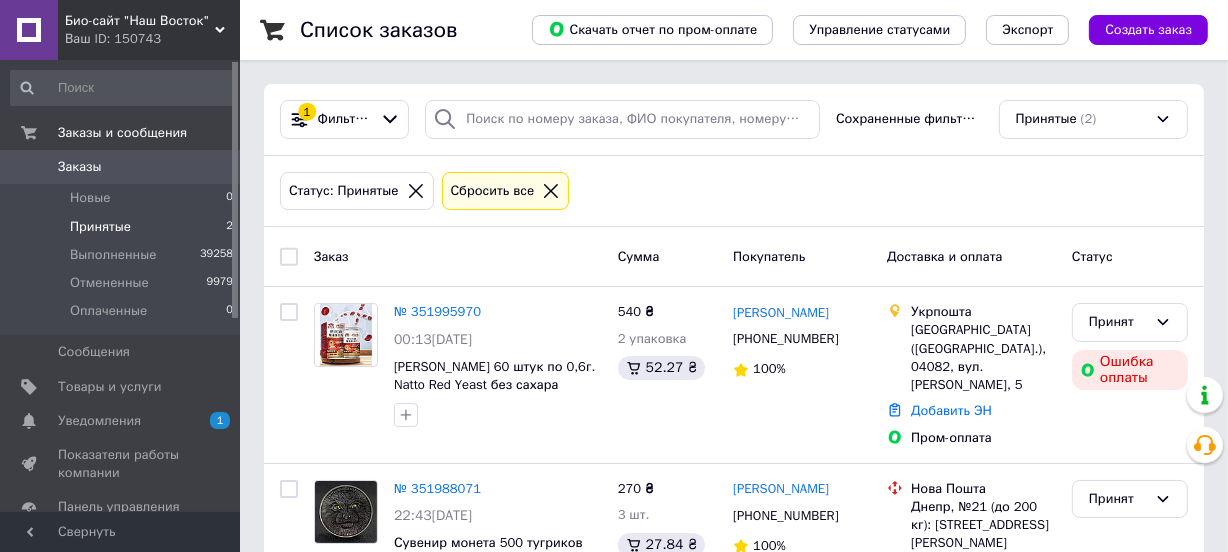 click on "Принятые" at bounding box center [100, 227] 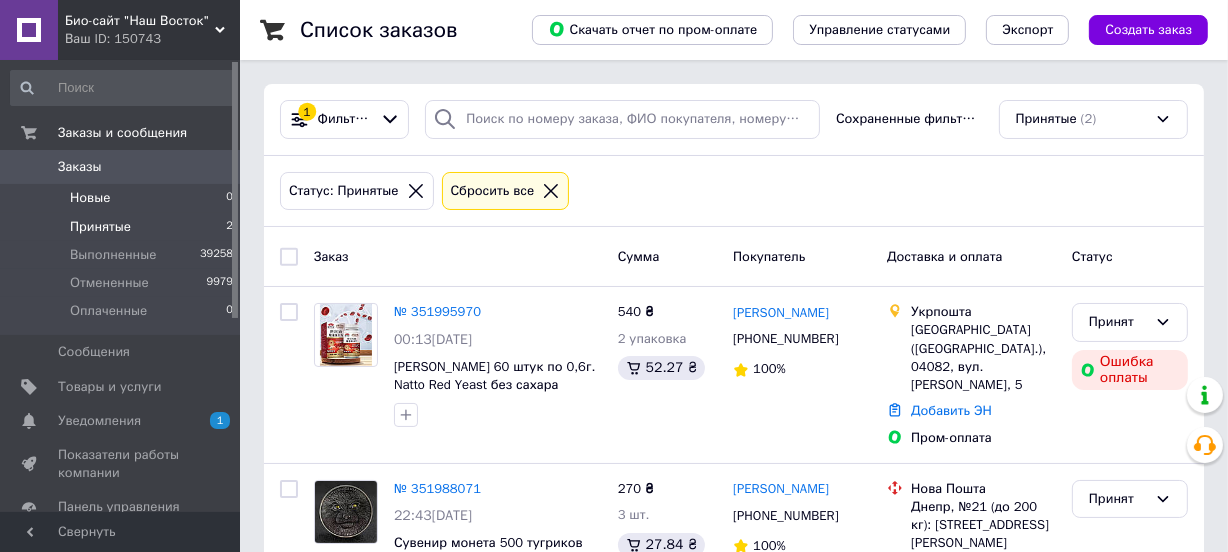 click on "Новые" at bounding box center (90, 198) 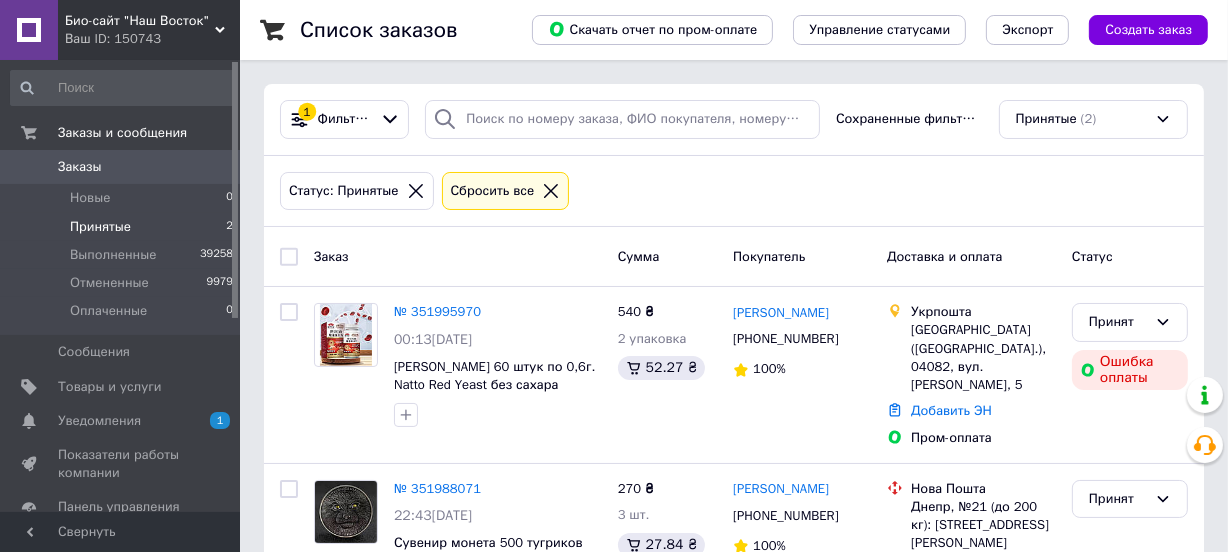 click on "Принятые" at bounding box center [100, 227] 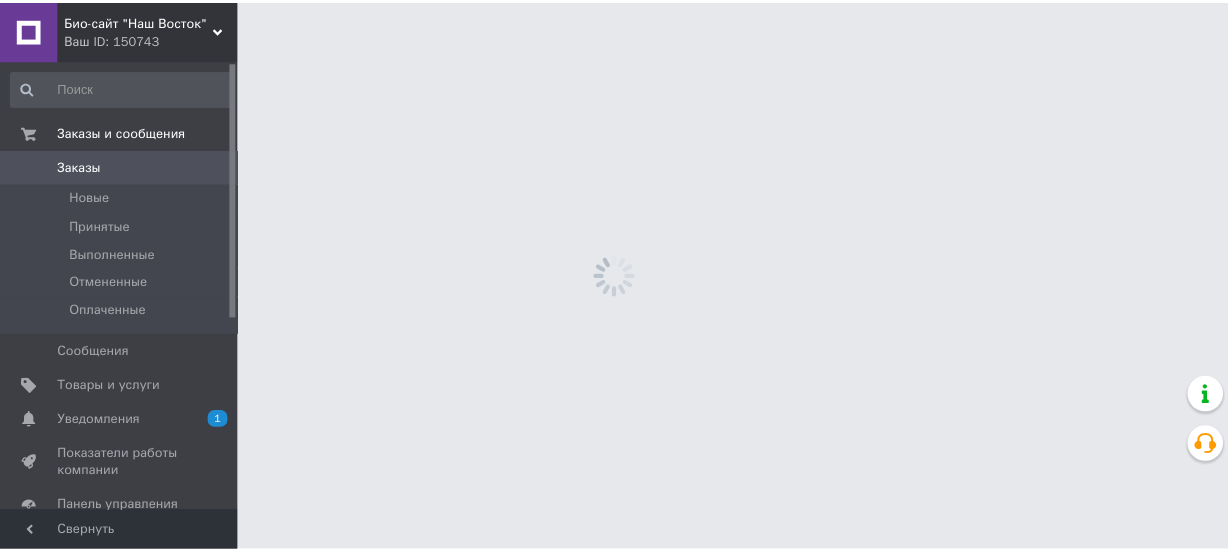 scroll, scrollTop: 0, scrollLeft: 0, axis: both 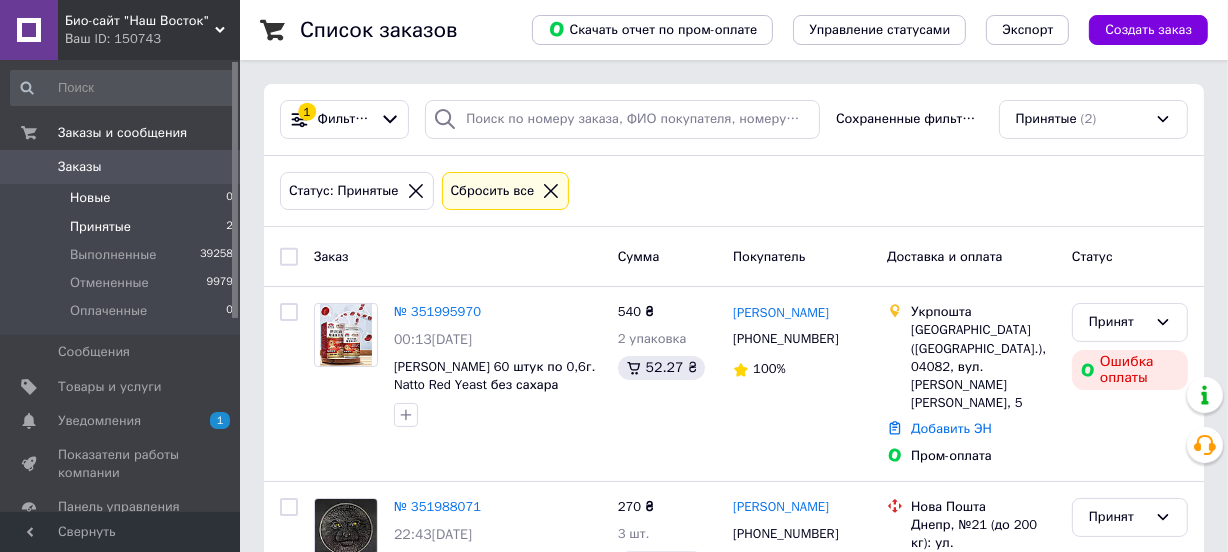 click on "Новые" at bounding box center [90, 198] 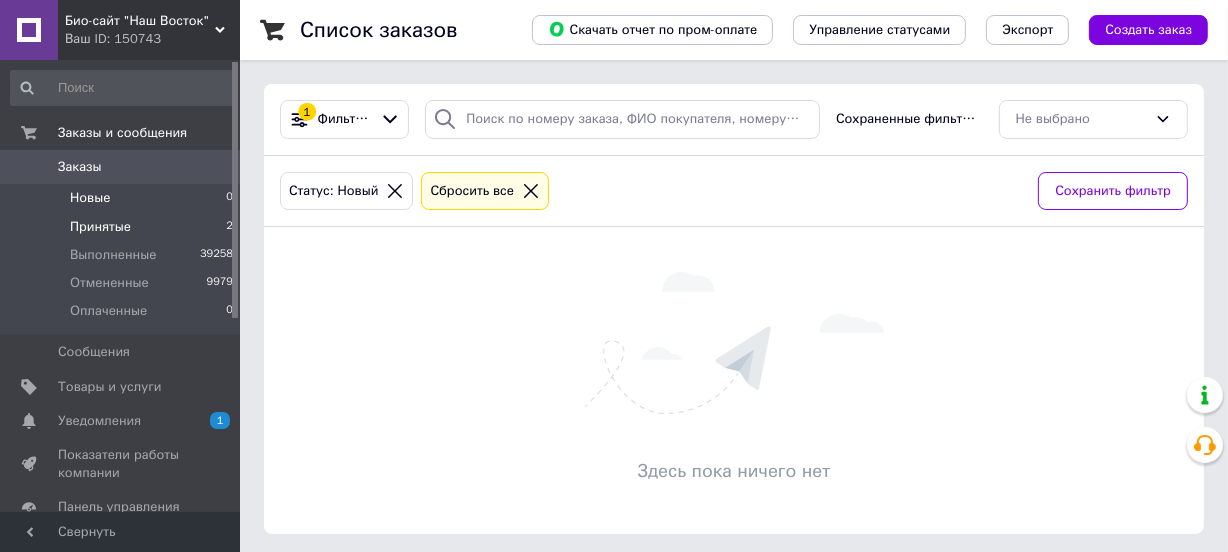 click on "Принятые" at bounding box center (100, 227) 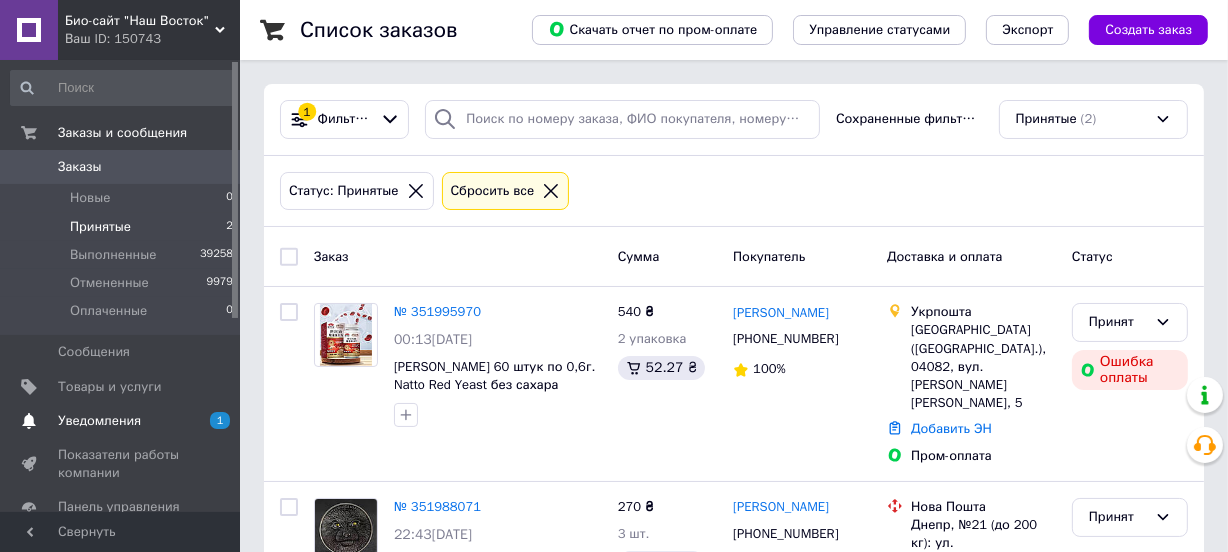 click on "Уведомления" at bounding box center (99, 421) 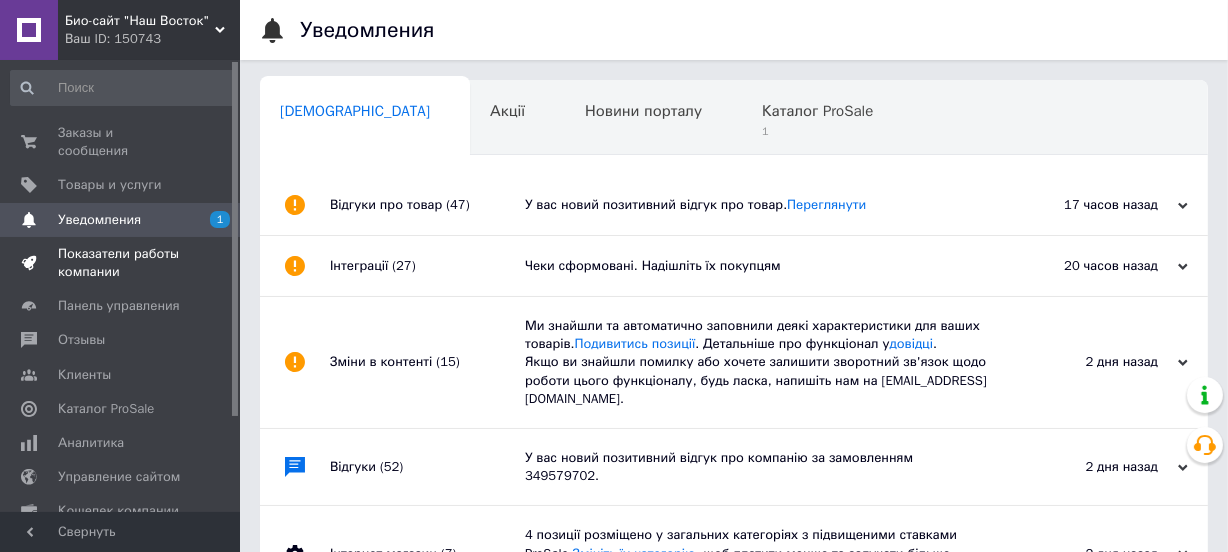 scroll, scrollTop: 0, scrollLeft: 2, axis: horizontal 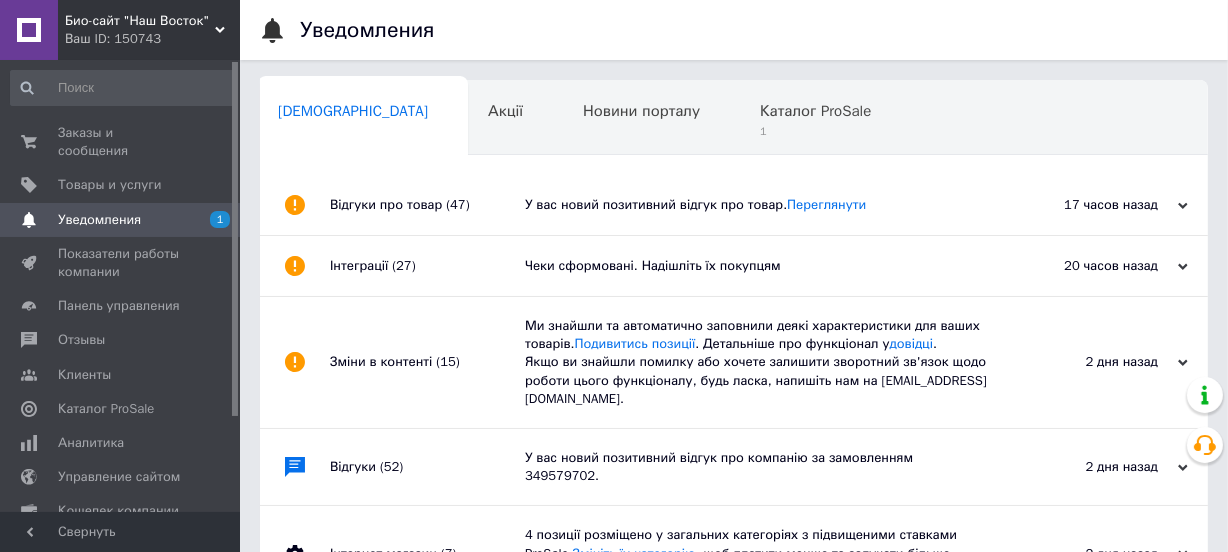 click on "Відгуки про товар   (47)" at bounding box center [427, 205] 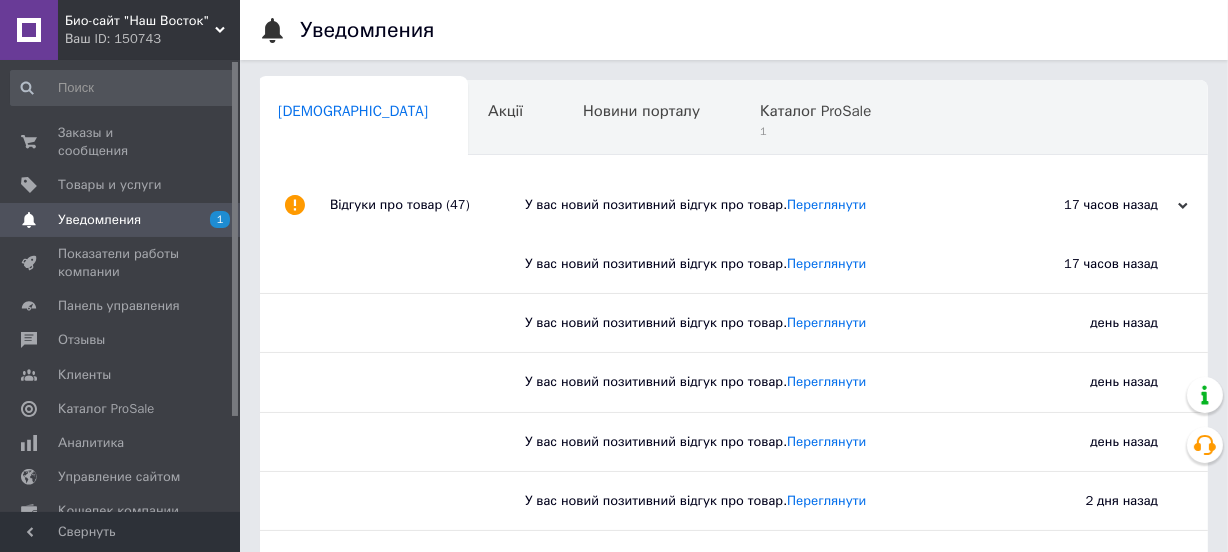 click on "Відгуки про товар   (47)" at bounding box center [427, 205] 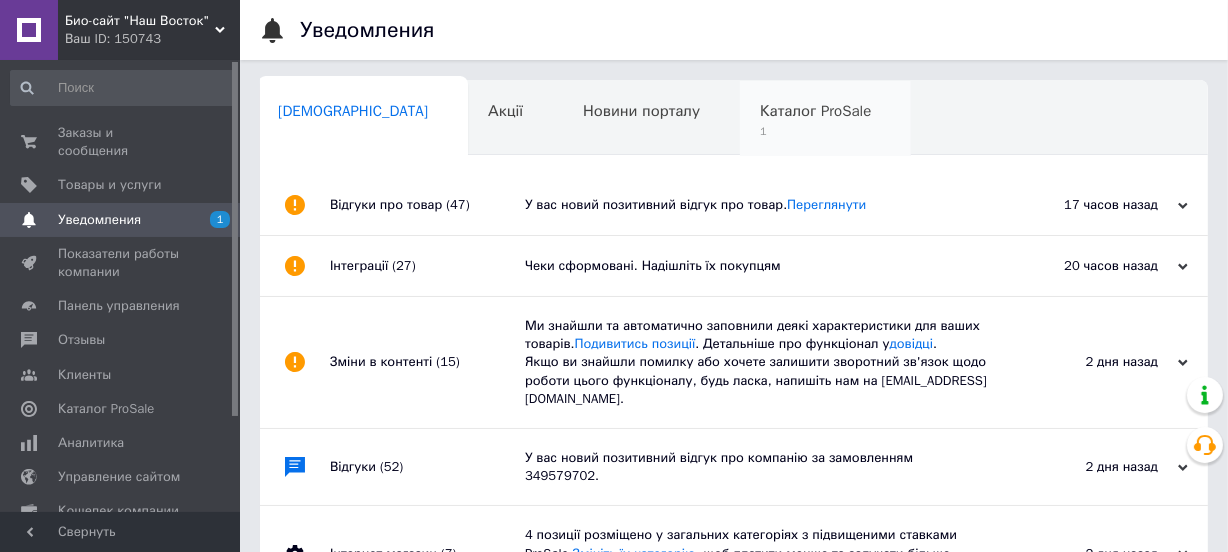 click on "1" at bounding box center [815, 131] 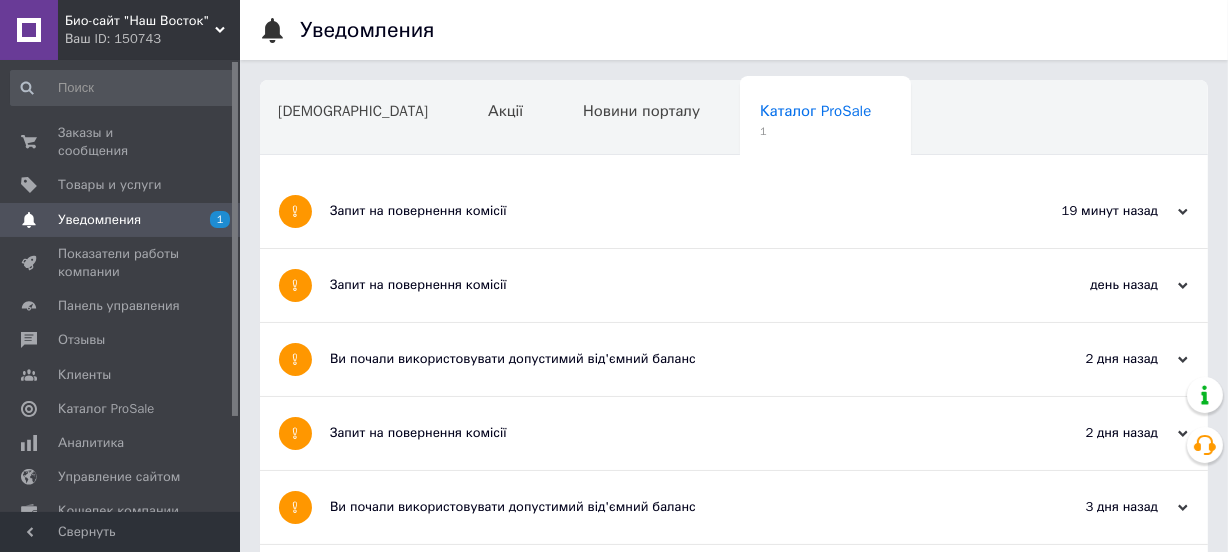 click on "Уведомления" at bounding box center (99, 220) 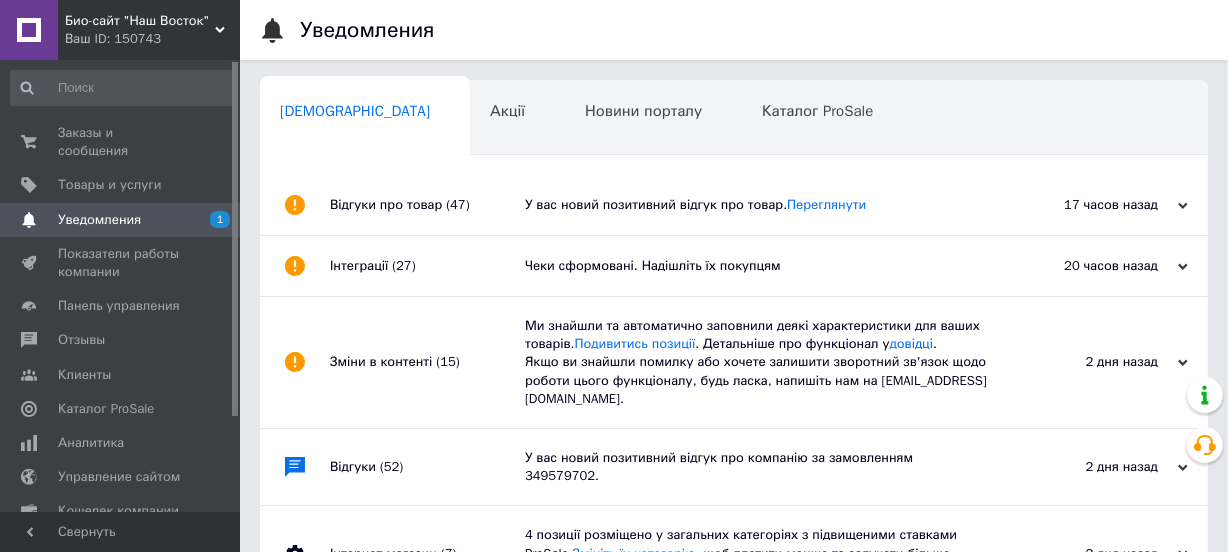 scroll, scrollTop: 0, scrollLeft: 2, axis: horizontal 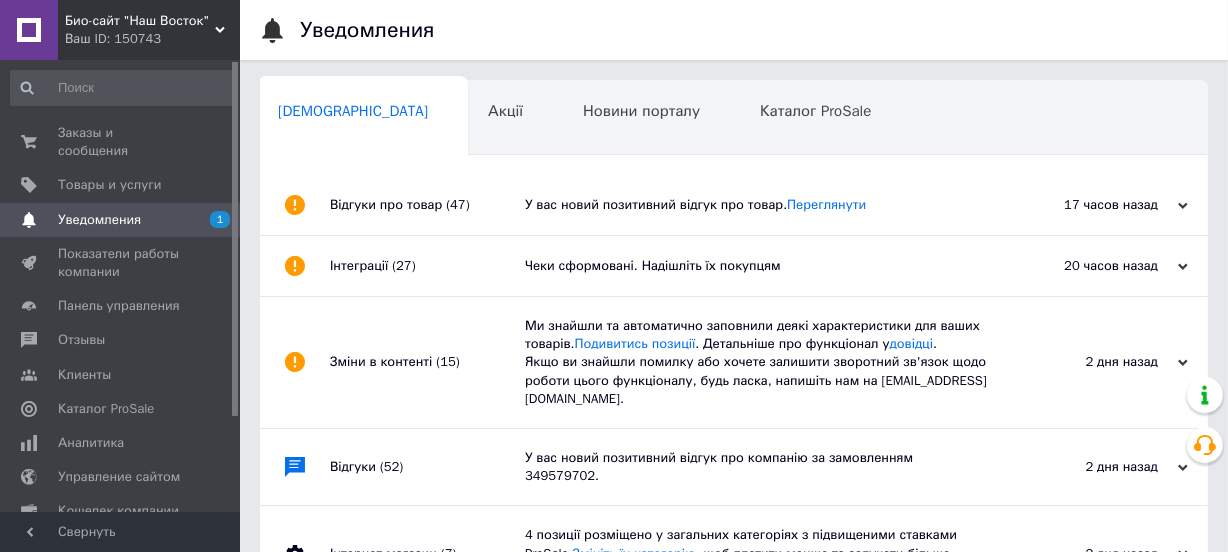 click on "Відгуки про товар   (47)" at bounding box center (427, 205) 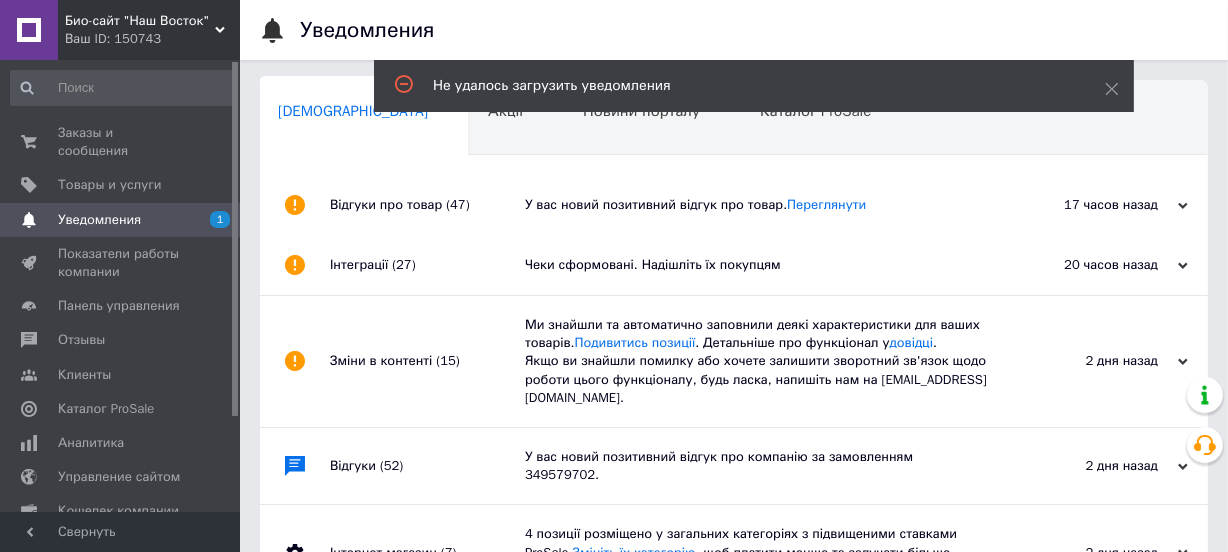 click on "Відгуки про товар   (47)" at bounding box center (427, 205) 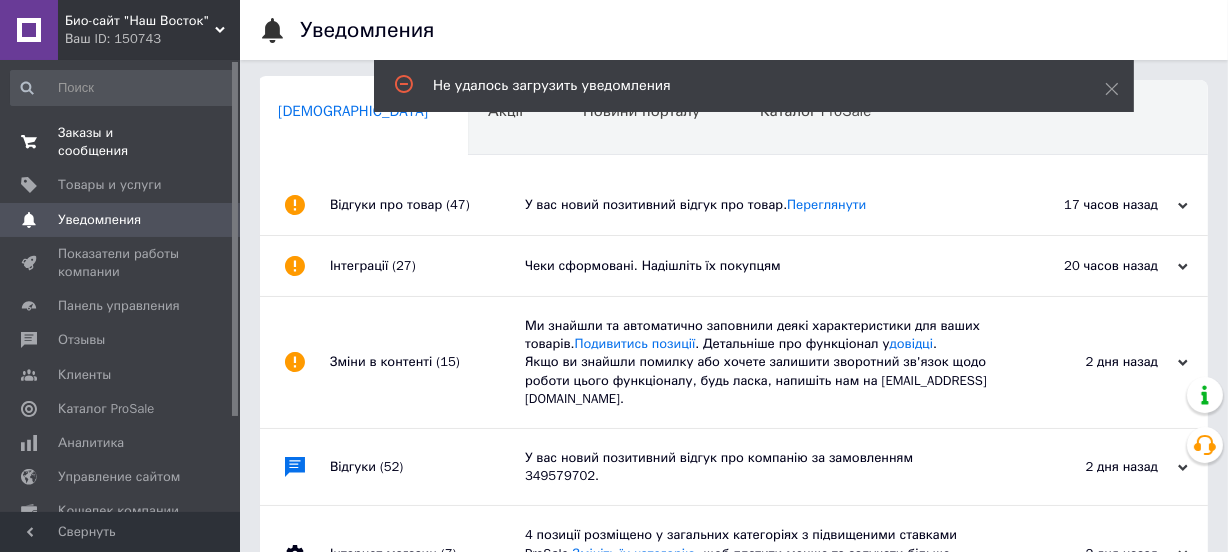 click on "Заказы и сообщения" at bounding box center (121, 142) 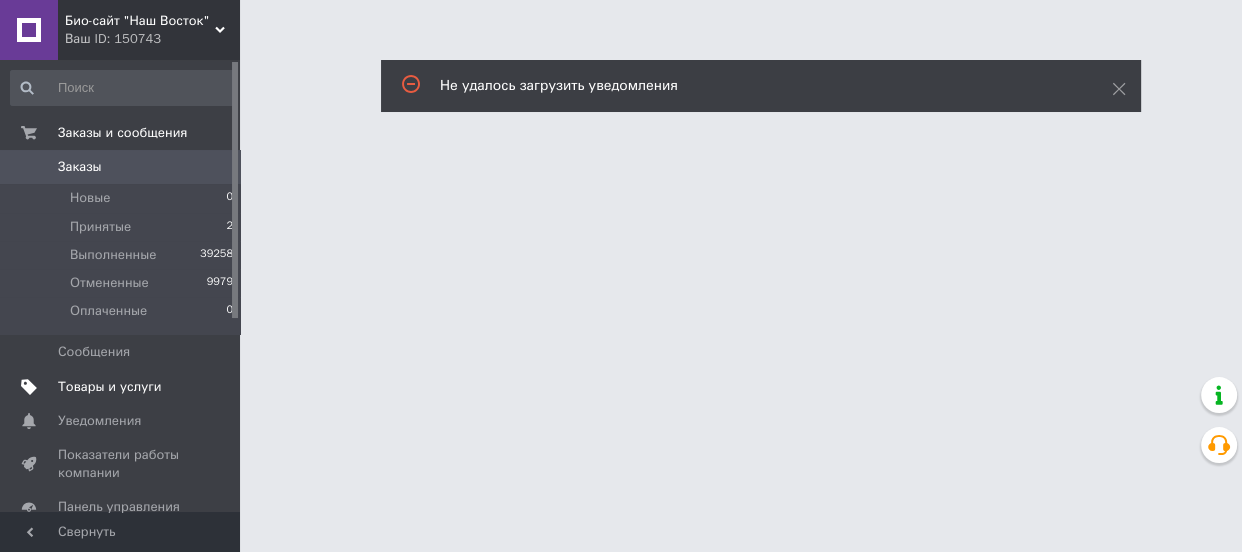 click on "Товары и услуги" at bounding box center (110, 387) 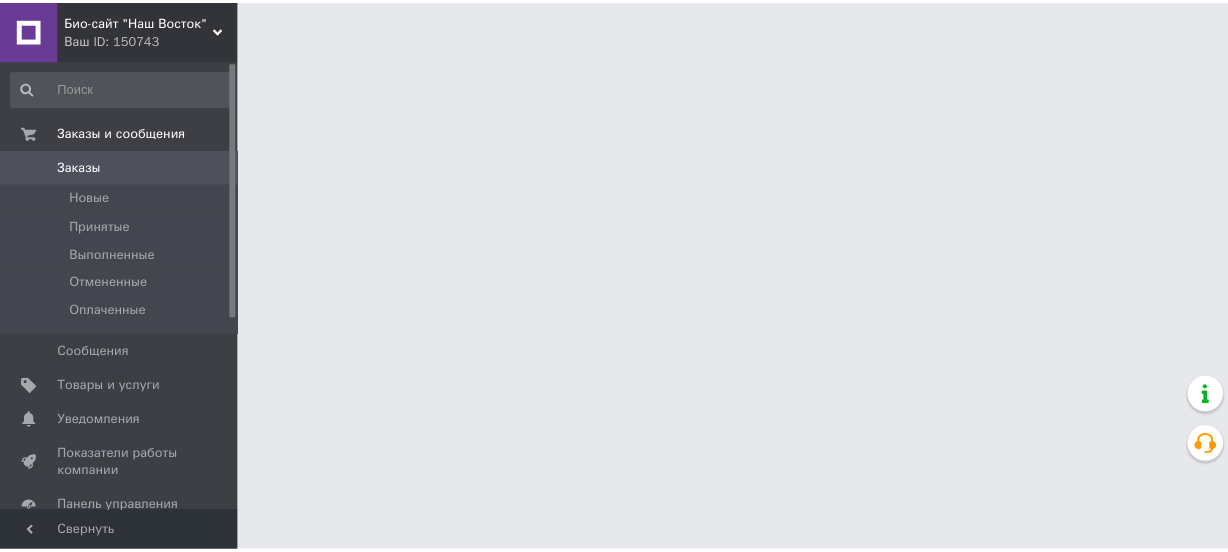 scroll, scrollTop: 0, scrollLeft: 0, axis: both 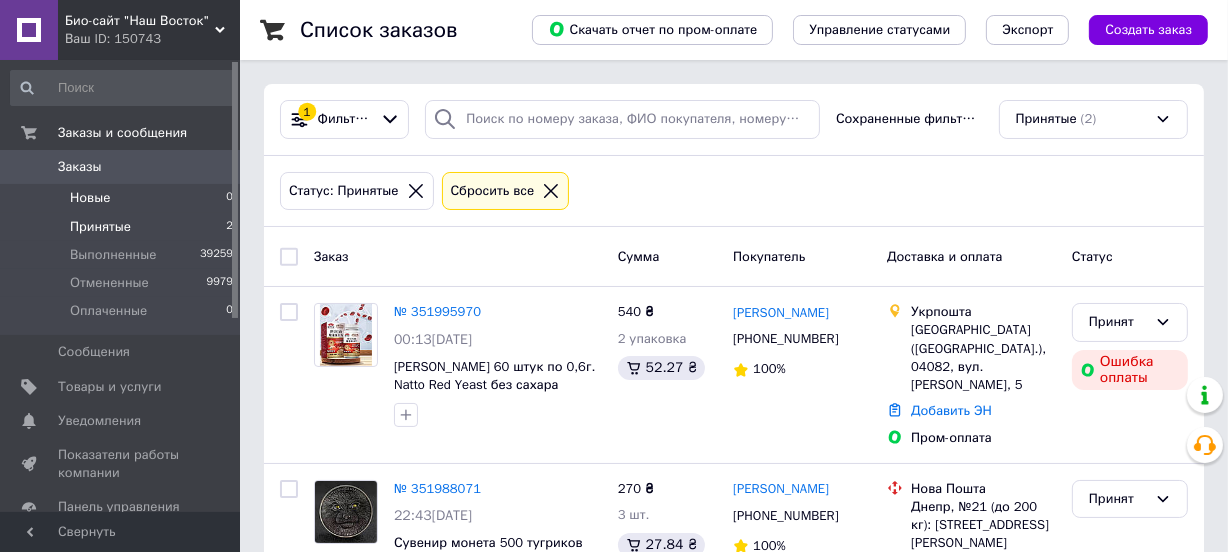 click on "Новые" at bounding box center (90, 198) 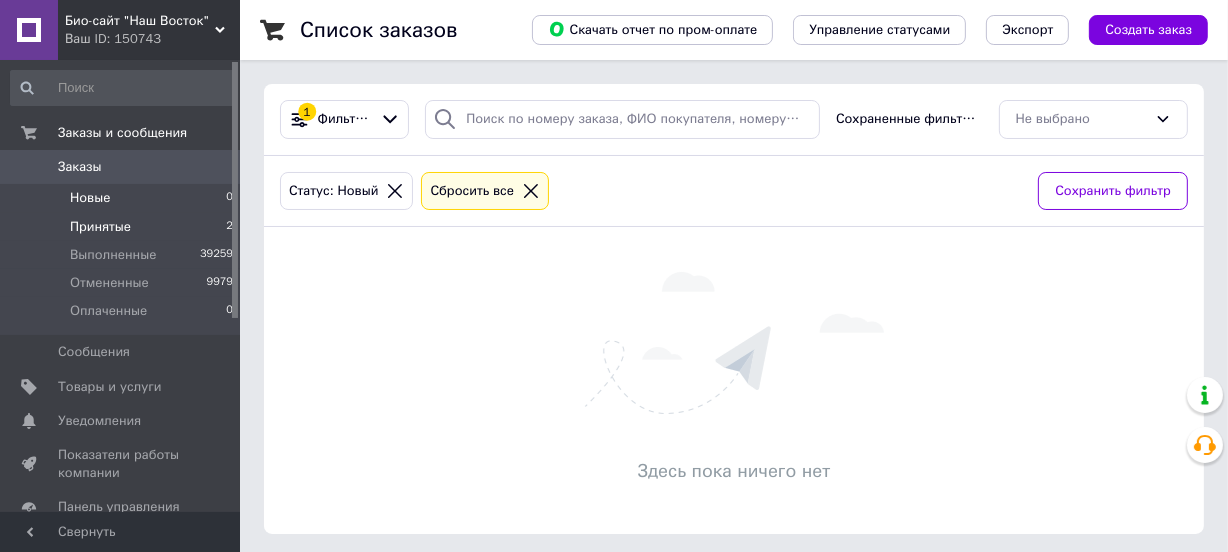 click on "Принятые" at bounding box center [100, 227] 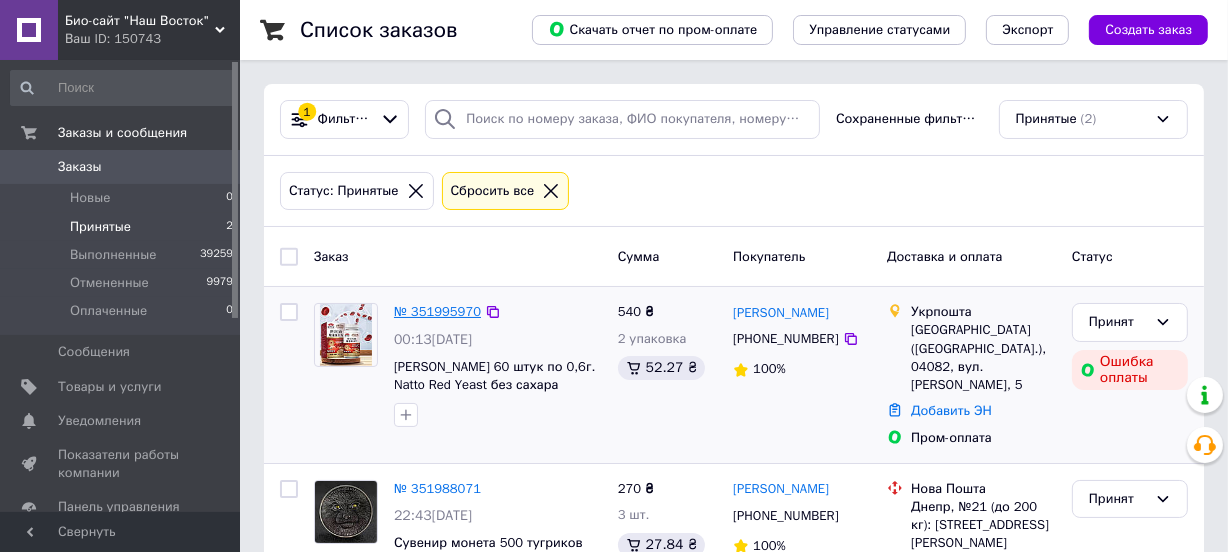 click on "№ 351995970" at bounding box center [437, 311] 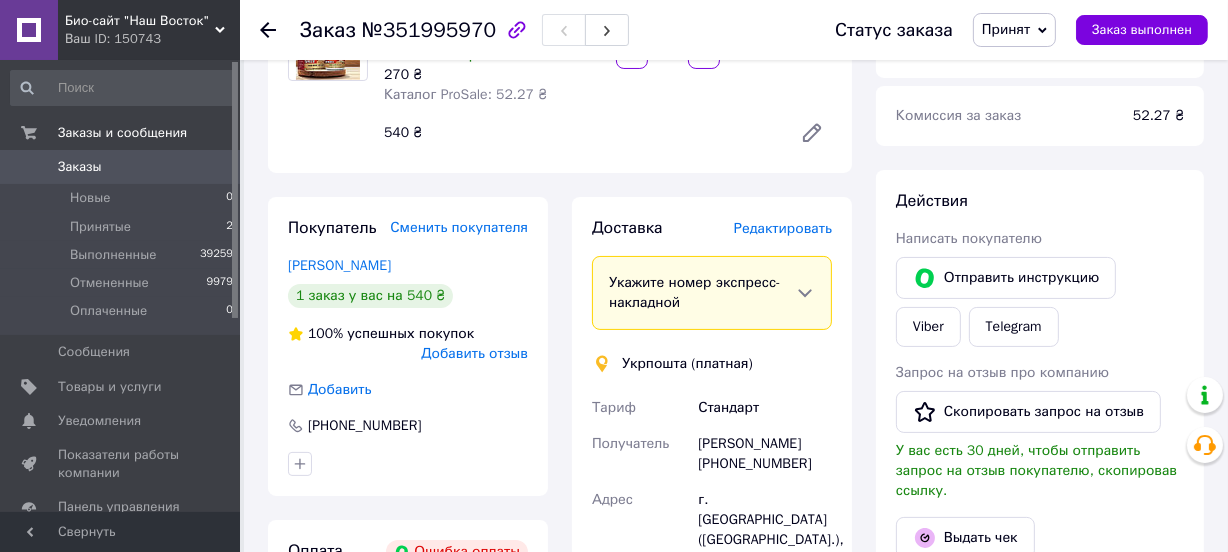 scroll, scrollTop: 272, scrollLeft: 0, axis: vertical 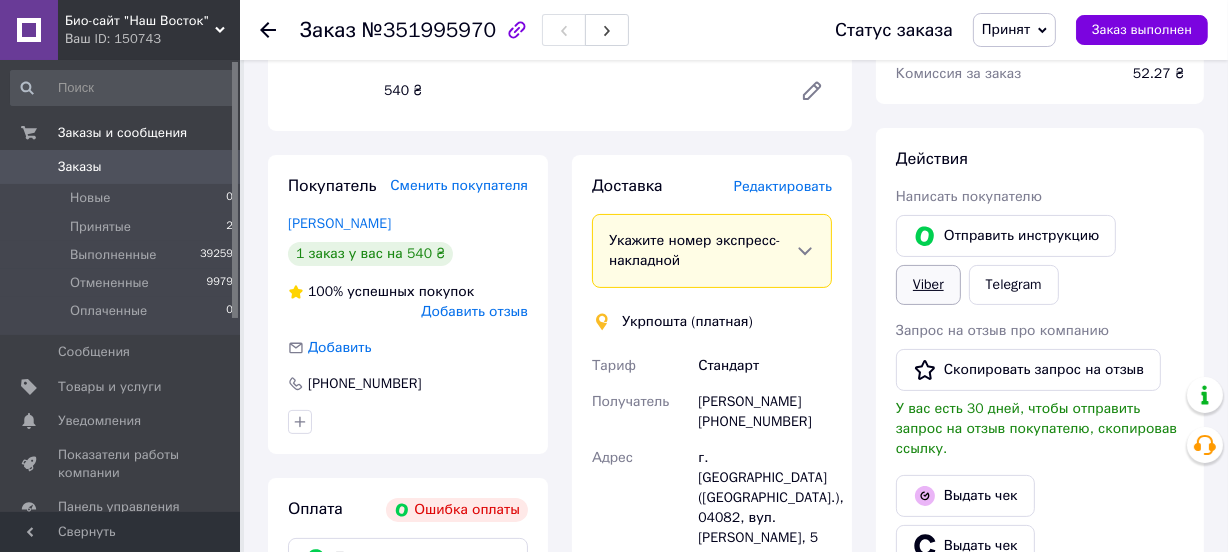 click on "Viber" at bounding box center (928, 285) 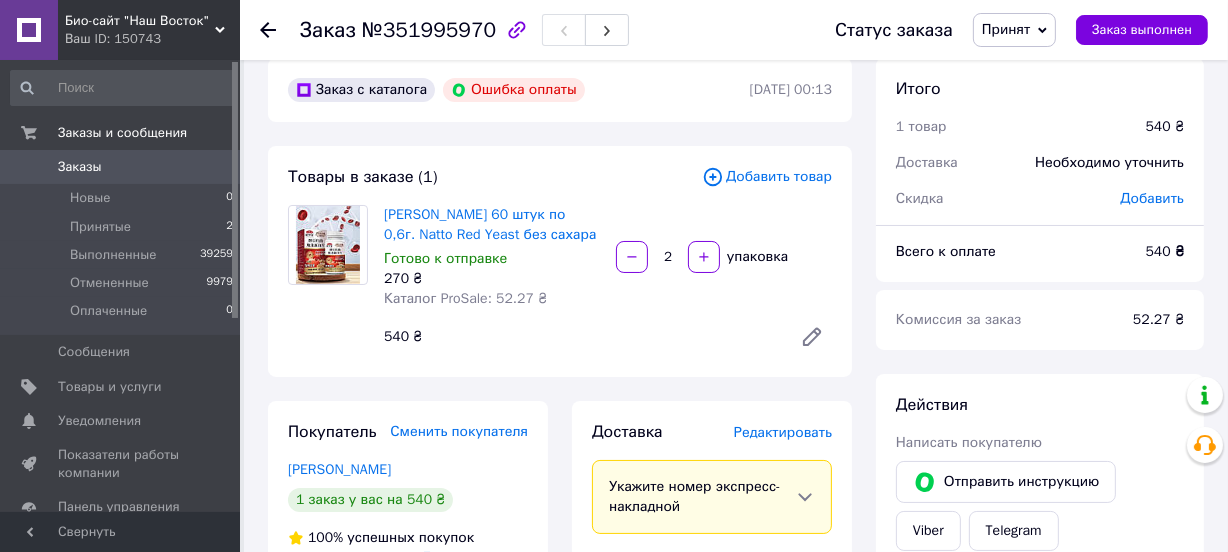 scroll, scrollTop: 0, scrollLeft: 0, axis: both 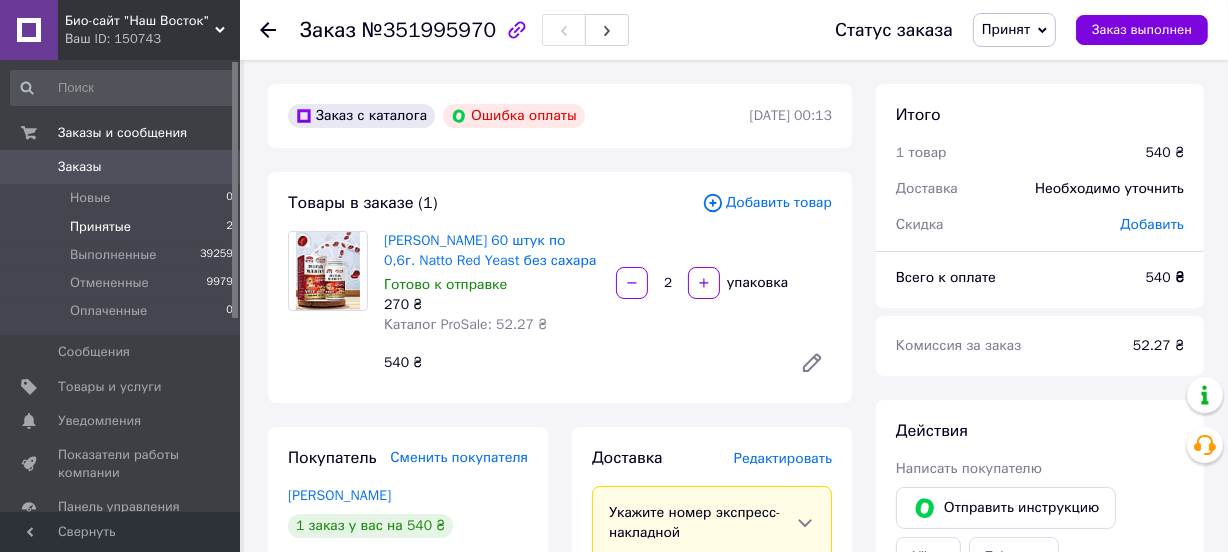 click on "Принятые" at bounding box center [100, 227] 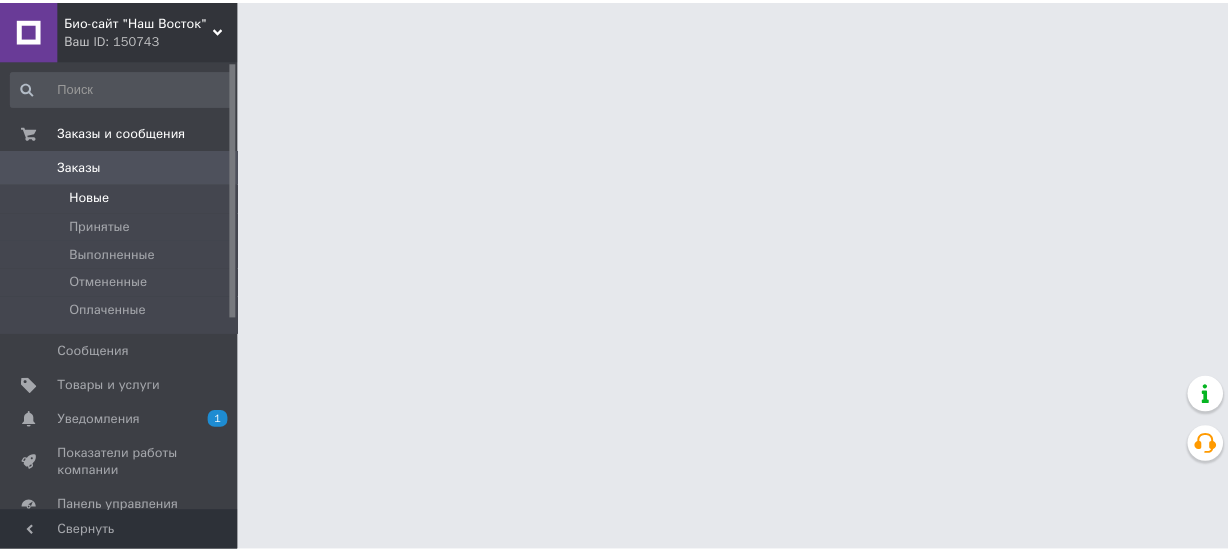 scroll, scrollTop: 0, scrollLeft: 0, axis: both 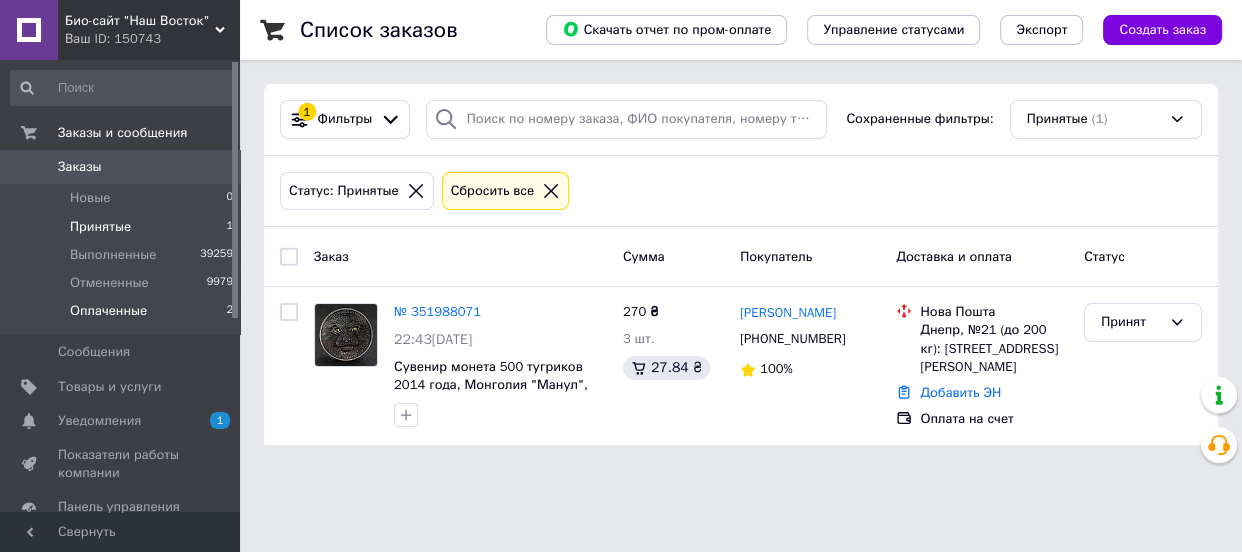 click on "Оплаченные" at bounding box center [108, 311] 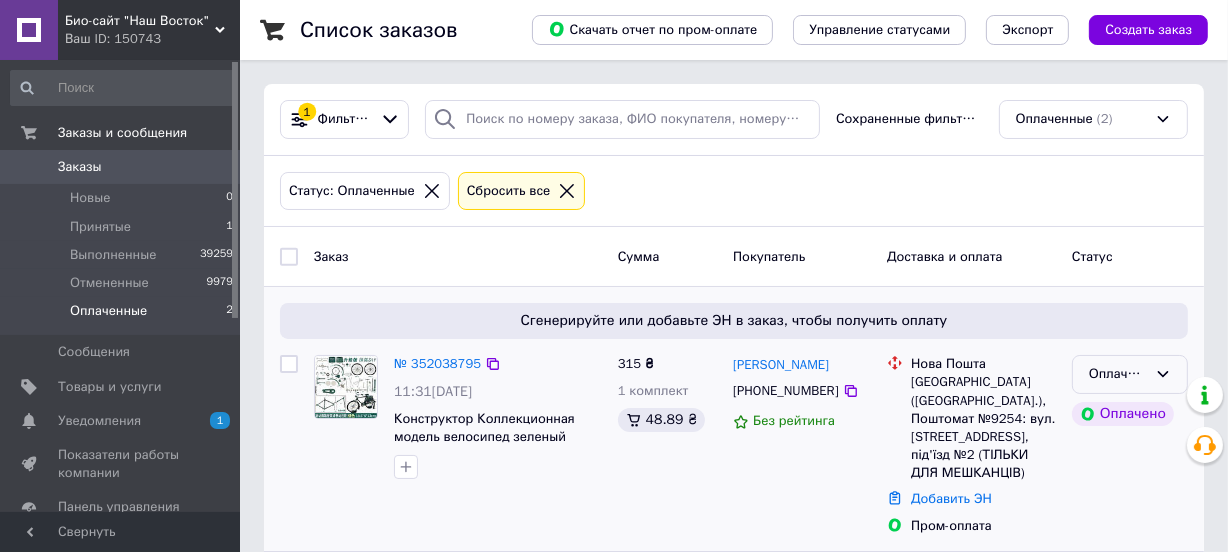 click on "Оплаченный" at bounding box center (1118, 374) 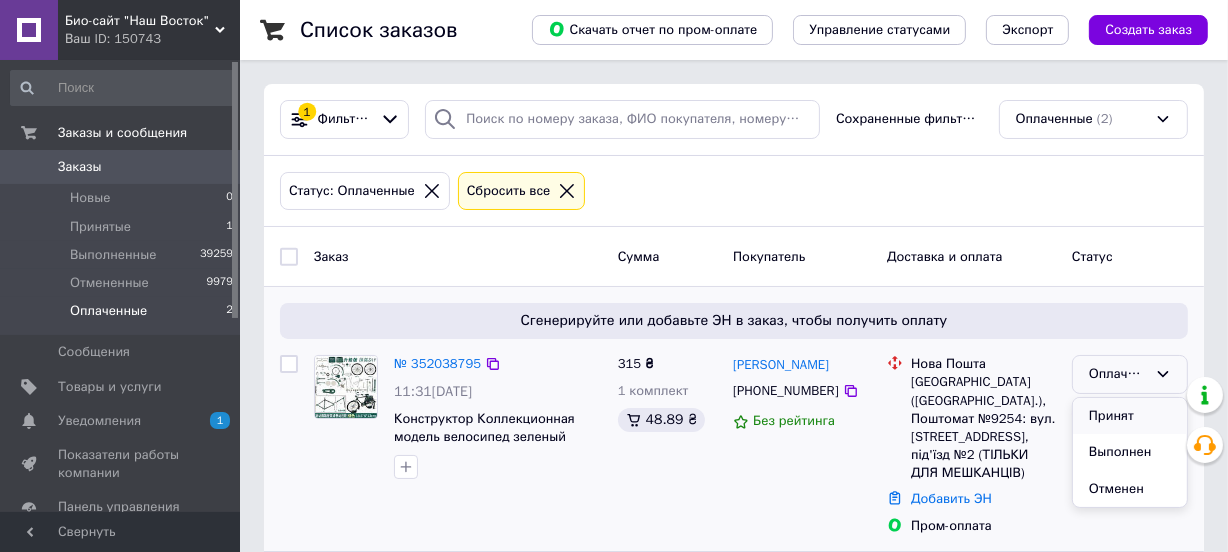 click on "Принят" at bounding box center [1130, 416] 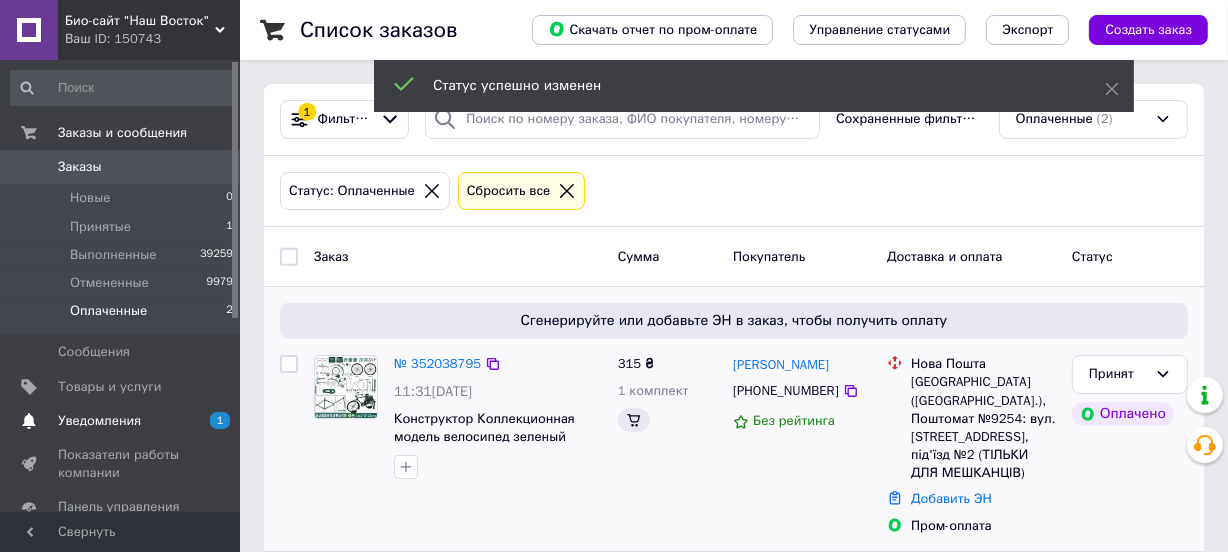 click on "Уведомления" at bounding box center [99, 421] 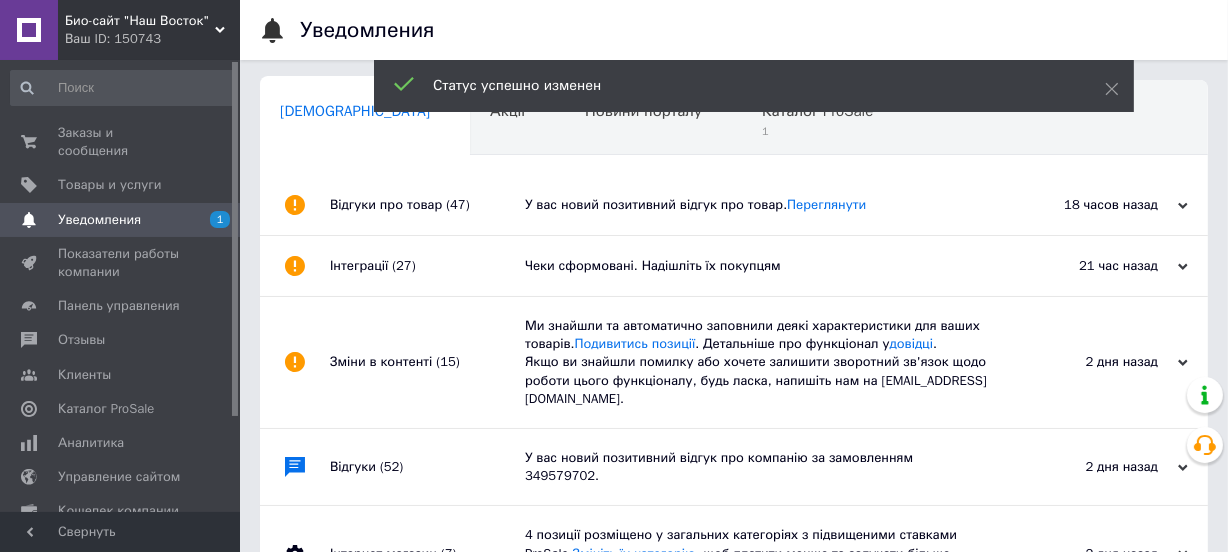 scroll, scrollTop: 0, scrollLeft: 2, axis: horizontal 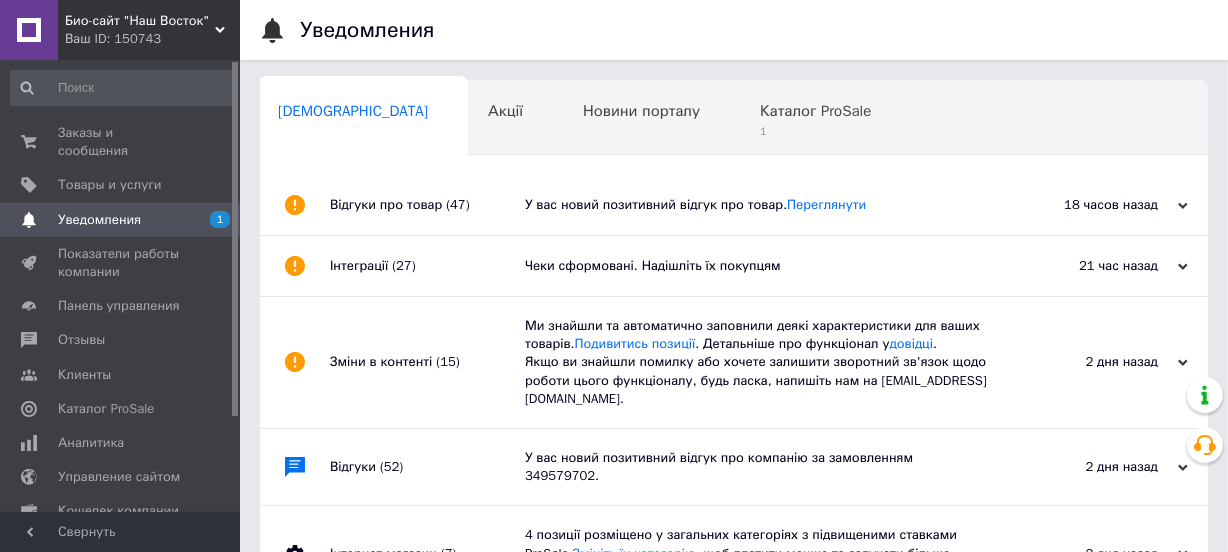 click on "Відгуки про товар   (47)" at bounding box center (427, 205) 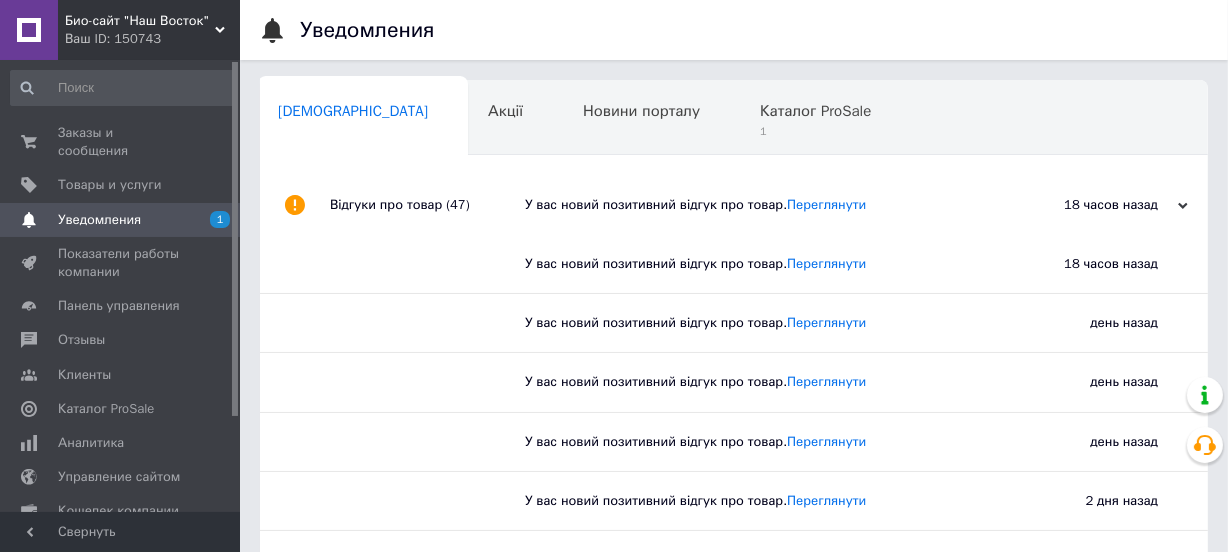 click on "Відгуки про товар   (47)" at bounding box center [427, 205] 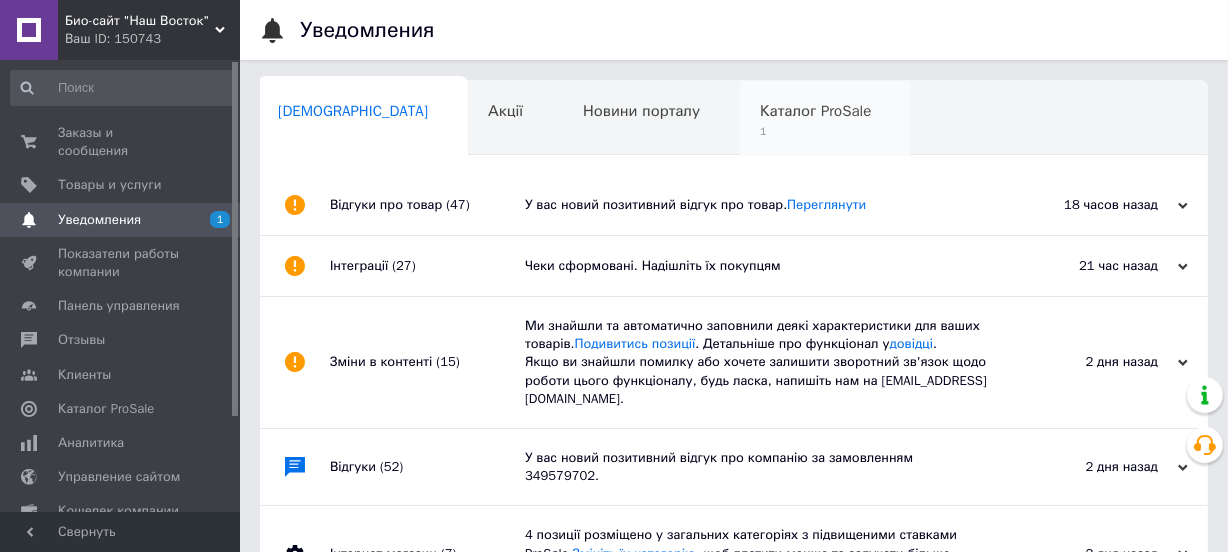 click on "1" at bounding box center (815, 131) 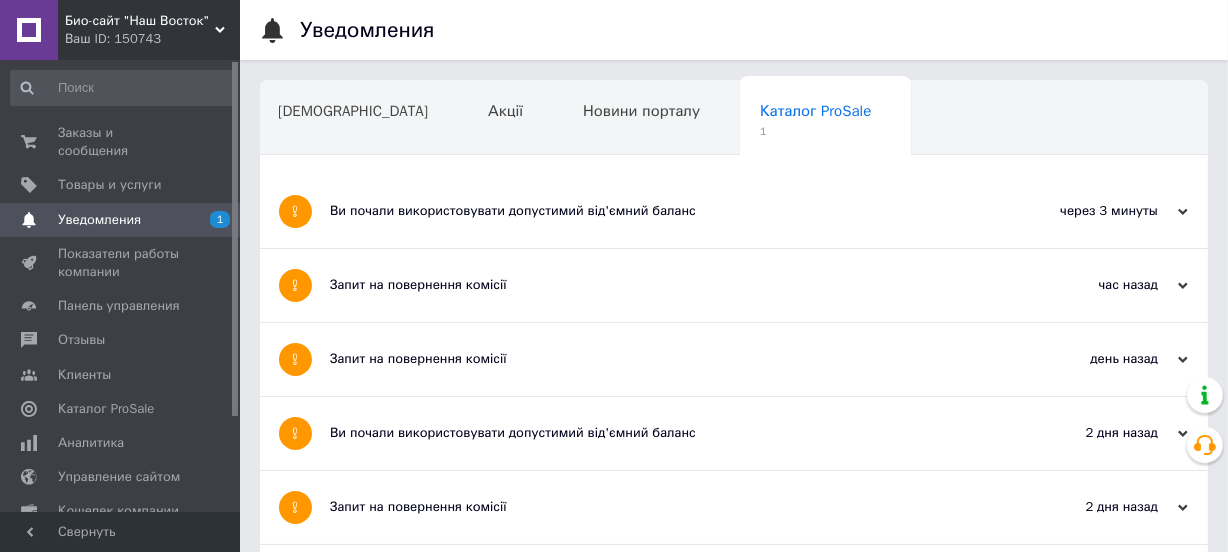 click on "Уведомления" at bounding box center (99, 220) 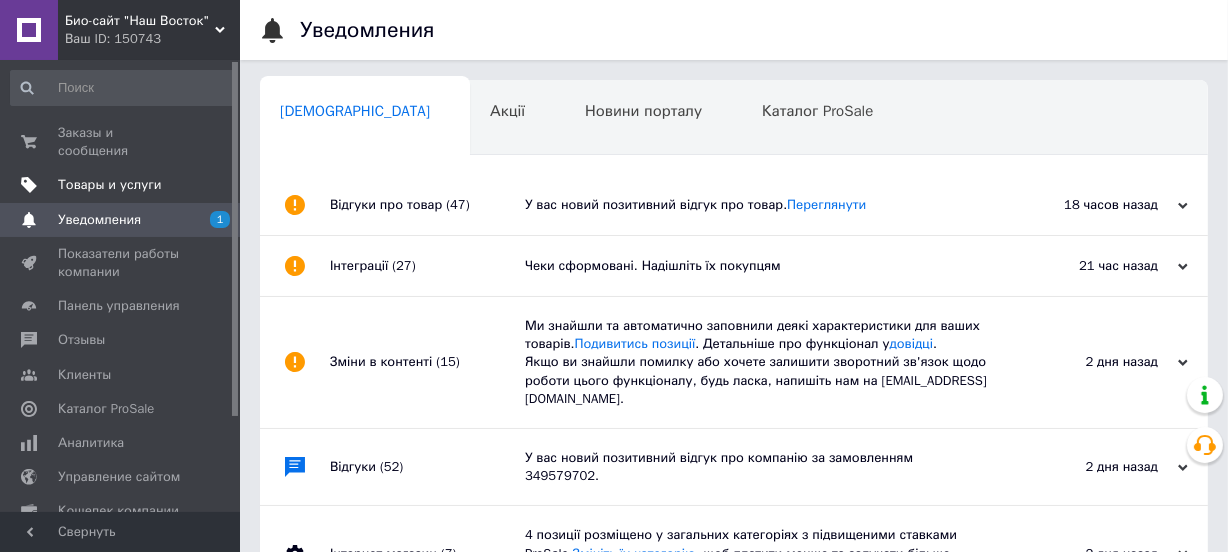 scroll, scrollTop: 0, scrollLeft: 2, axis: horizontal 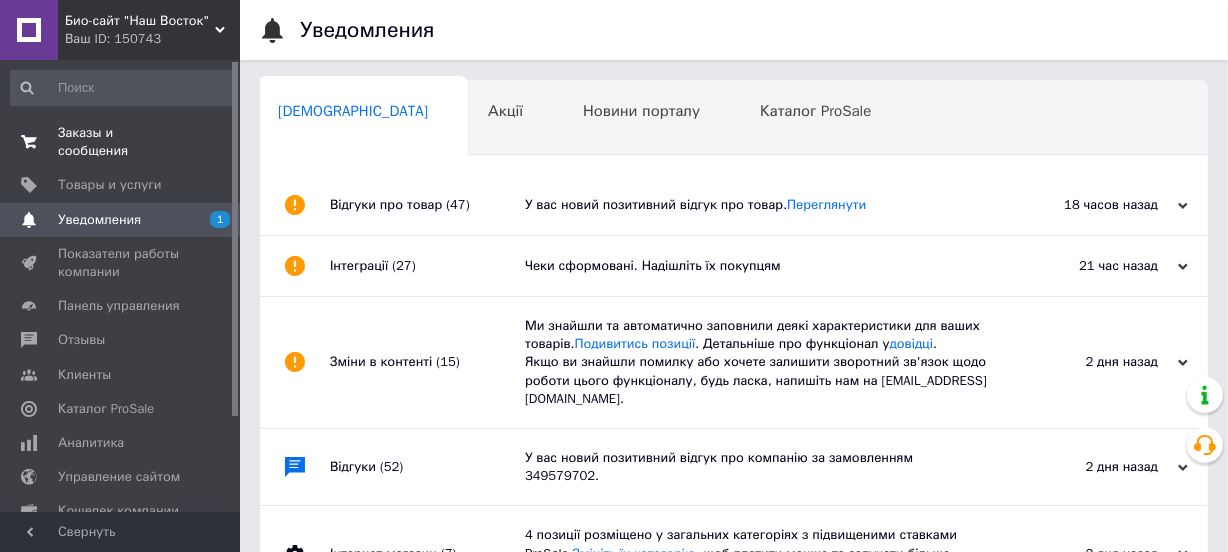 click on "Заказы и сообщения" at bounding box center [121, 142] 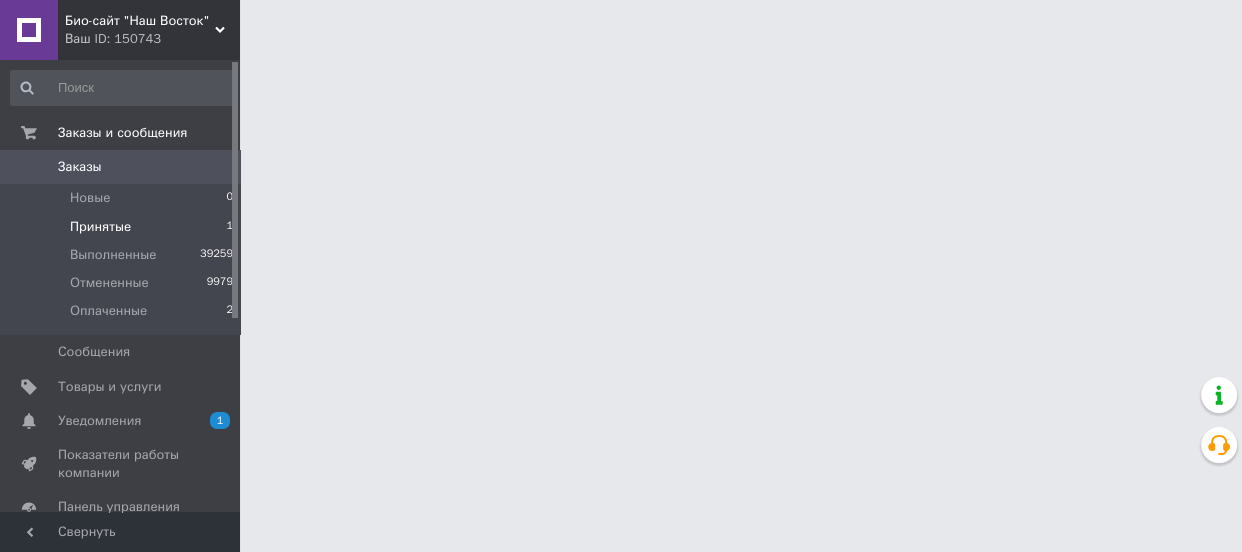 click on "Принятые" at bounding box center (100, 227) 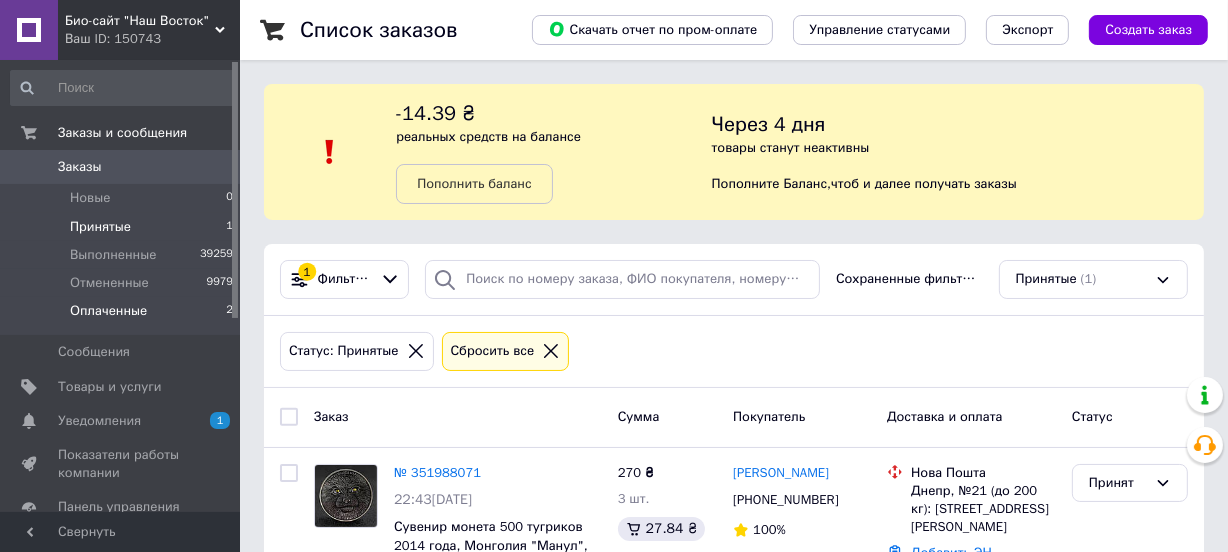 click on "Оплаченные" at bounding box center [108, 311] 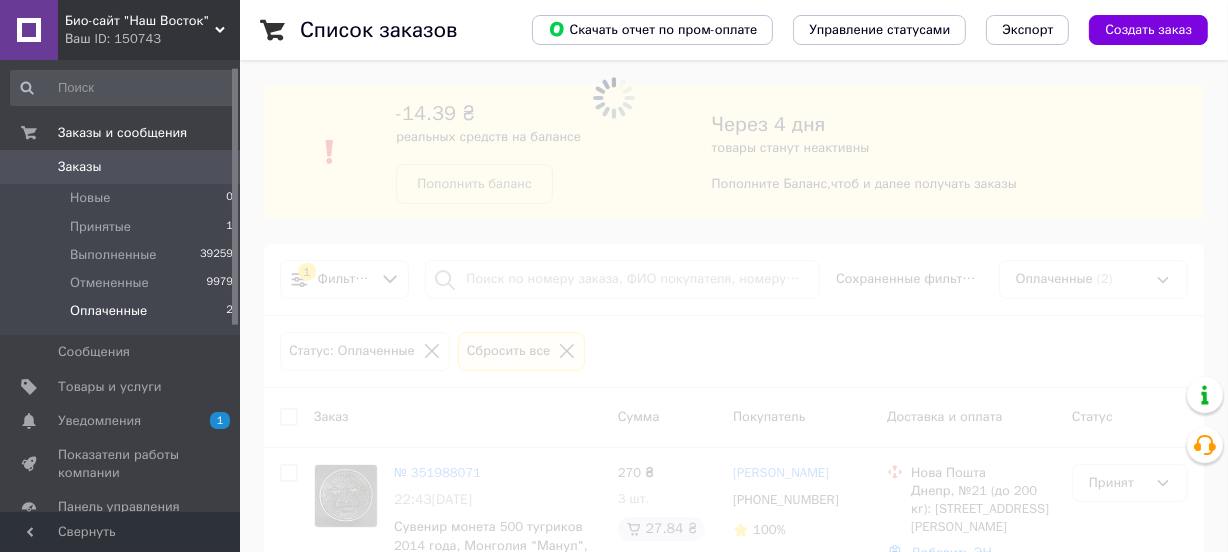 scroll, scrollTop: 90, scrollLeft: 0, axis: vertical 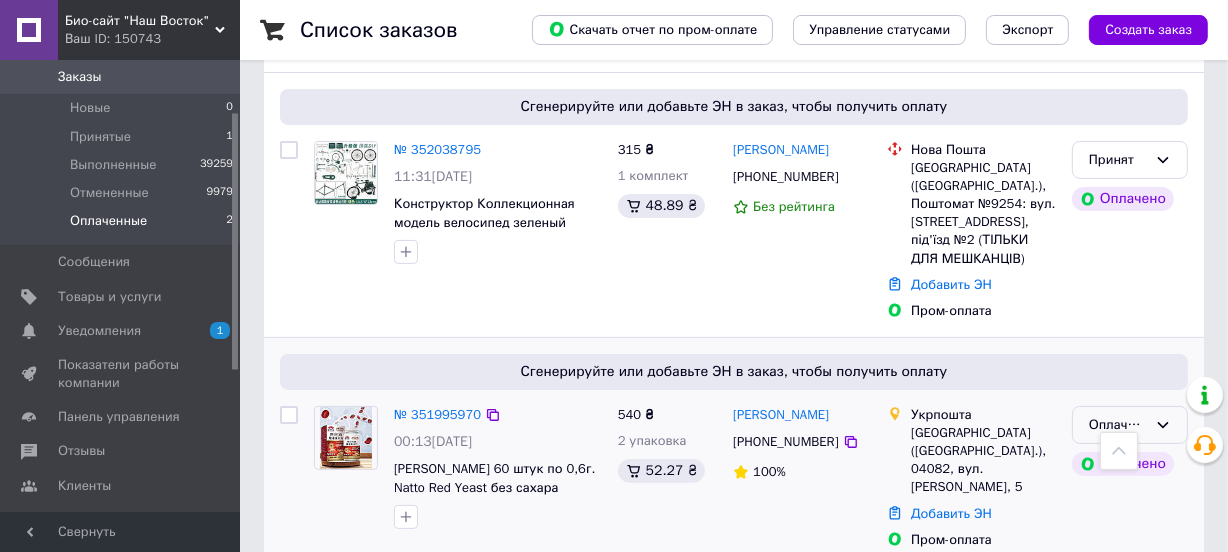 click on "Оплаченный" at bounding box center [1118, 425] 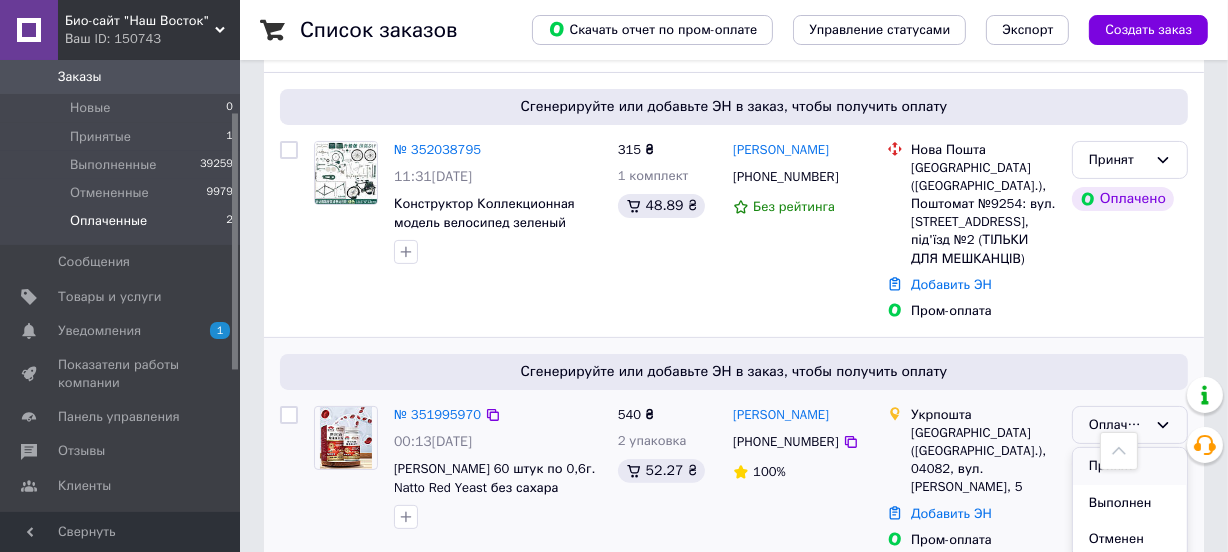 click on "Принят" at bounding box center [1130, 466] 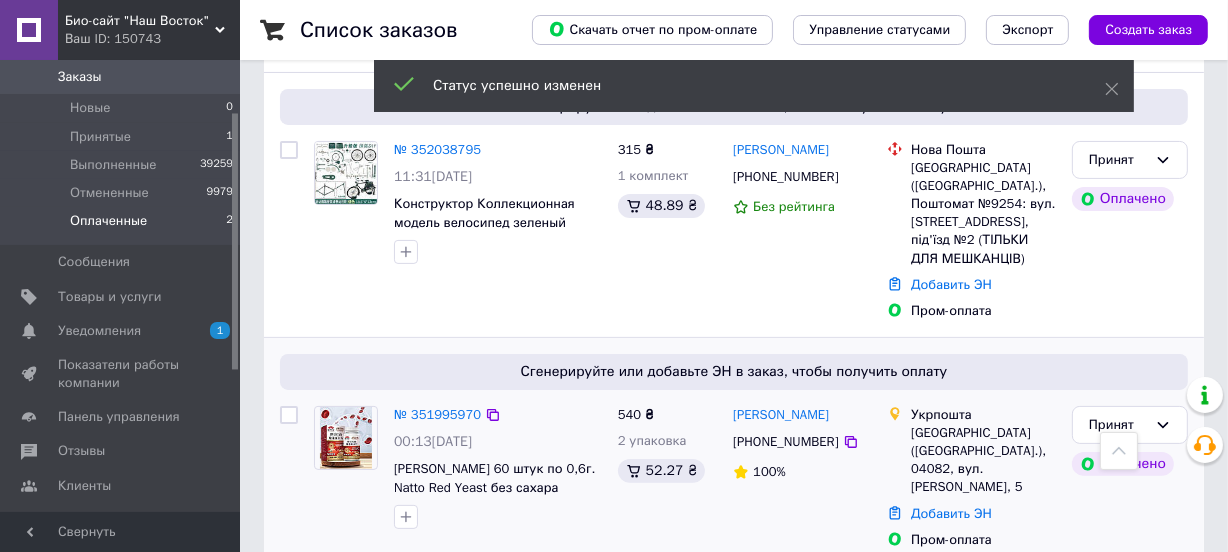 scroll, scrollTop: 0, scrollLeft: 0, axis: both 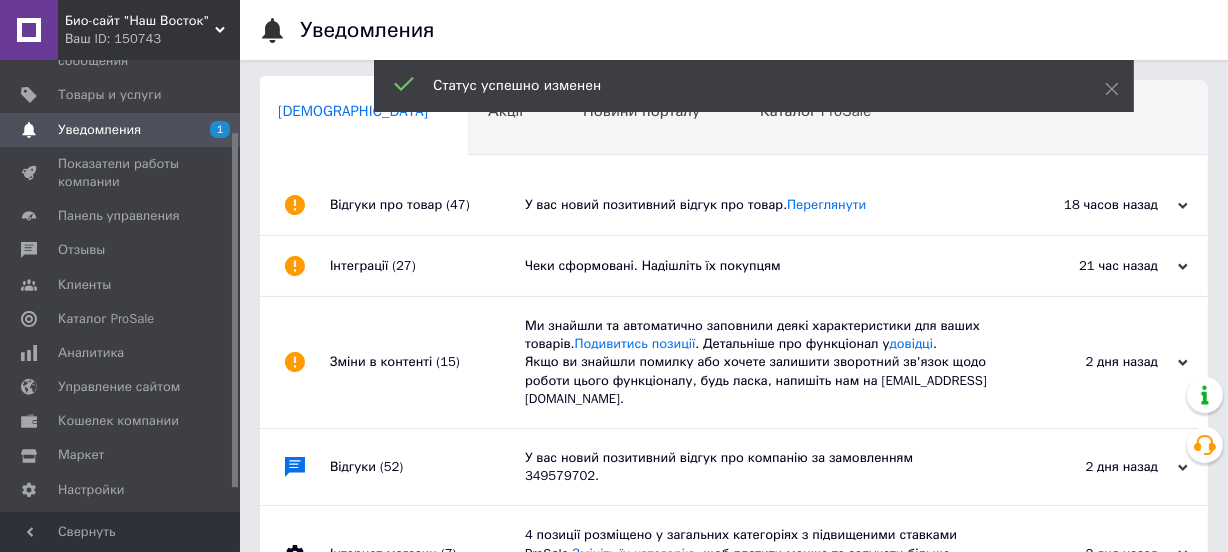 click on "Відгуки про товар   (47)" at bounding box center [427, 205] 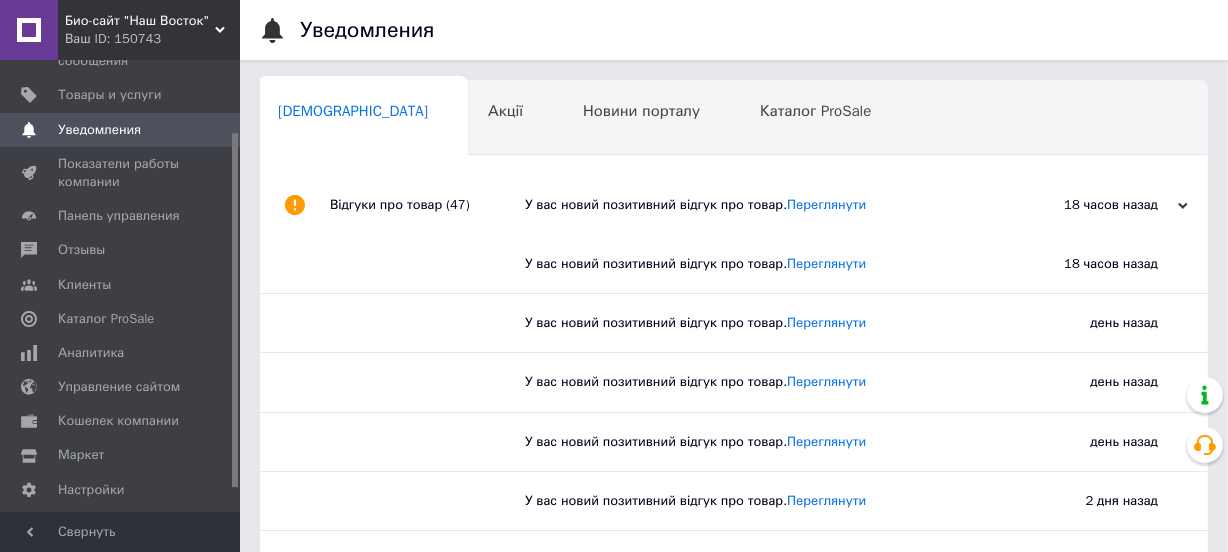 click on "Відгуки про товар   (47)" at bounding box center (427, 205) 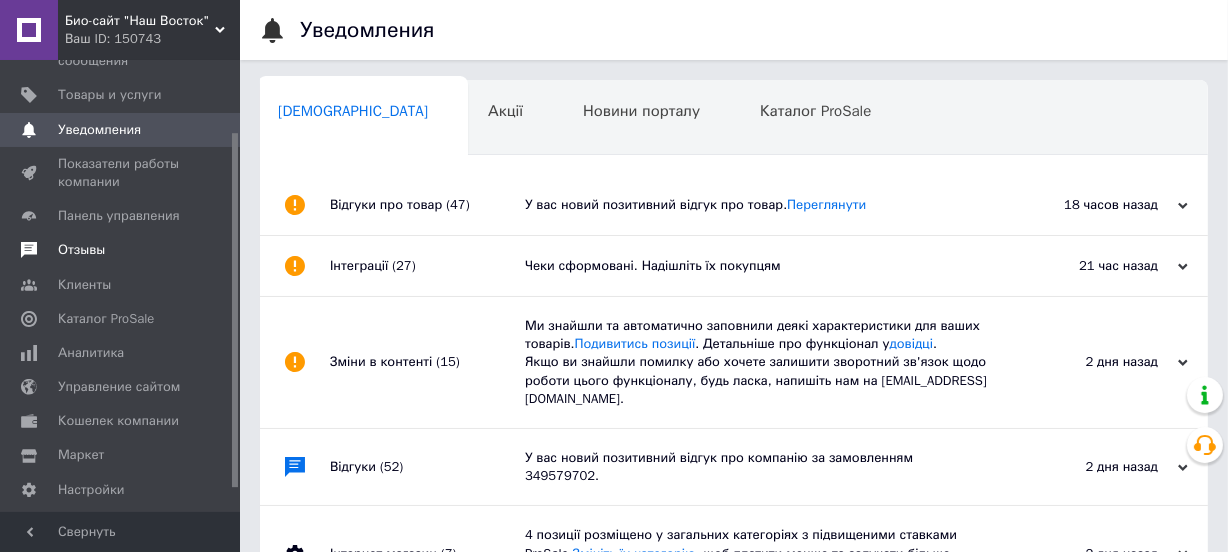 click on "Отзывы" at bounding box center [81, 250] 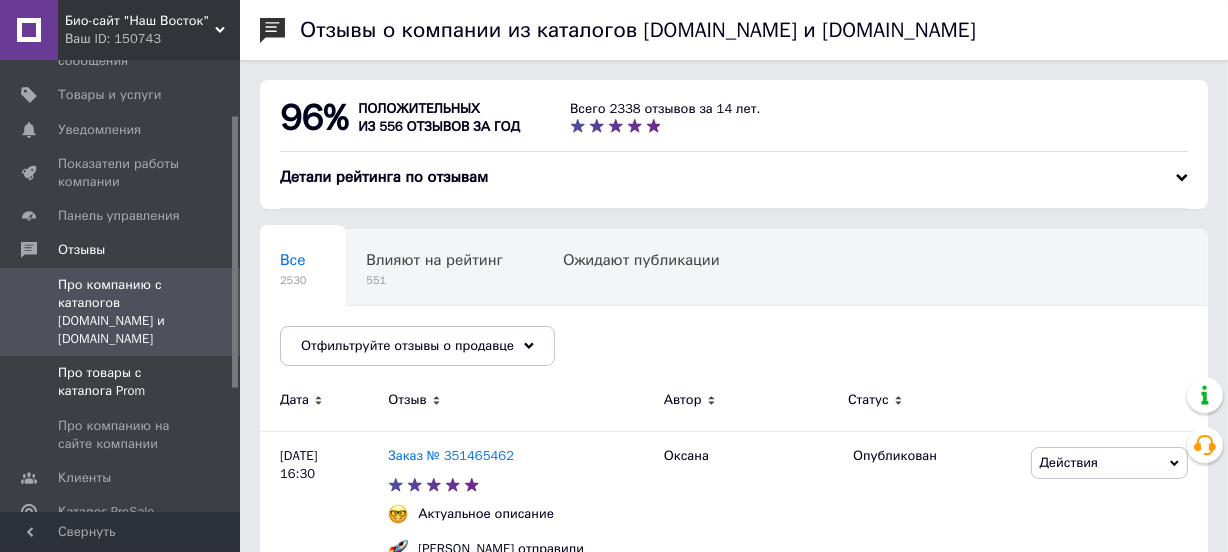 click on "Про товары с каталога Prom" at bounding box center (121, 382) 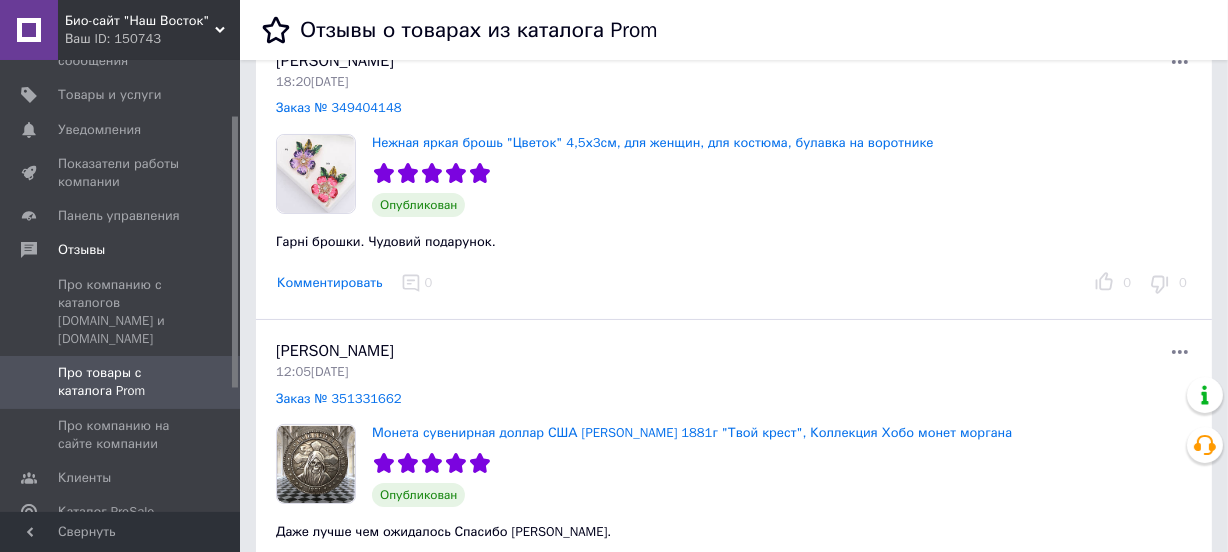 scroll, scrollTop: 90, scrollLeft: 0, axis: vertical 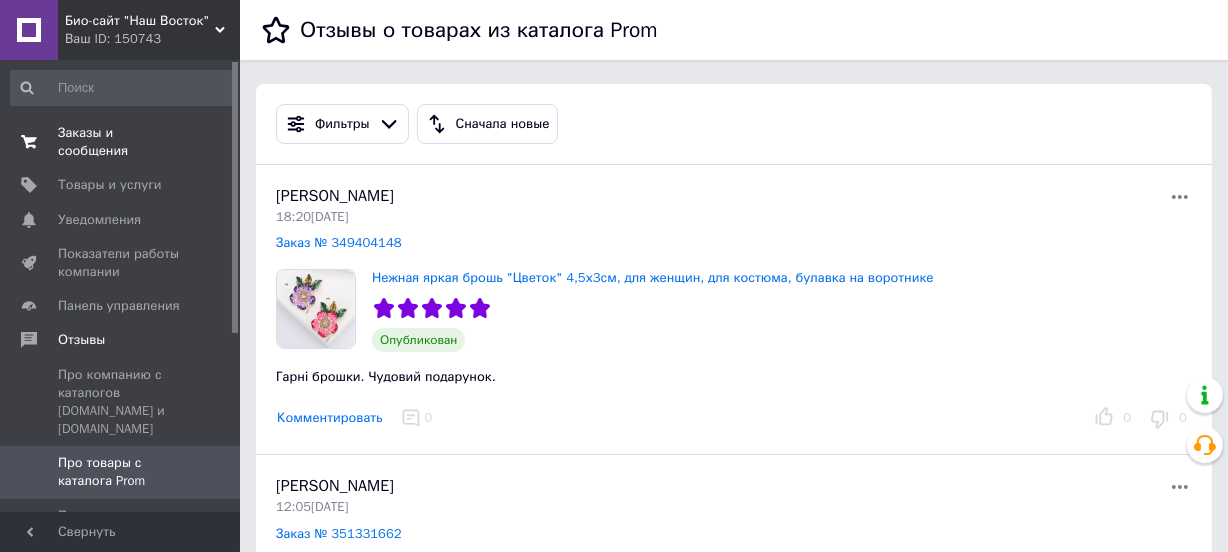 click on "Заказы и сообщения" at bounding box center [121, 142] 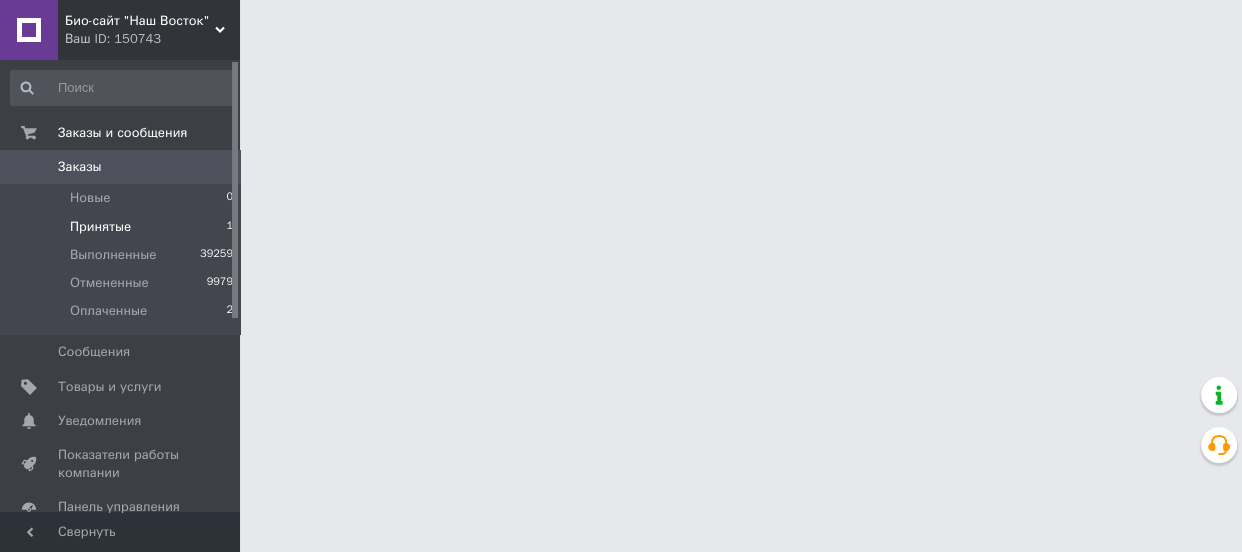 click on "Принятые" at bounding box center (100, 227) 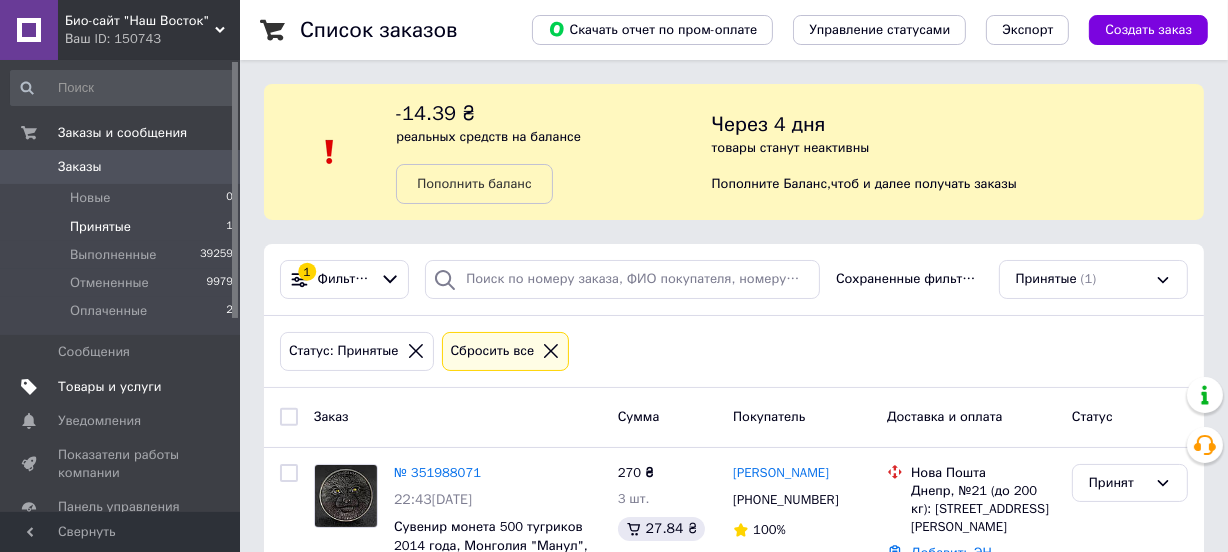 click on "Товары и услуги" at bounding box center [110, 387] 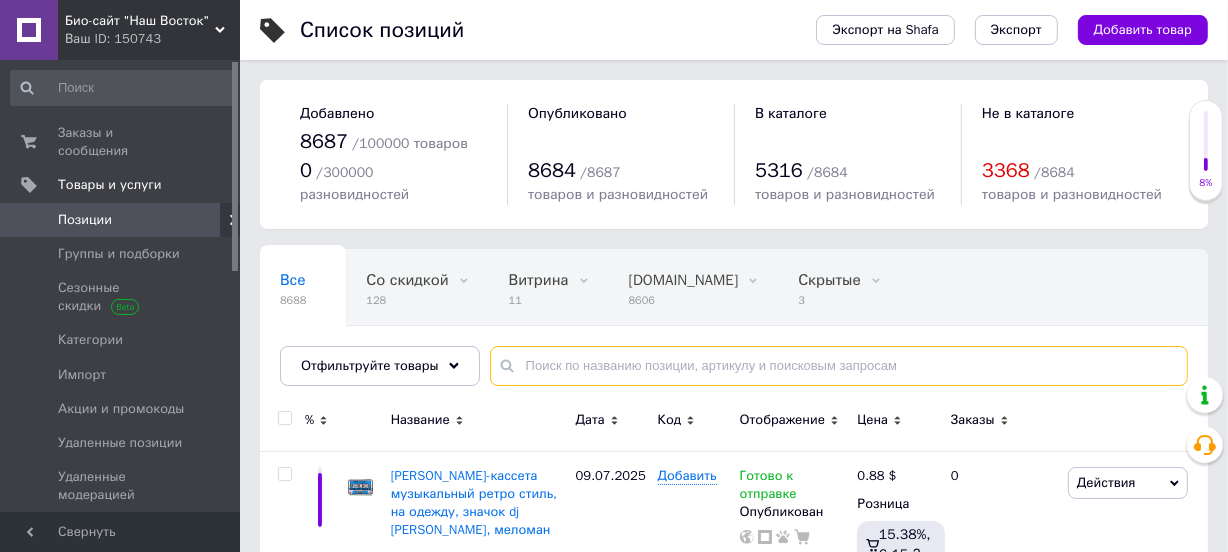 click at bounding box center [839, 366] 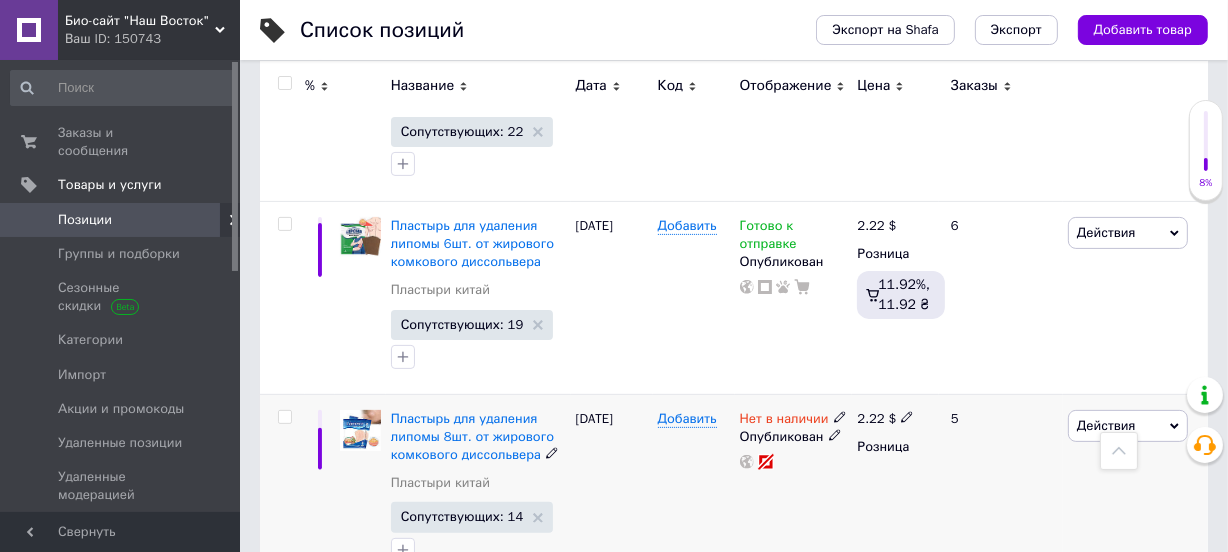 scroll, scrollTop: 454, scrollLeft: 0, axis: vertical 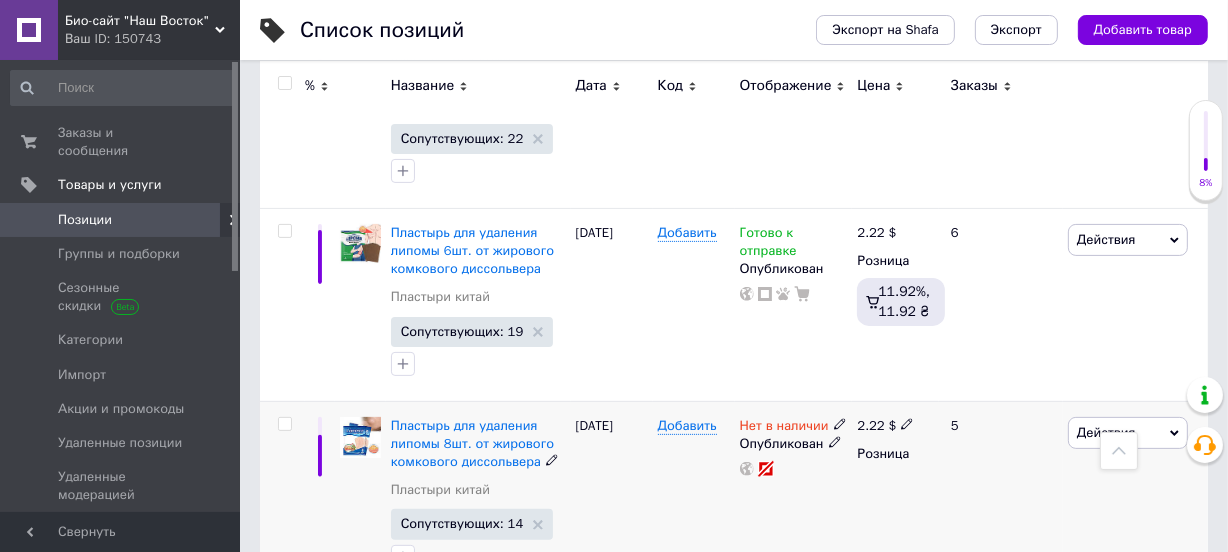 type on "липома" 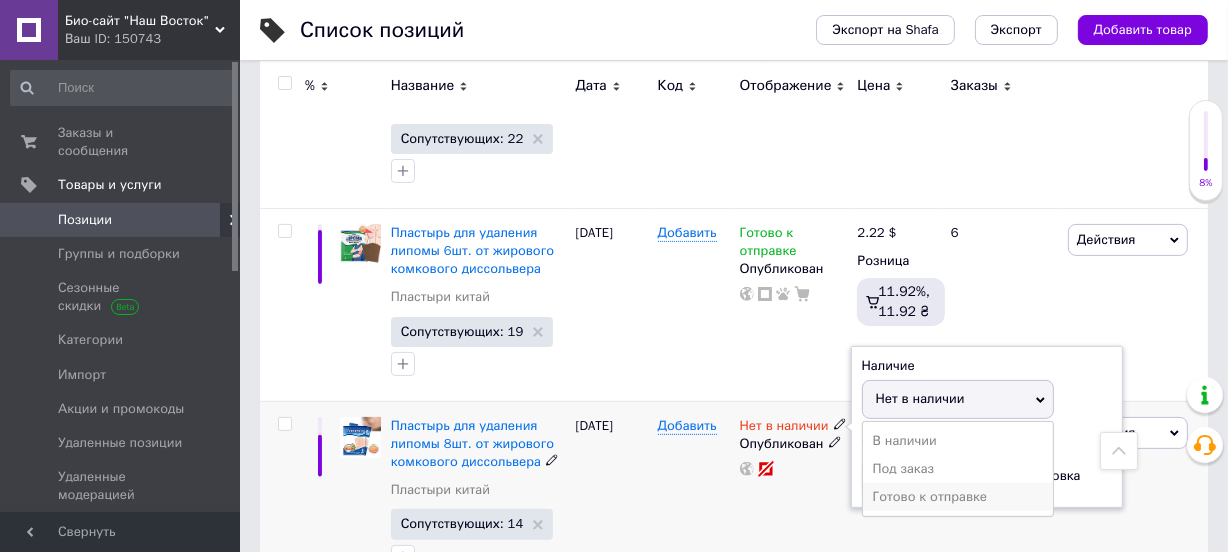 click on "Готово к отправке" at bounding box center [958, 497] 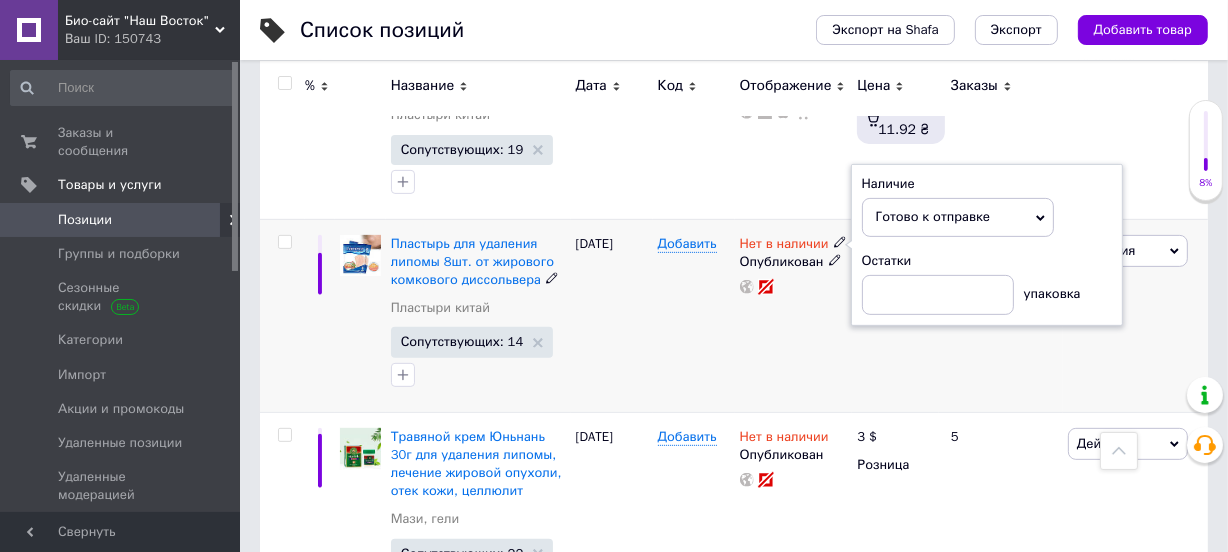 click on "Добавить" at bounding box center (694, 315) 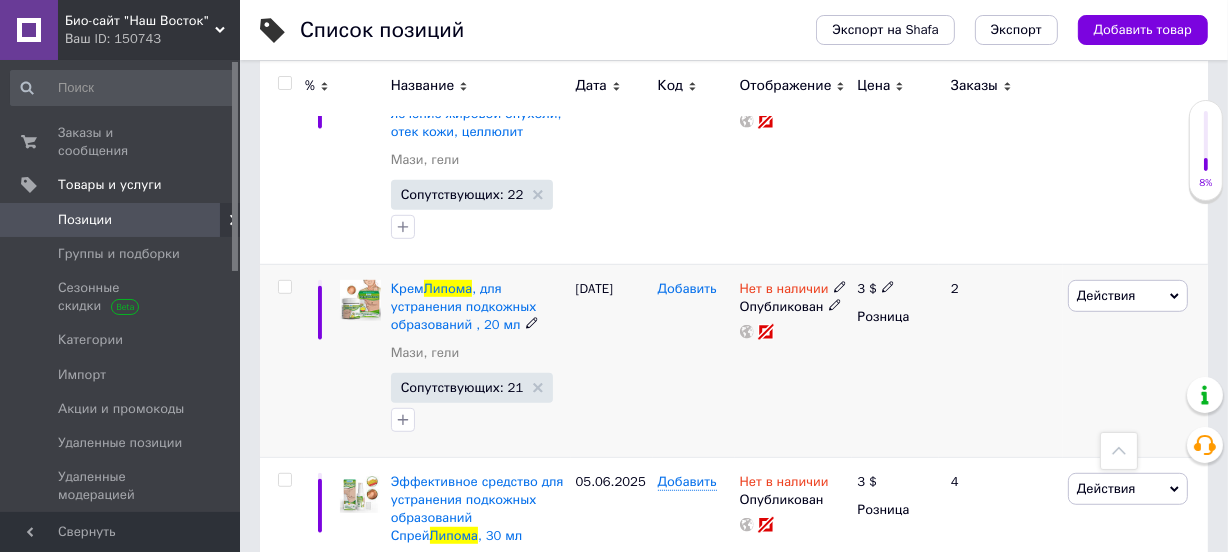 scroll, scrollTop: 1090, scrollLeft: 0, axis: vertical 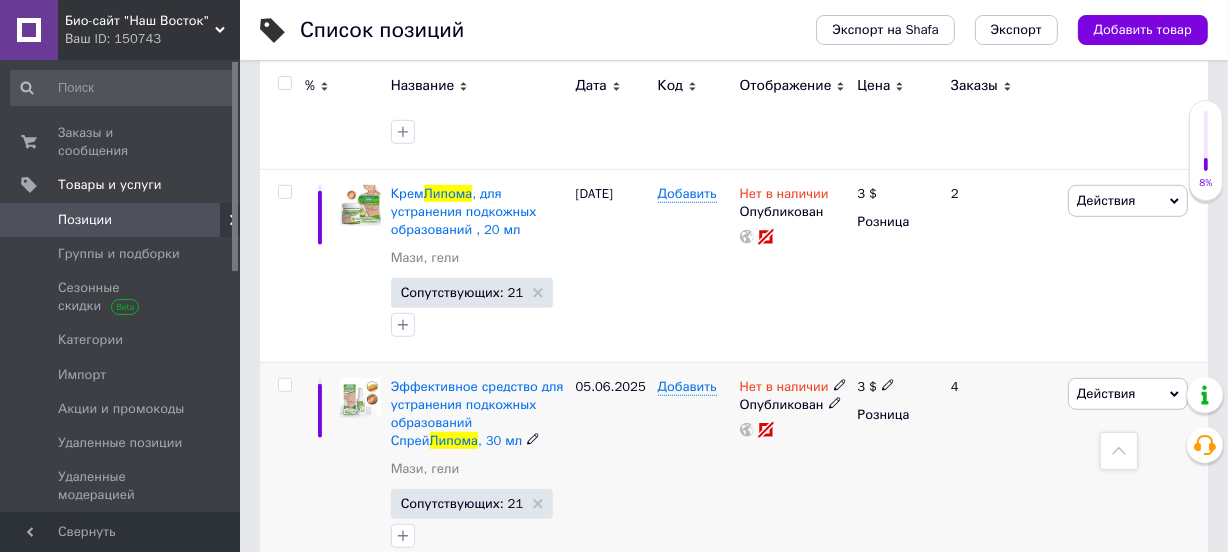 click on "Нет в наличии" at bounding box center [784, 389] 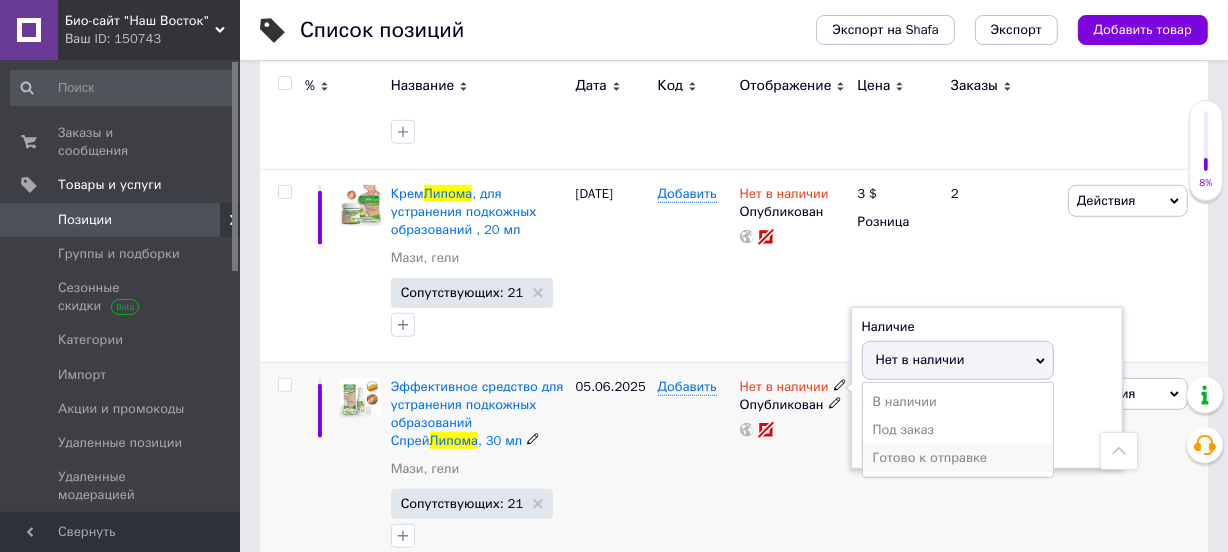 click on "Готово к отправке" at bounding box center (958, 458) 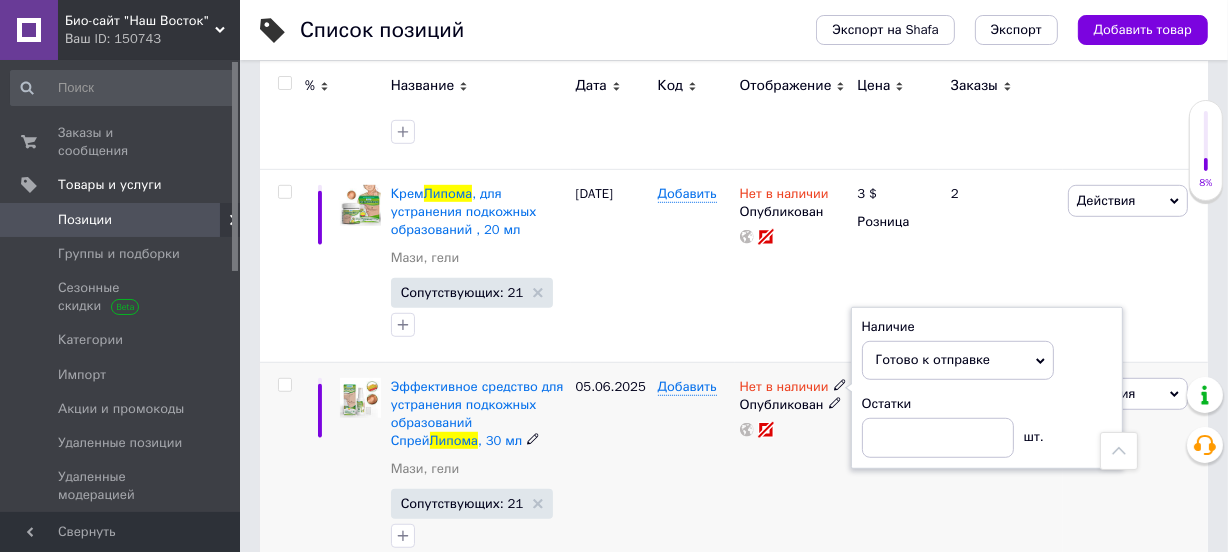 click on "Добавить" at bounding box center (694, 467) 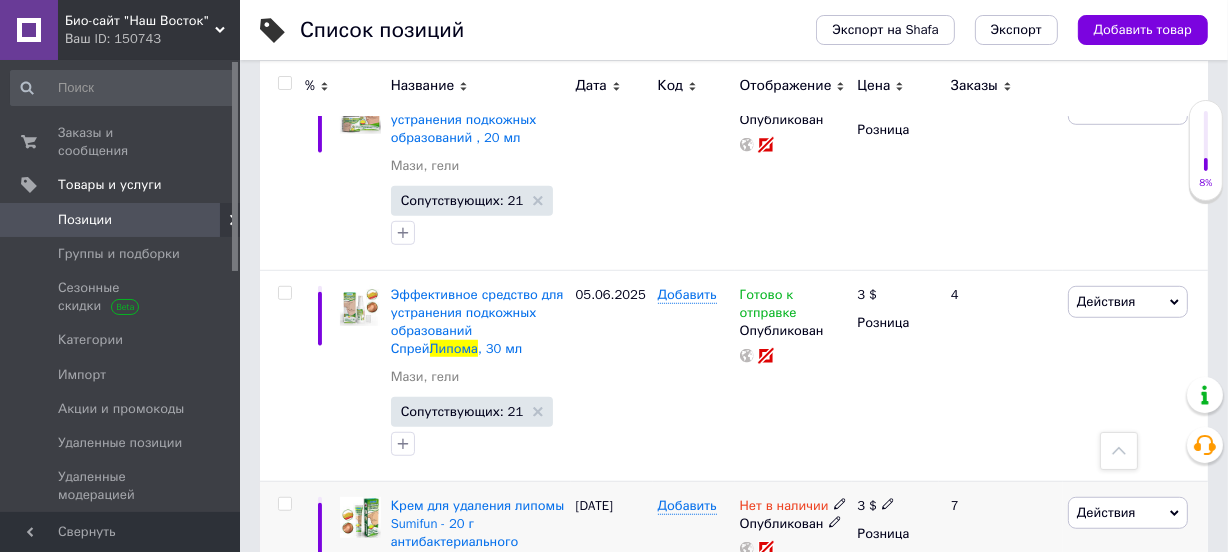 scroll, scrollTop: 1181, scrollLeft: 0, axis: vertical 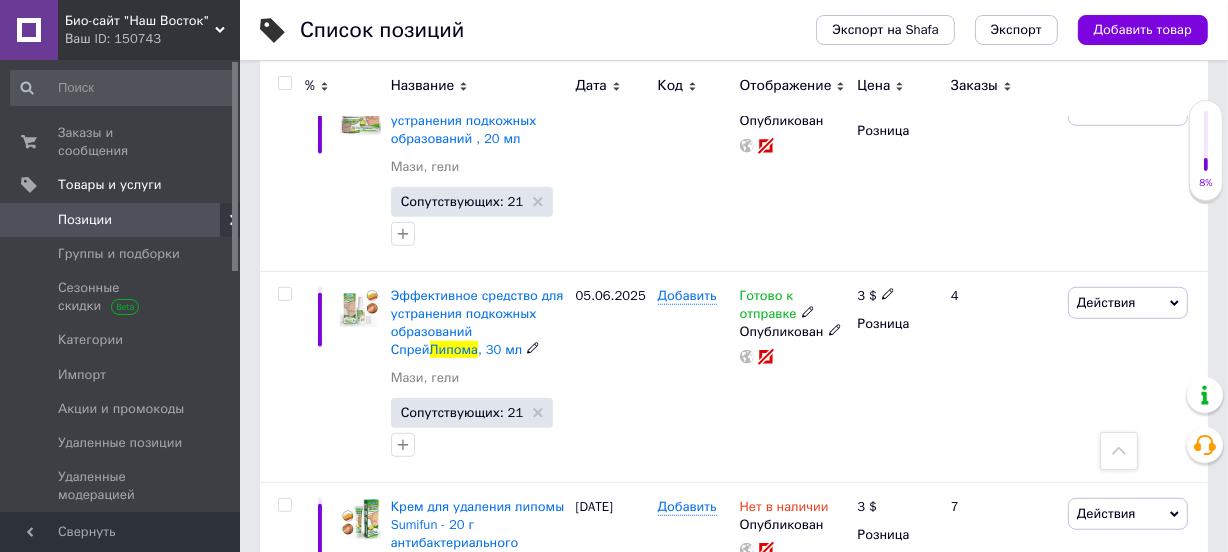 click on "Готово к отправке" at bounding box center (768, 307) 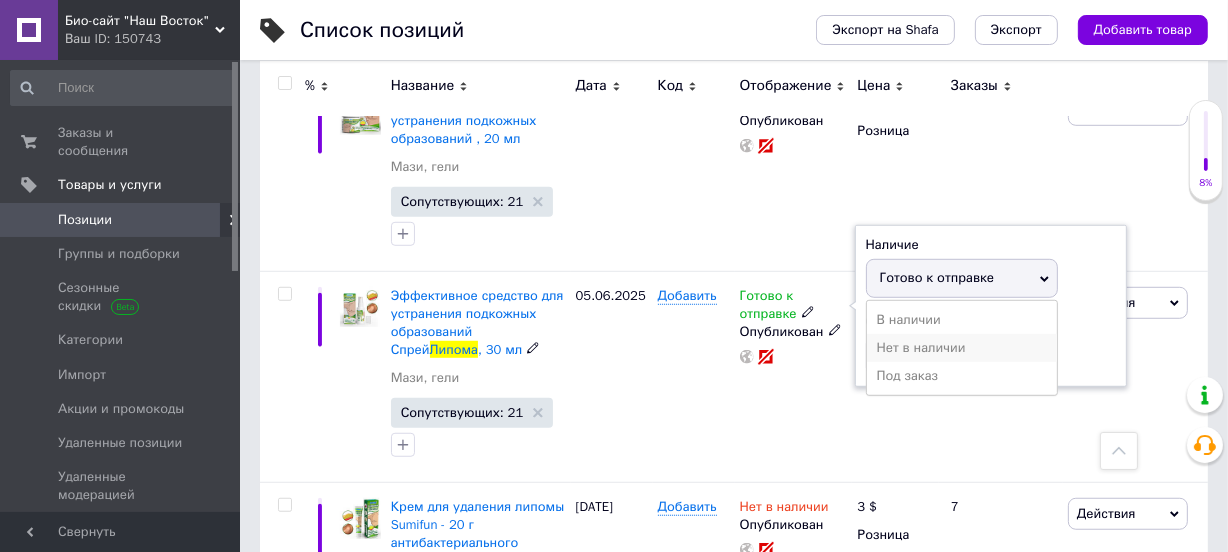 click on "Нет в наличии" at bounding box center (962, 348) 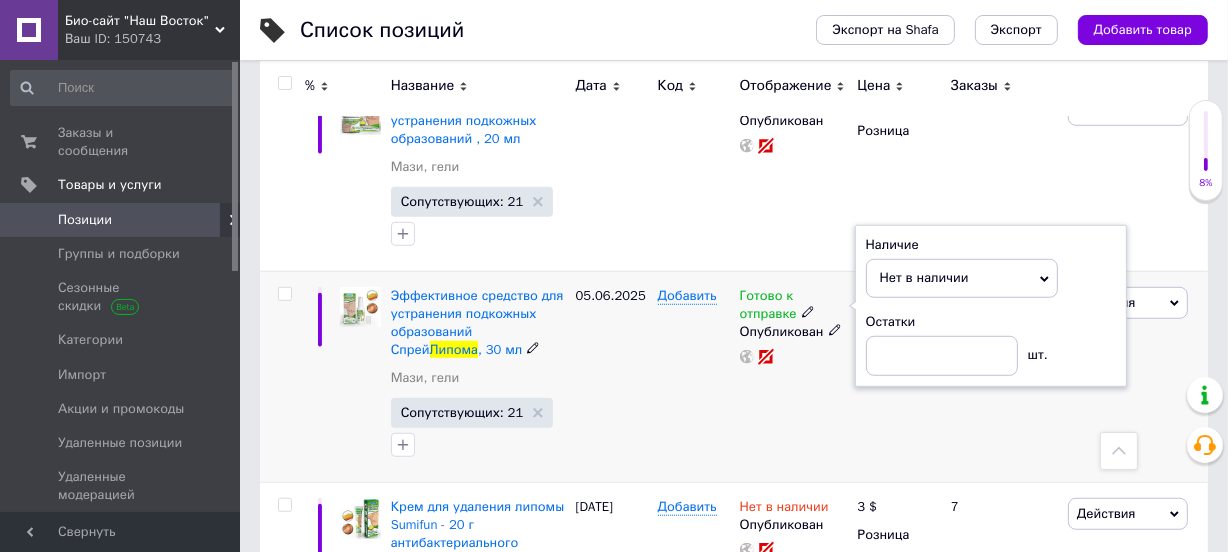 click on "Добавить" at bounding box center [694, 376] 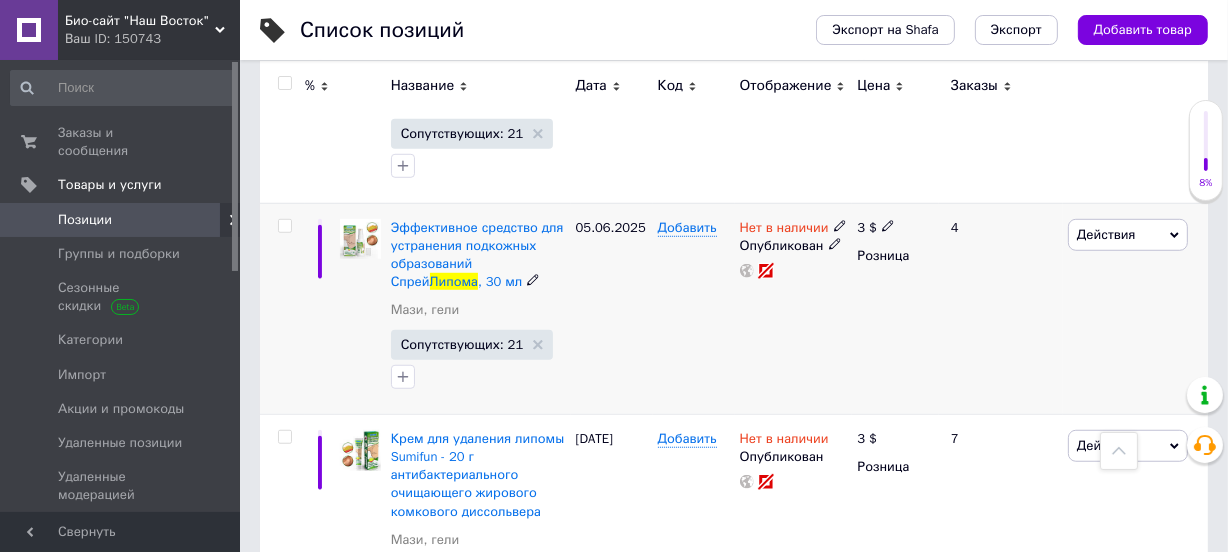 scroll, scrollTop: 1363, scrollLeft: 0, axis: vertical 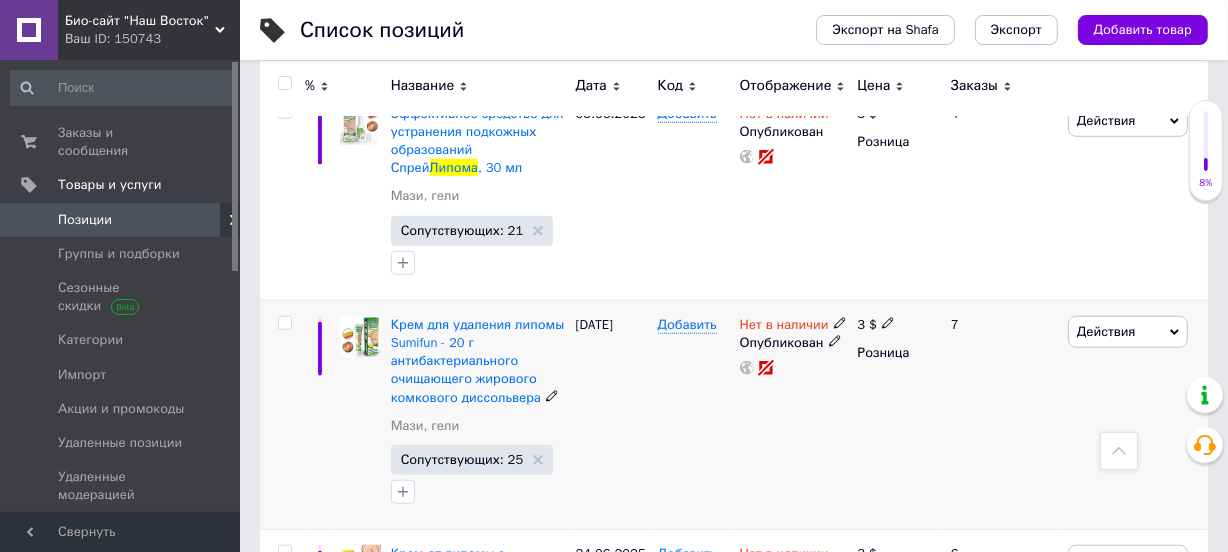 click on "Нет в наличии" at bounding box center [784, 327] 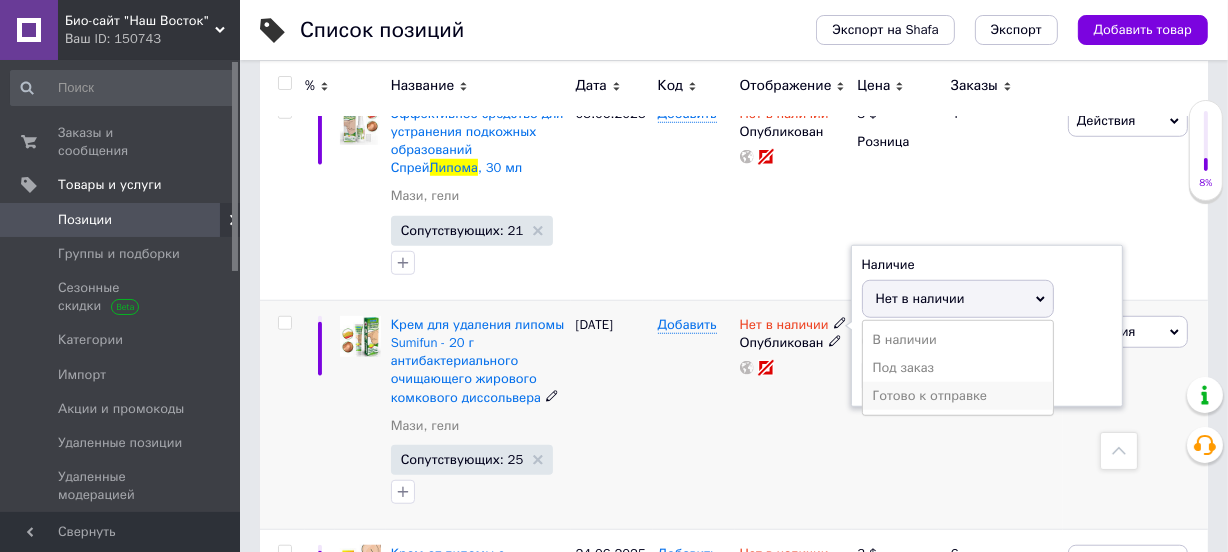 click on "Готово к отправке" at bounding box center (958, 396) 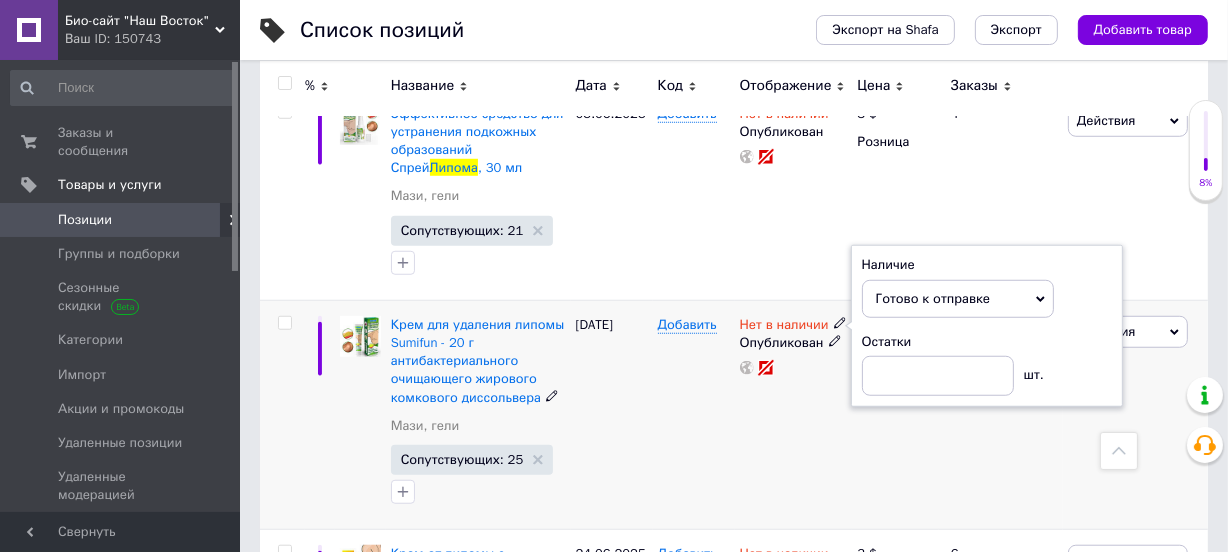 click on "[DATE]" at bounding box center (612, 414) 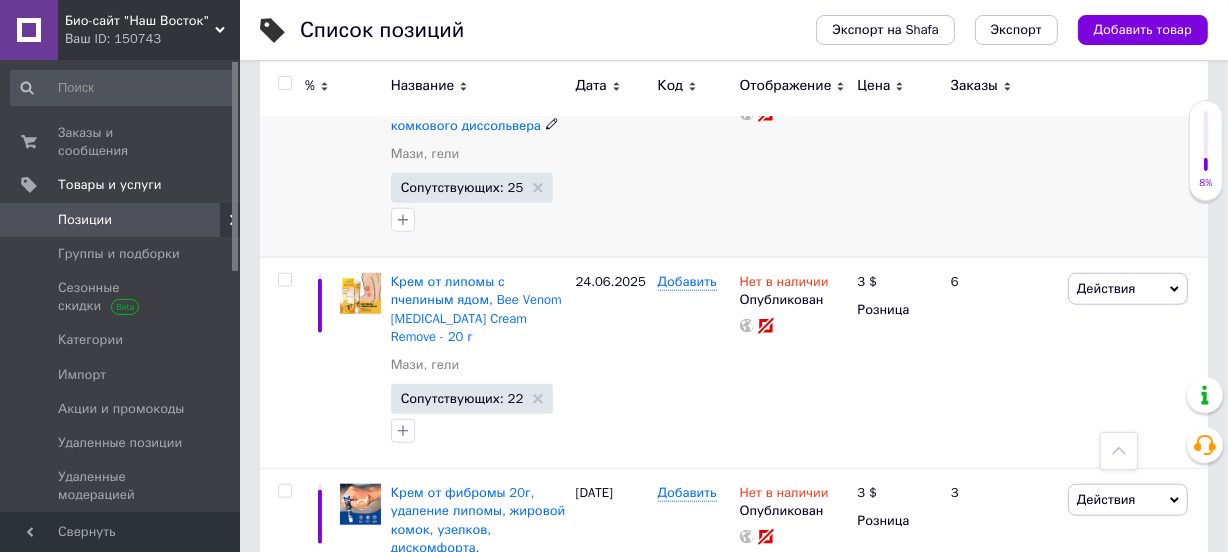scroll, scrollTop: 1636, scrollLeft: 0, axis: vertical 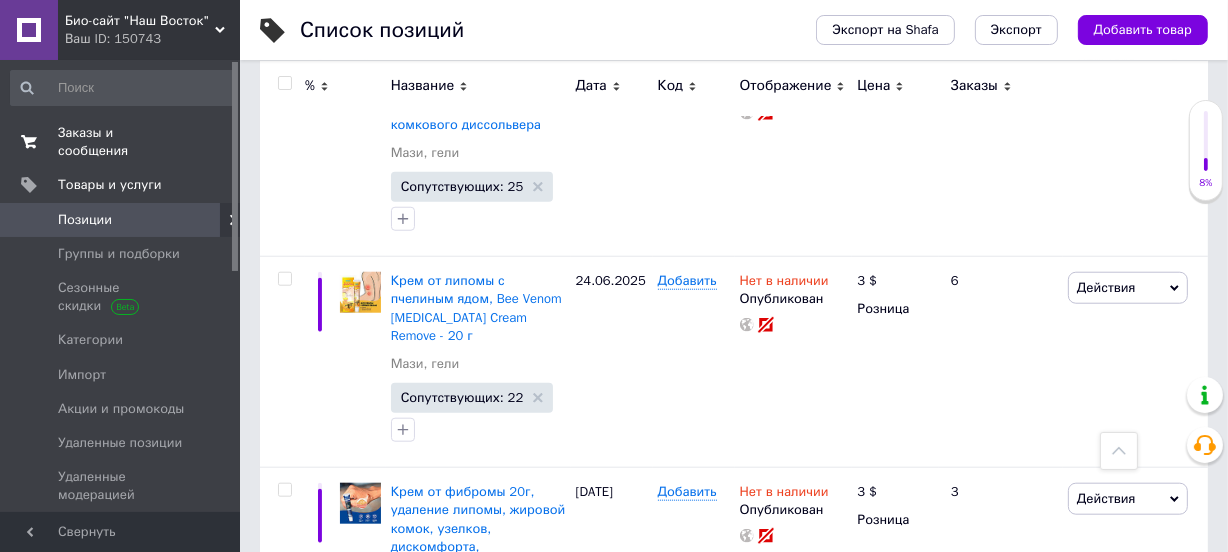 click on "Заказы и сообщения" at bounding box center [121, 142] 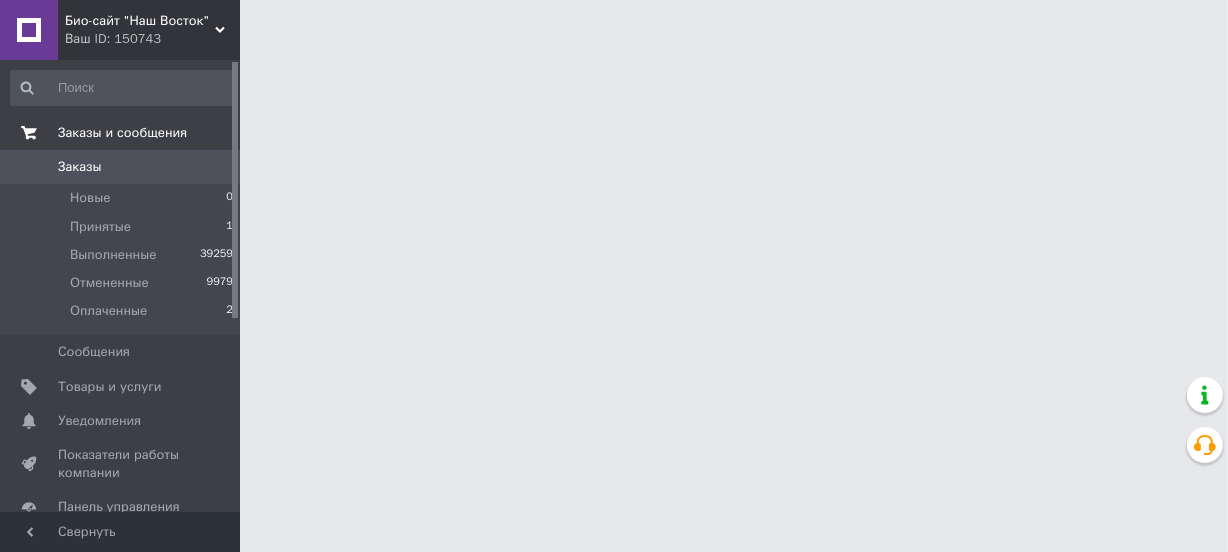 scroll, scrollTop: 0, scrollLeft: 0, axis: both 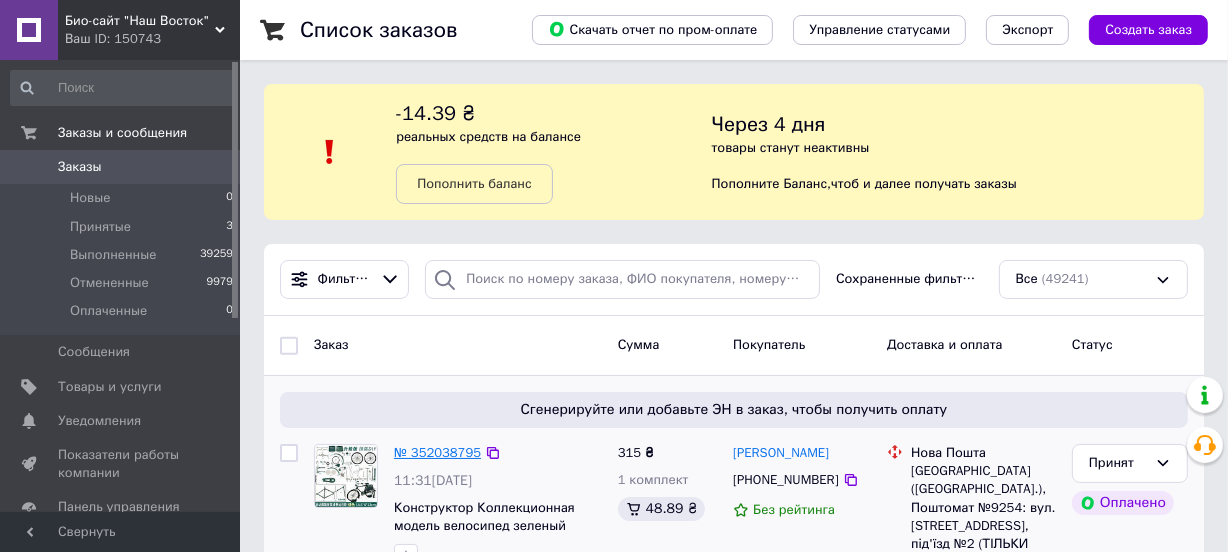 click on "№ 352038795" at bounding box center (437, 452) 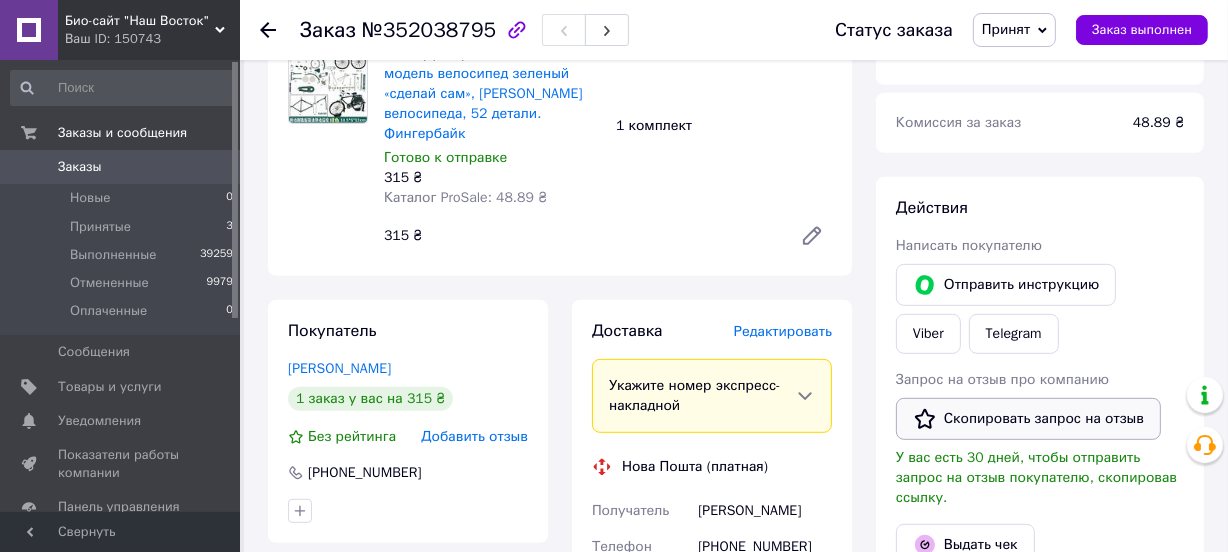 scroll, scrollTop: 727, scrollLeft: 0, axis: vertical 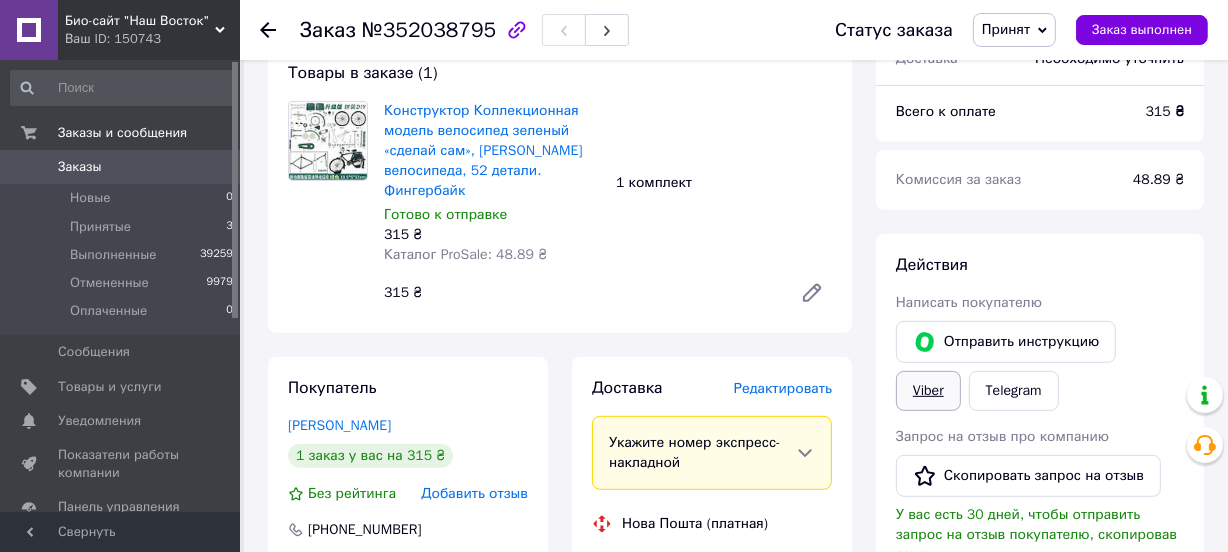 click on "Viber" at bounding box center (928, 391) 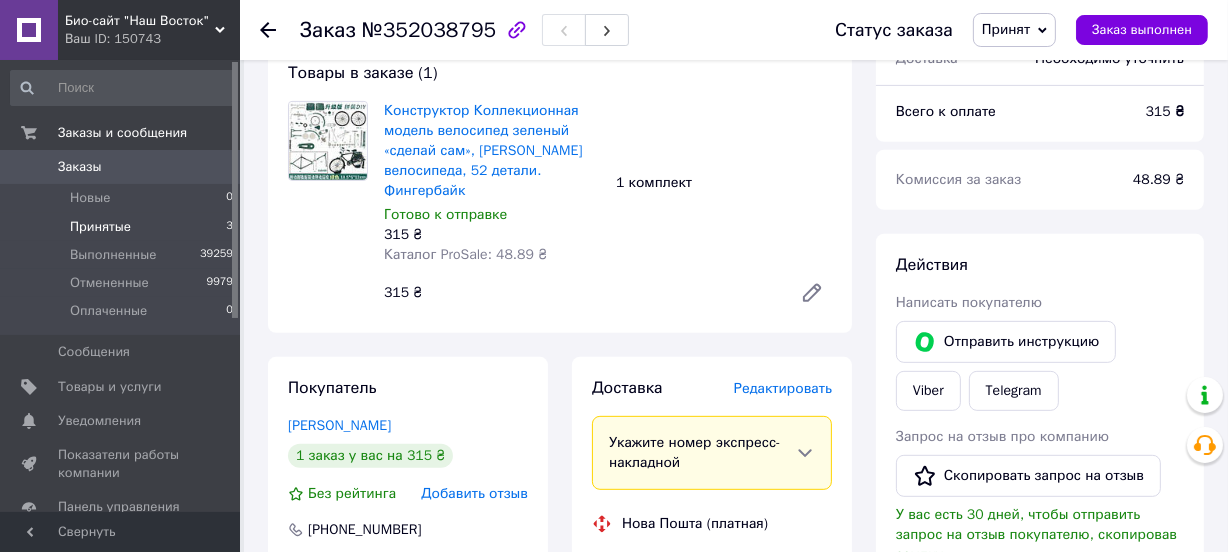 click on "Принятые 3" at bounding box center (122, 227) 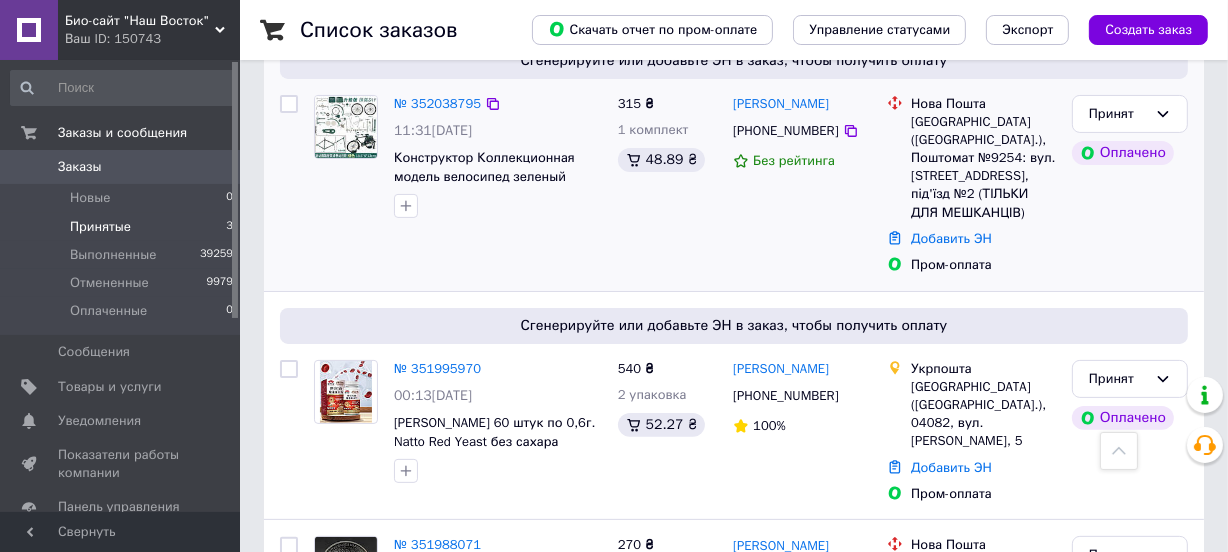 scroll, scrollTop: 454, scrollLeft: 0, axis: vertical 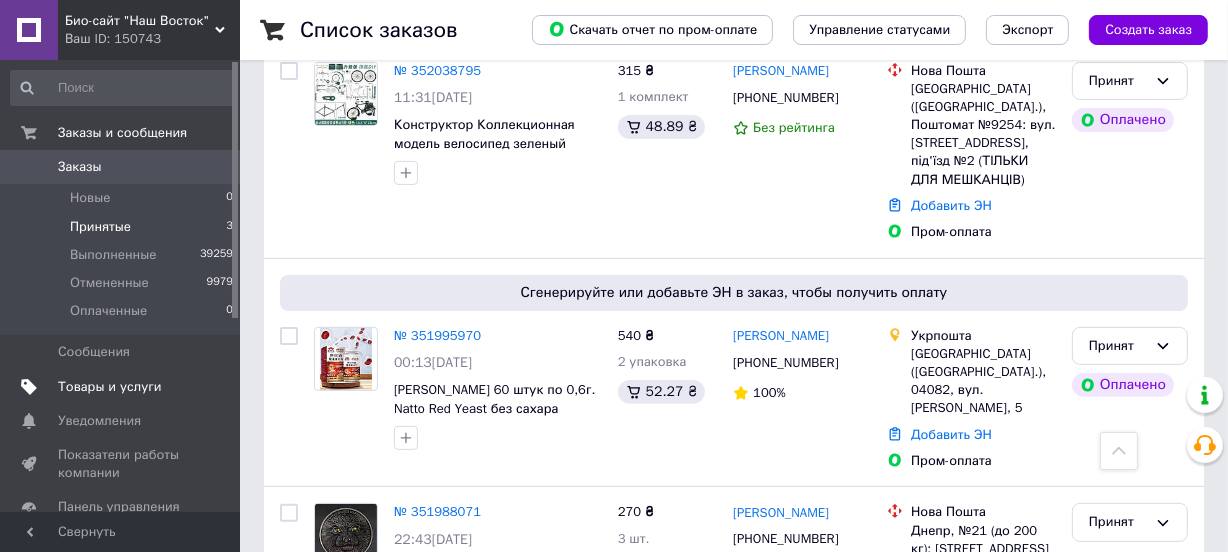 click on "Товары и услуги" at bounding box center [122, 387] 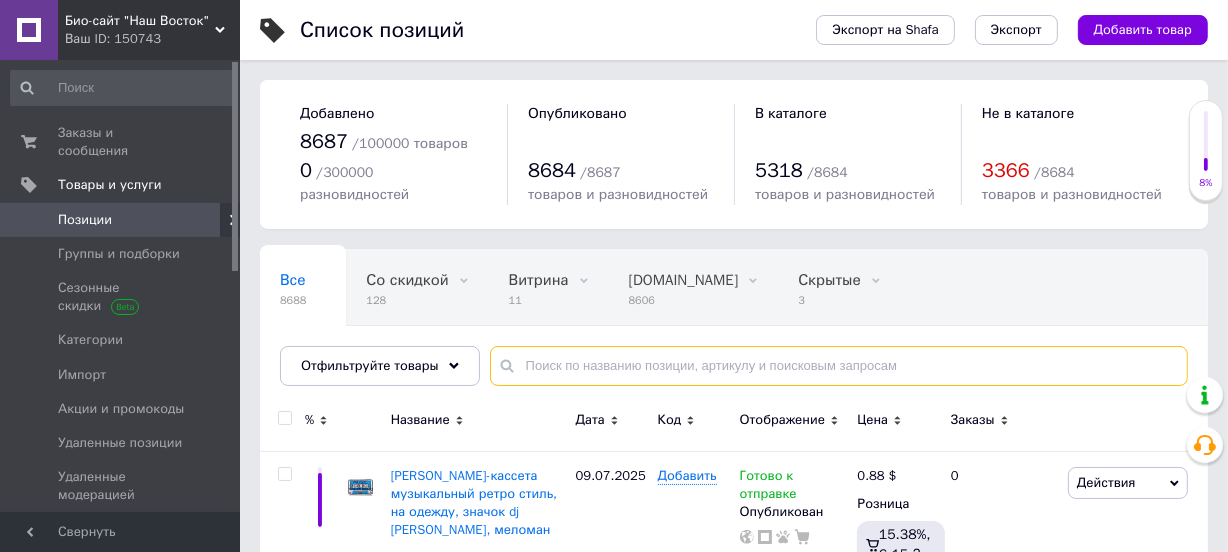 click at bounding box center [839, 366] 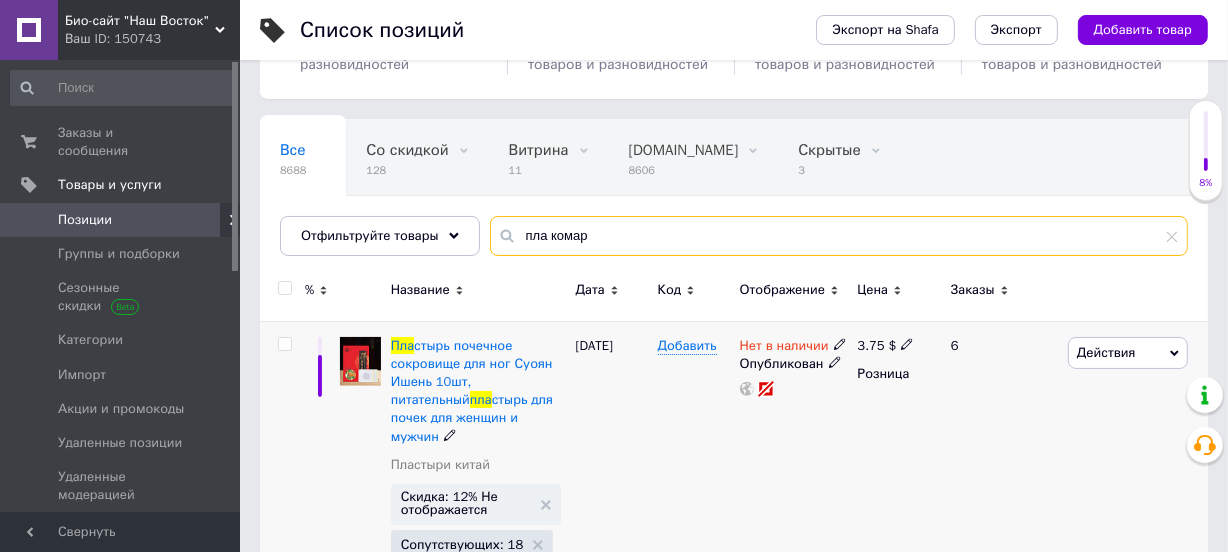 scroll, scrollTop: 181, scrollLeft: 0, axis: vertical 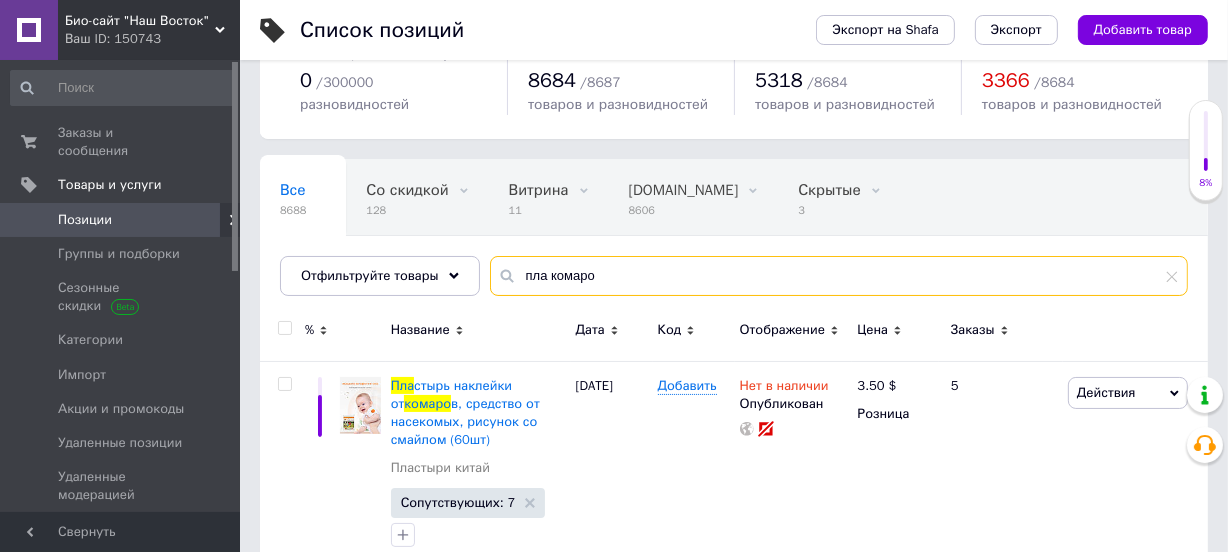 click on "пла комаро" at bounding box center [839, 276] 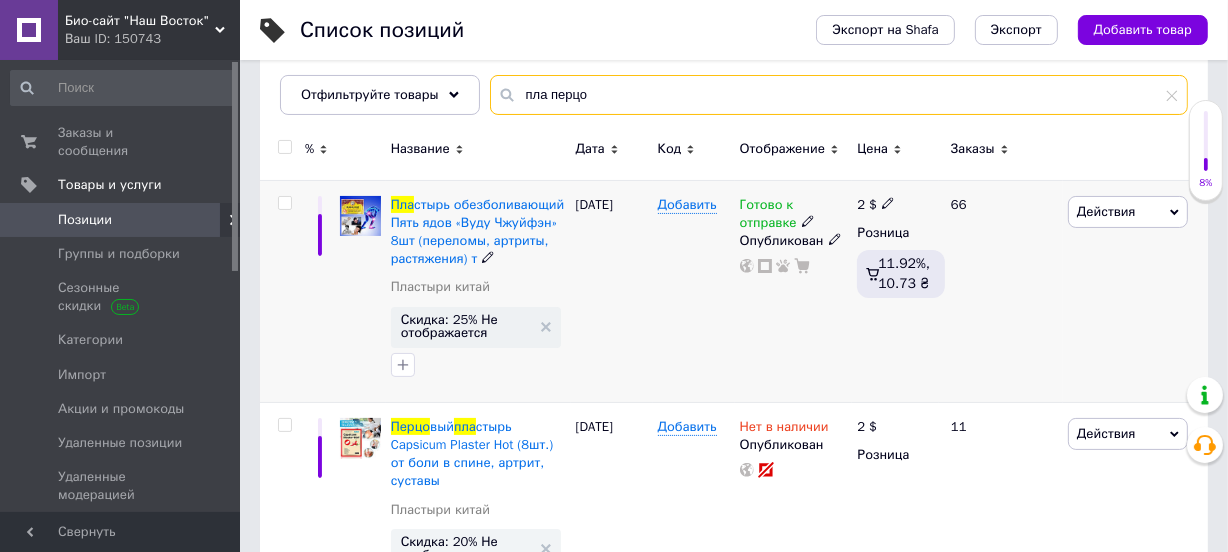 scroll, scrollTop: 272, scrollLeft: 0, axis: vertical 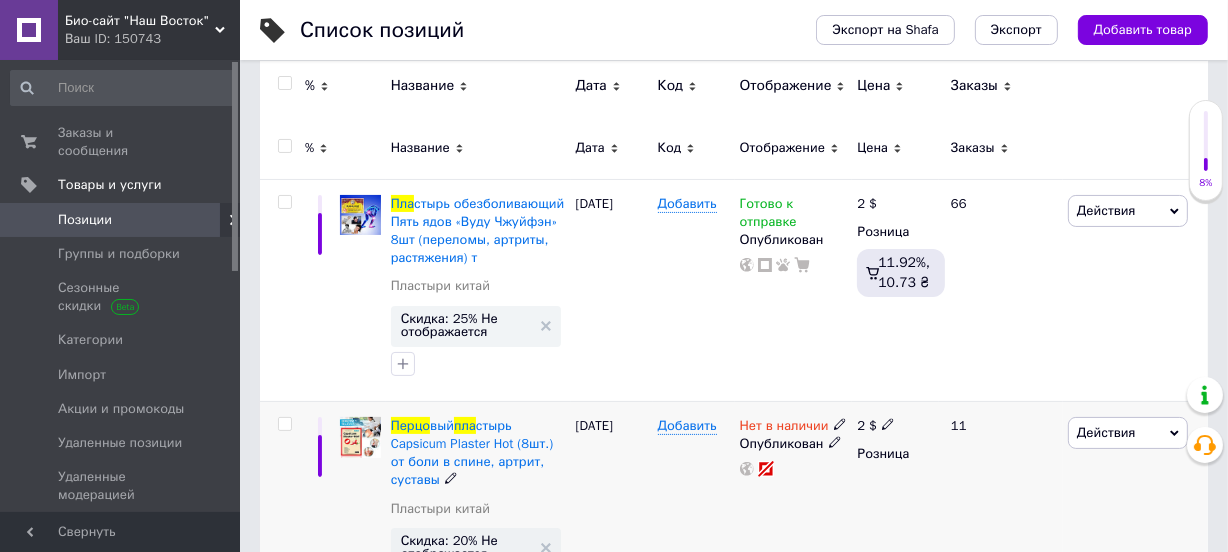 type on "пла перцо" 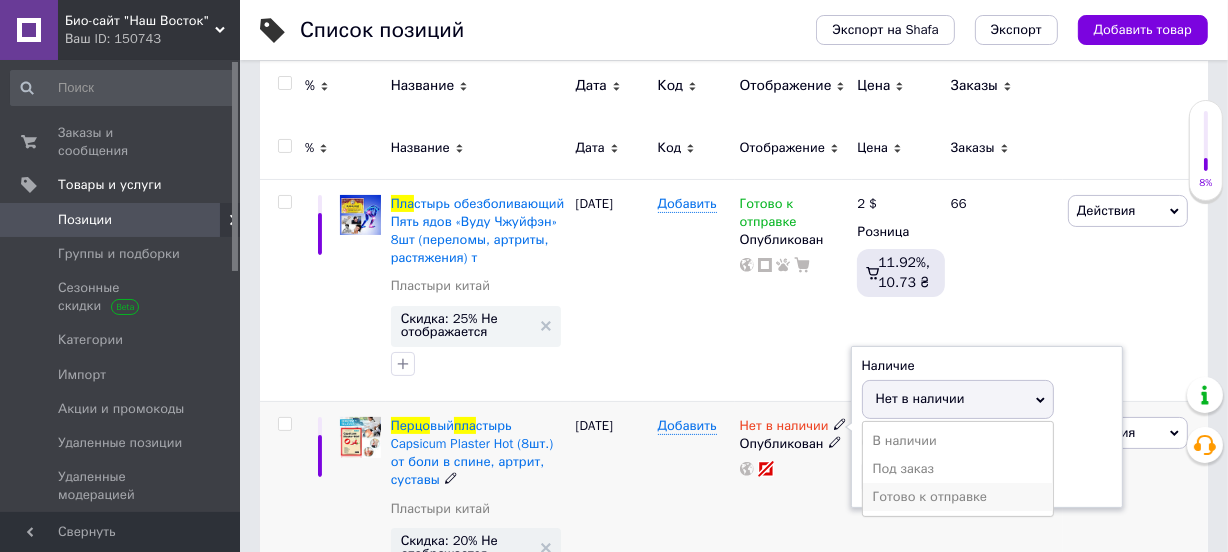 click on "Готово к отправке" at bounding box center [958, 497] 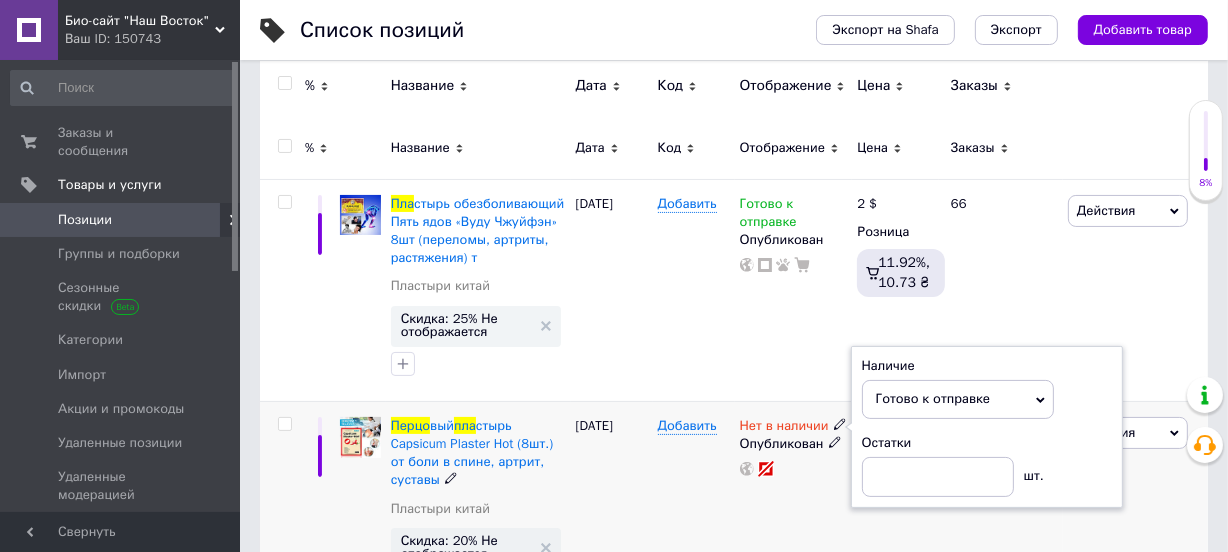 click on "Добавить" at bounding box center [694, 529] 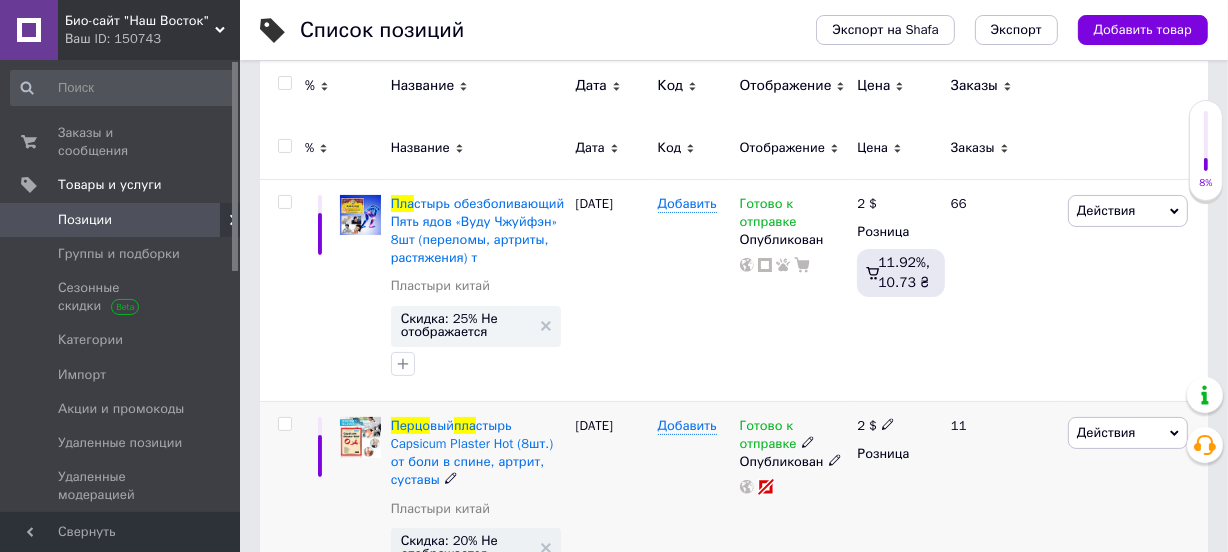 click at bounding box center [888, 423] 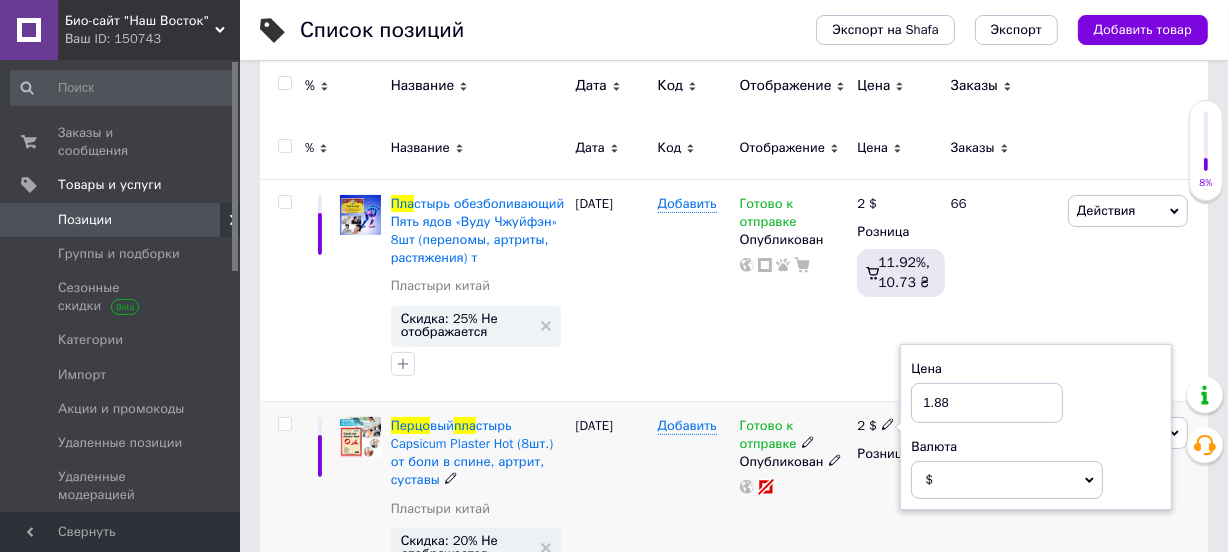 type on "1.88" 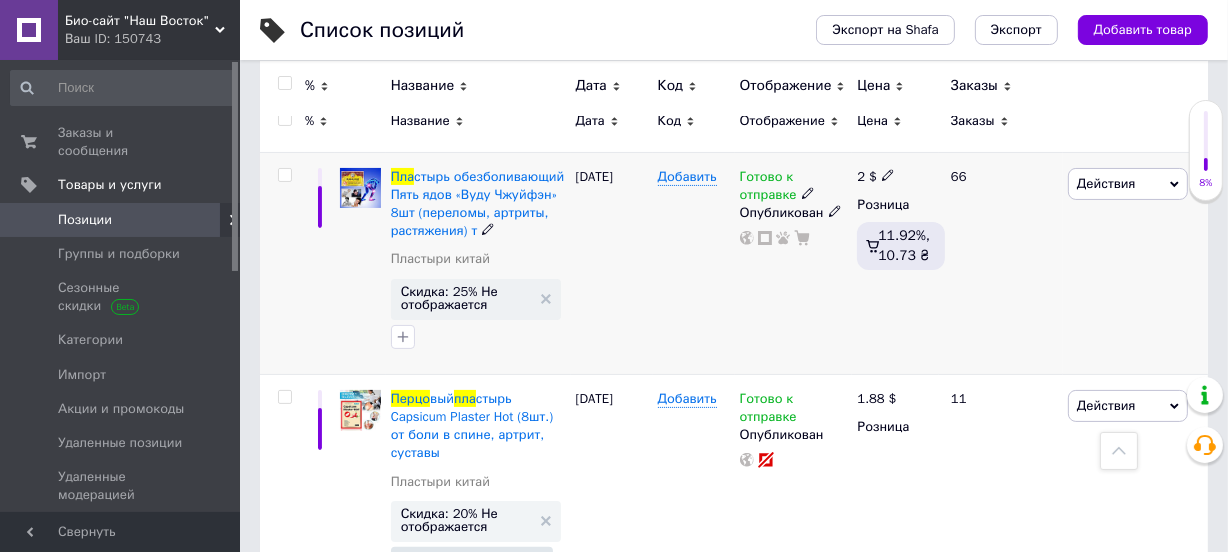scroll, scrollTop: 0, scrollLeft: 0, axis: both 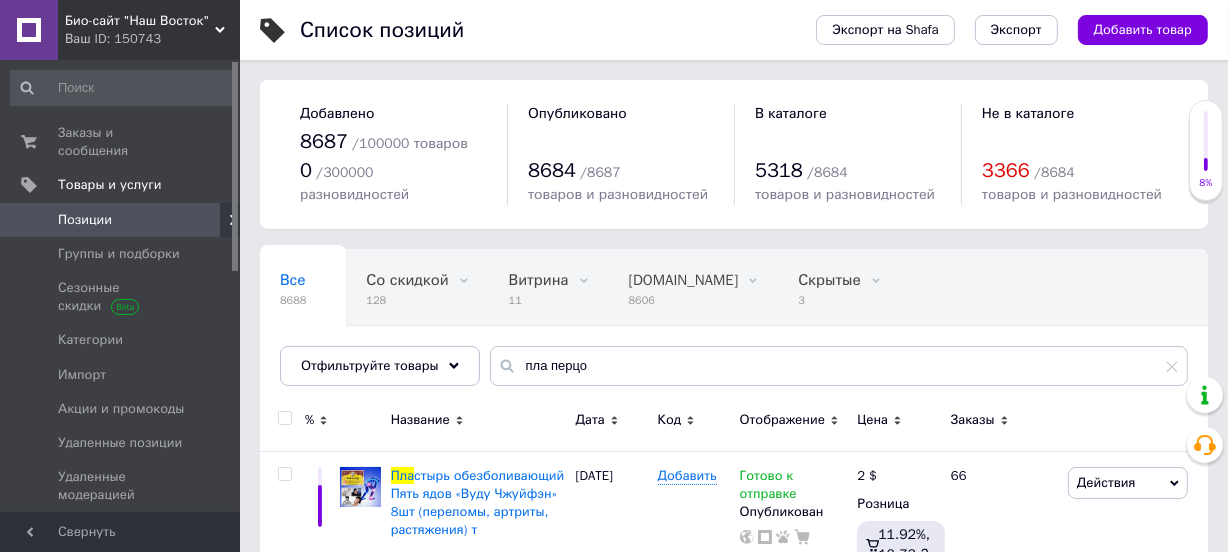 click on "Все 8688 Со скидкой 128 Удалить Редактировать Витрина 11 Удалить Редактировать [DOMAIN_NAME] 8606 Удалить Редактировать Скрытые 3 Удалить Редактировать Опубликованные 8684 Удалить Редактировать Ok Отфильтровано...  Сохранить" at bounding box center (734, 327) 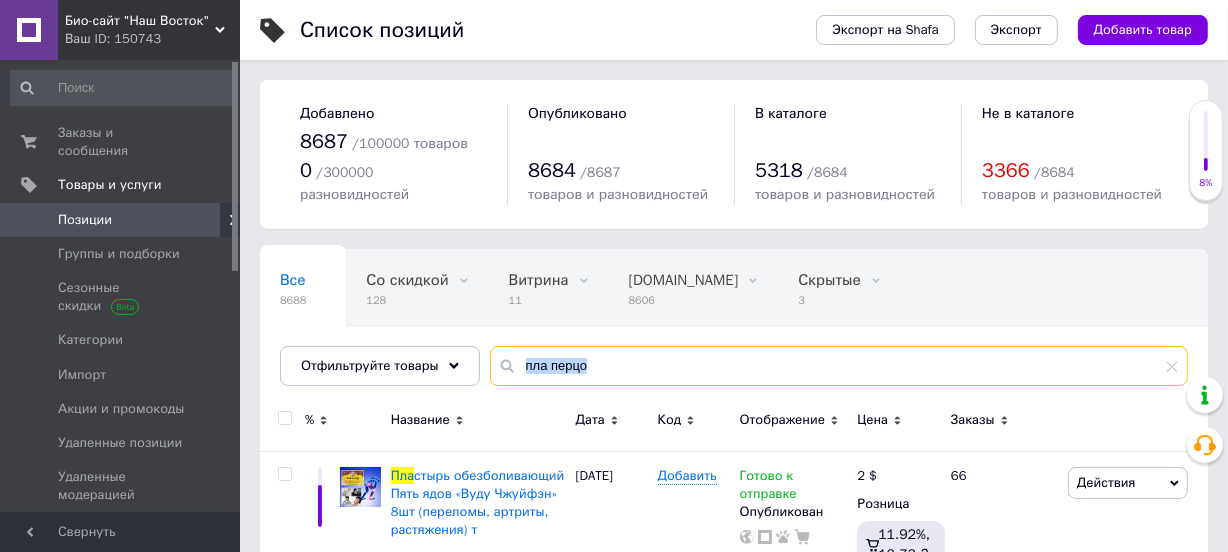 click on "пла перцо" at bounding box center [839, 366] 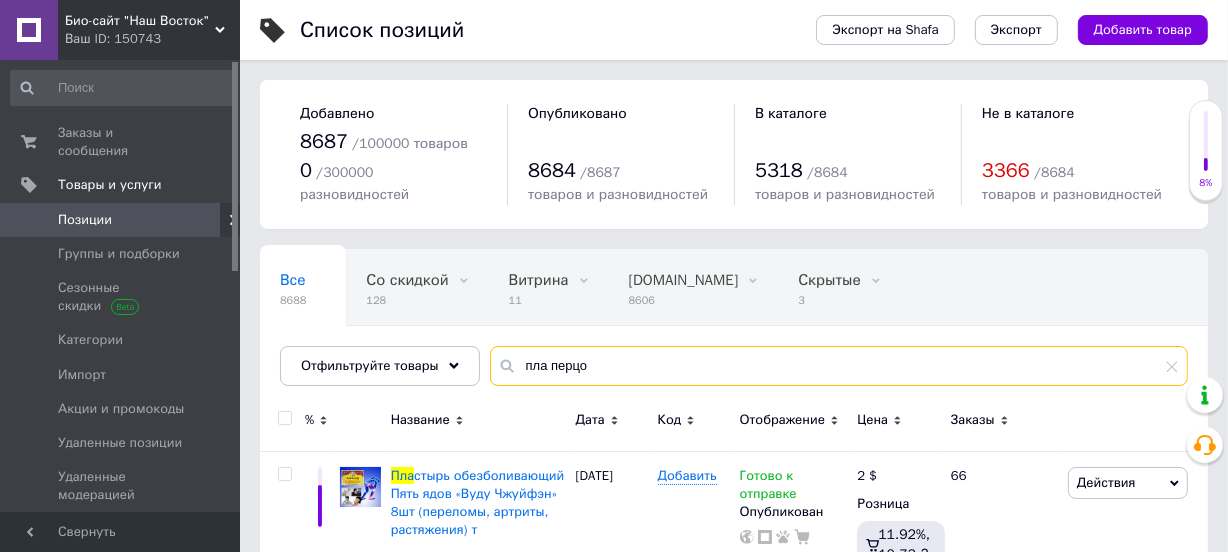 click on "пла перцо" at bounding box center [839, 366] 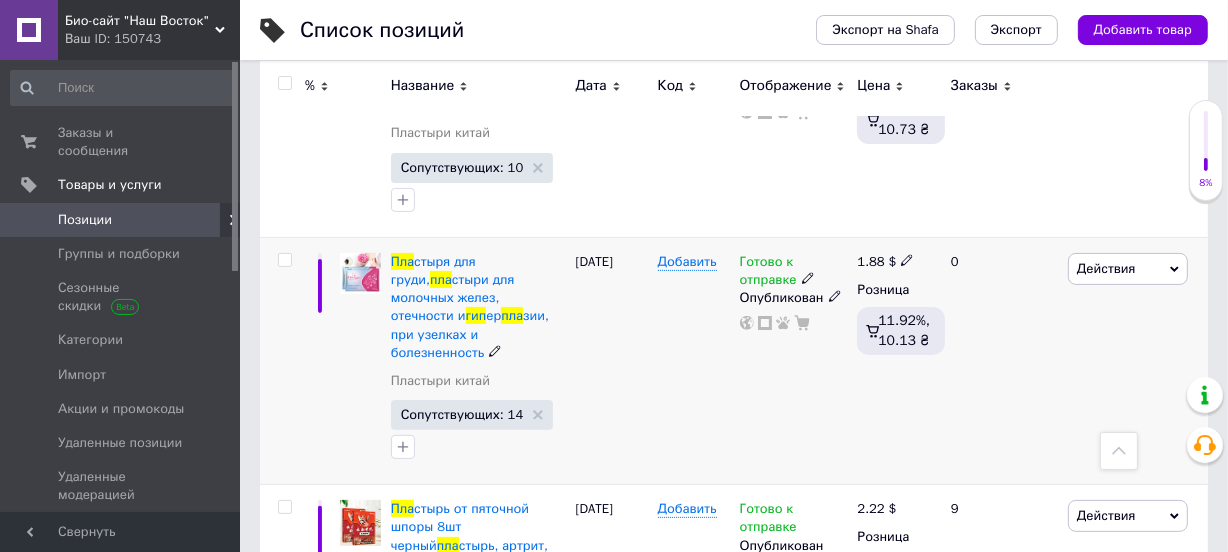 scroll, scrollTop: 454, scrollLeft: 0, axis: vertical 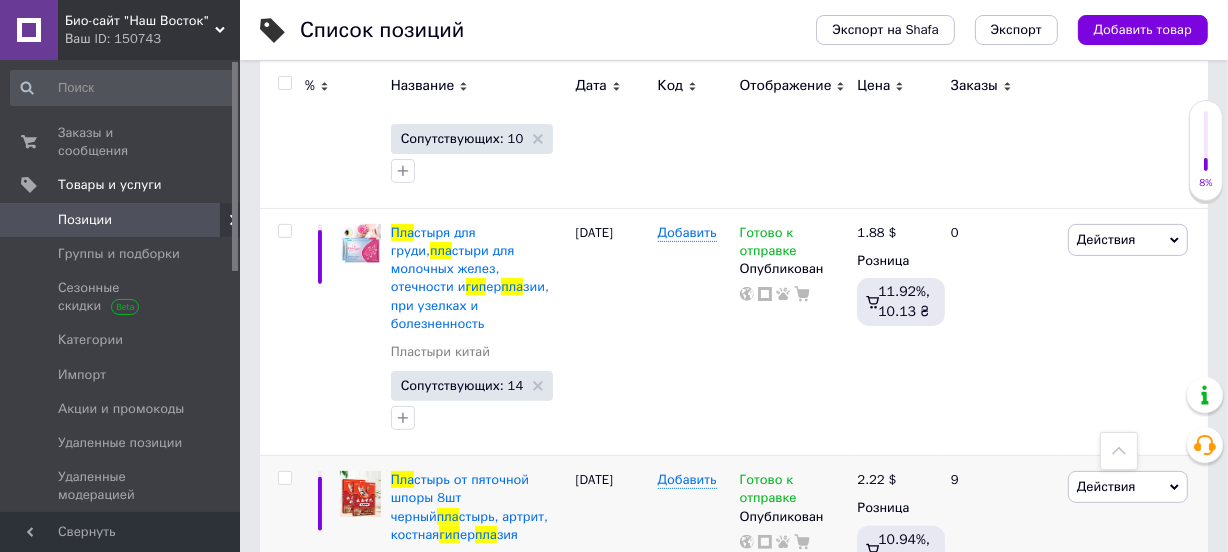 type on "пла гип" 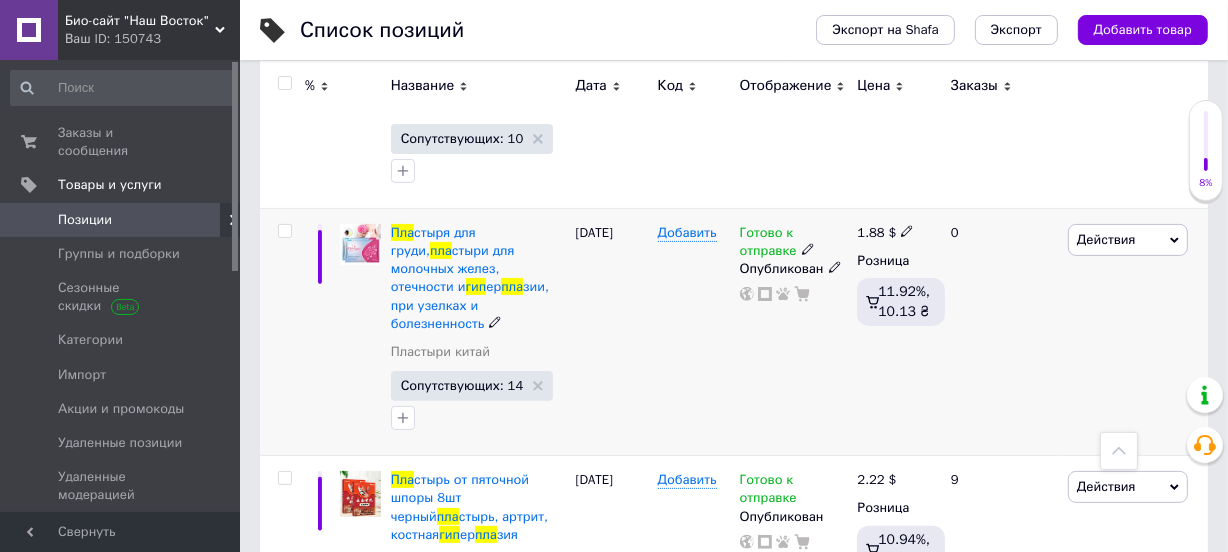 click 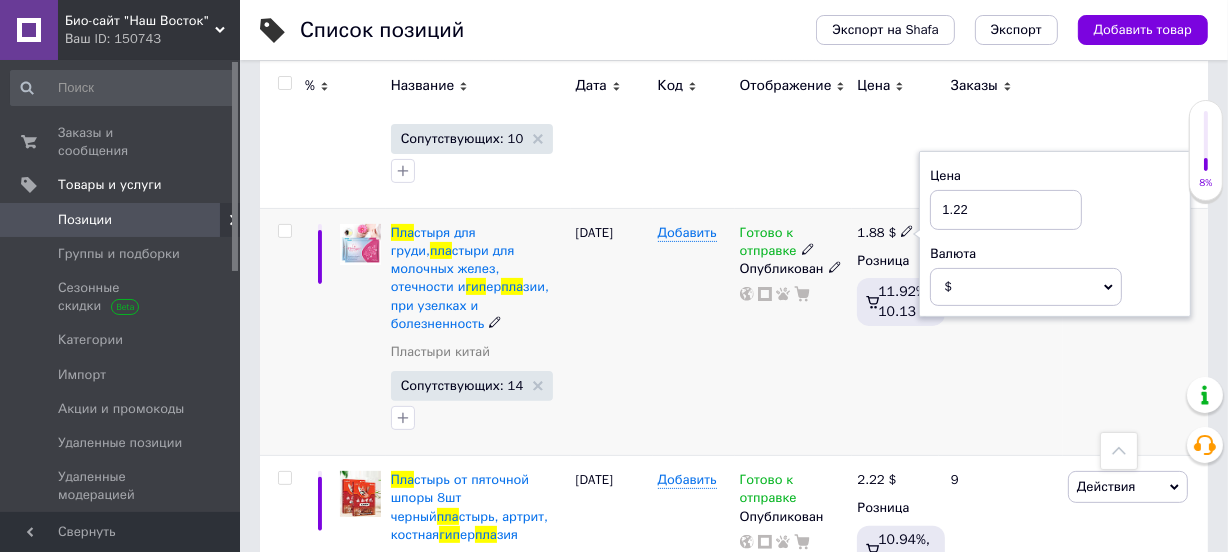 type on "1.22" 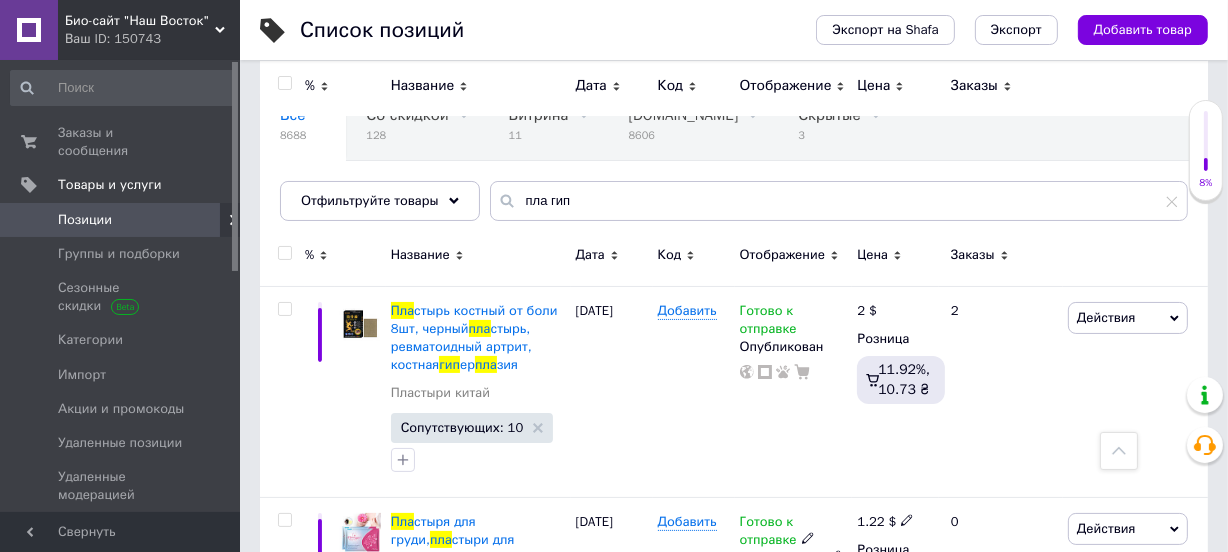 scroll, scrollTop: 0, scrollLeft: 0, axis: both 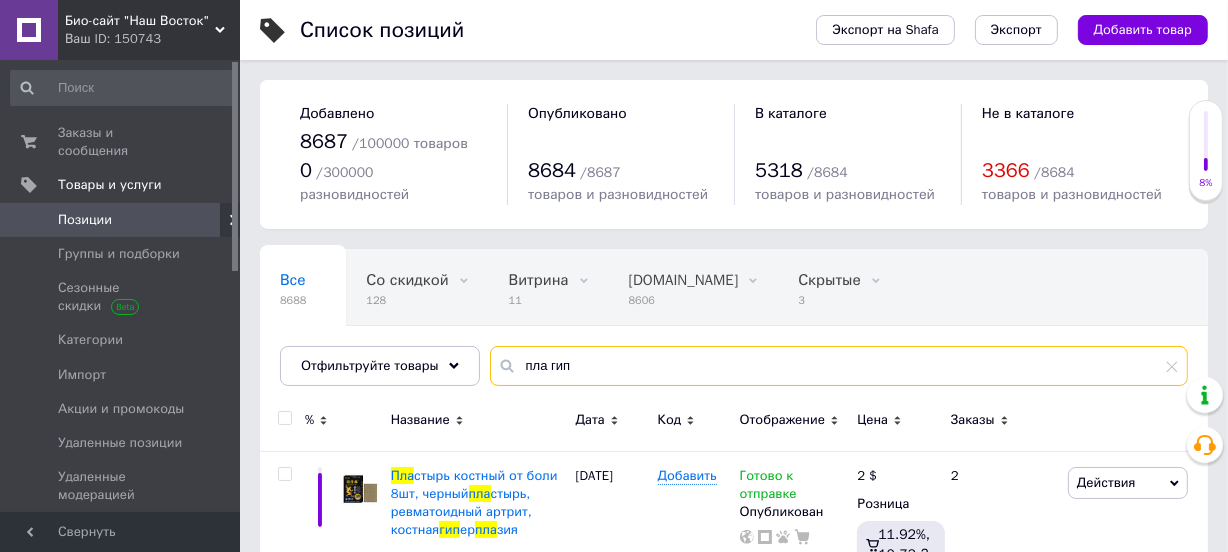click on "пла гип" at bounding box center (839, 366) 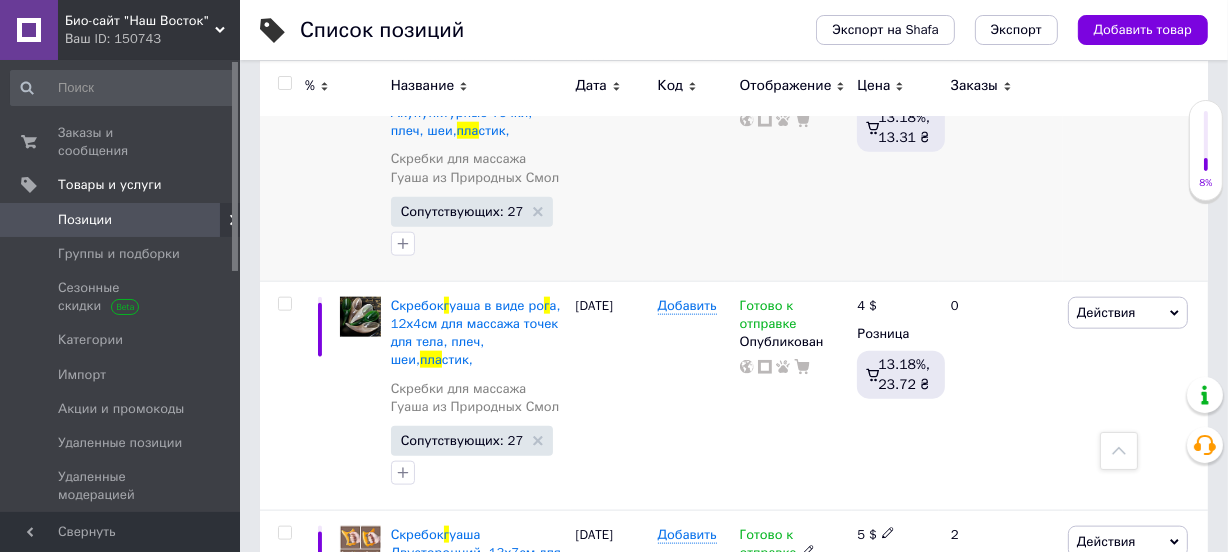 scroll, scrollTop: 9000, scrollLeft: 0, axis: vertical 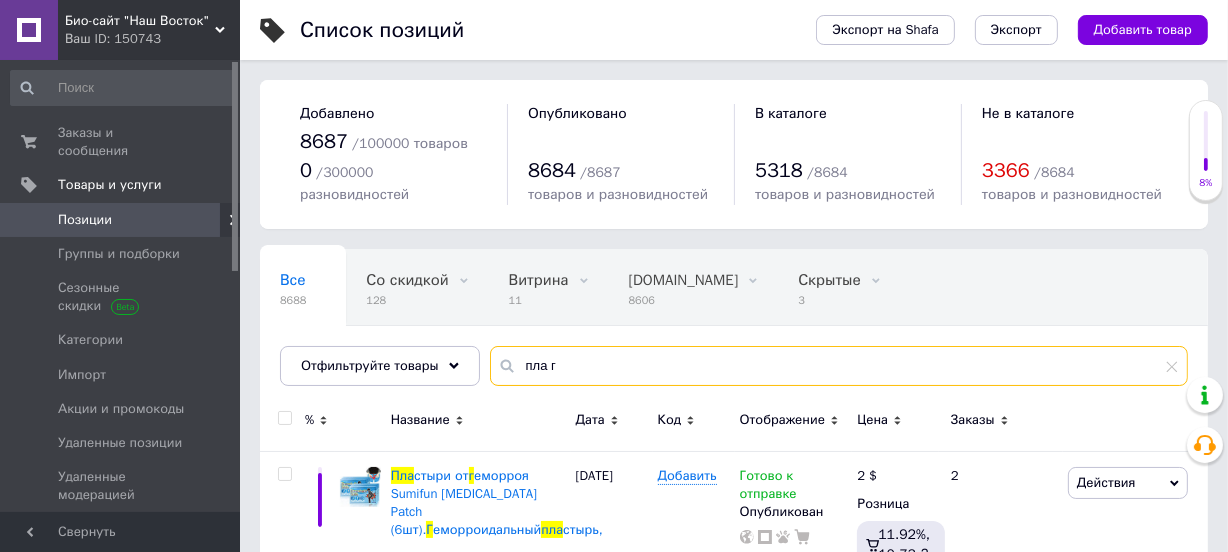 click on "пла г" at bounding box center (839, 366) 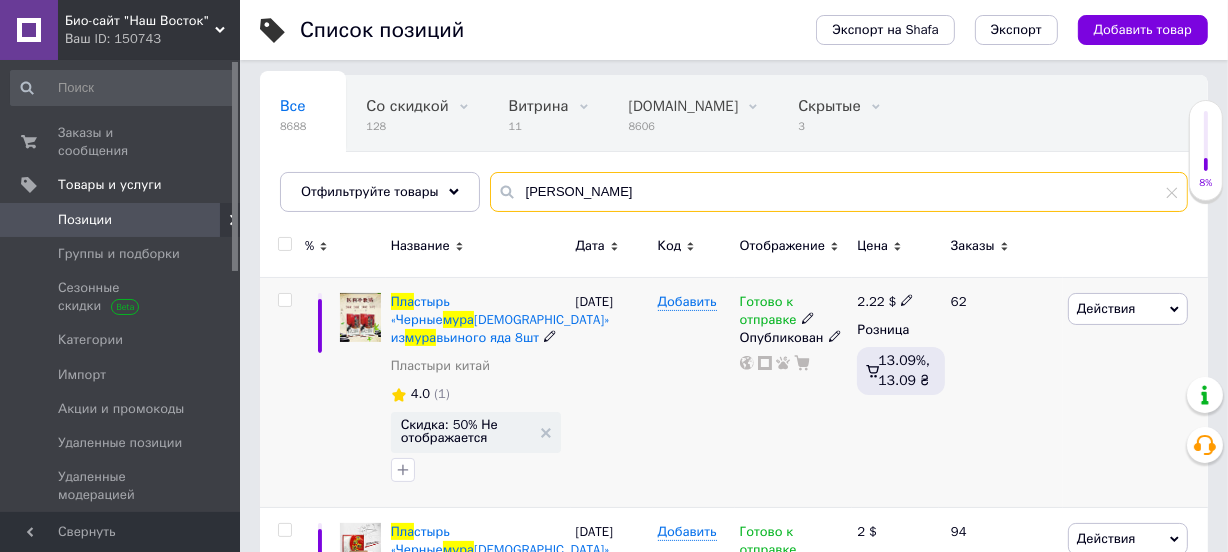 scroll, scrollTop: 181, scrollLeft: 0, axis: vertical 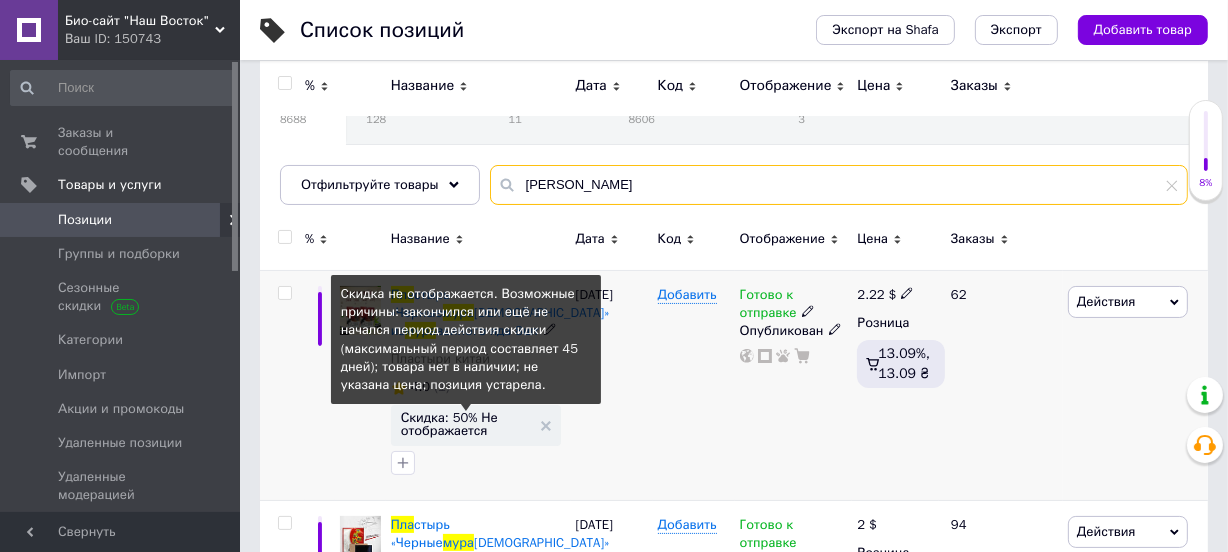 type on "[PERSON_NAME]" 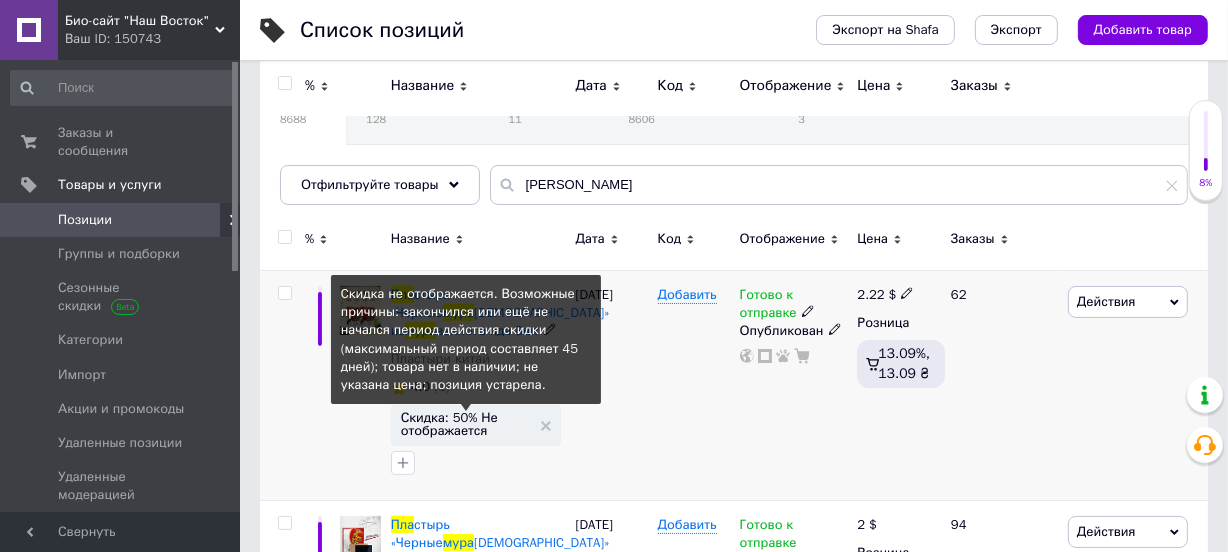 click on "Скидка: 50% Не отображается" at bounding box center (466, 424) 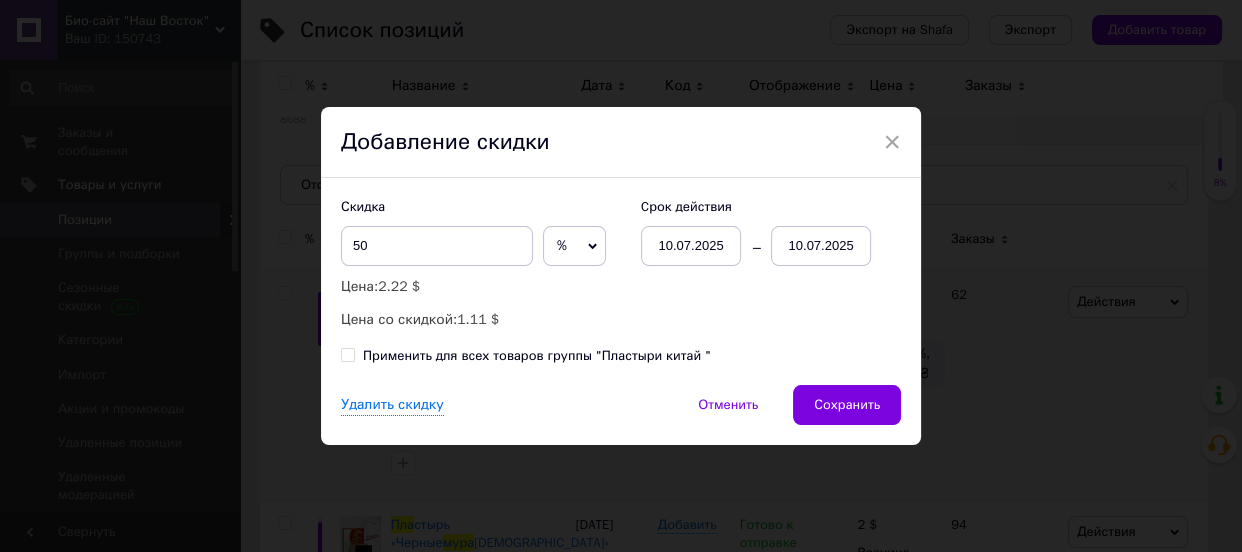 click on "10.07.2025" at bounding box center (821, 246) 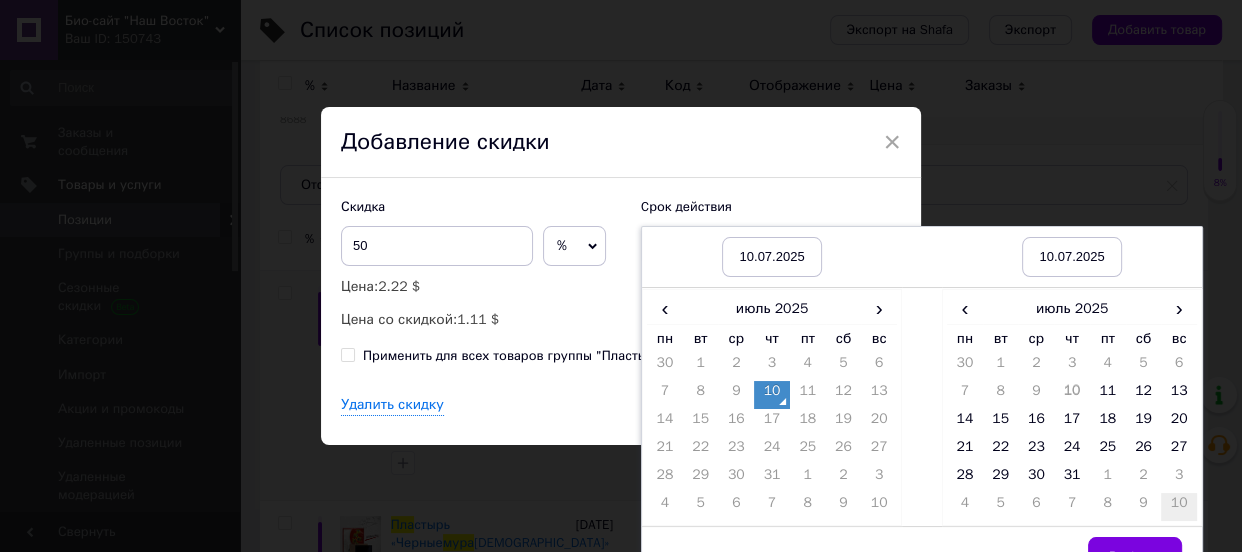 click on "10" at bounding box center (1179, 507) 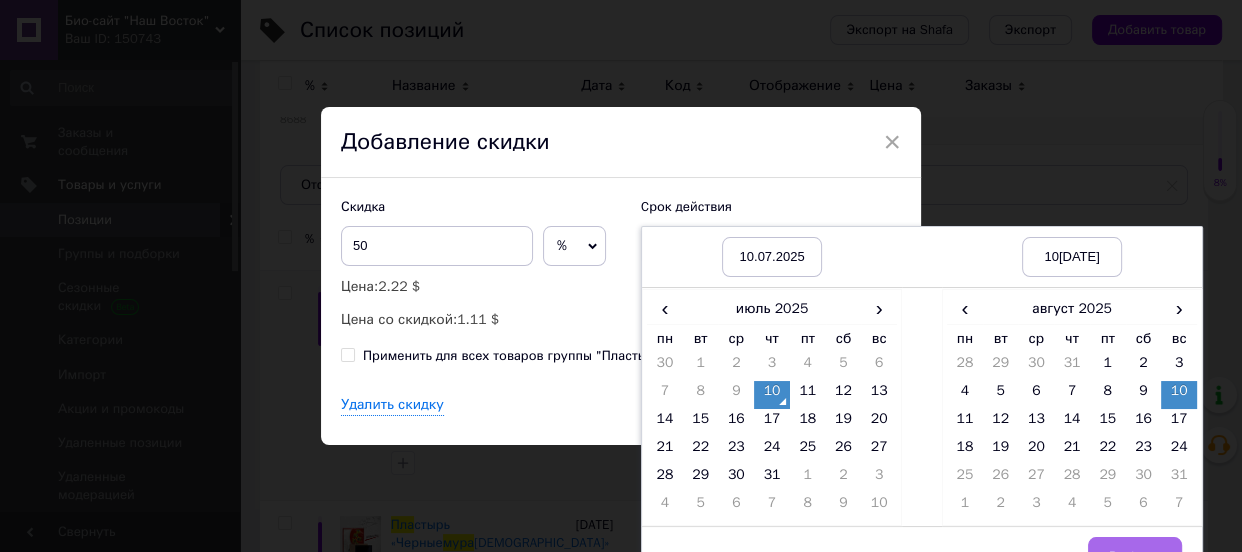 click on "Выбрать" at bounding box center (1135, 557) 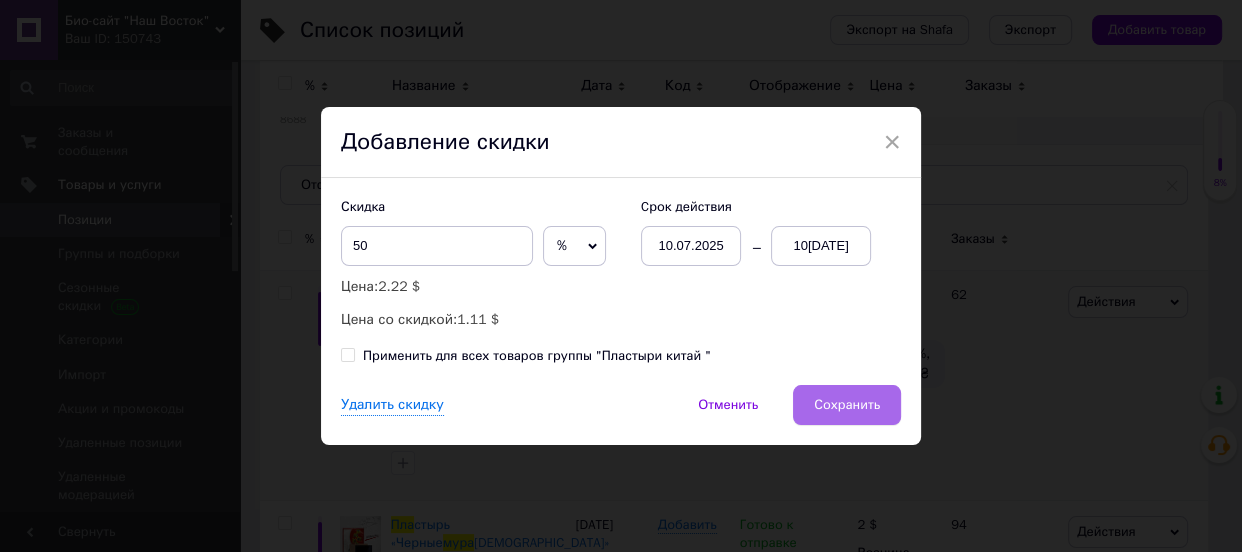 click on "Сохранить" at bounding box center (847, 405) 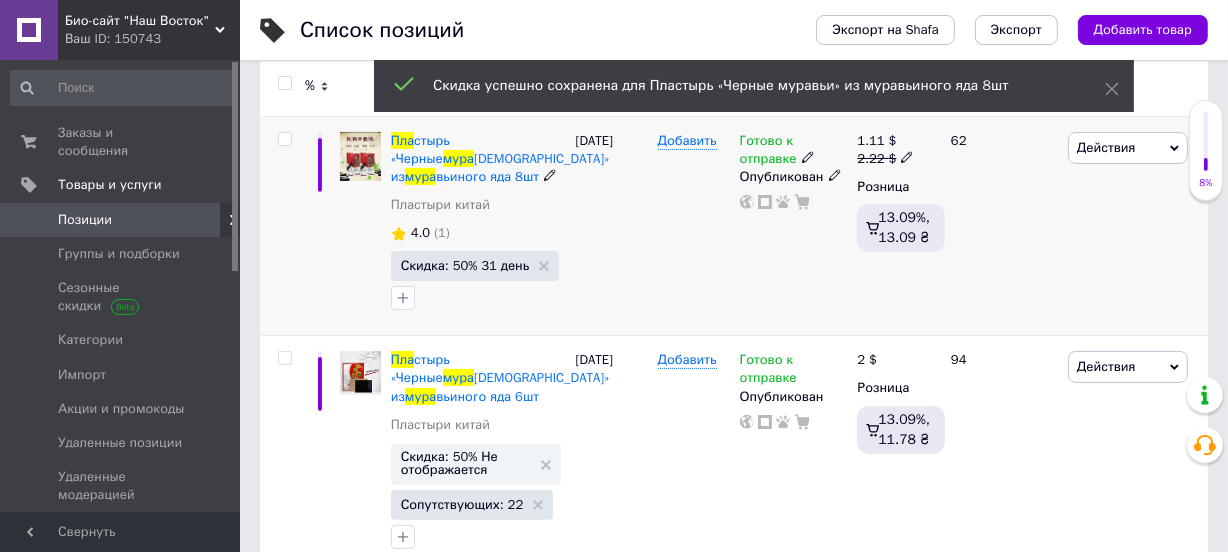 scroll, scrollTop: 363, scrollLeft: 0, axis: vertical 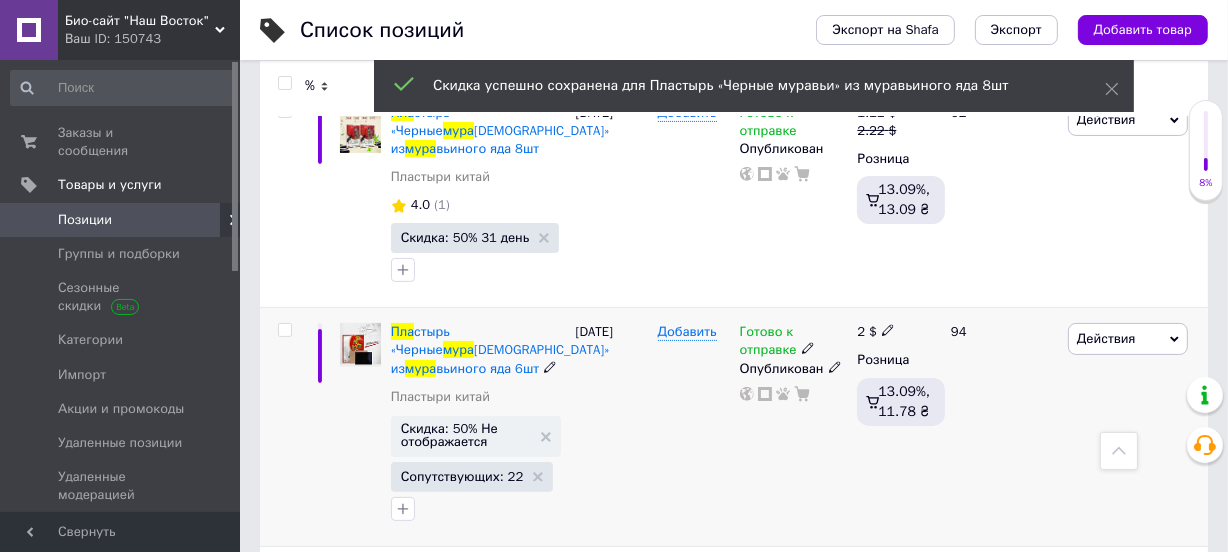 click on "Готово к отправке" at bounding box center [768, 343] 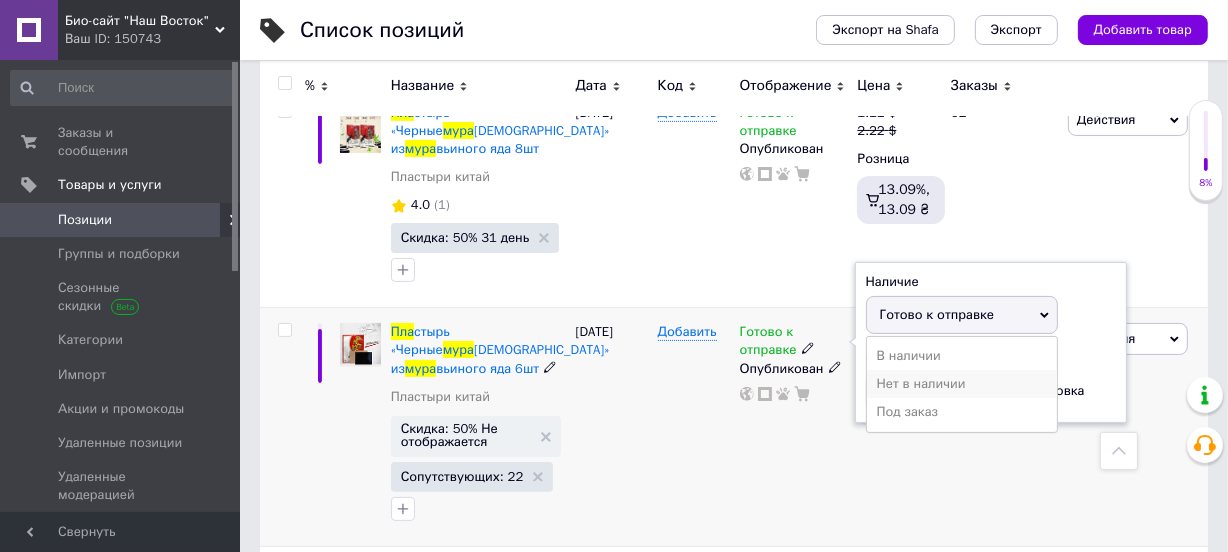 click on "Нет в наличии" at bounding box center (962, 384) 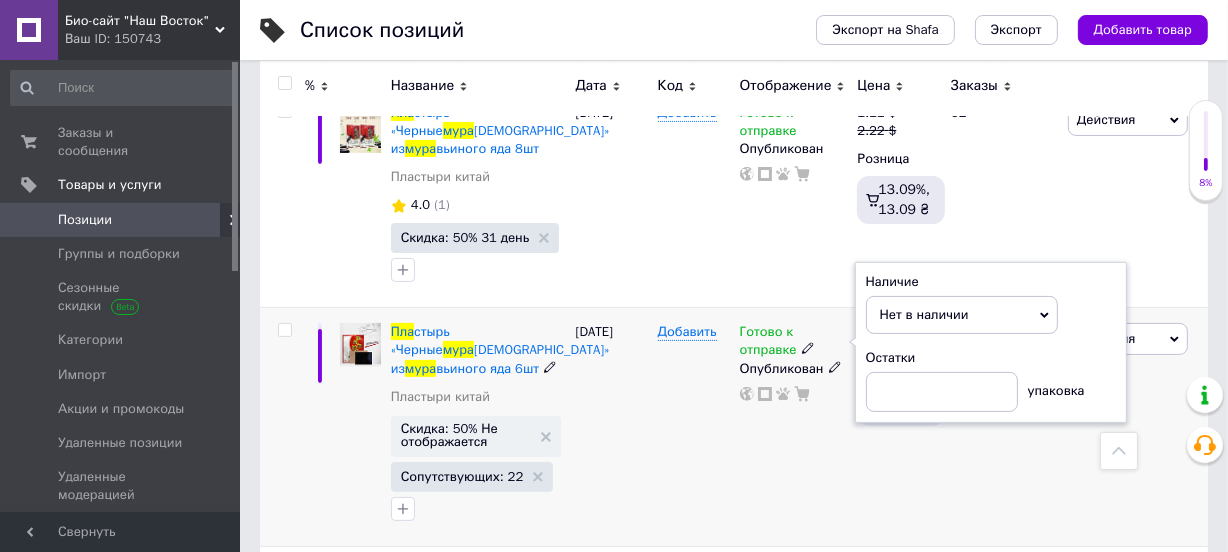 click on "Добавить" at bounding box center (694, 427) 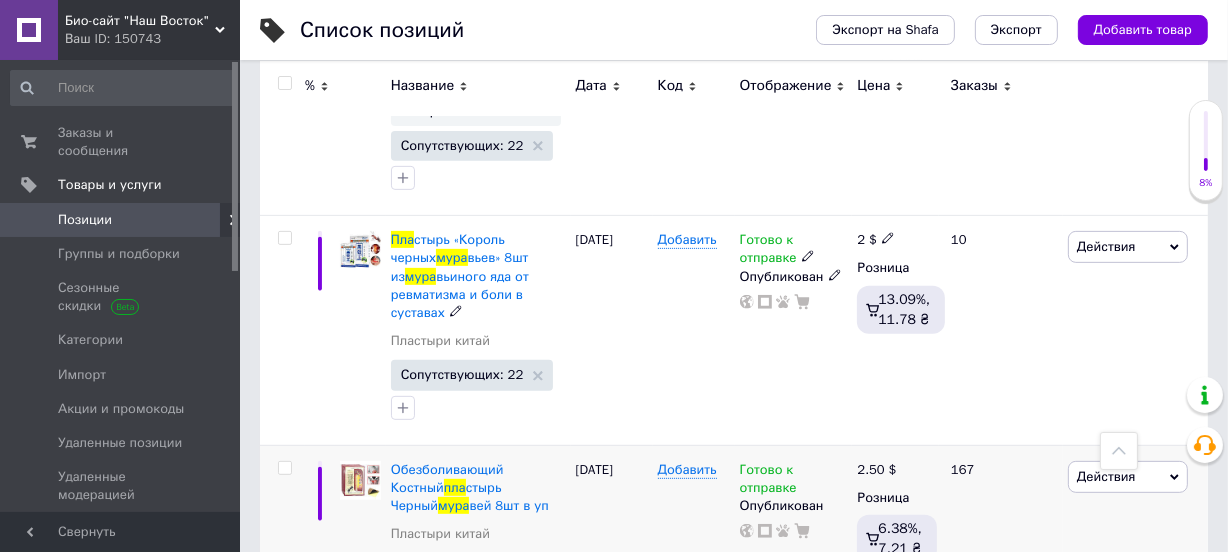 scroll, scrollTop: 743, scrollLeft: 0, axis: vertical 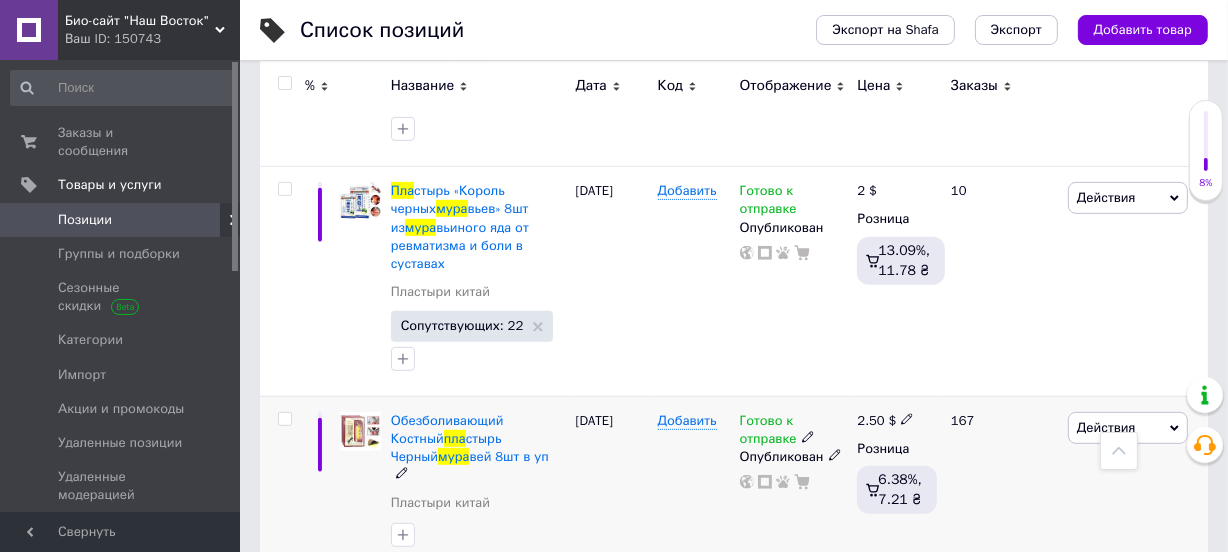 click 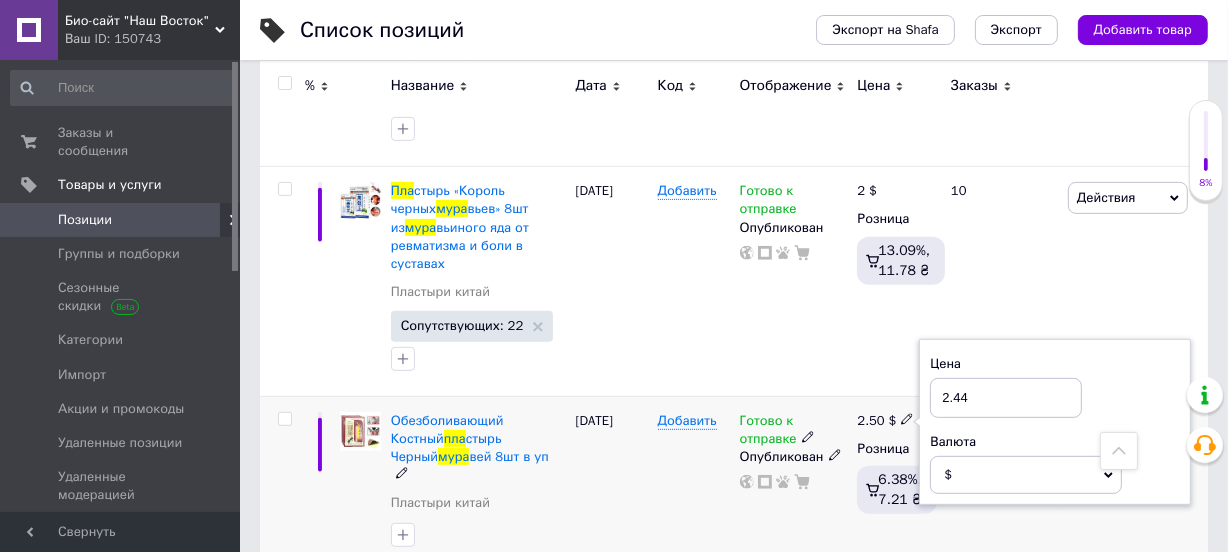 type on "2.44" 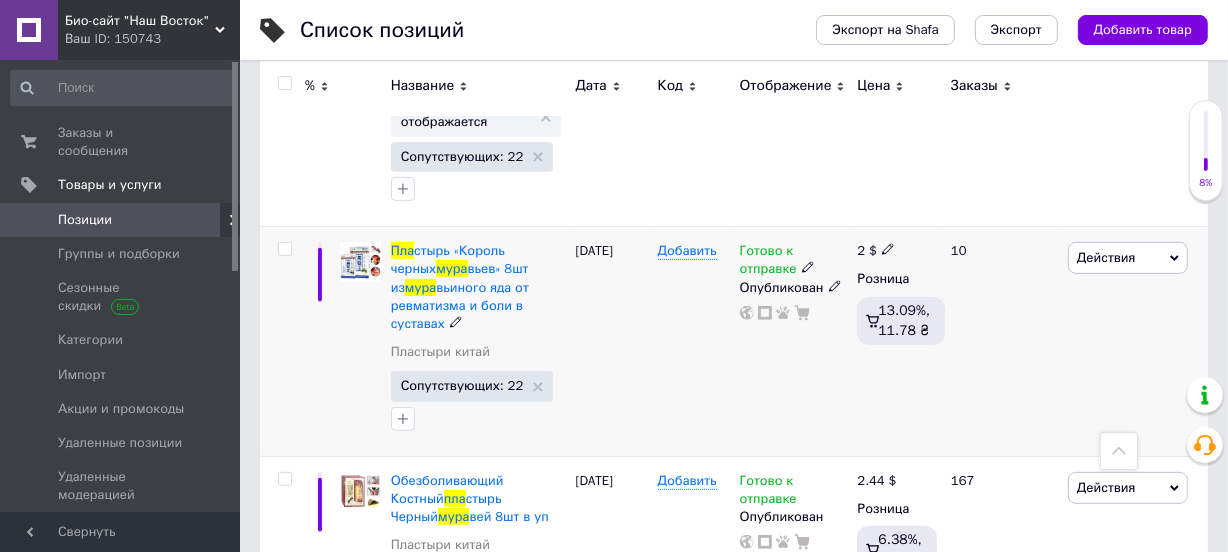 scroll, scrollTop: 652, scrollLeft: 0, axis: vertical 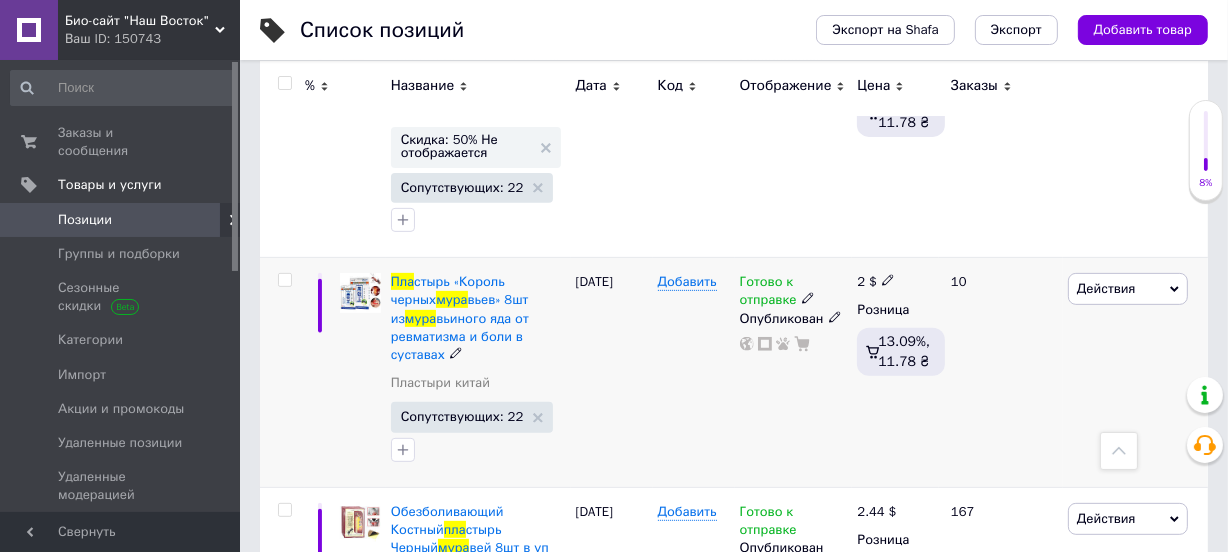 click on "Действия" at bounding box center [1106, 288] 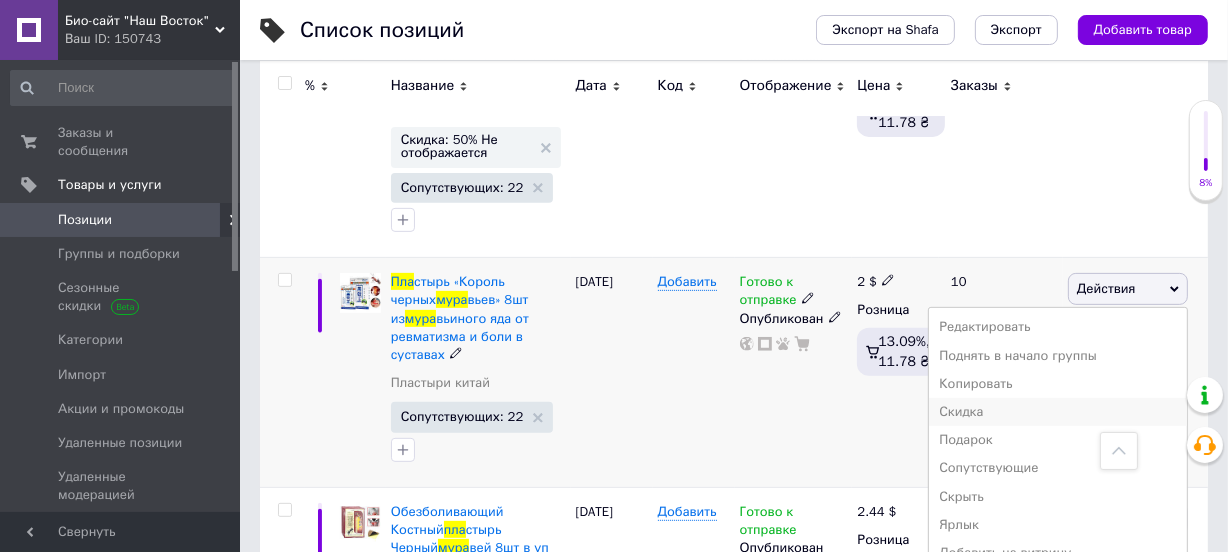 click on "Скидка" at bounding box center (1058, 412) 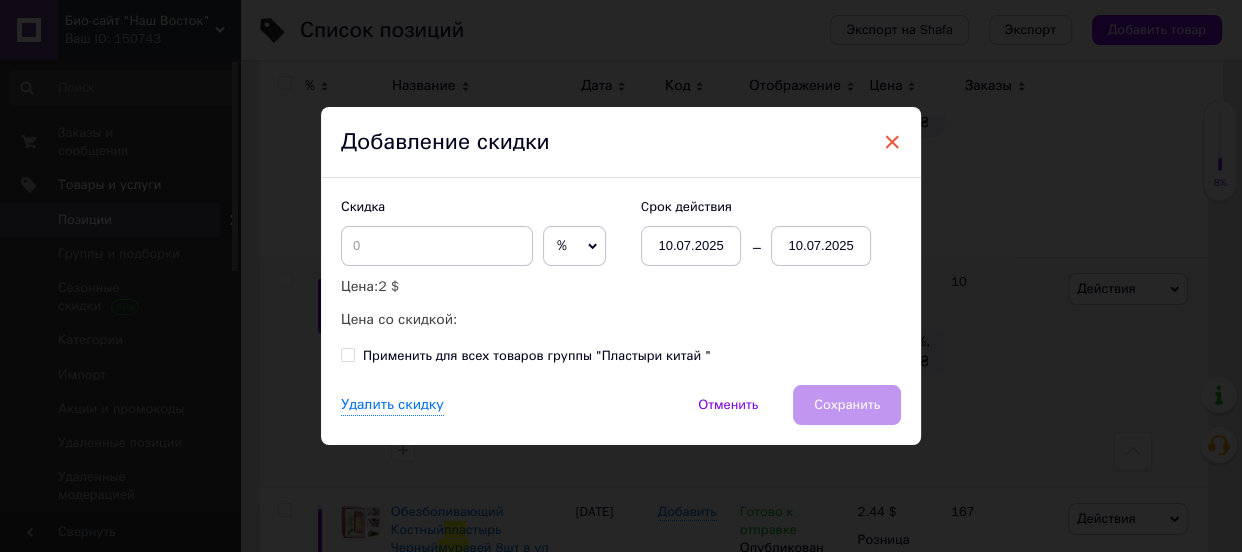 click on "×" at bounding box center [892, 142] 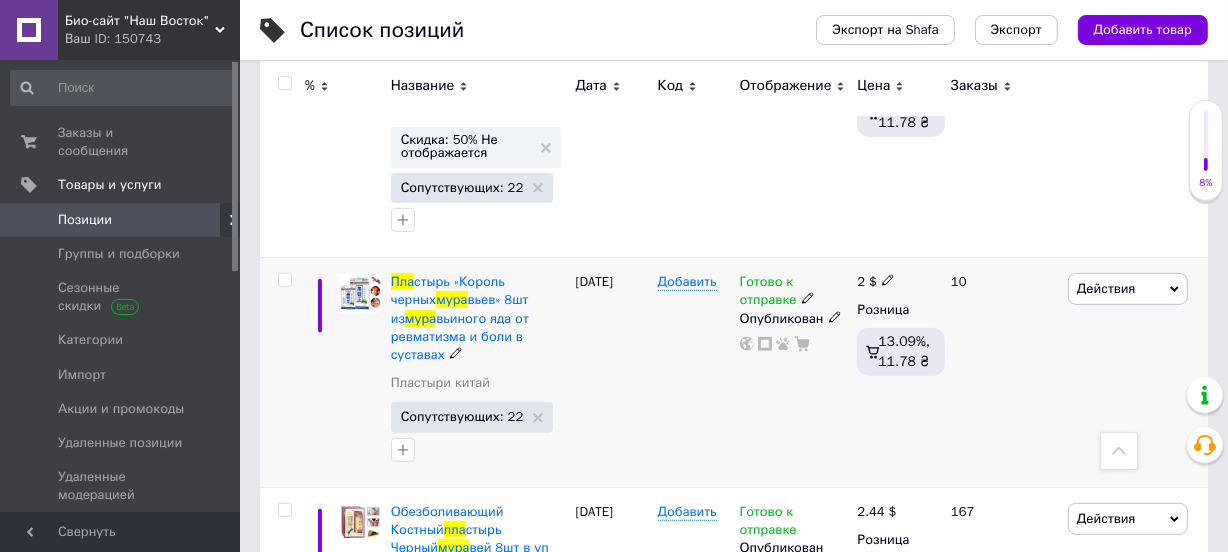 click on "Действия" at bounding box center (1106, 288) 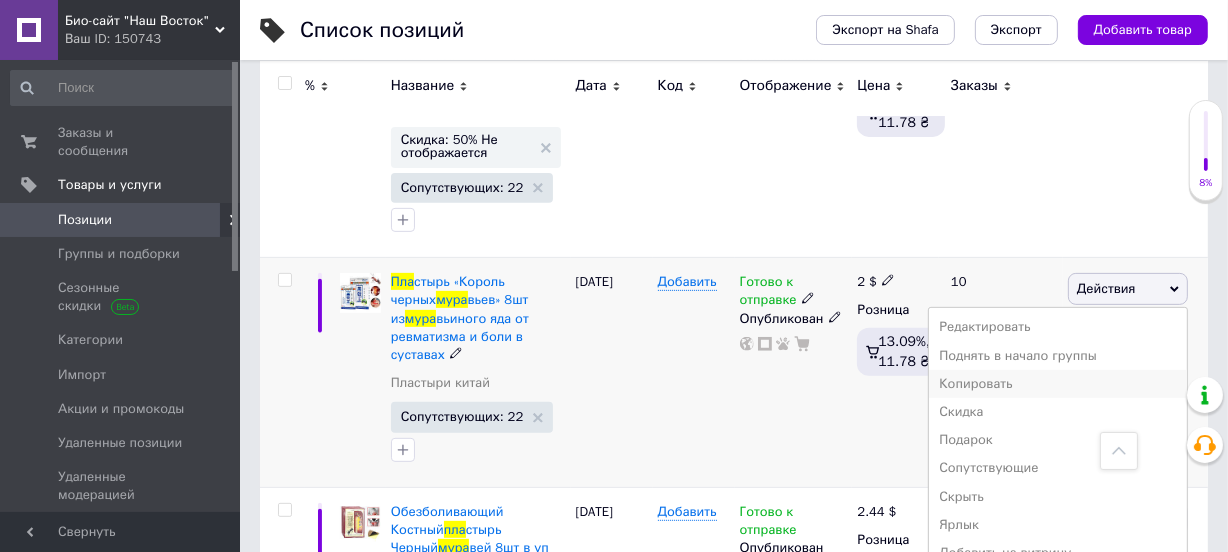 click on "Копировать" at bounding box center [1058, 384] 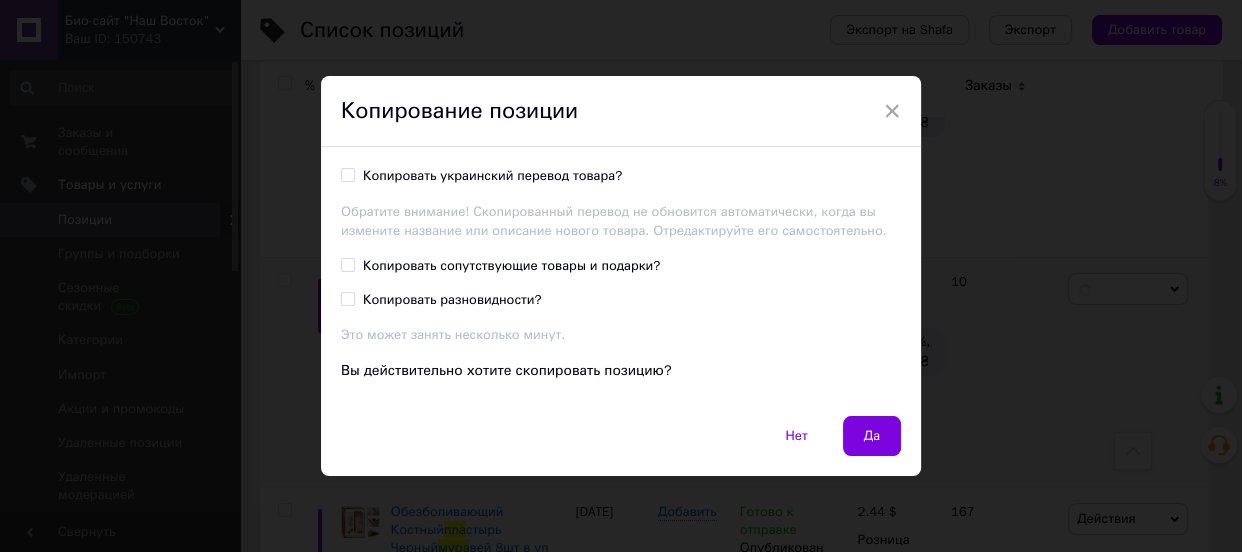 click on "Копировать сопутствующие товары и подарки?" at bounding box center [511, 266] 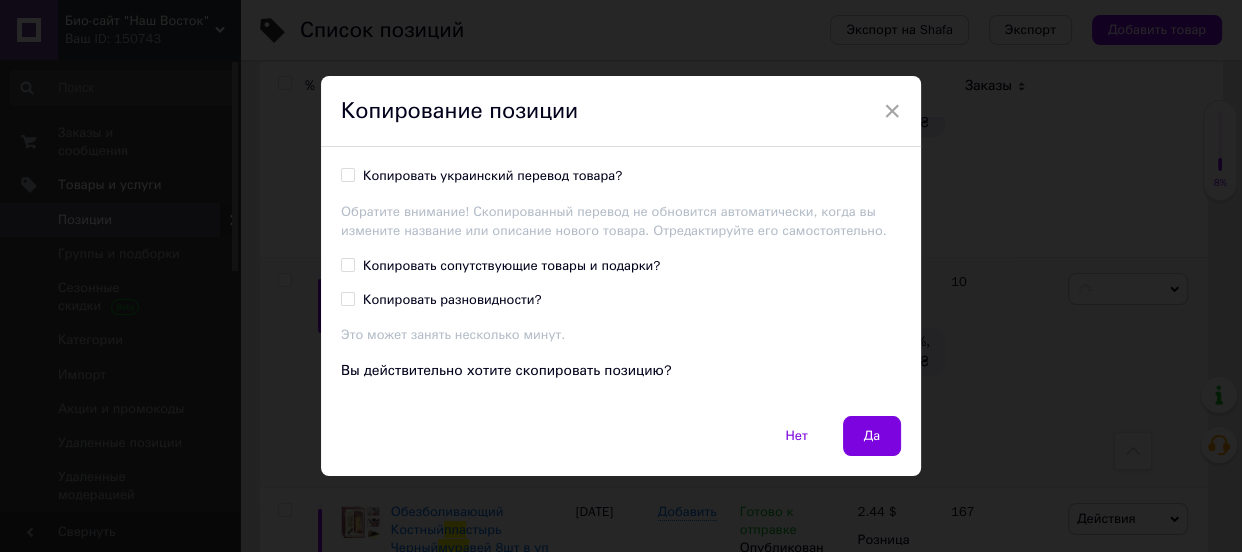 click on "Копировать сопутствующие товары и подарки?" at bounding box center [347, 264] 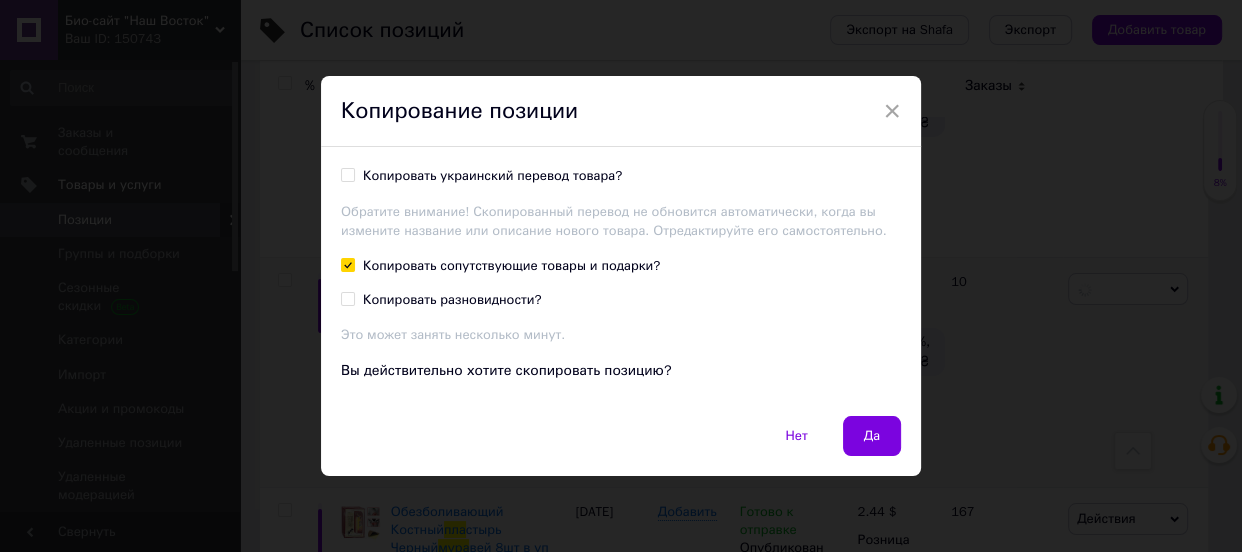 checkbox on "true" 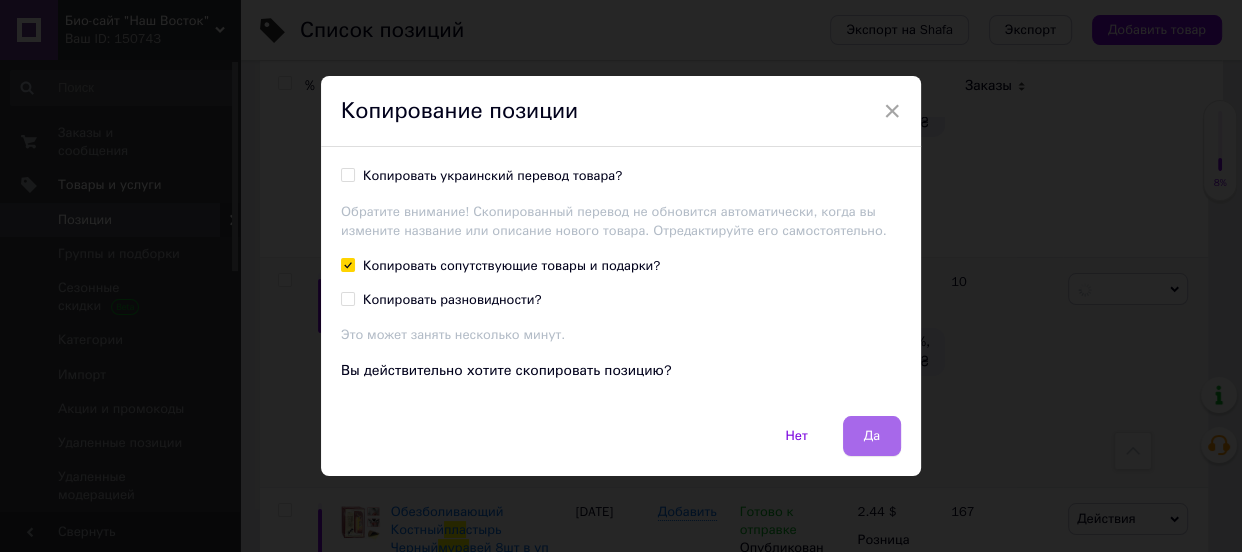 click on "Да" at bounding box center [872, 436] 